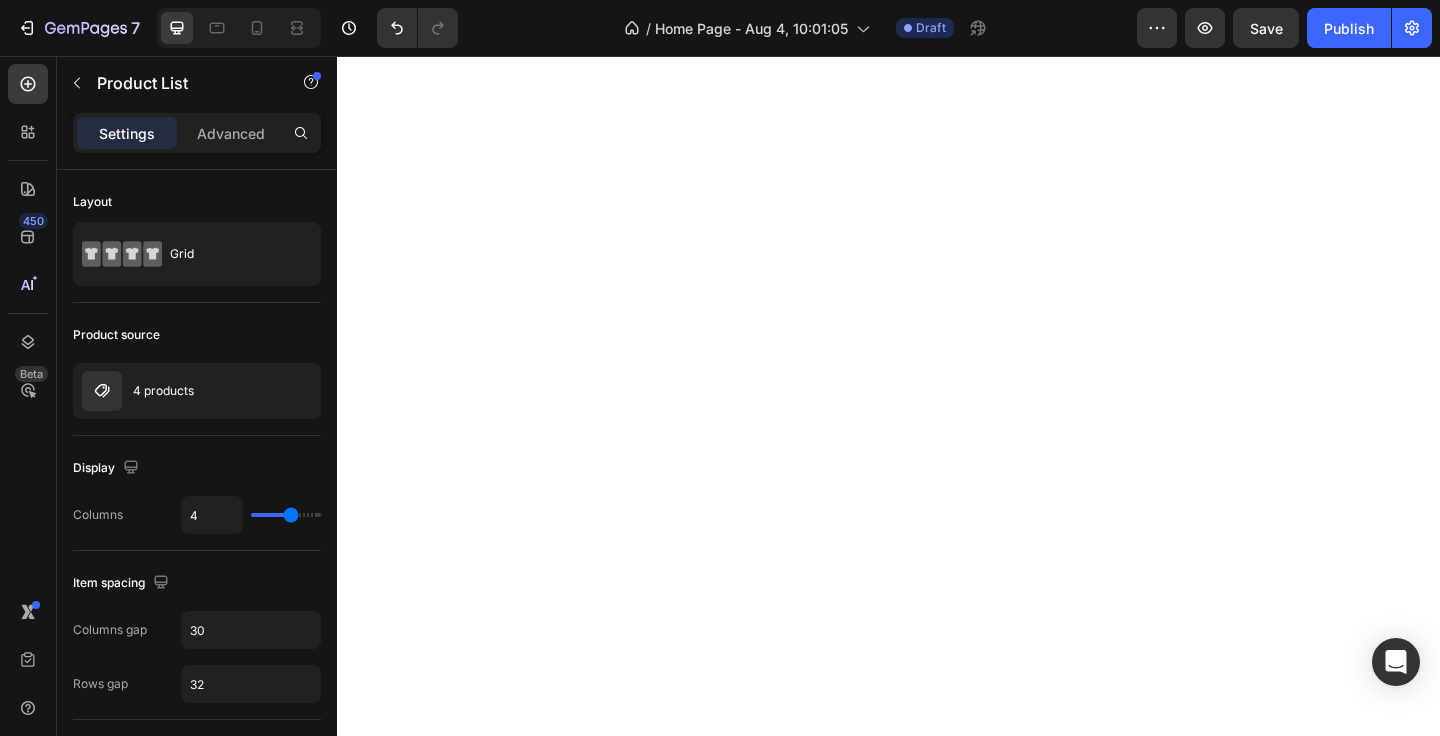 scroll, scrollTop: 0, scrollLeft: 0, axis: both 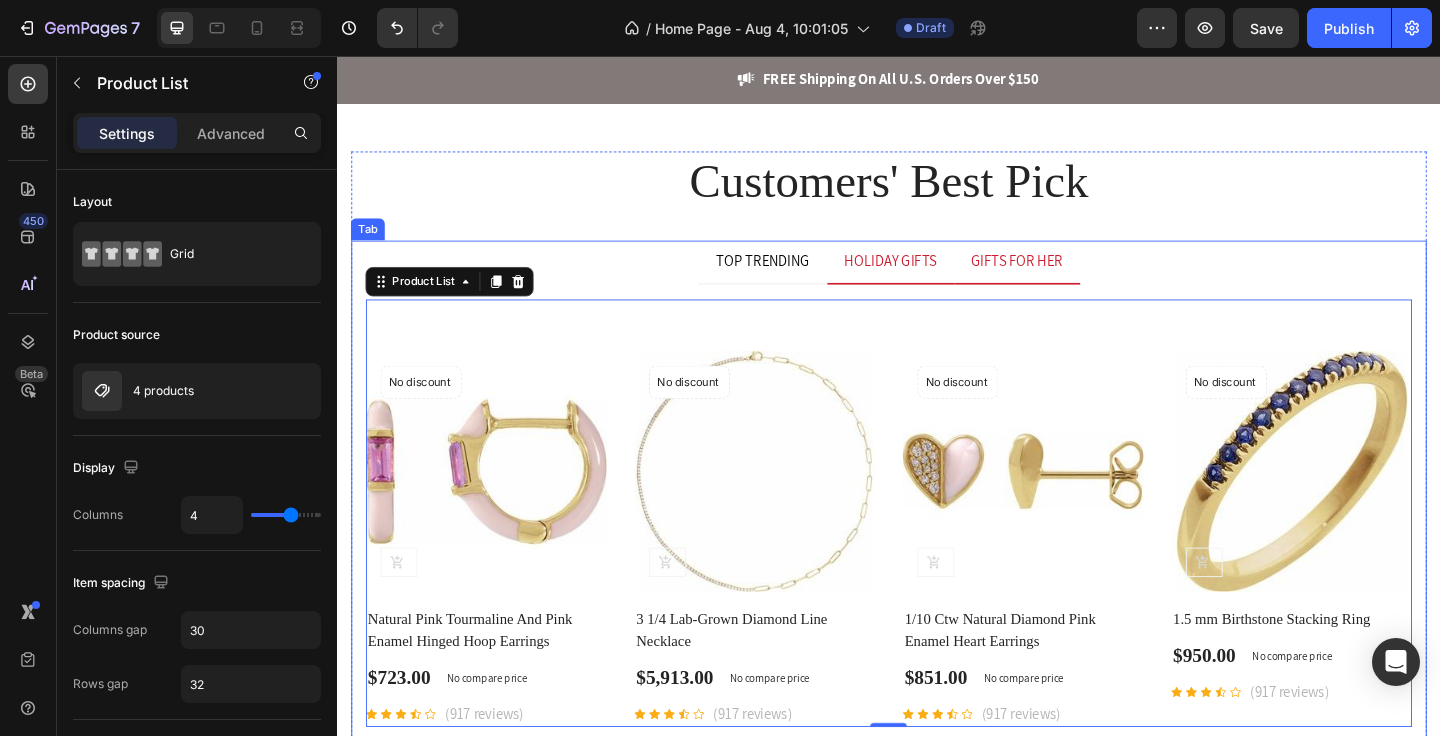 click on "GIFTS FOR HER" at bounding box center [1076, 280] 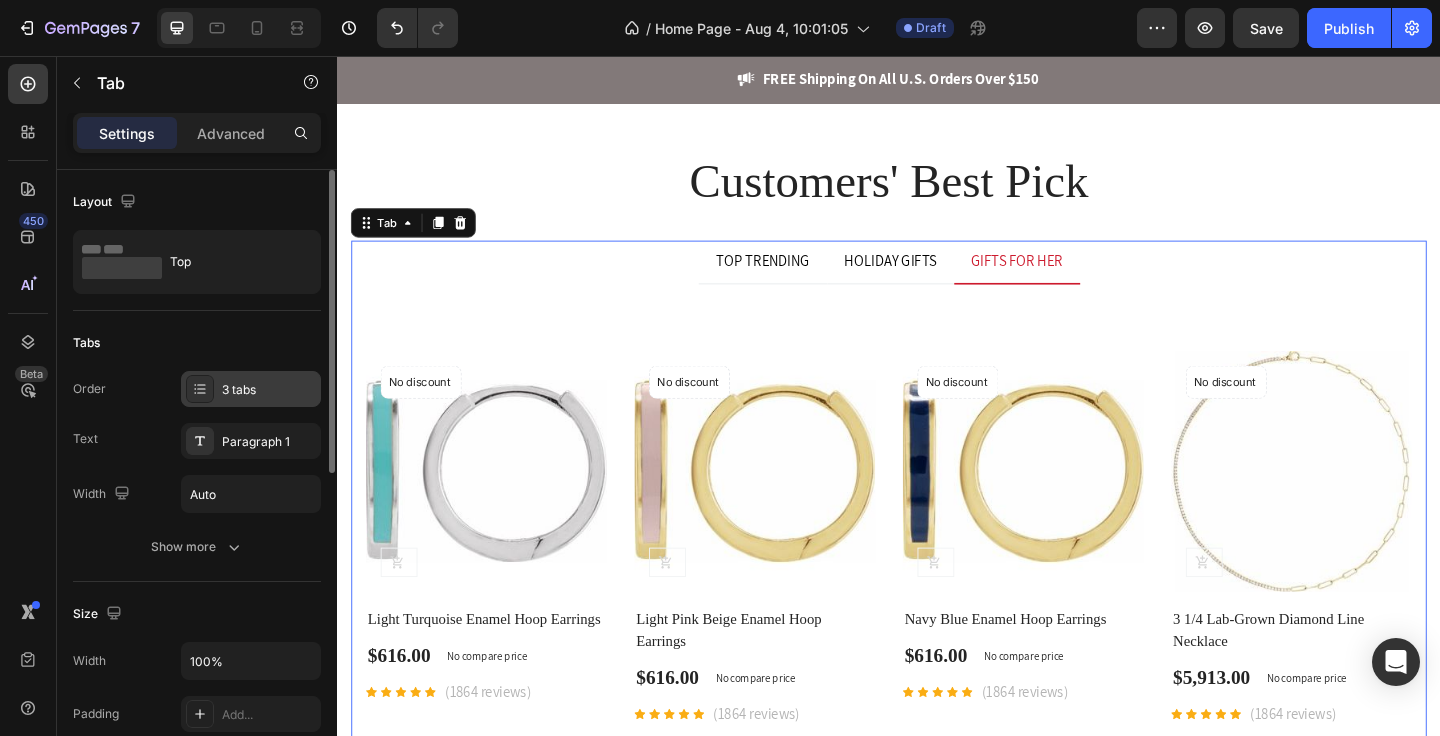 click on "3 tabs" at bounding box center [269, 390] 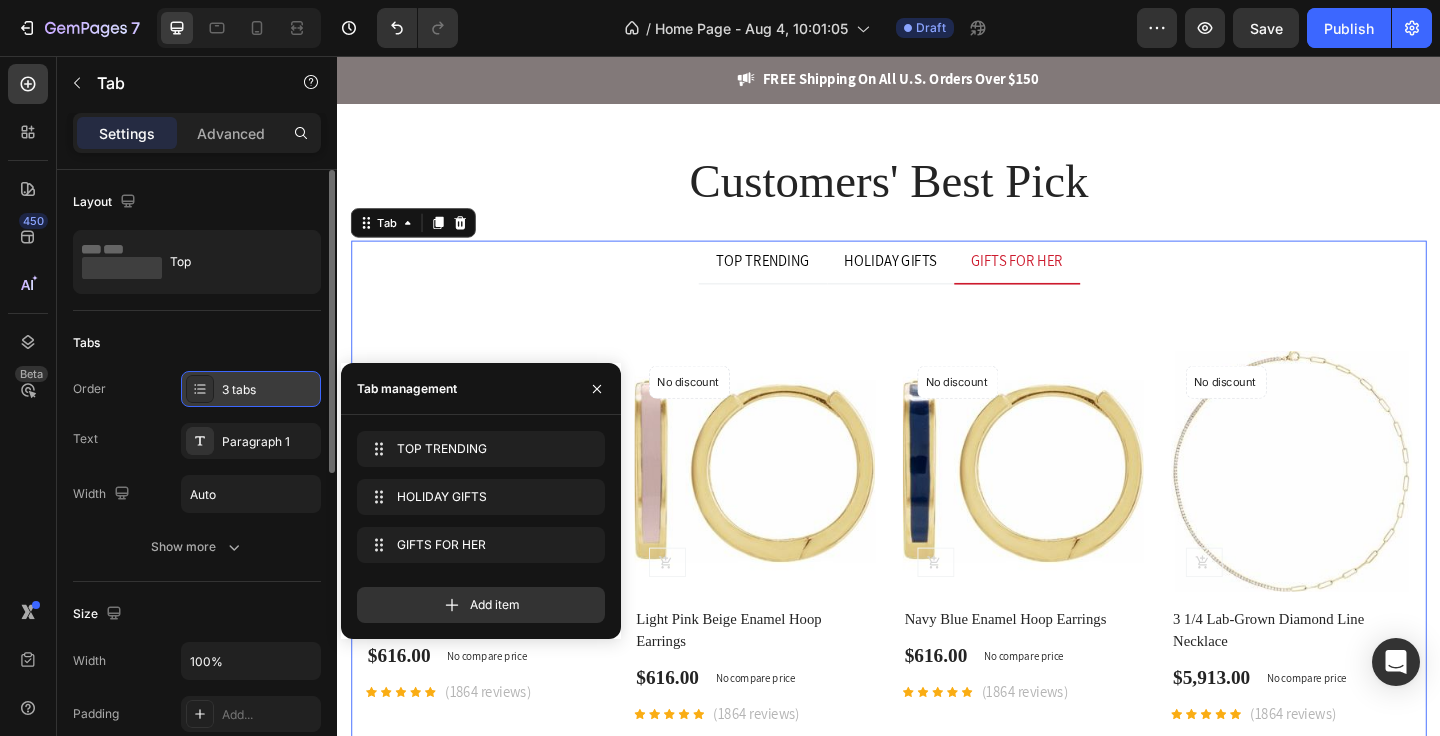 click on "3 tabs" at bounding box center (269, 390) 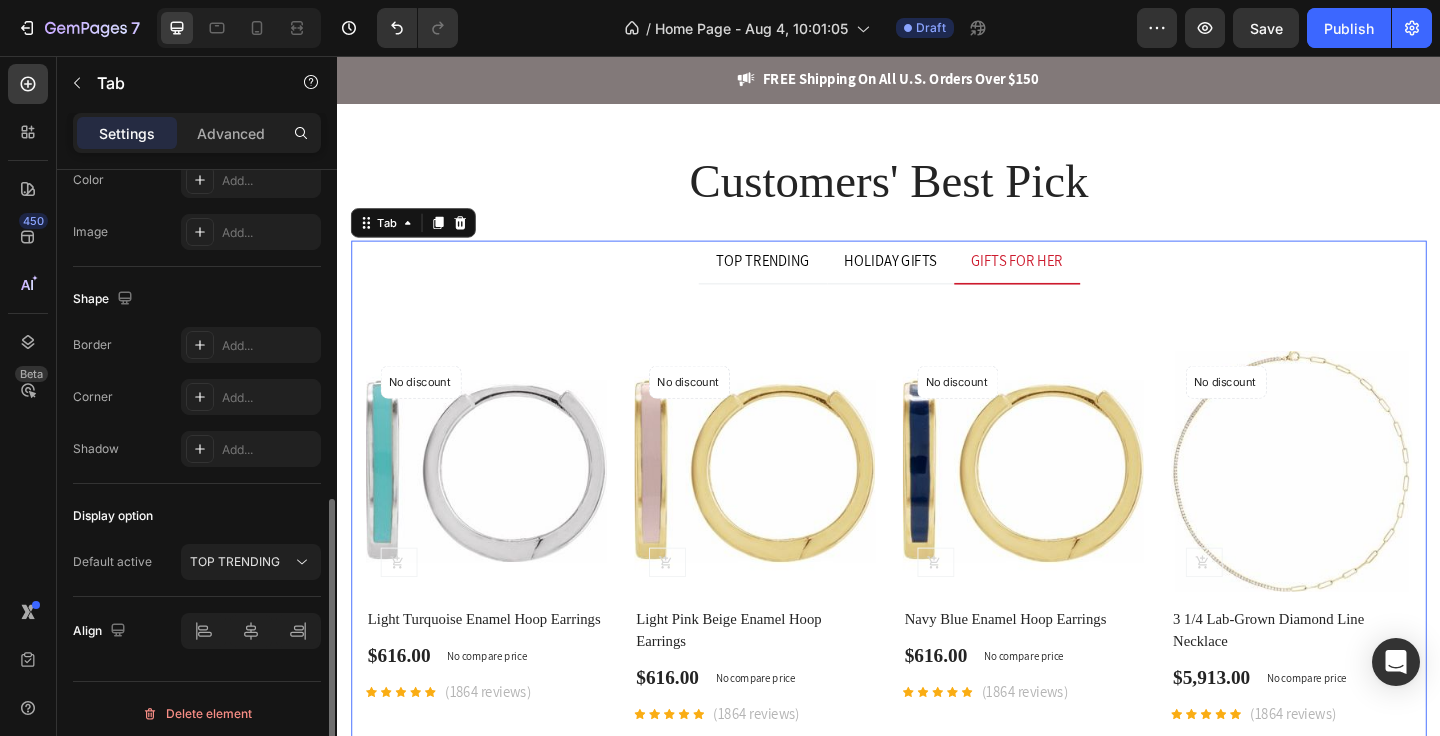 scroll, scrollTop: 656, scrollLeft: 0, axis: vertical 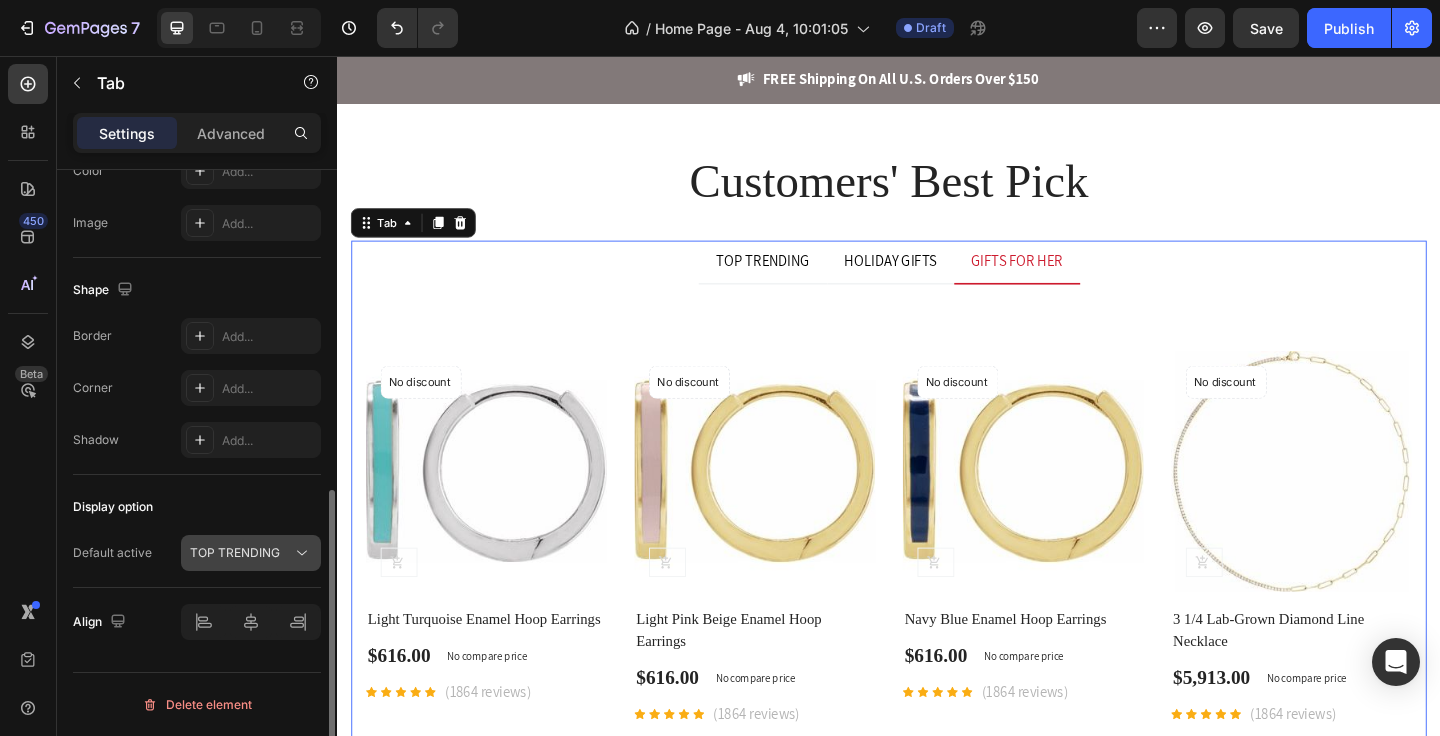 click on "TOP TRENDING" at bounding box center [235, 552] 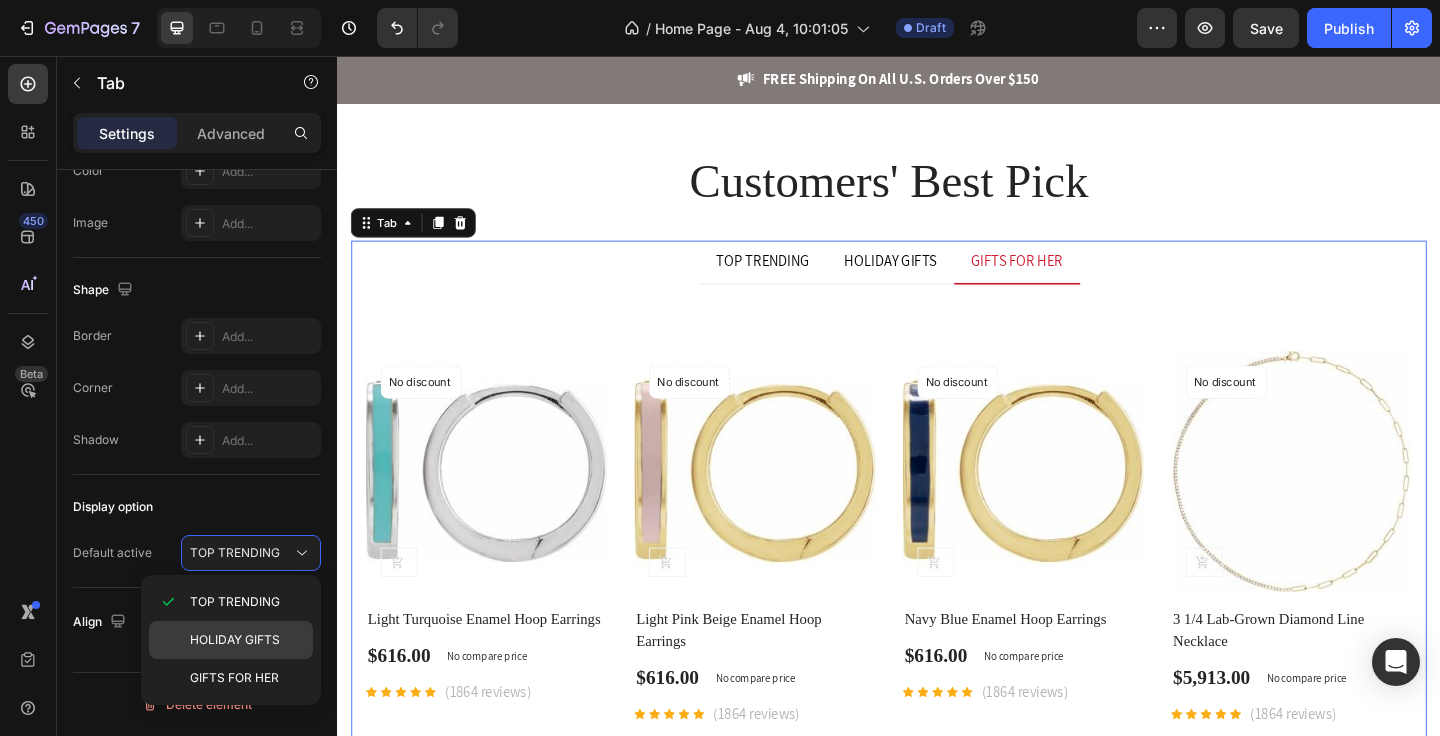 click on "HOLIDAY GIFTS" at bounding box center (235, 640) 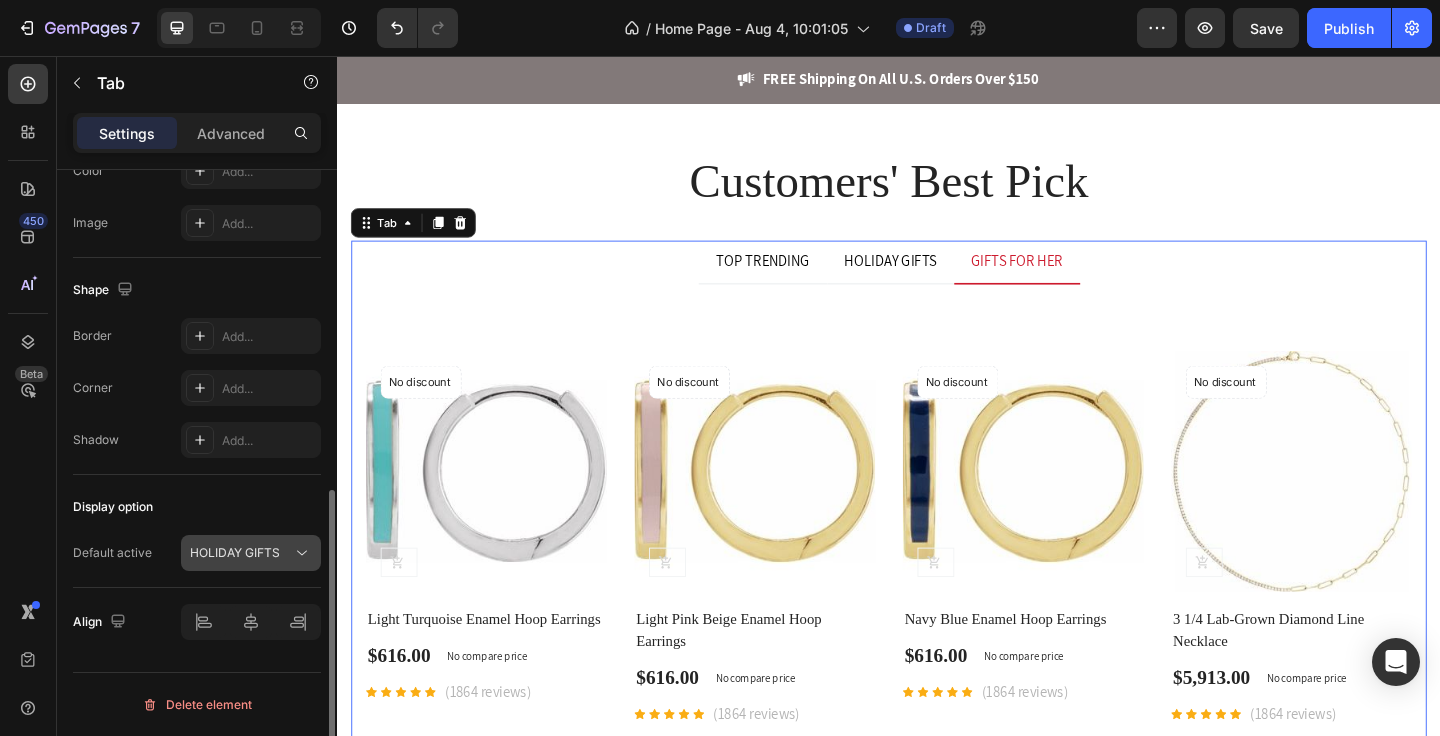 click on "HOLIDAY GIFTS" at bounding box center [235, 552] 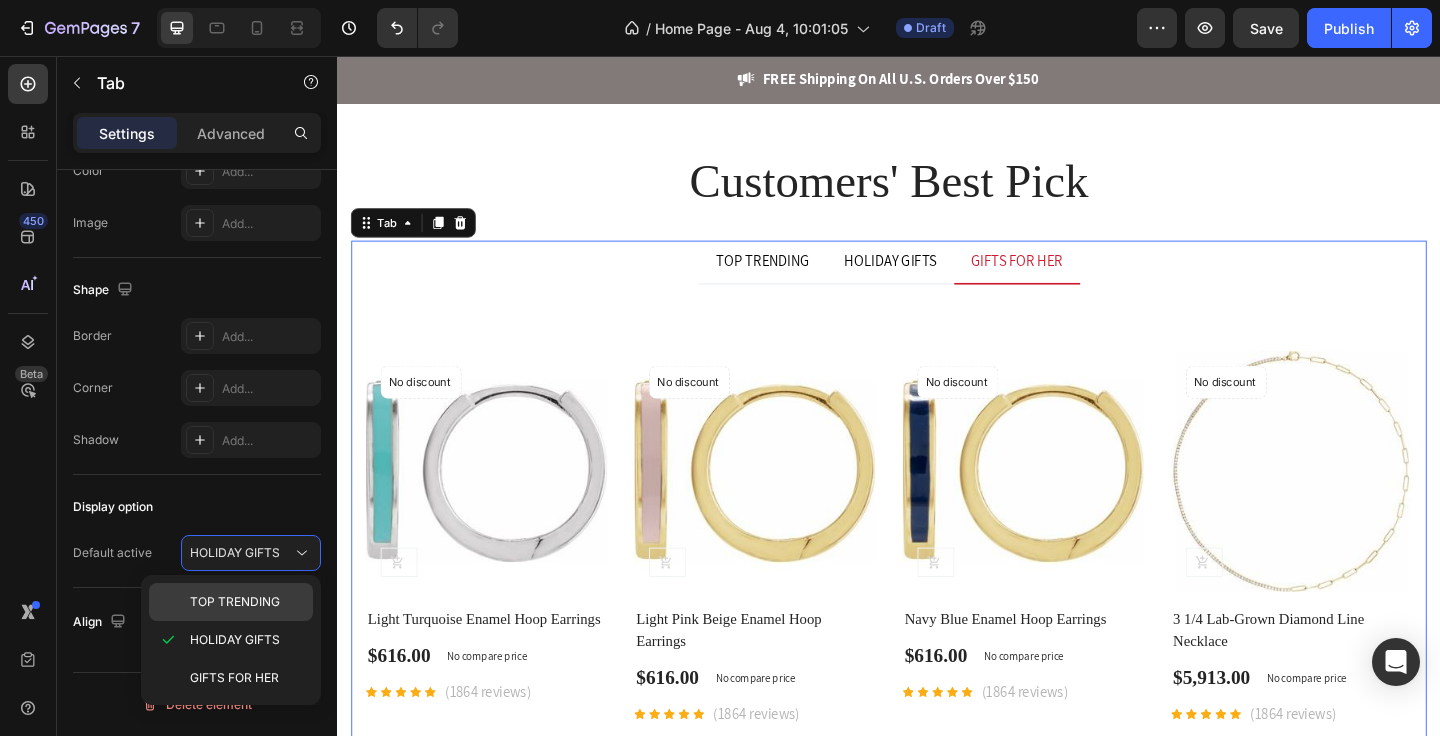click on "TOP TRENDING" at bounding box center [235, 602] 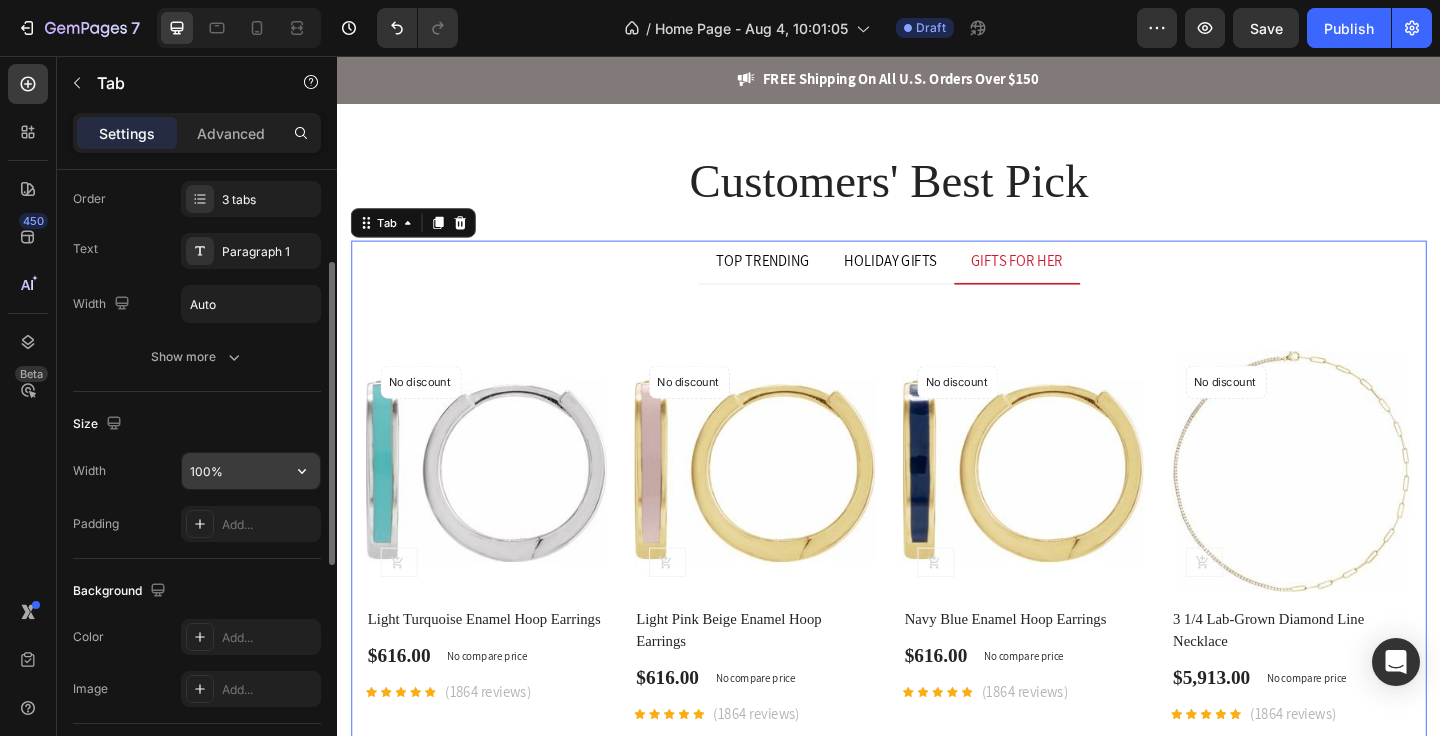 scroll, scrollTop: 33, scrollLeft: 0, axis: vertical 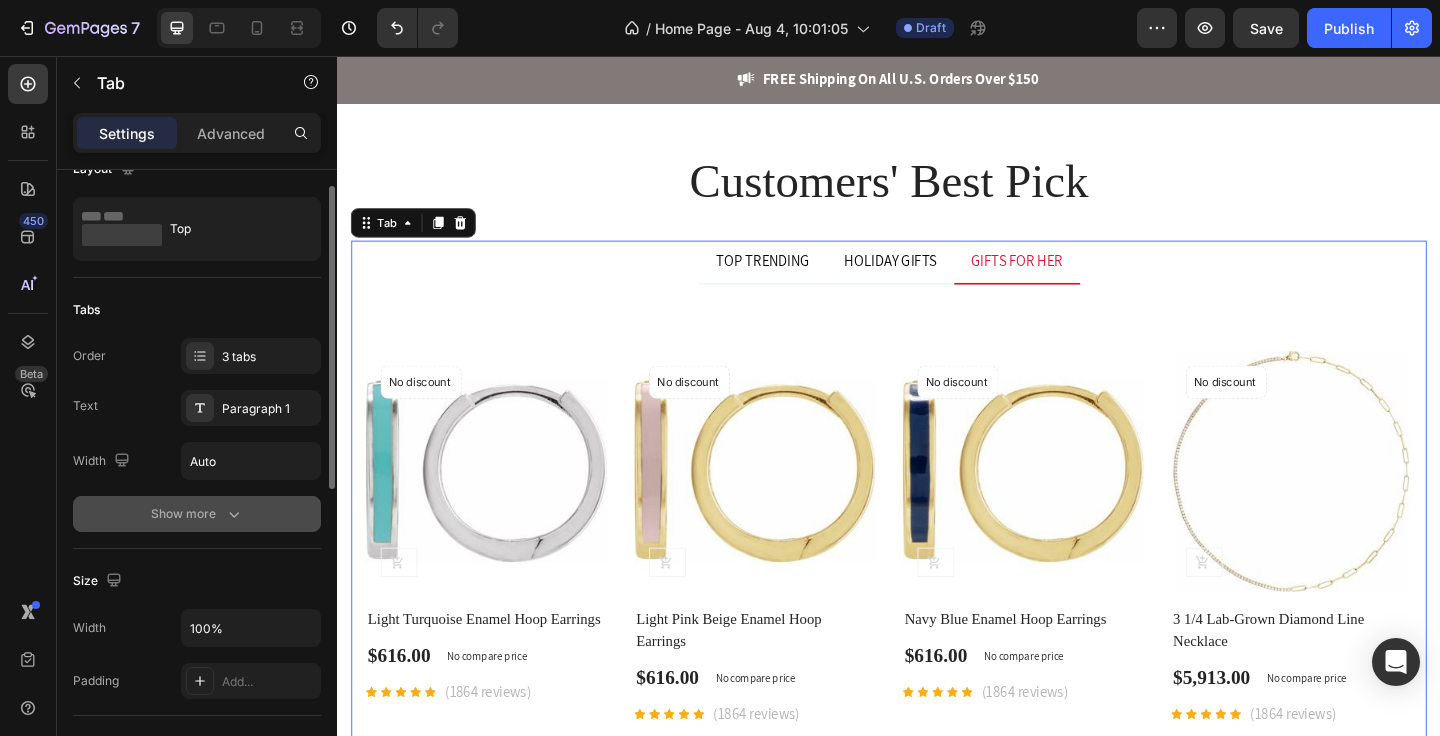 click 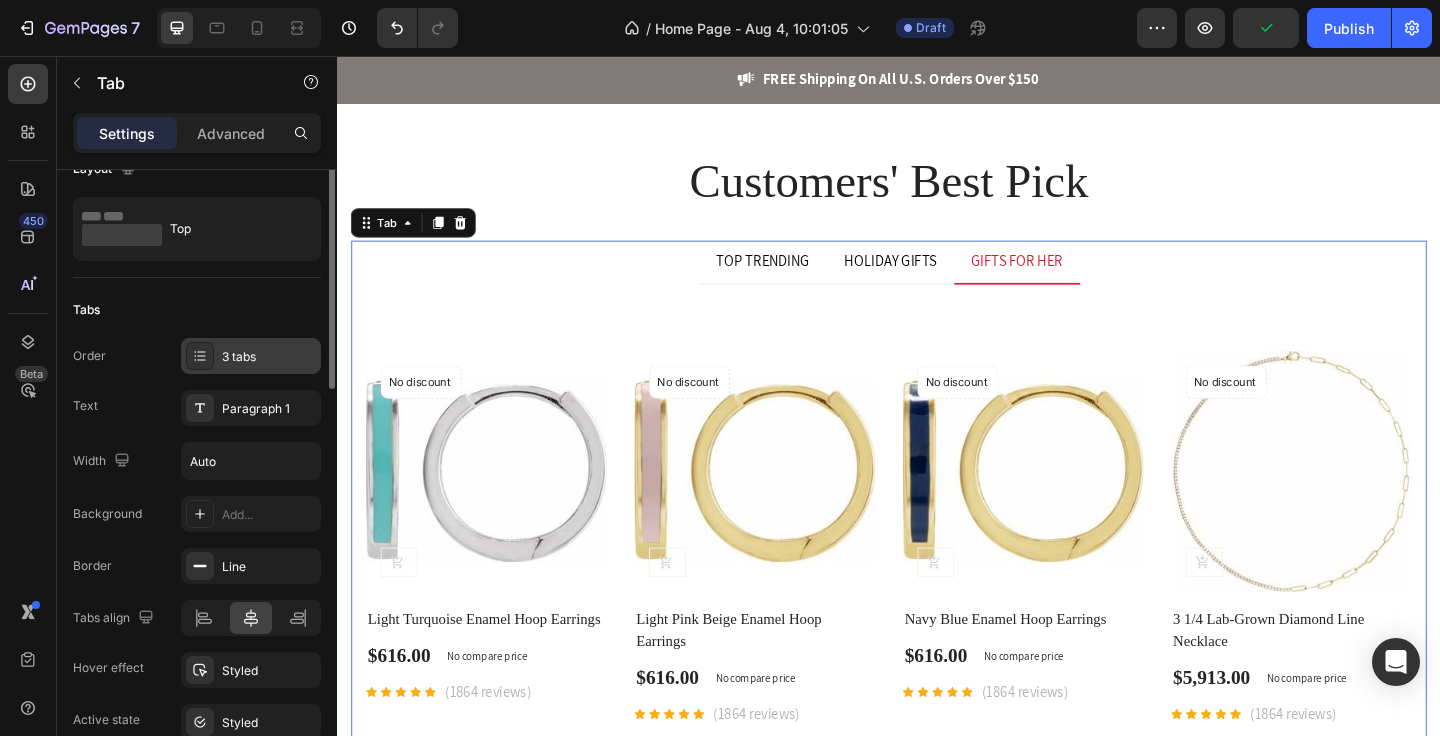 scroll, scrollTop: 0, scrollLeft: 0, axis: both 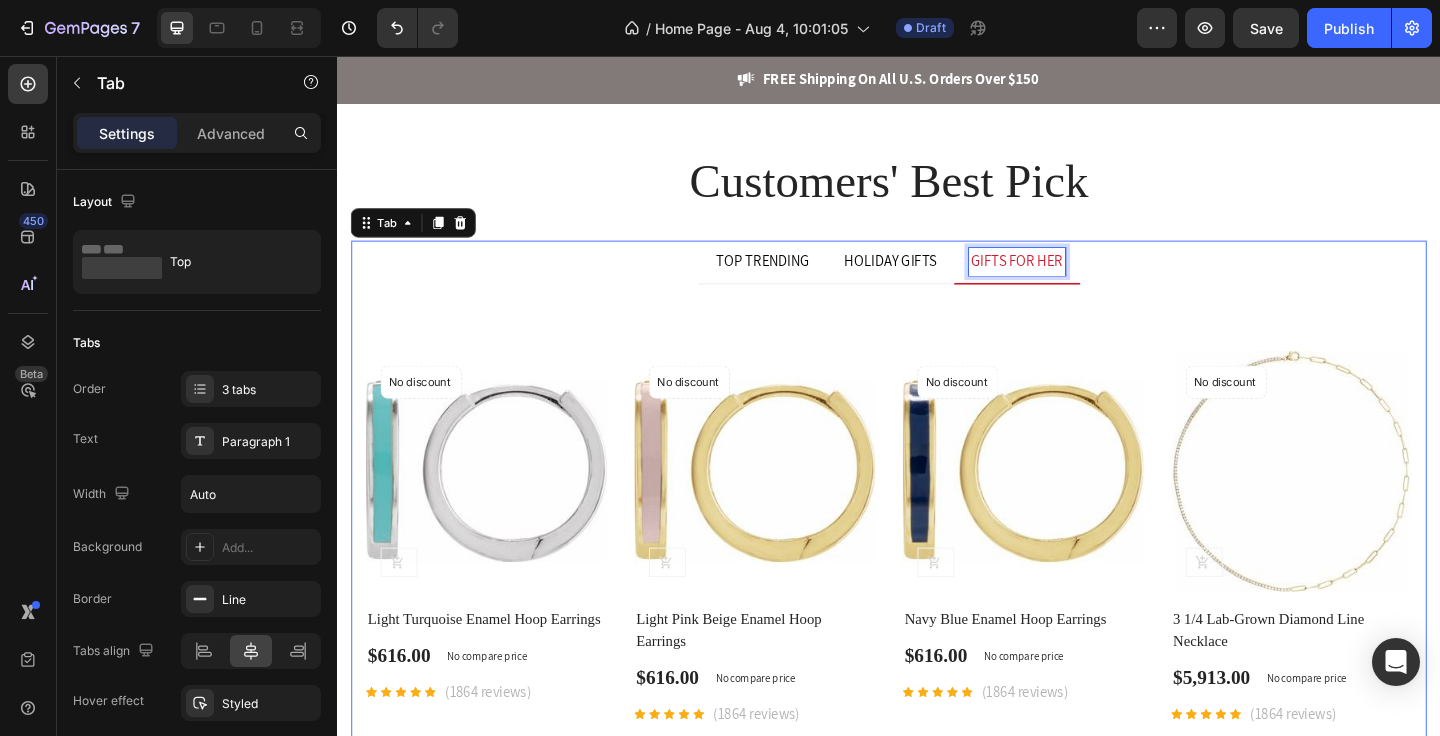 click on "GIFTS FOR HER" at bounding box center [1076, 280] 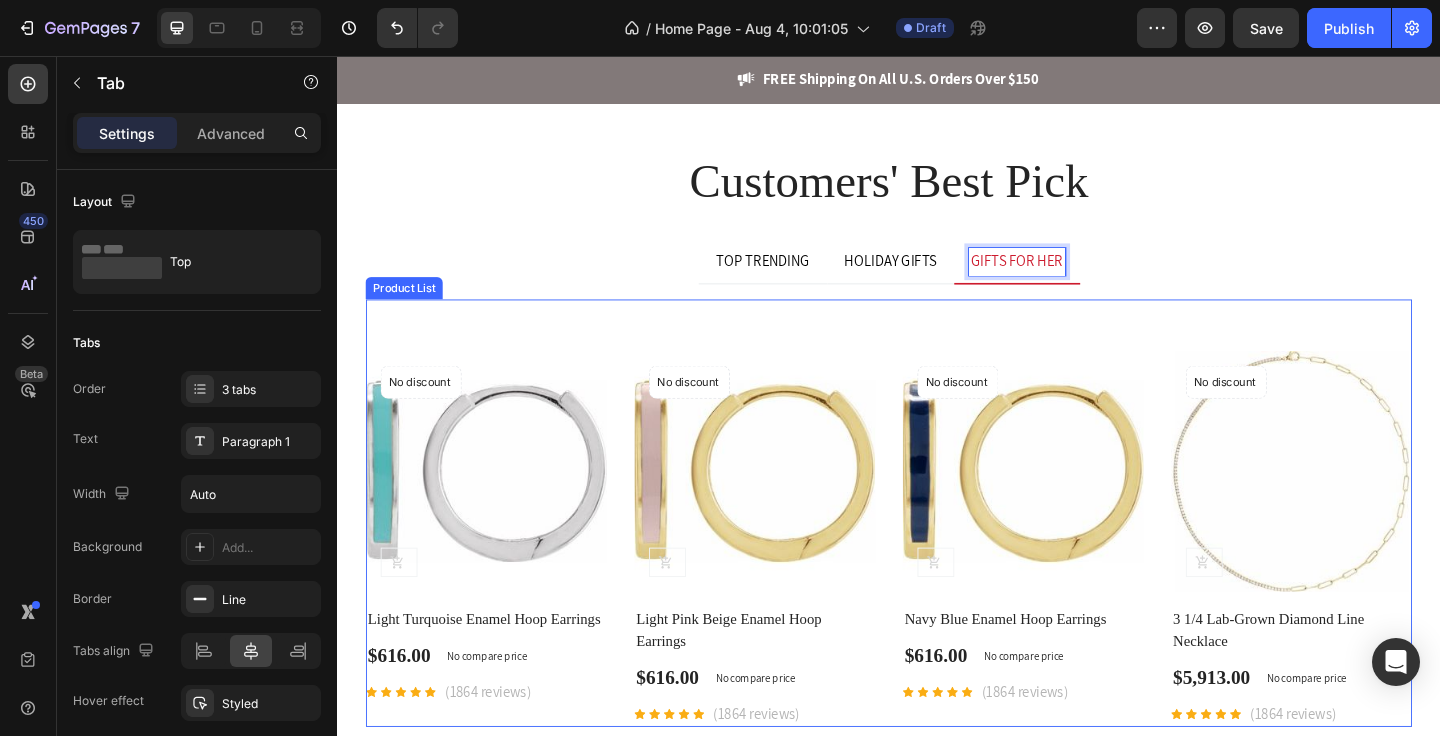 click on "Product Images No discount   Not be displayed when published Product Badge (P) Cart Button Row Light Turquoise Enamel Hoop Earrings (P) Title $616.00 (P) Price (P) Price No compare price (P) Price Row                Icon                Icon                Icon                Icon
Icon Icon List Hoz (1864 reviews) Text block Row Product List Product Images No discount   Not be displayed when published Product Badge (P) Cart Button Row Light Pink Beige Enamel Hoop Earrings (P) Title $616.00 (P) Price (P) Price No compare price (P) Price Row                Icon                Icon                Icon                Icon
Icon Icon List Hoz (1864 reviews) Text block Row Product List Product Images No discount   Not be displayed when published Product Badge (P) Cart Button Row Navy Blue Enamel Hoop Earrings (P) Title $616.00 (P) Price (P) Price No compare price (P) Price Row                Icon                Icon                Icon                Icon
Icon Row   Row" at bounding box center [937, 554] 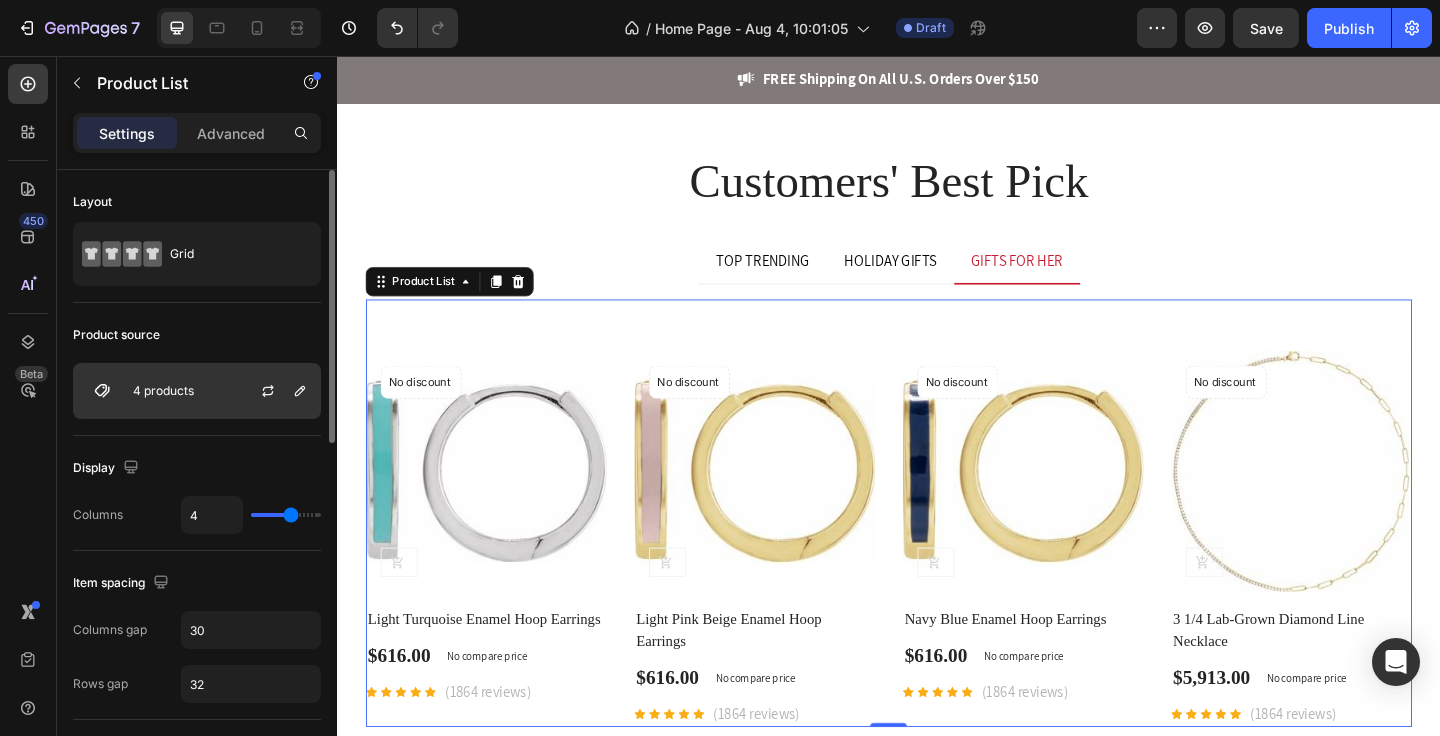 click on "4 products" at bounding box center [197, 391] 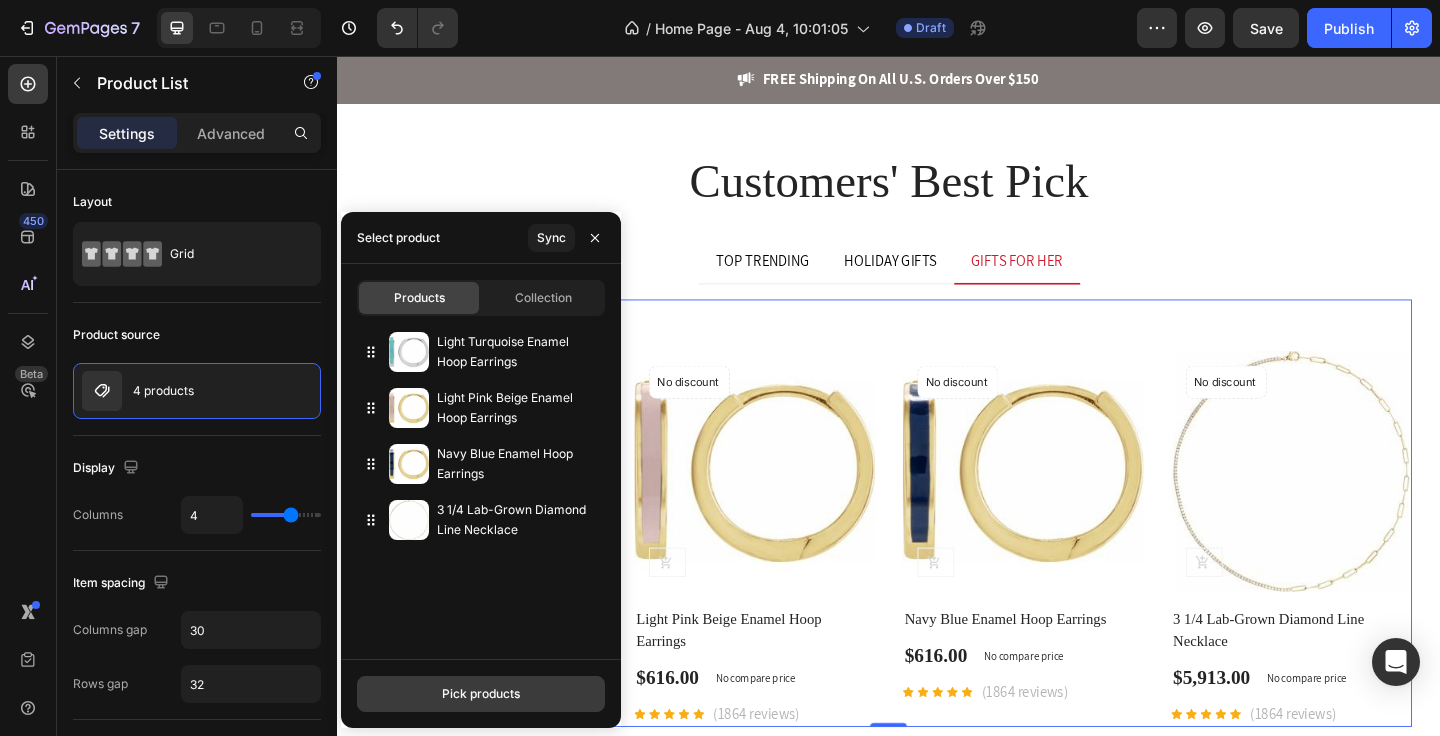 click on "Pick products" at bounding box center [481, 694] 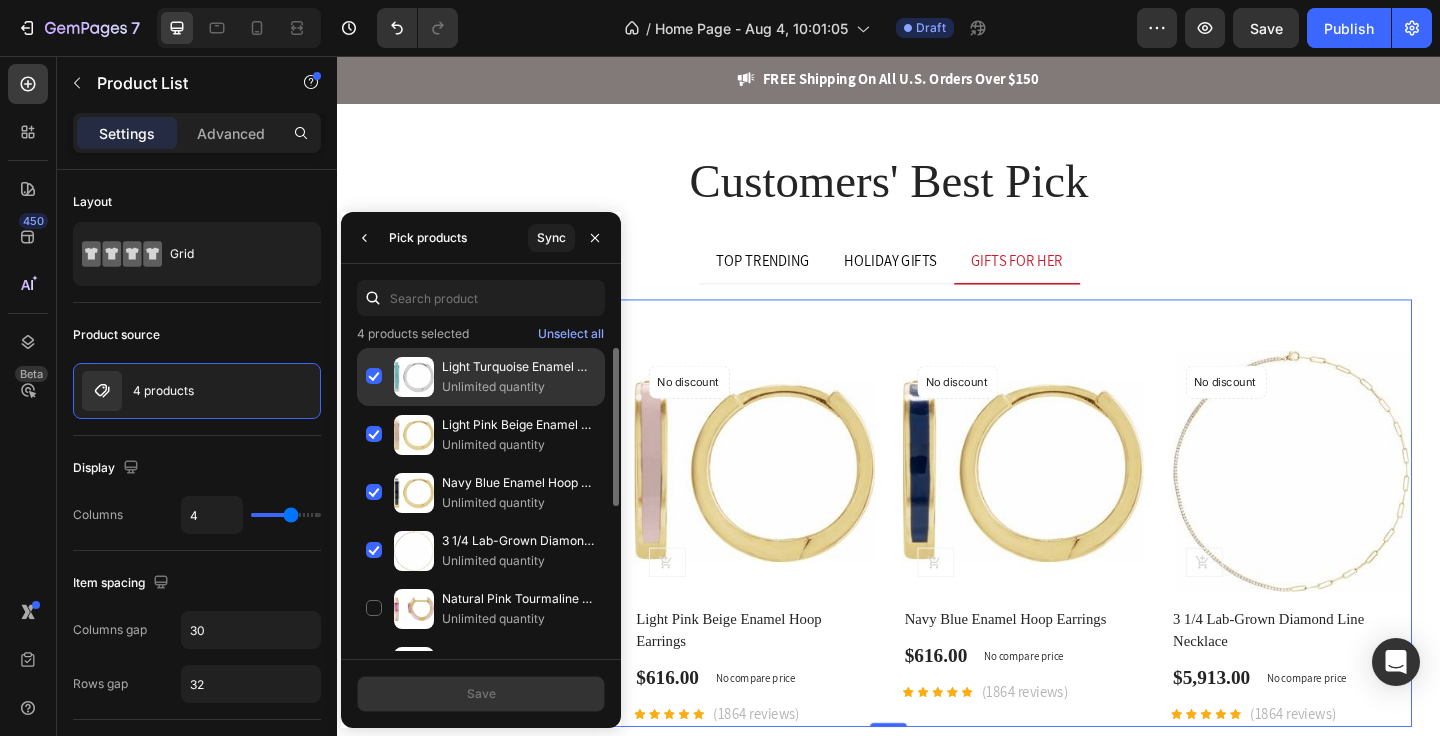 click on "Light Turquoise Enamel Hoop Earrings Unlimited quantity" 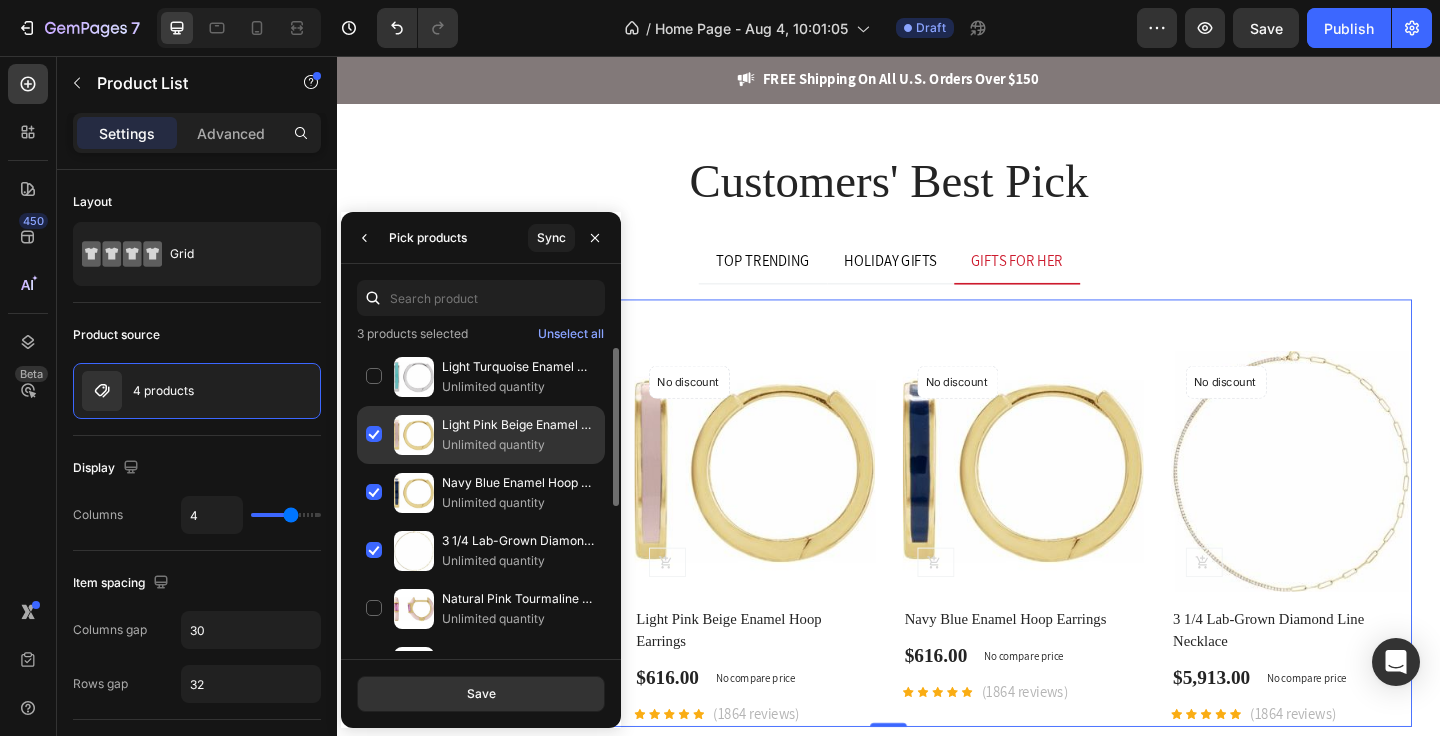 click on "Light Pink Beige Enamel Hoop Earrings Unlimited quantity" 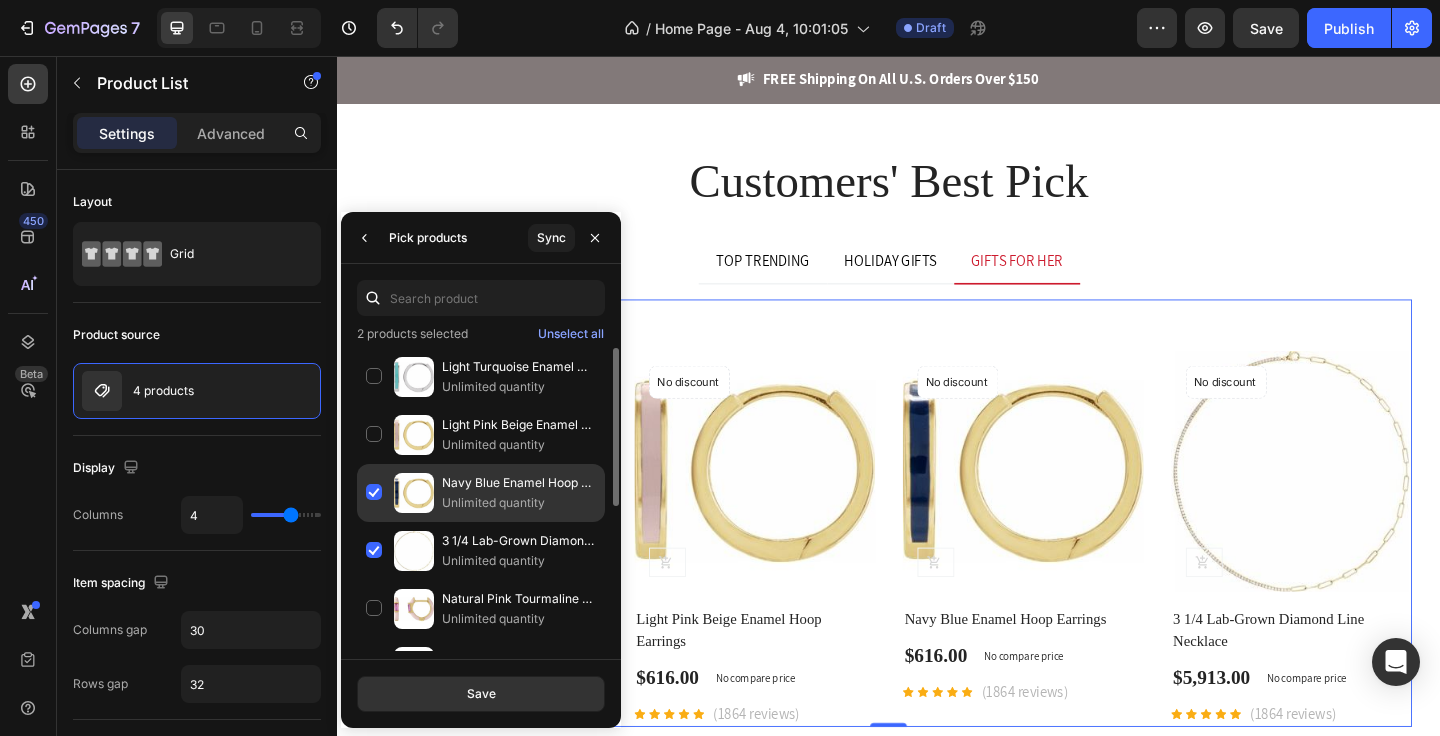 click on "Navy Blue Enamel Hoop Earrings Unlimited quantity" 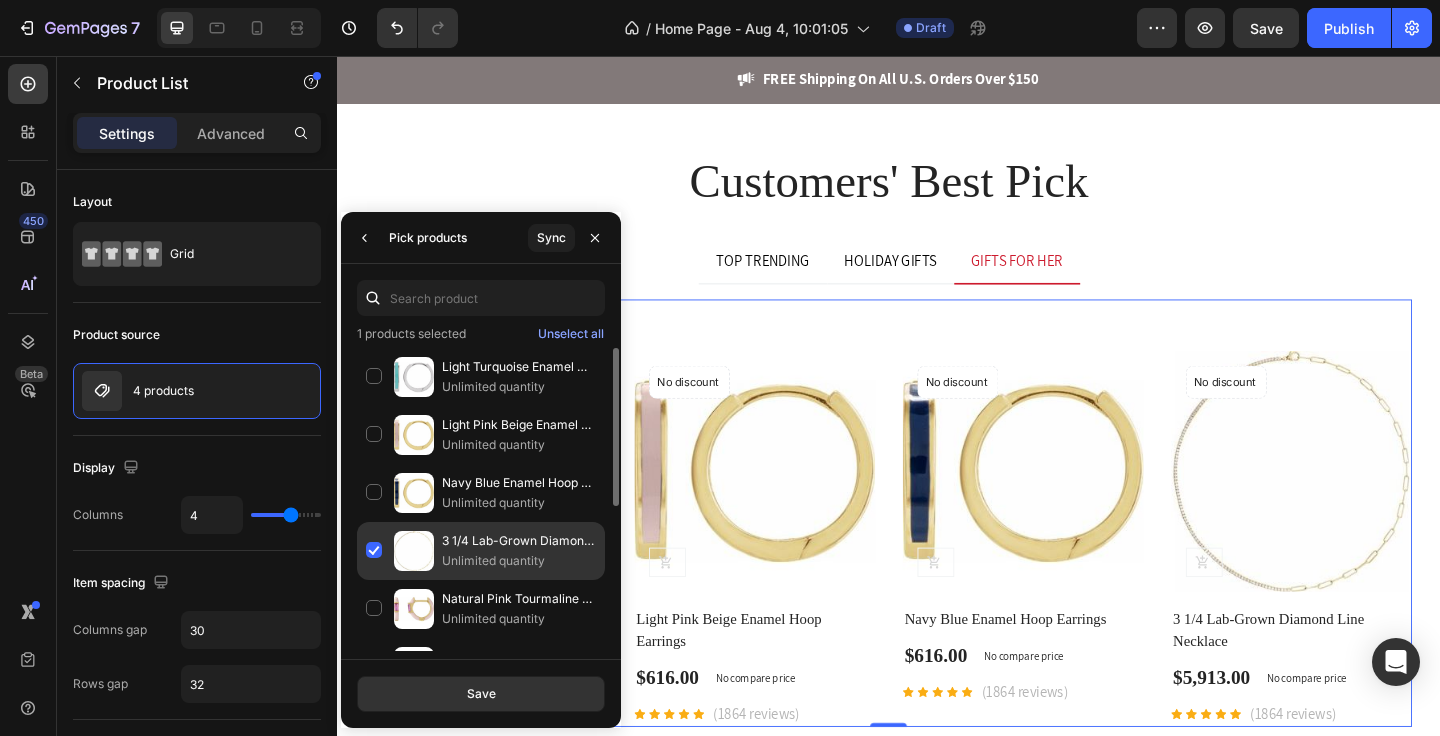click on "3 1/4 Lab-Grown Diamond Line Necklace Unlimited quantity" 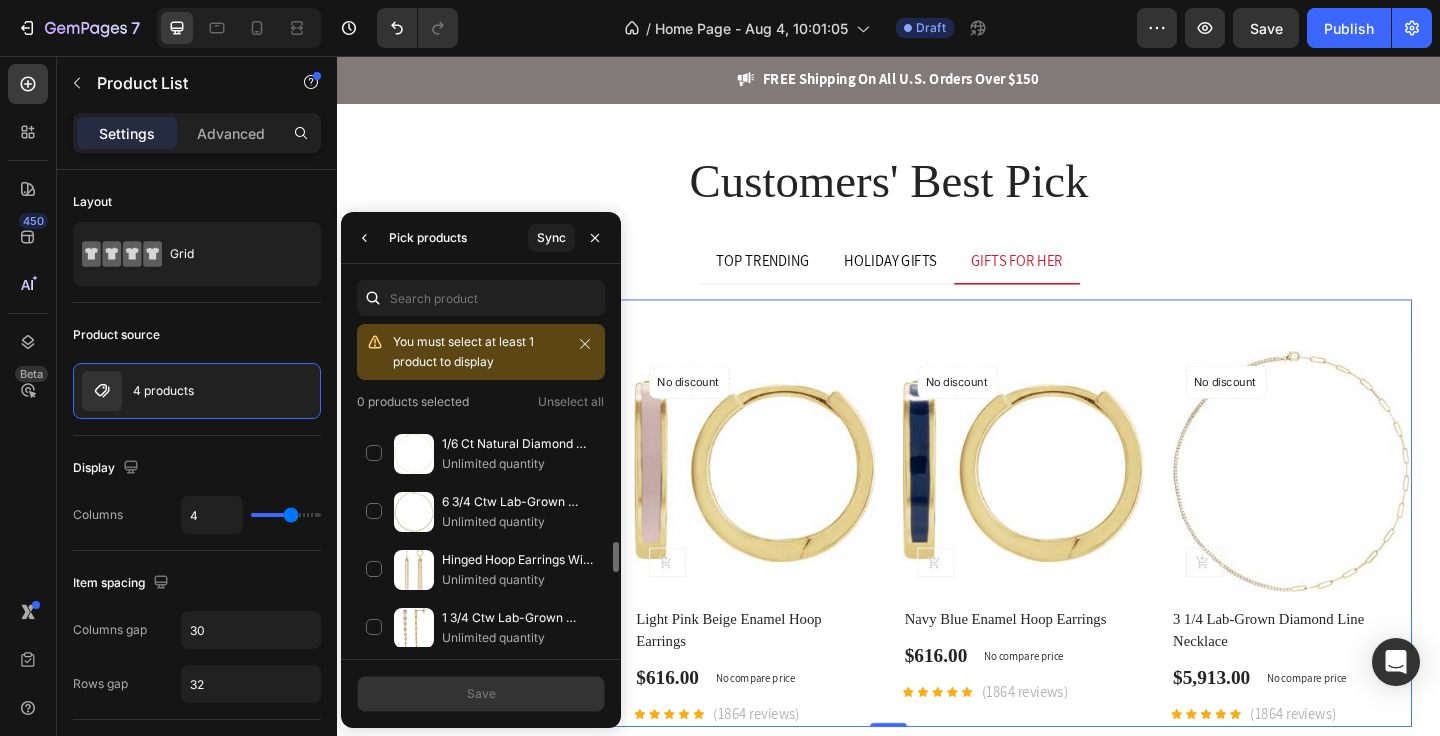 scroll, scrollTop: 963, scrollLeft: 0, axis: vertical 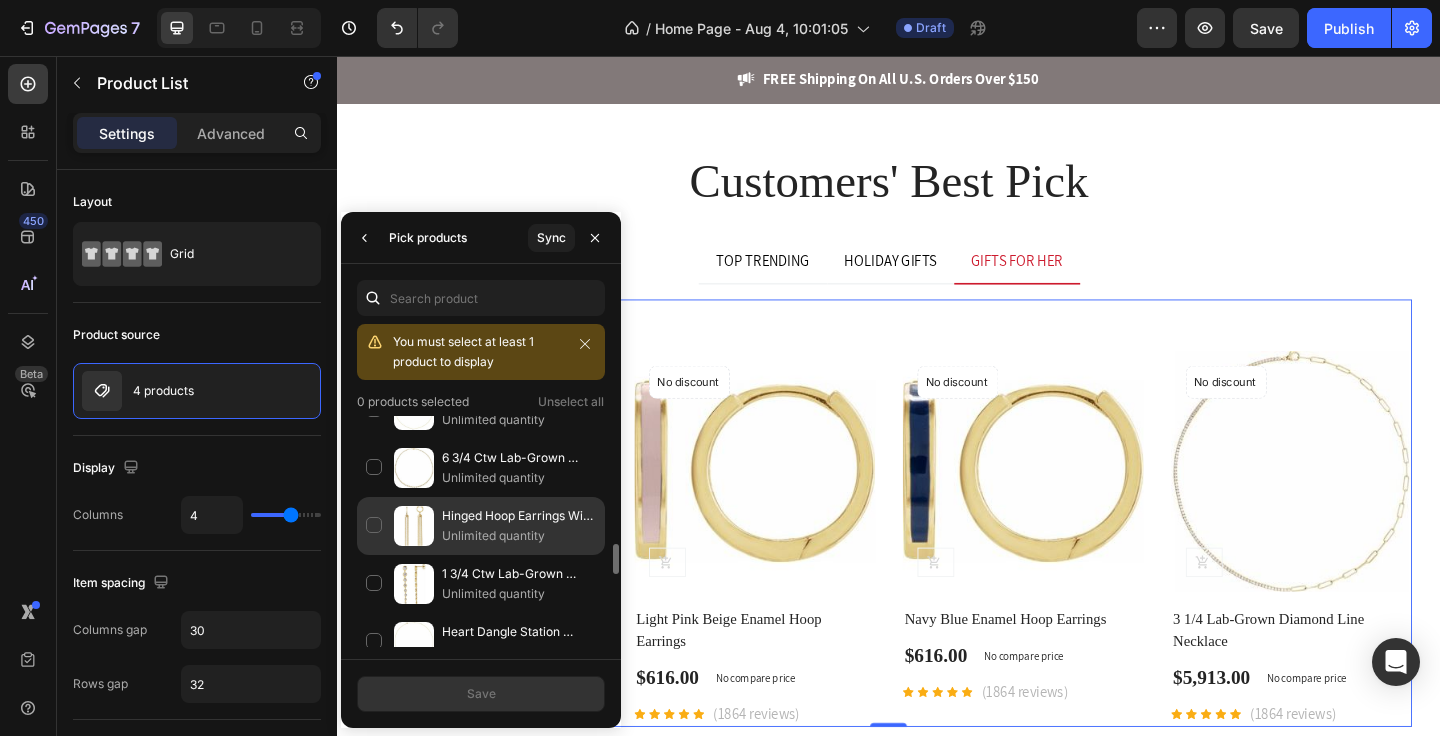 click on "Hinged Hoop Earrings With Chain Tassels Unlimited quantity" 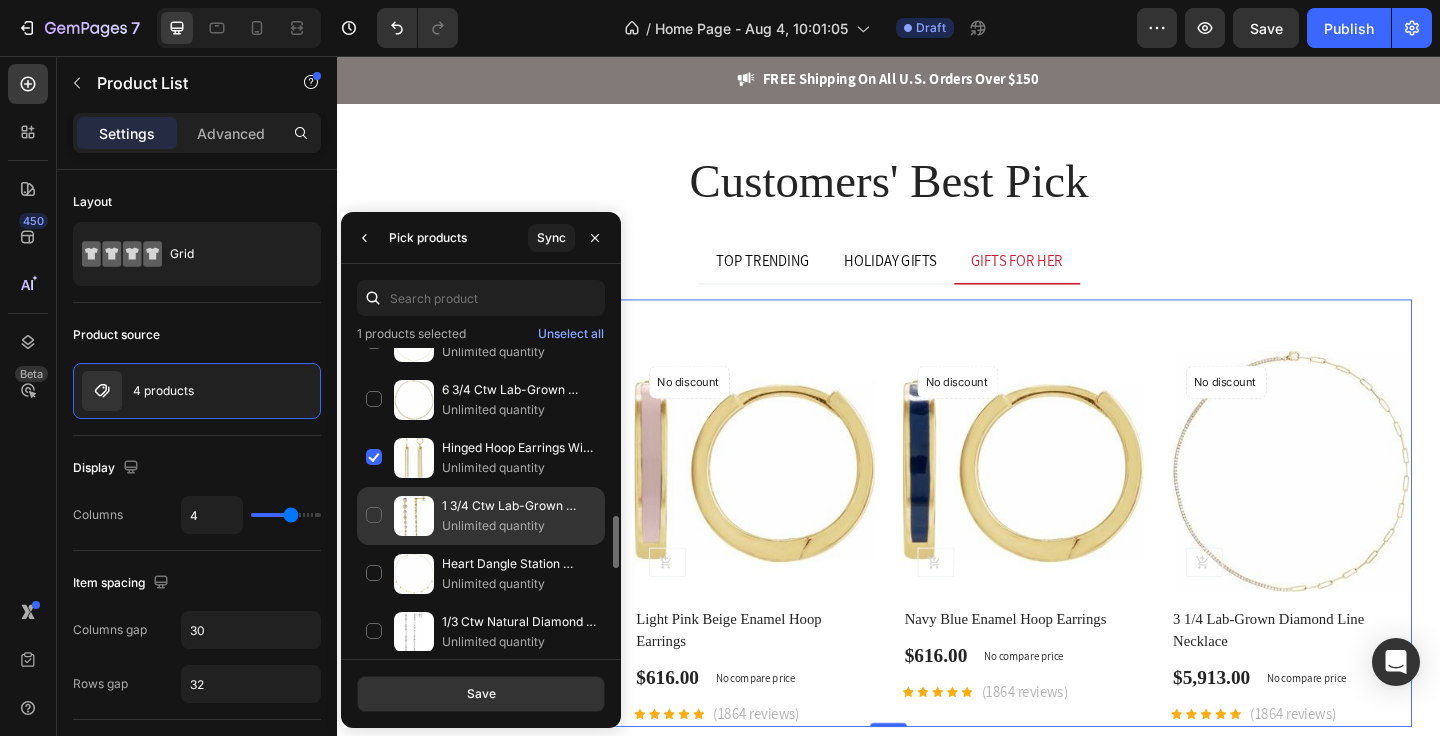 click on "1 3/4 Ctw Lab-Grown Diamond Graduated Earrings Unlimited quantity" 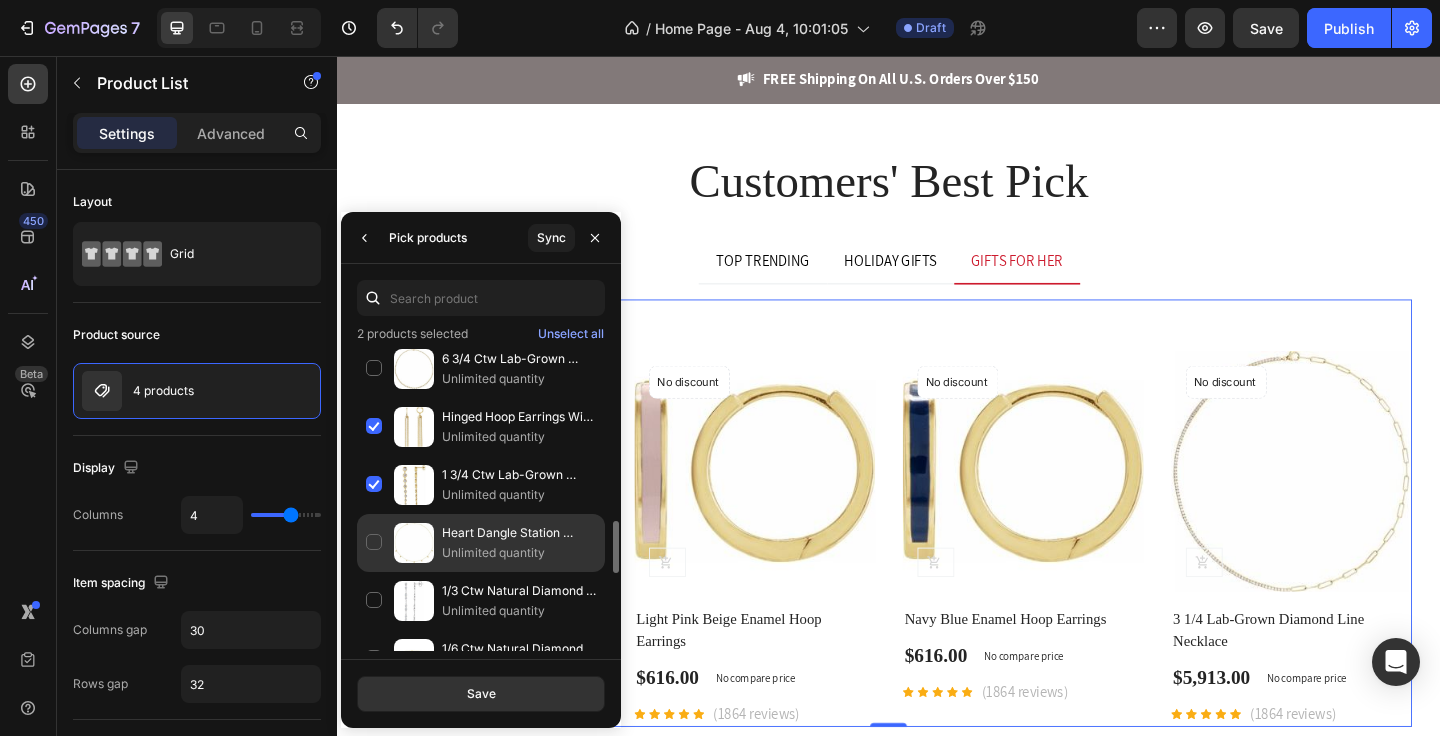 scroll, scrollTop: 1064, scrollLeft: 0, axis: vertical 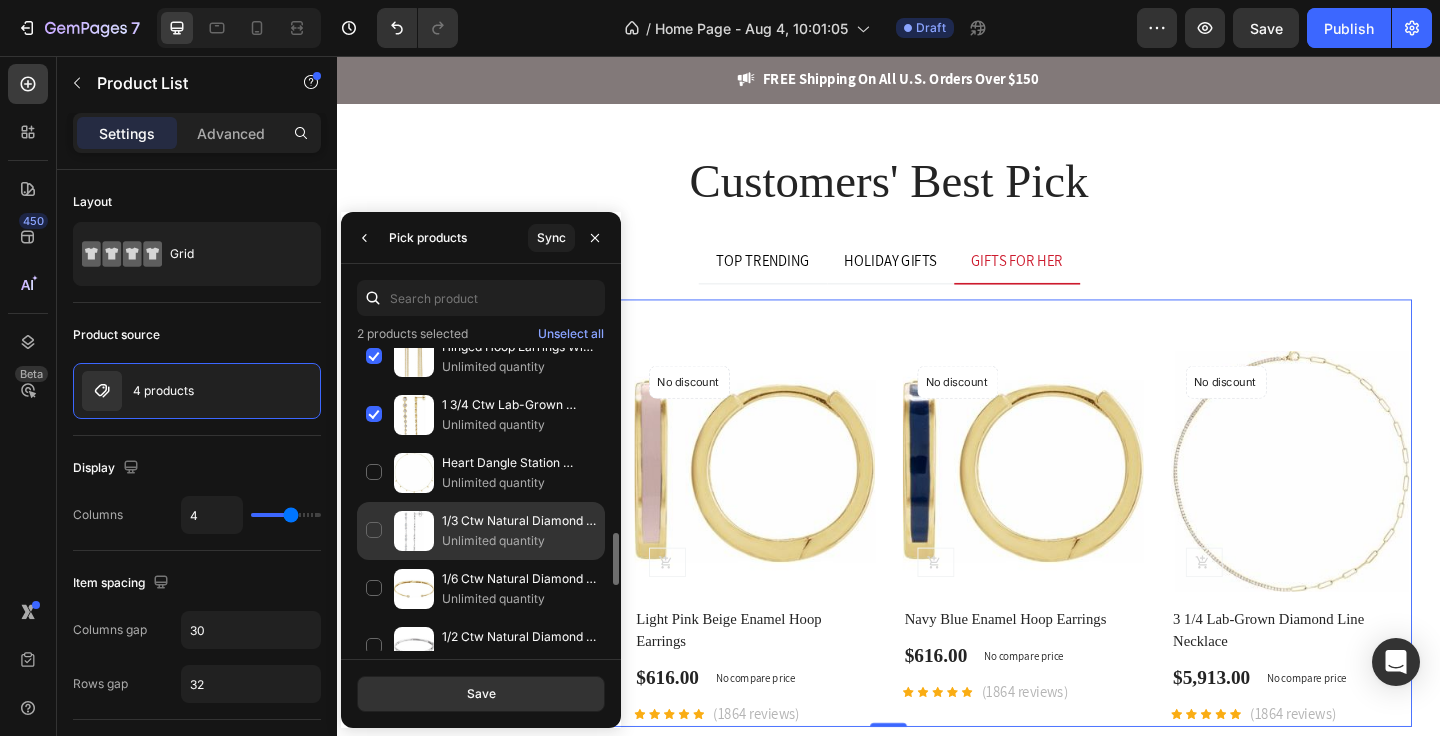 click on "1/3 Ctw Natural Diamond Chain Earrings Unlimited quantity" 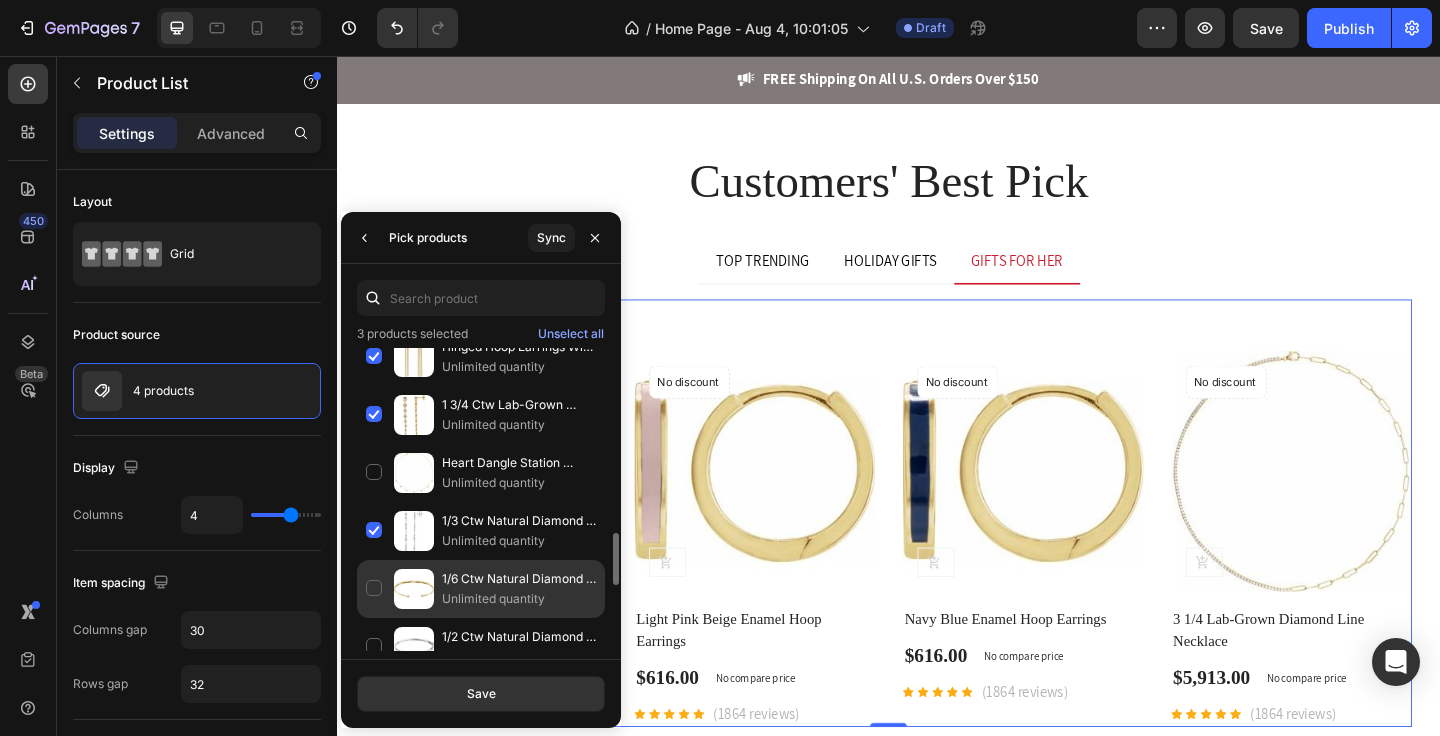 click on "1/6 Ctw Natural Diamond Hinged Bracelet Unlimited quantity" 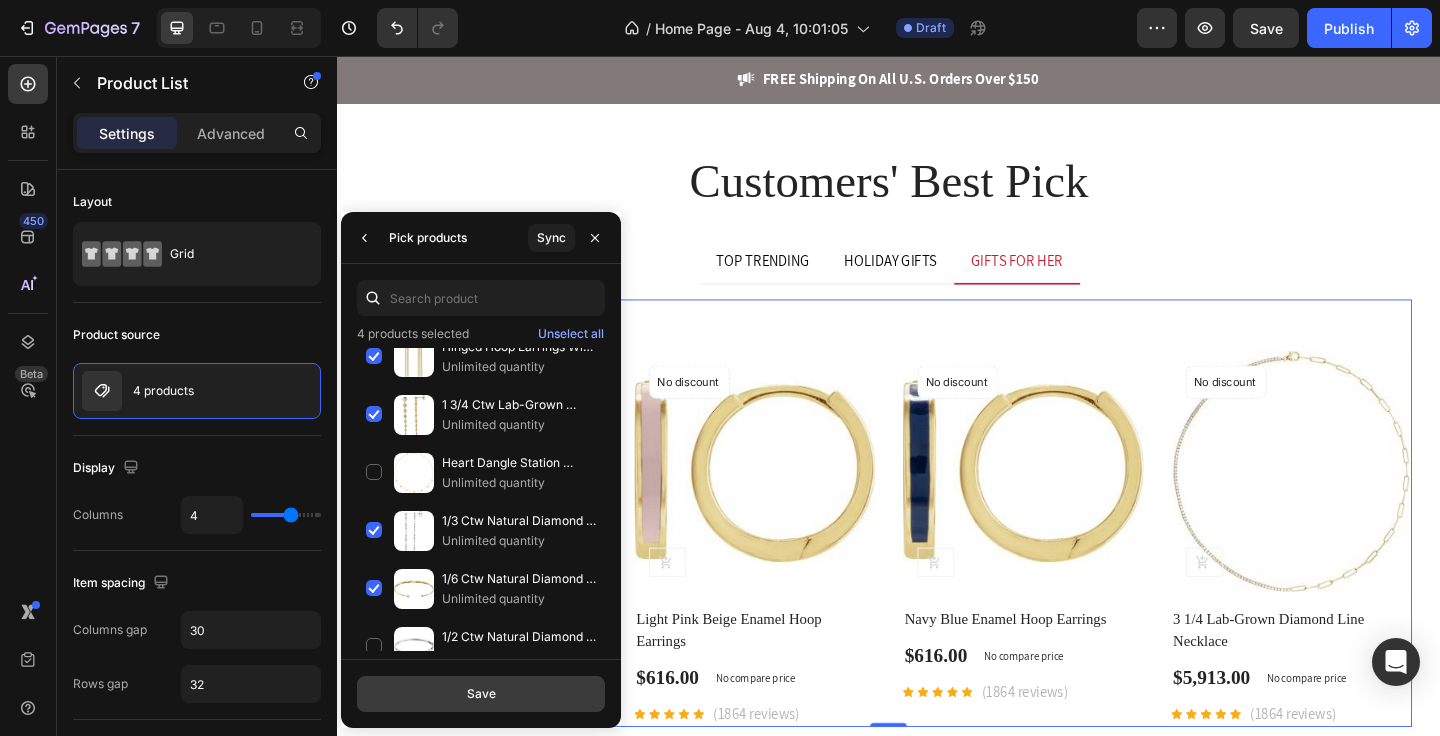 click on "Save" at bounding box center [481, 694] 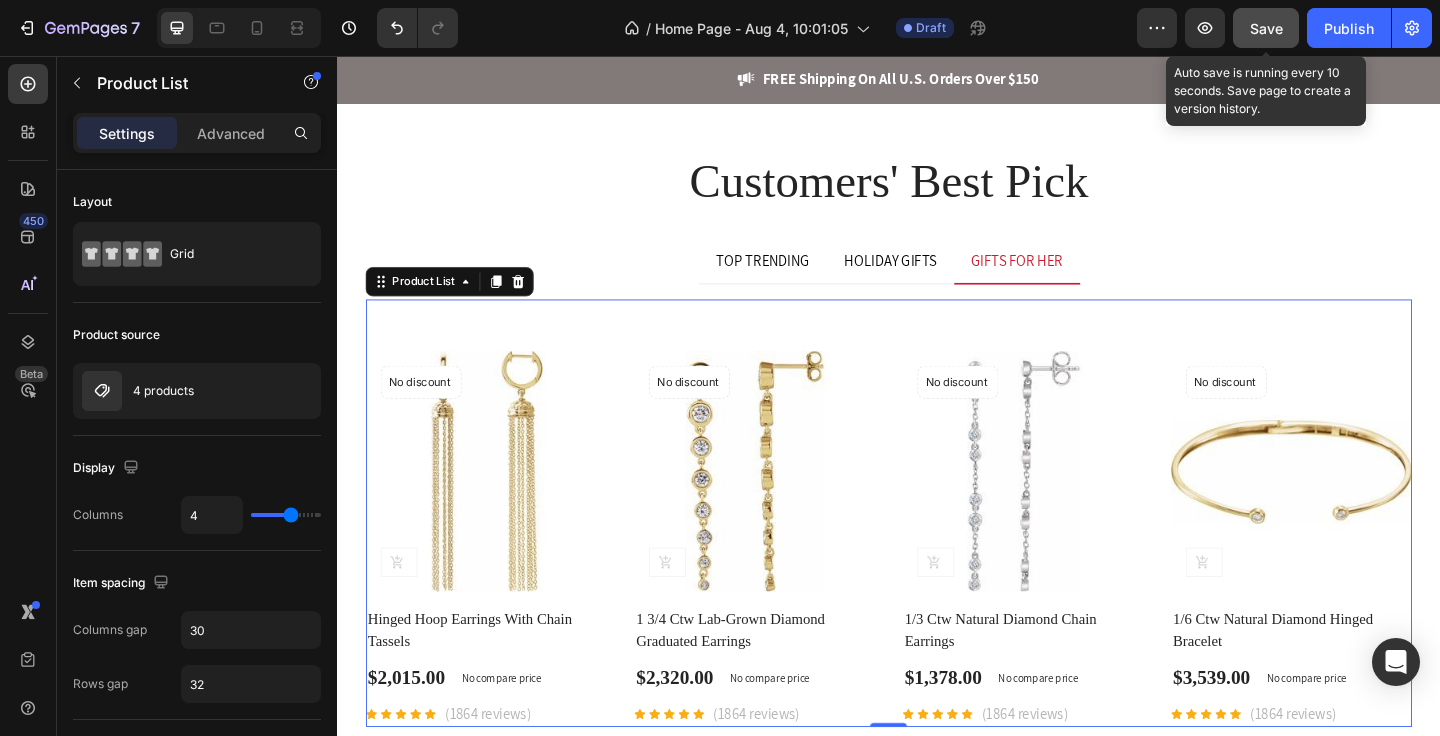 click on "Save" at bounding box center (1266, 28) 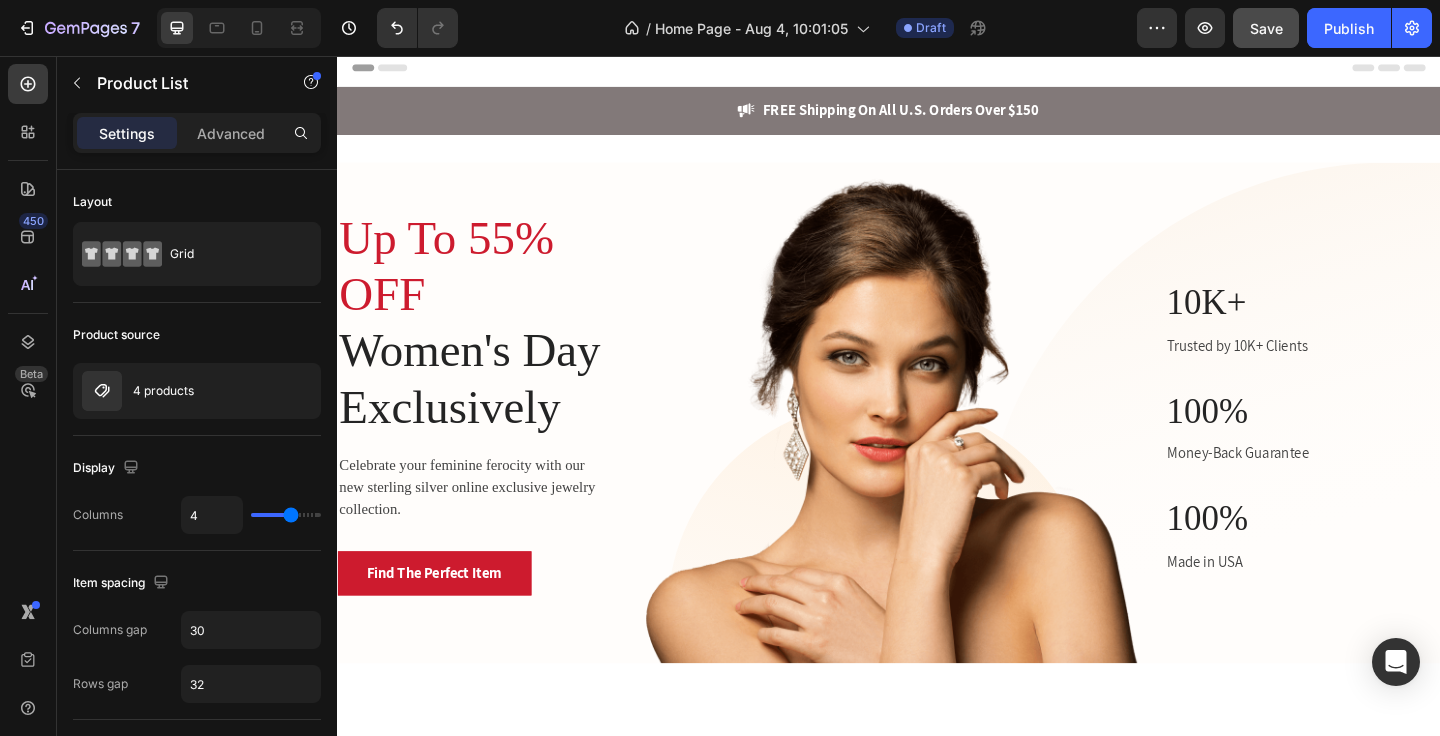 scroll, scrollTop: 0, scrollLeft: 0, axis: both 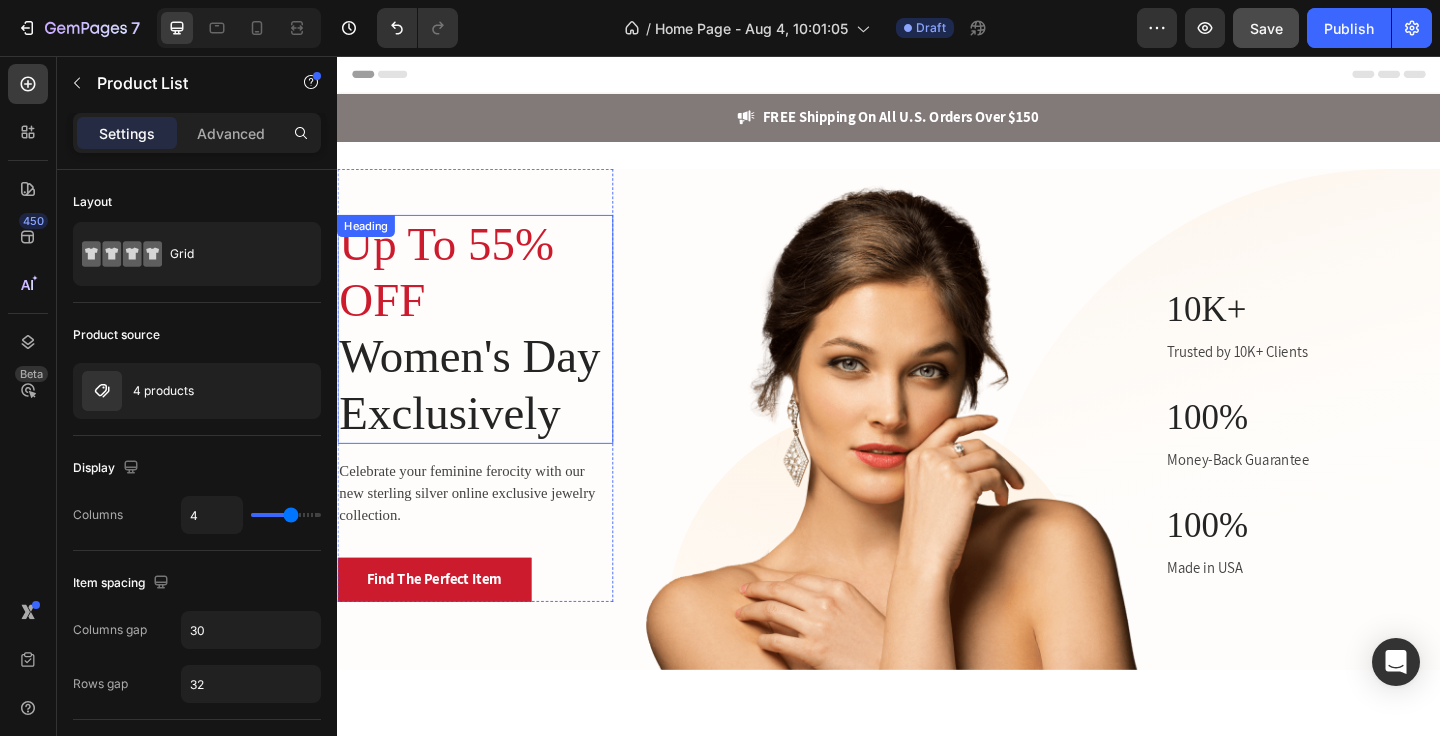 click on "Up To 55% OFF" at bounding box center [455, 291] 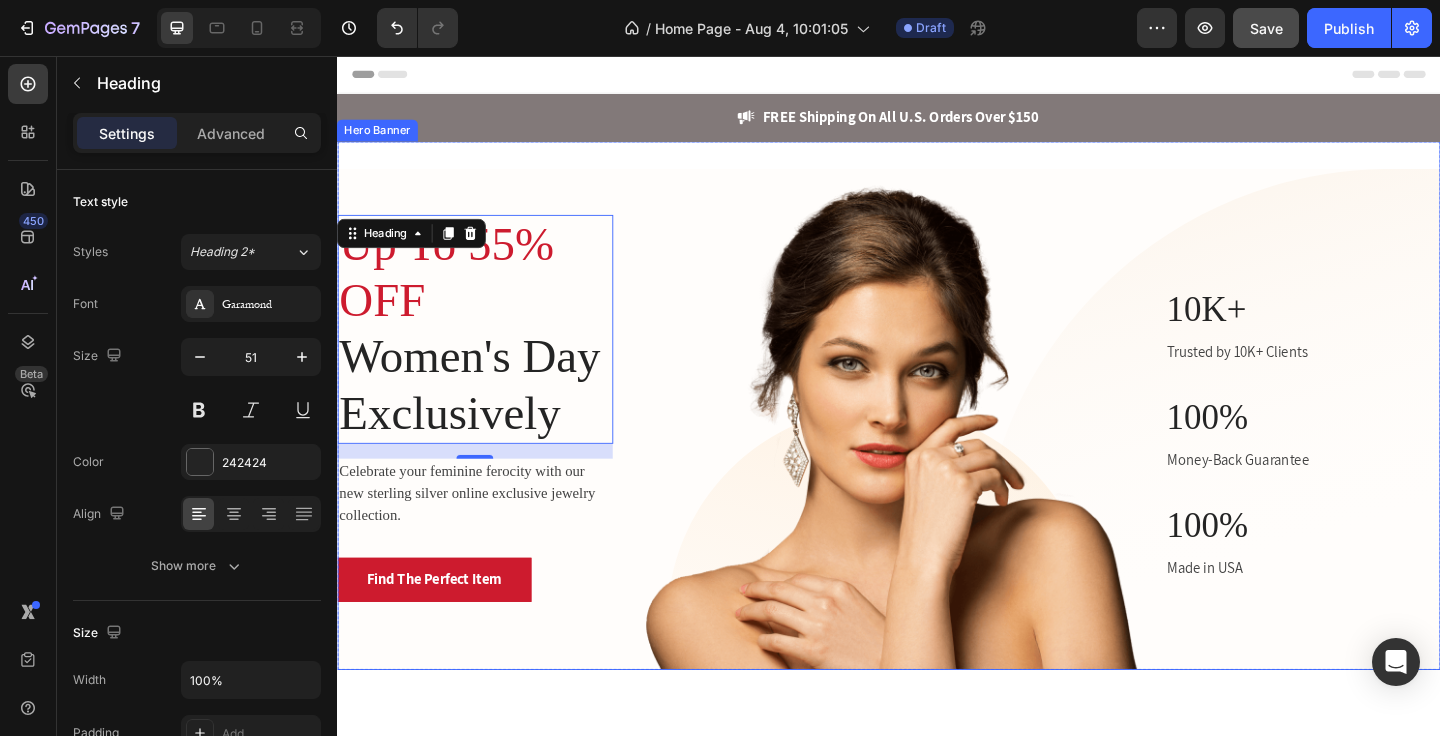 click on "Up To 55% OFF Women's Day Exclusively Heading   16 Celebrate your feminine ferocity with our new sterling silver online exclusive jewelry collection. Heading Find The Perfect Item Button Row Image Row 10K+ Heading Trusted by 10K+ Clients Text block 100% Heading Money-Back Guarantee Text block 100% Heading Made in USA Text block Row 10K+ Heading Trusted by 10K+ Clients Text block Row Row 100% Heading Money-Back Guarantee Text block Row 100% Heading Made in USA Text block Row Row Hero Banner" at bounding box center [937, 436] 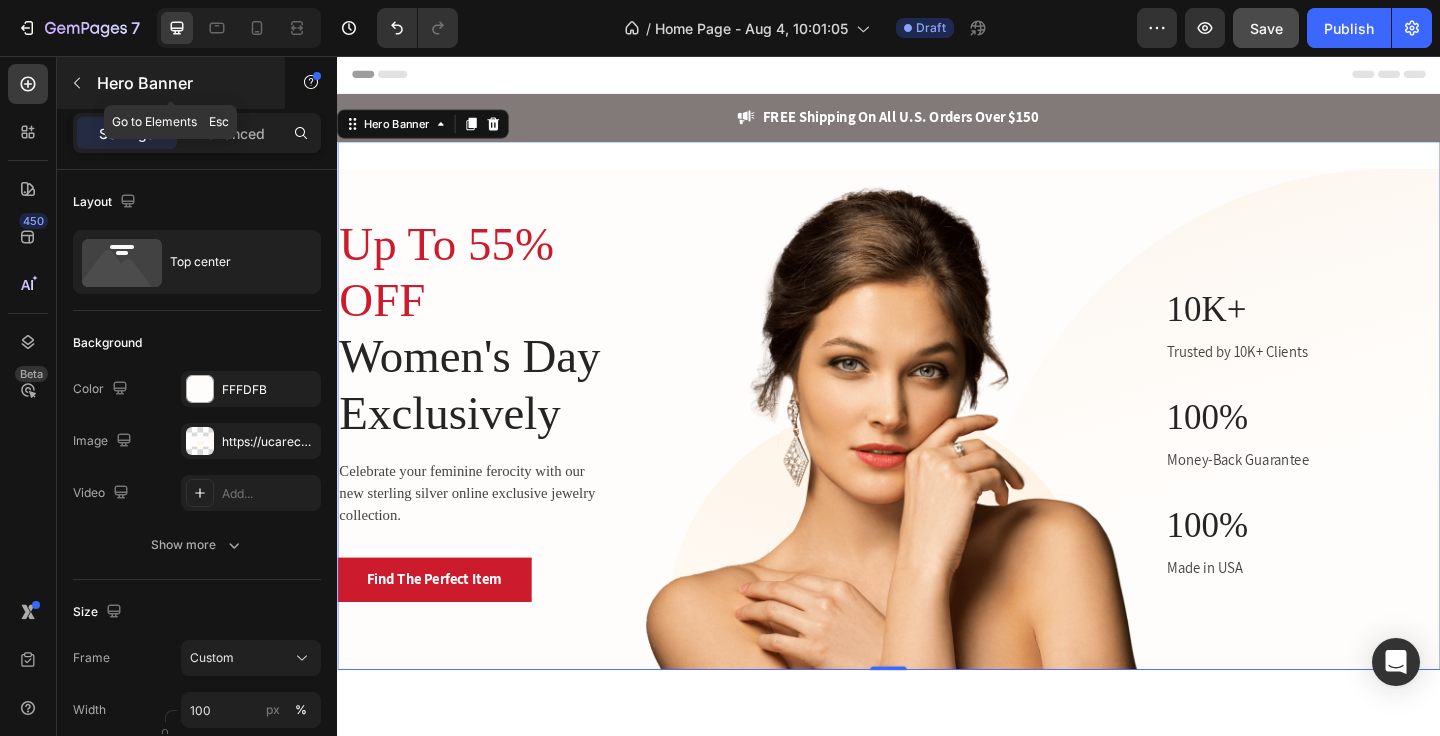 click 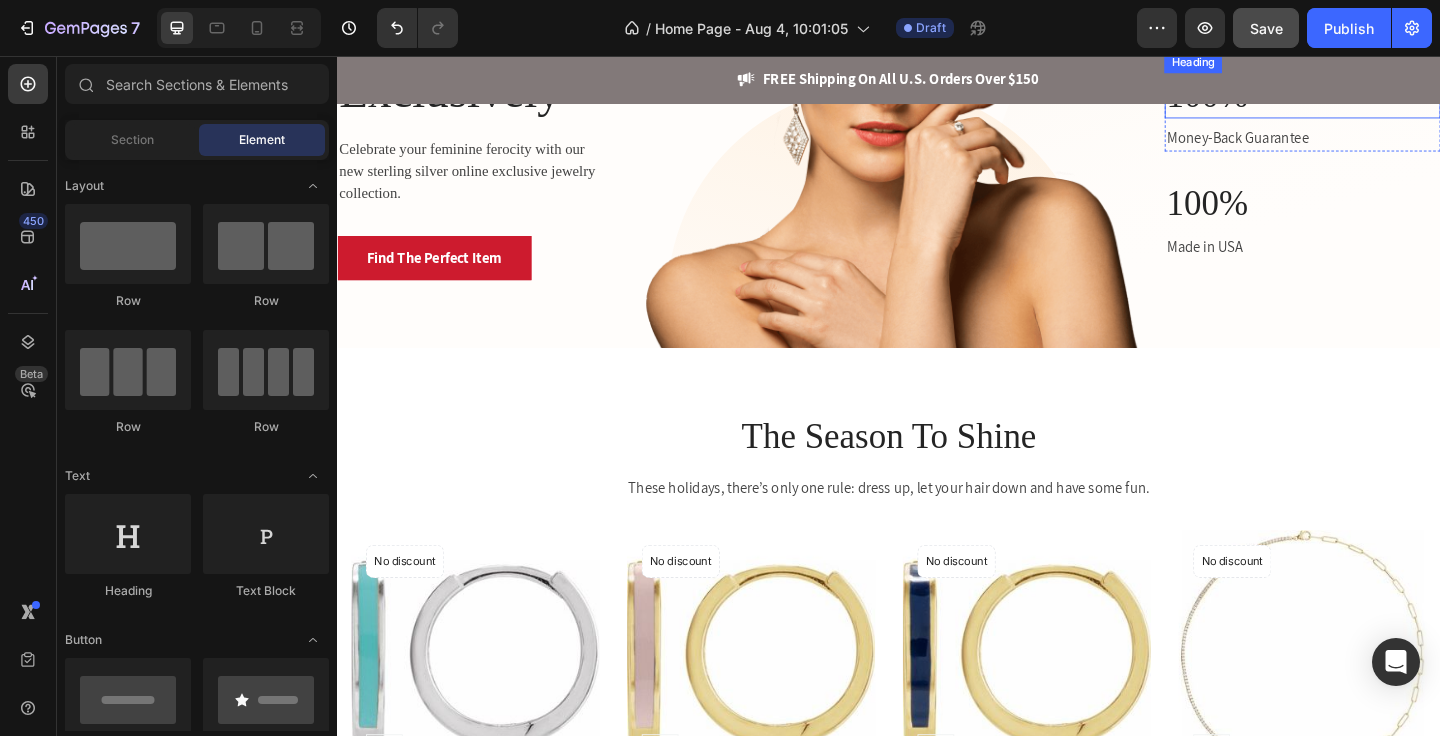scroll, scrollTop: 351, scrollLeft: 0, axis: vertical 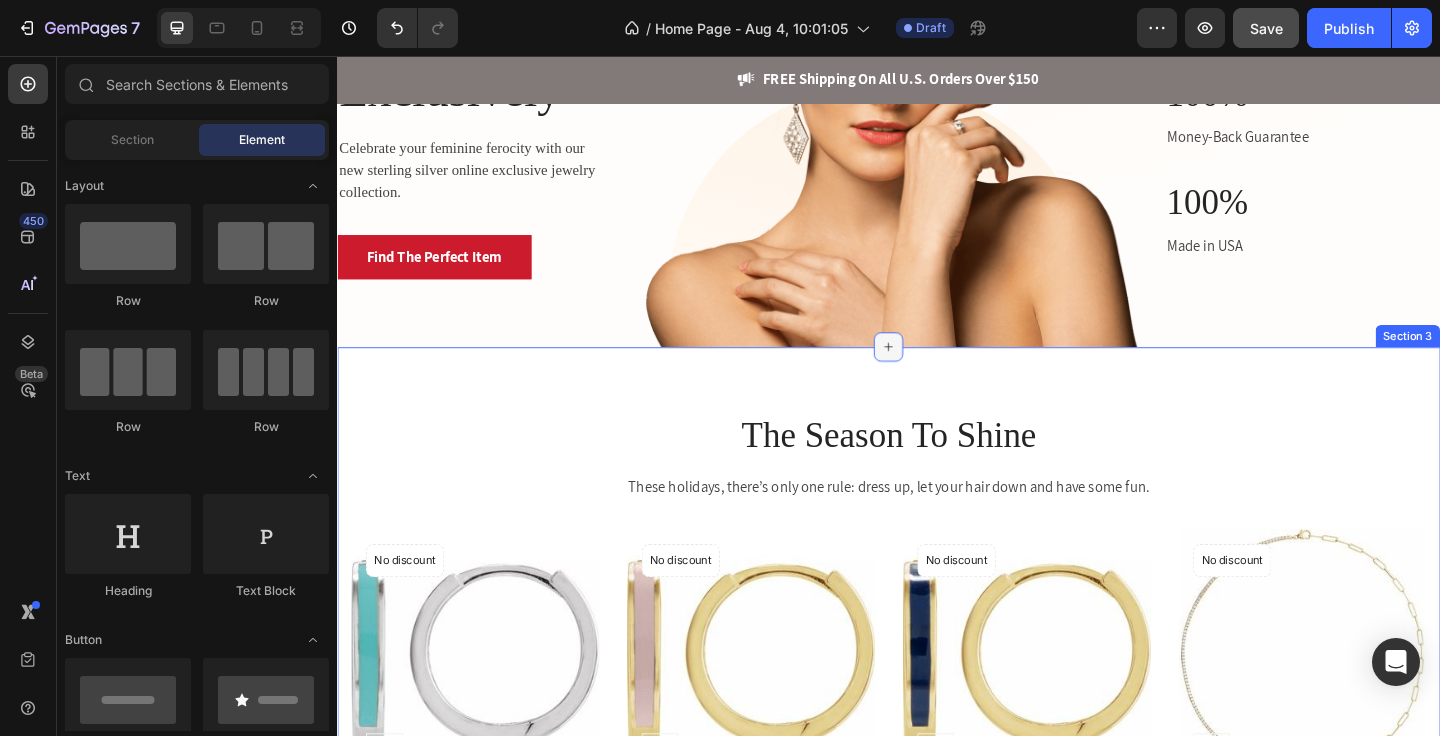 click 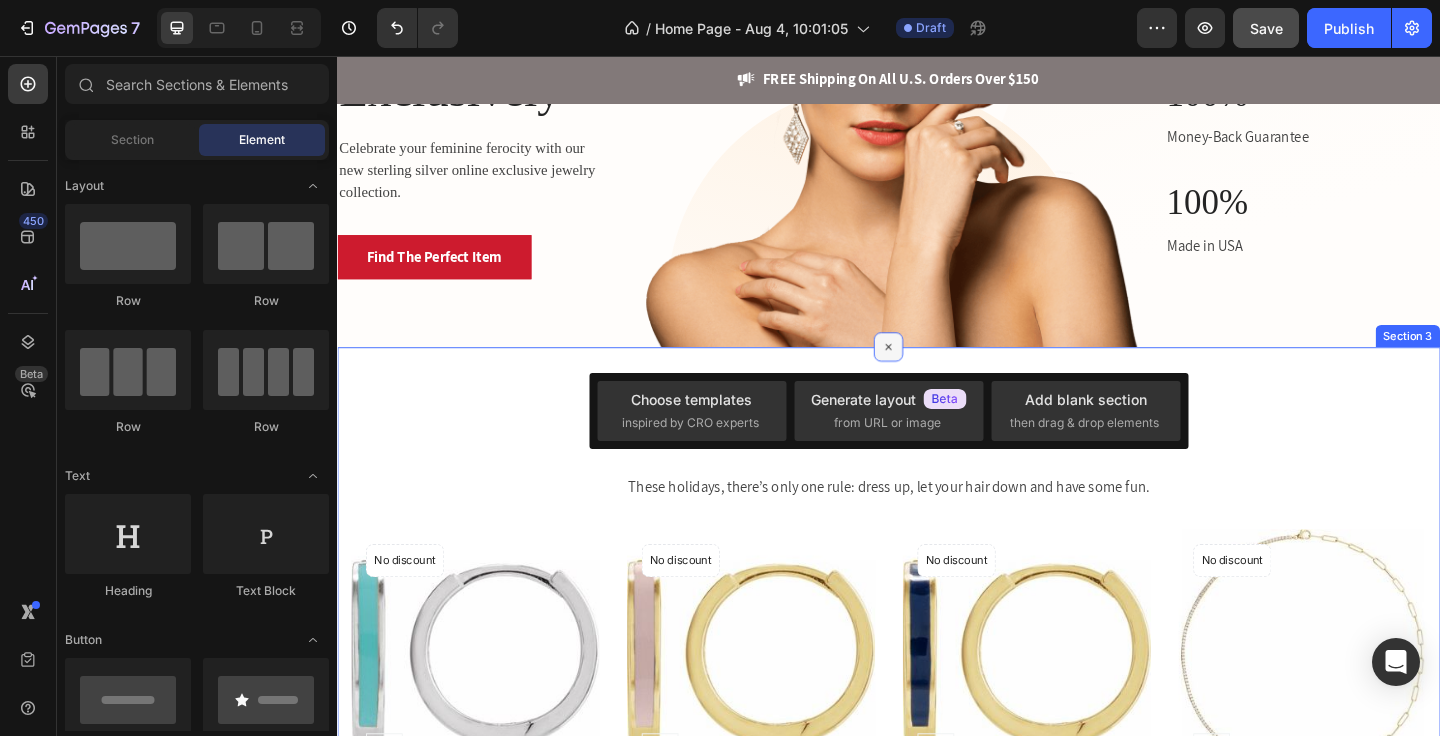 click 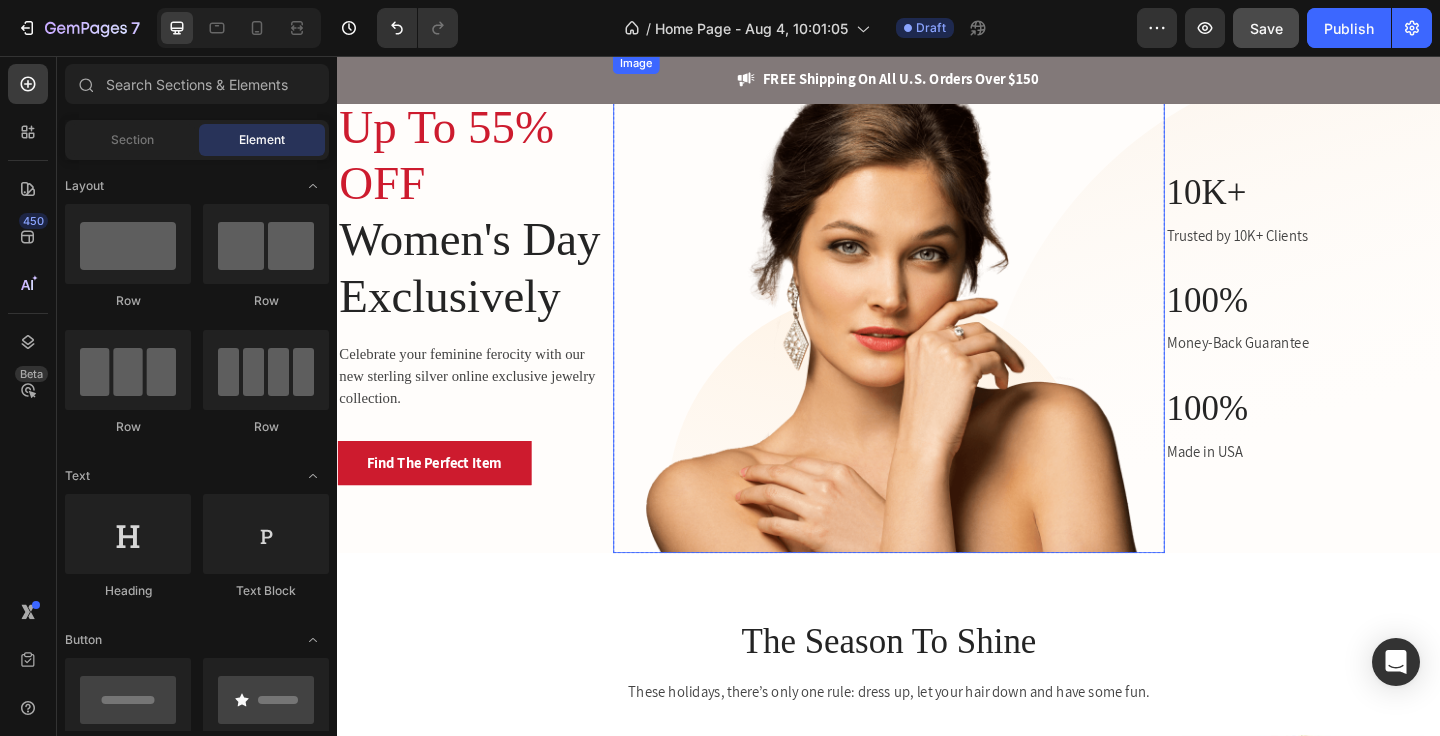 scroll, scrollTop: 129, scrollLeft: 0, axis: vertical 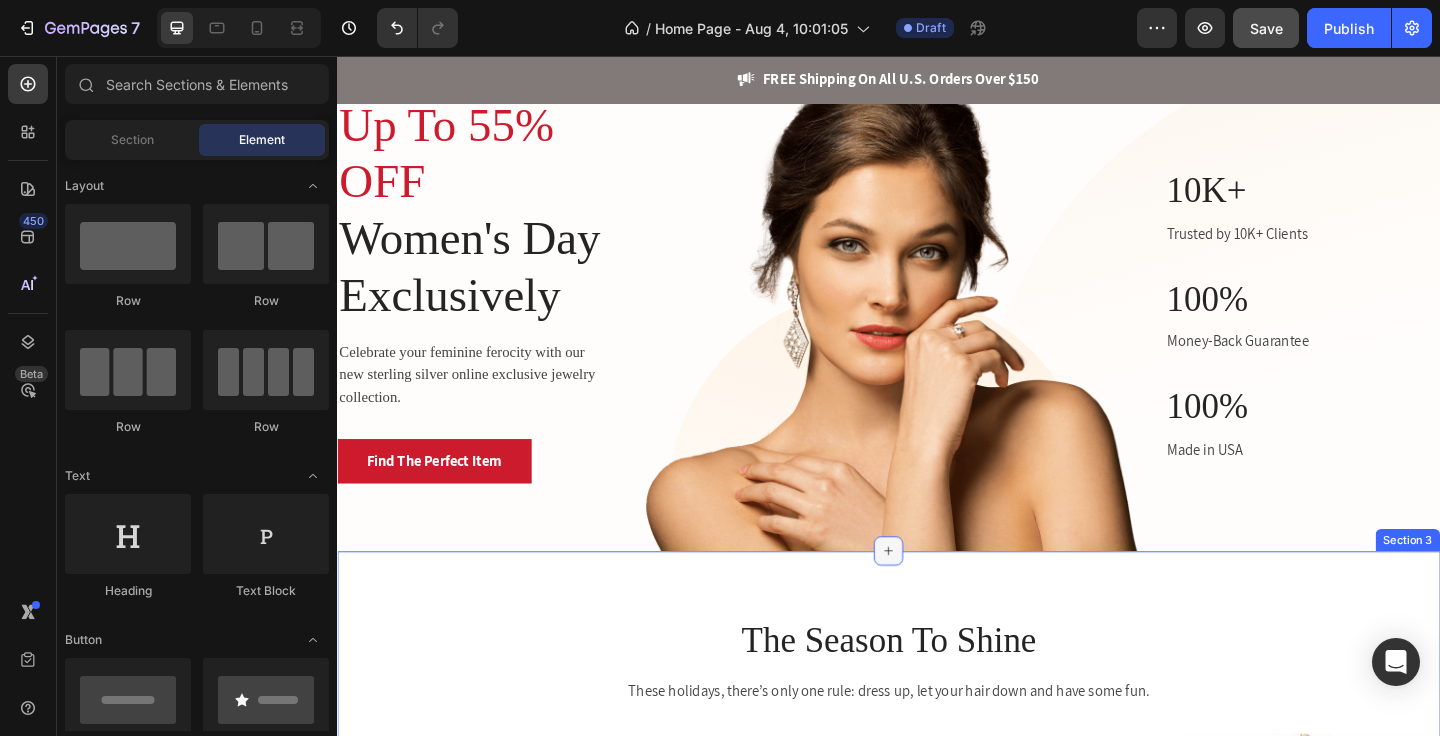 click 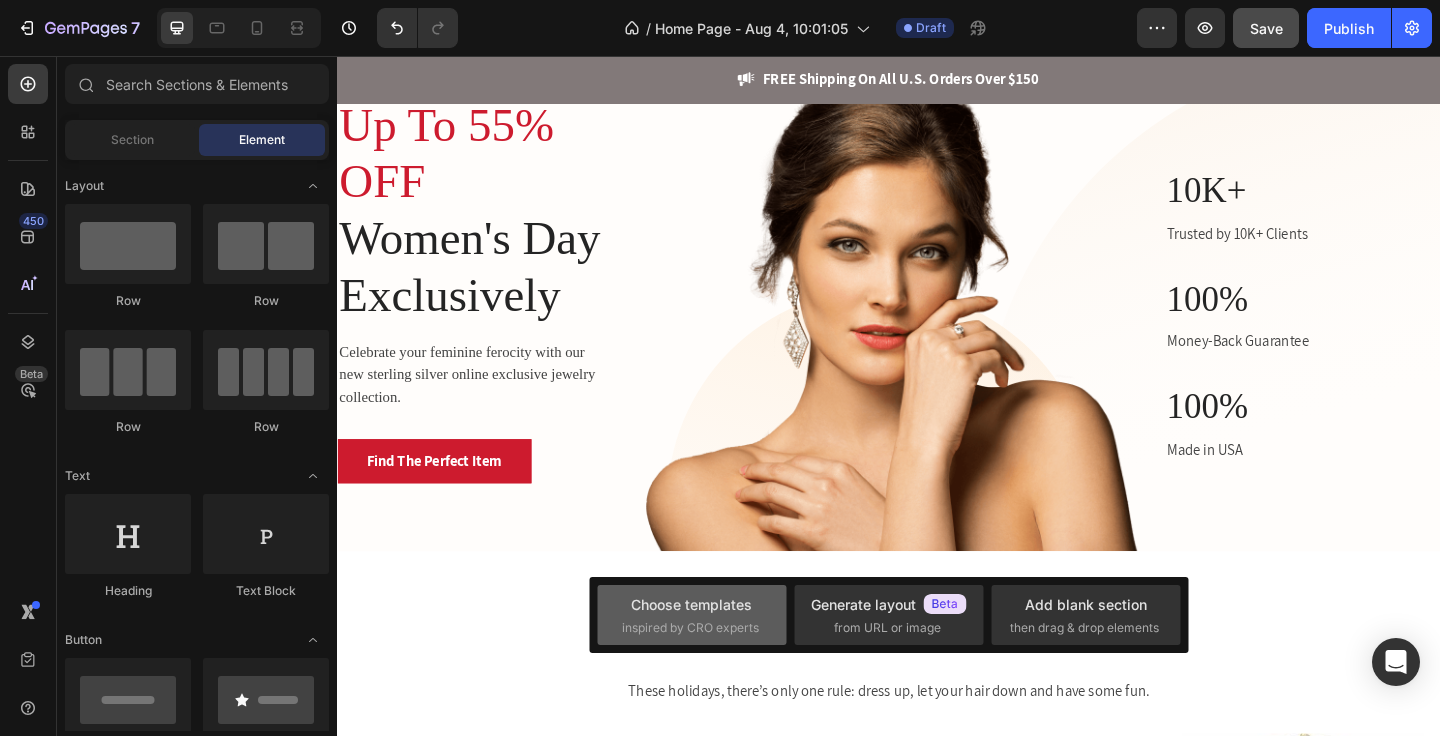 click on "inspired by CRO experts" at bounding box center (690, 628) 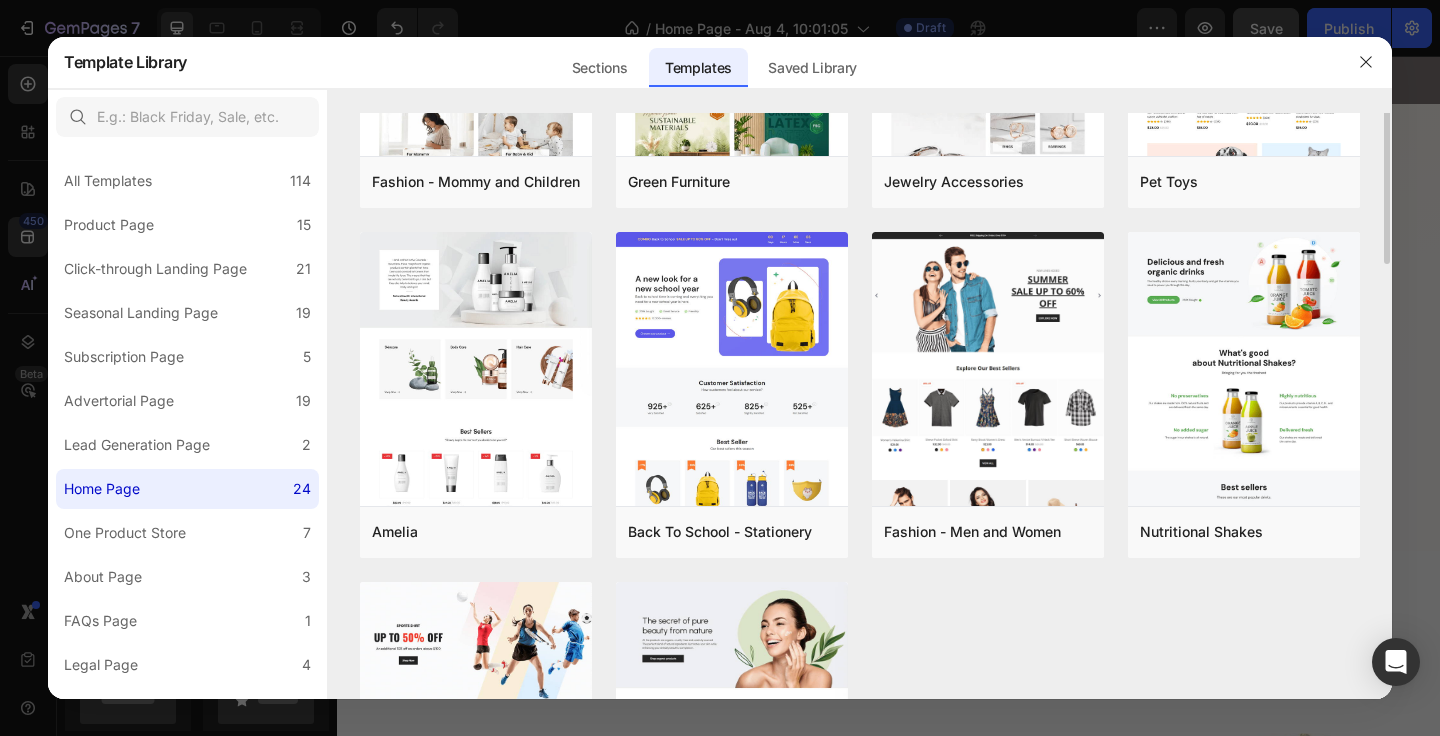 scroll, scrollTop: 42, scrollLeft: 0, axis: vertical 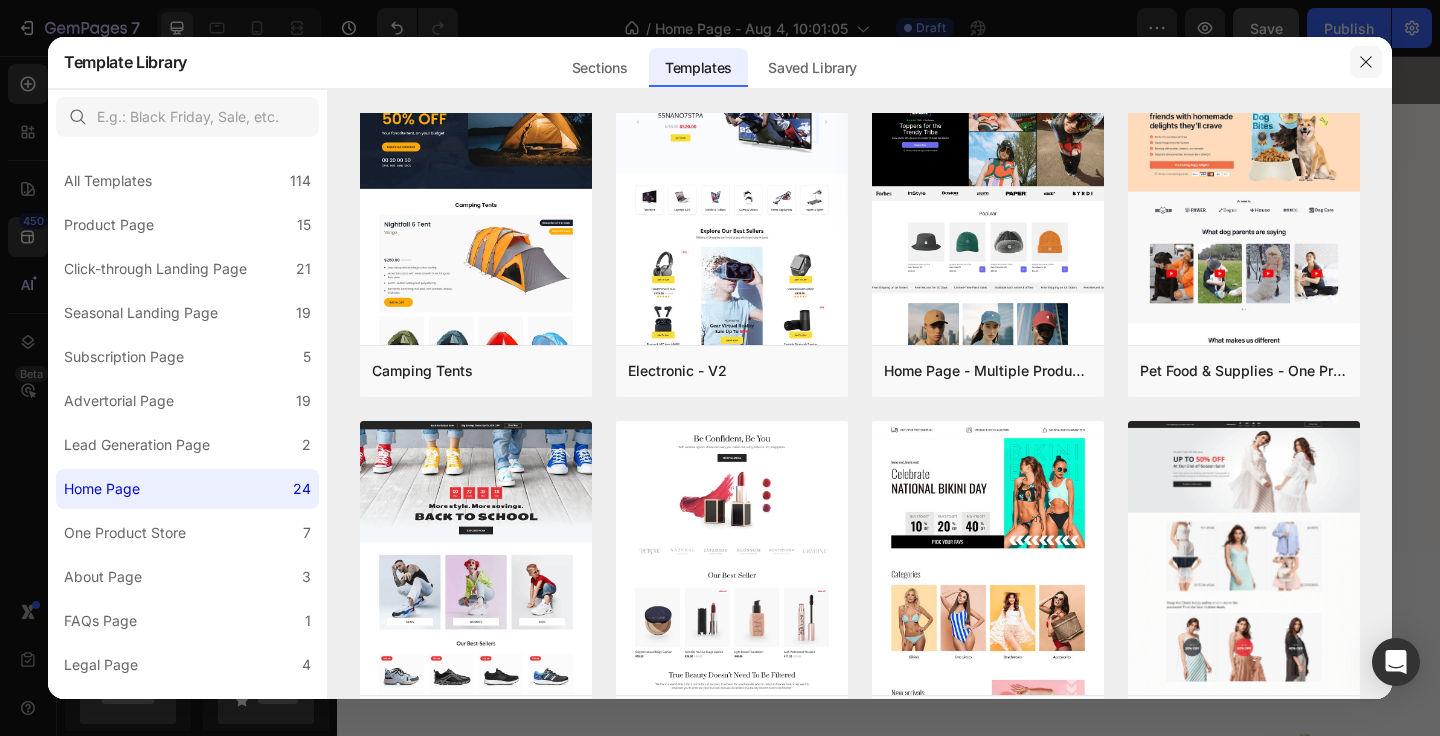 click 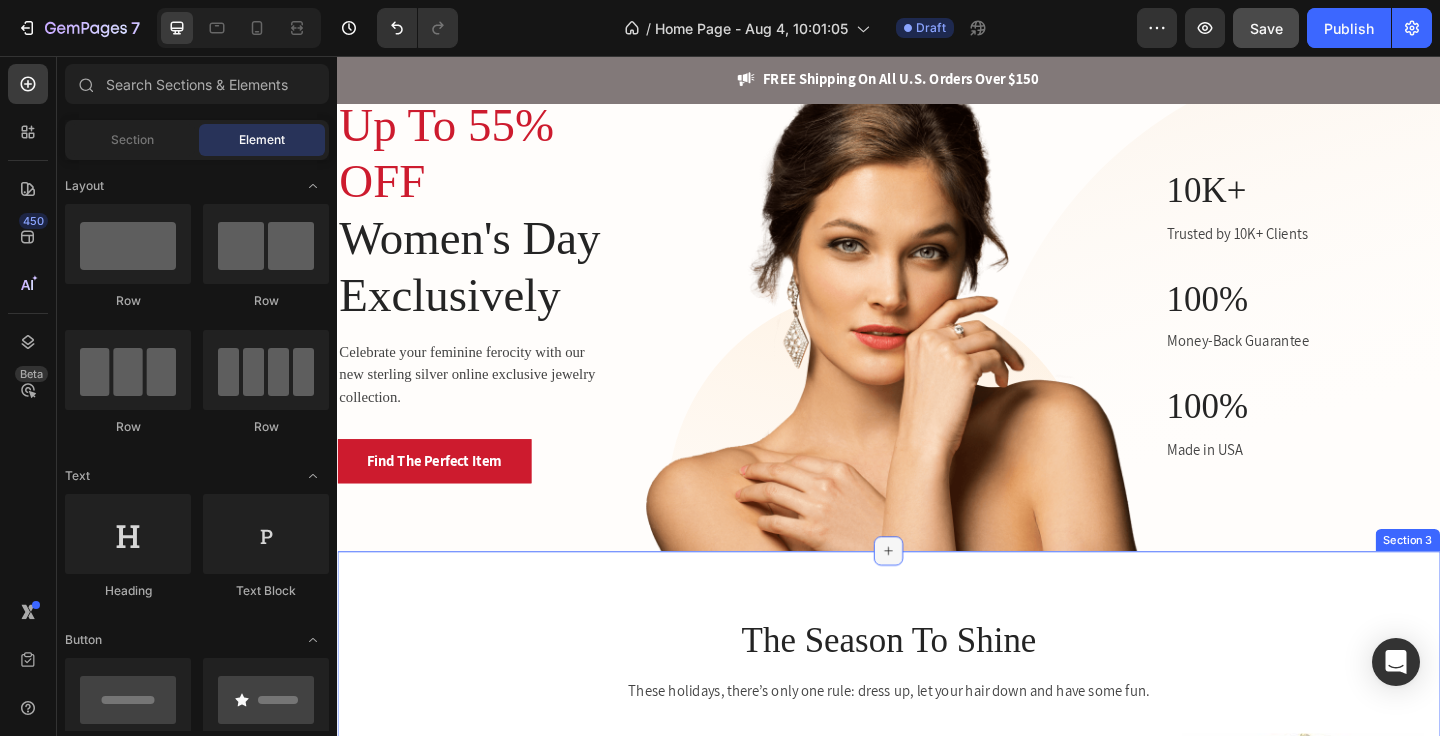 click 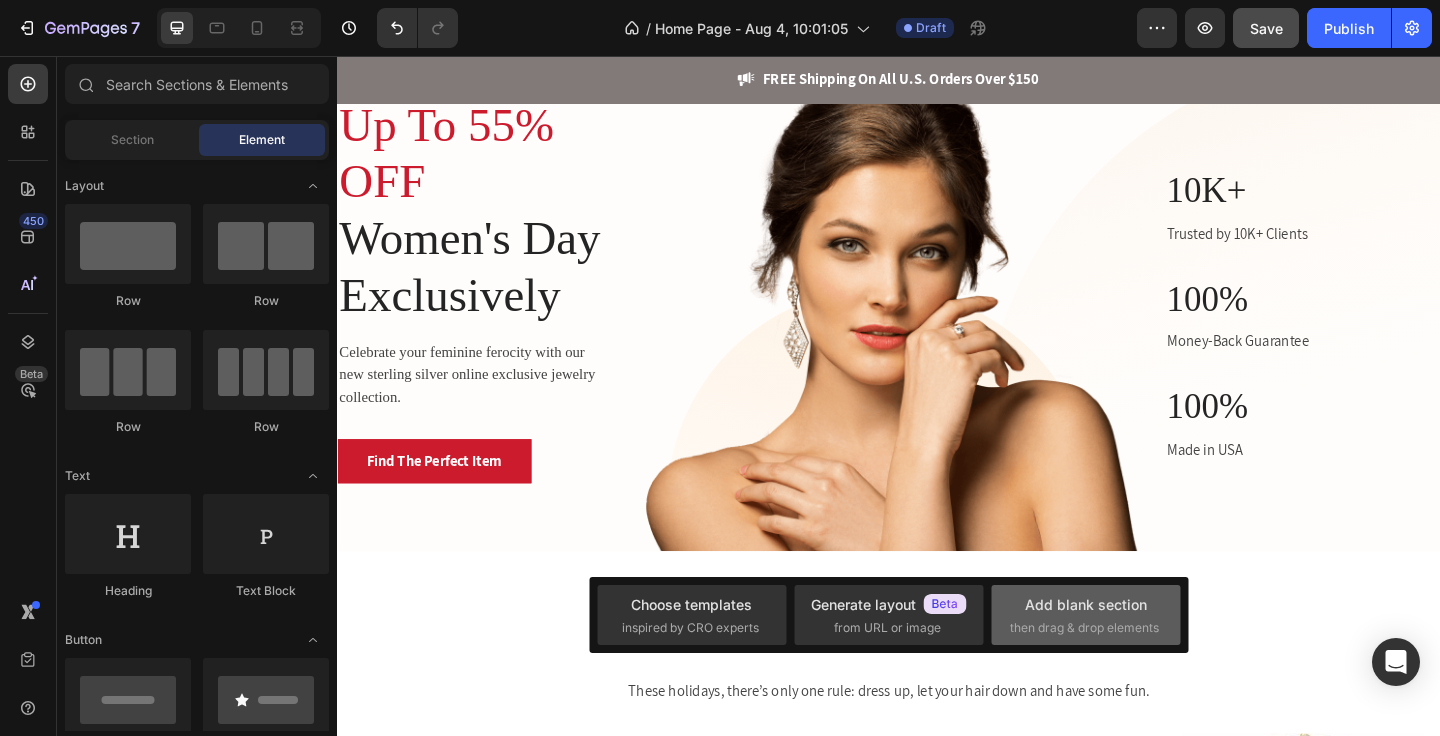 click on "Add blank section" at bounding box center (1086, 604) 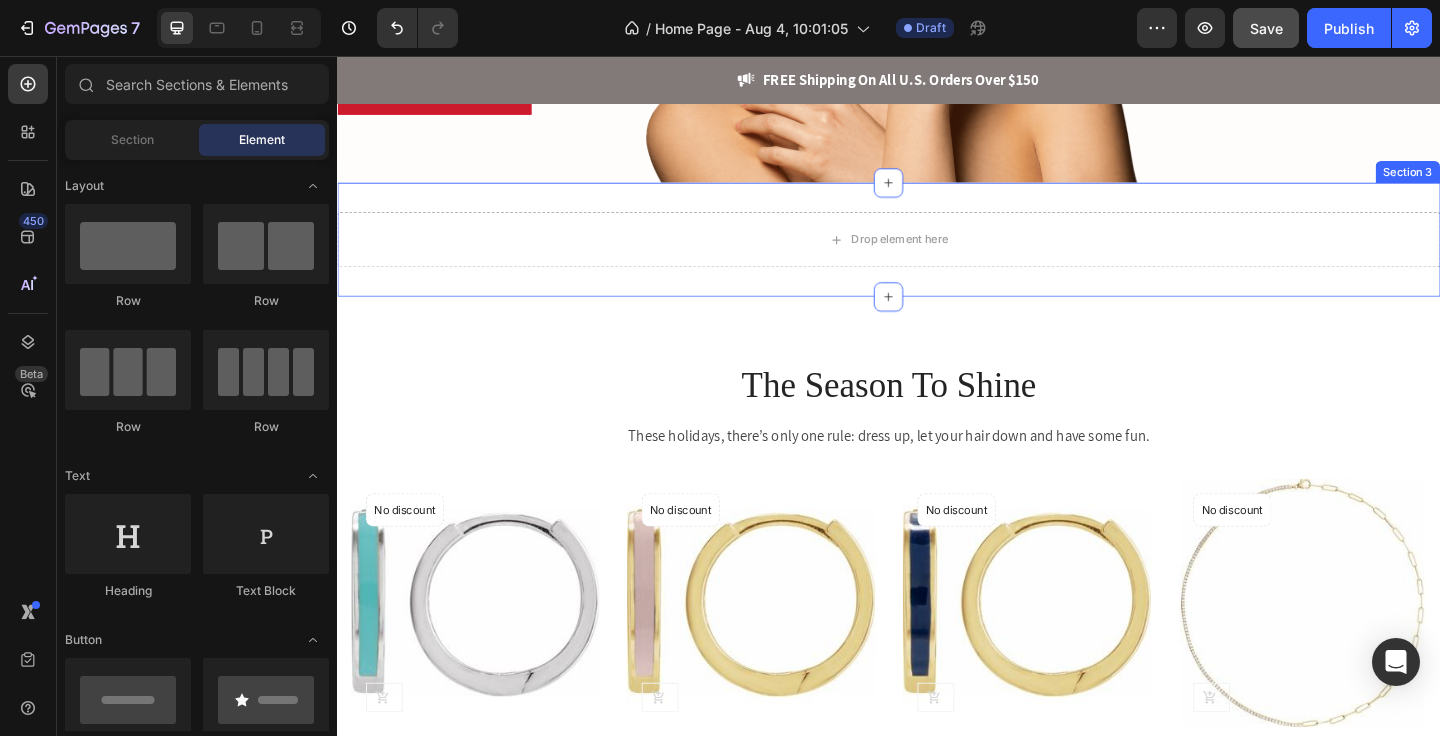 scroll, scrollTop: 352, scrollLeft: 0, axis: vertical 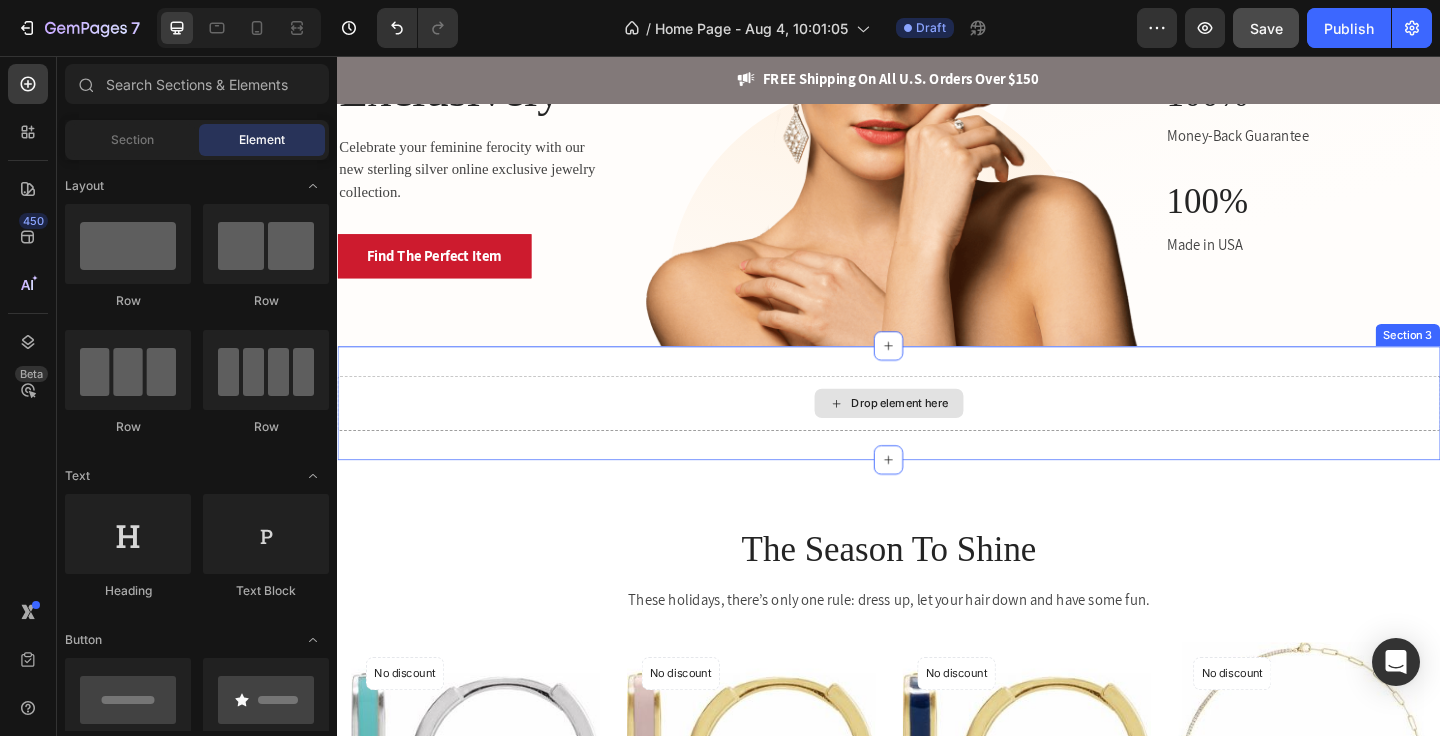 click on "Drop element here" at bounding box center (949, 434) 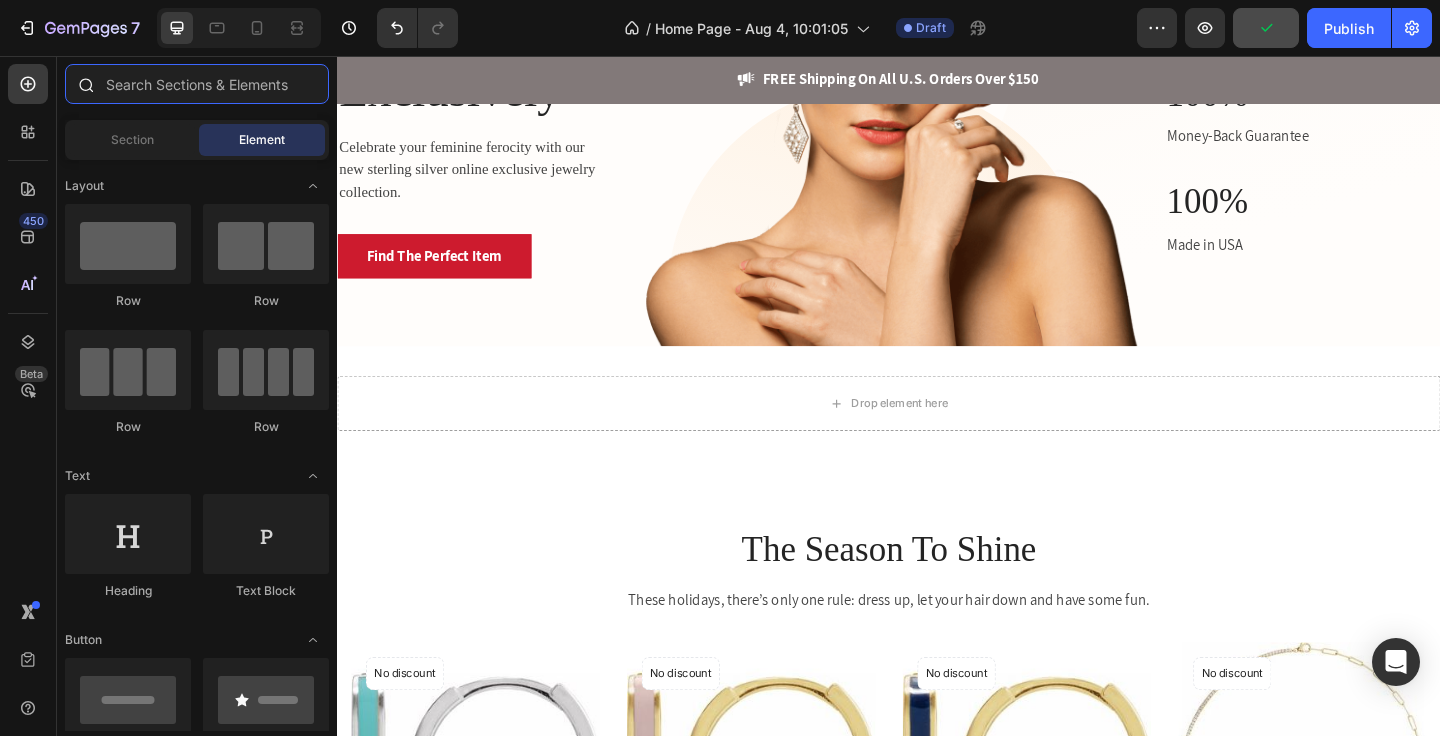 click at bounding box center (197, 84) 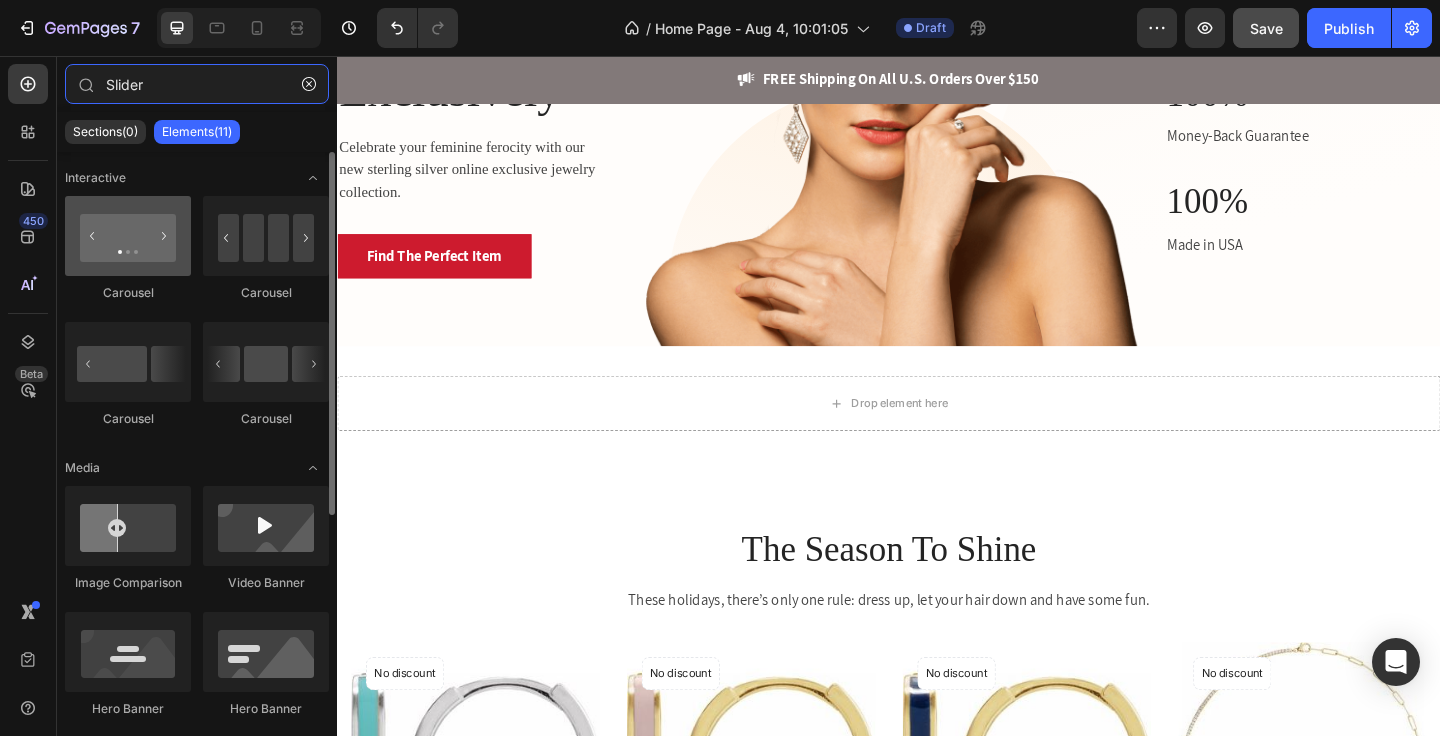 type on "Slider" 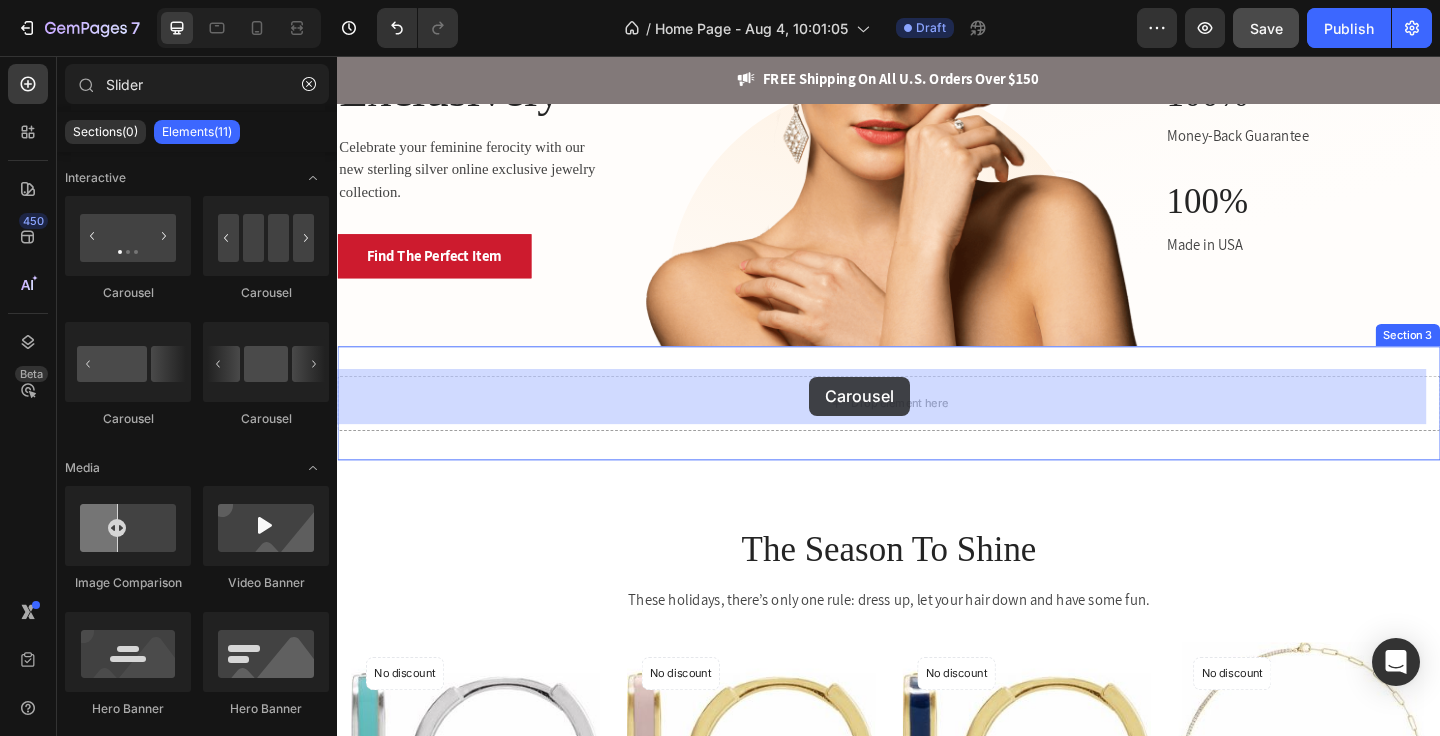 drag, startPoint x: 460, startPoint y: 298, endPoint x: 850, endPoint y: 405, distance: 404.41193 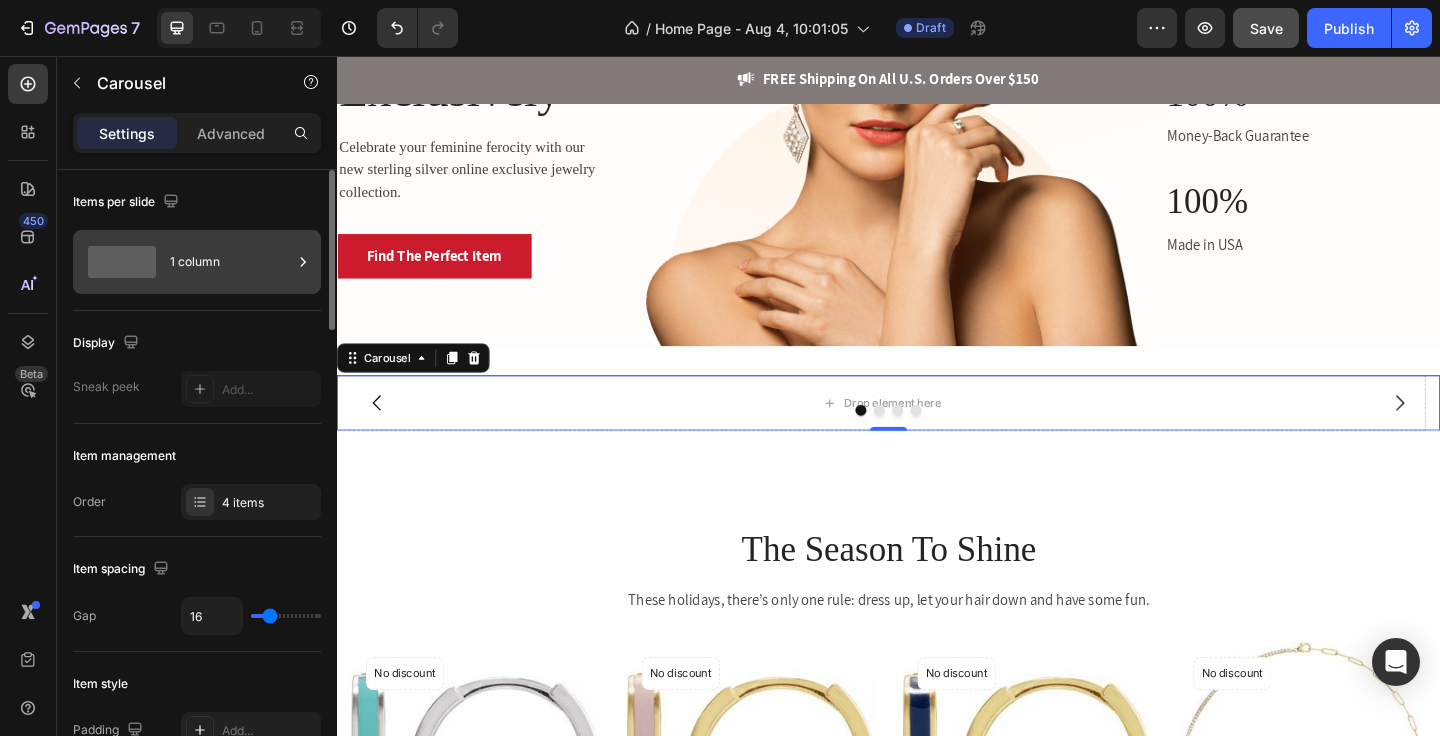 click on "1 column" at bounding box center [231, 262] 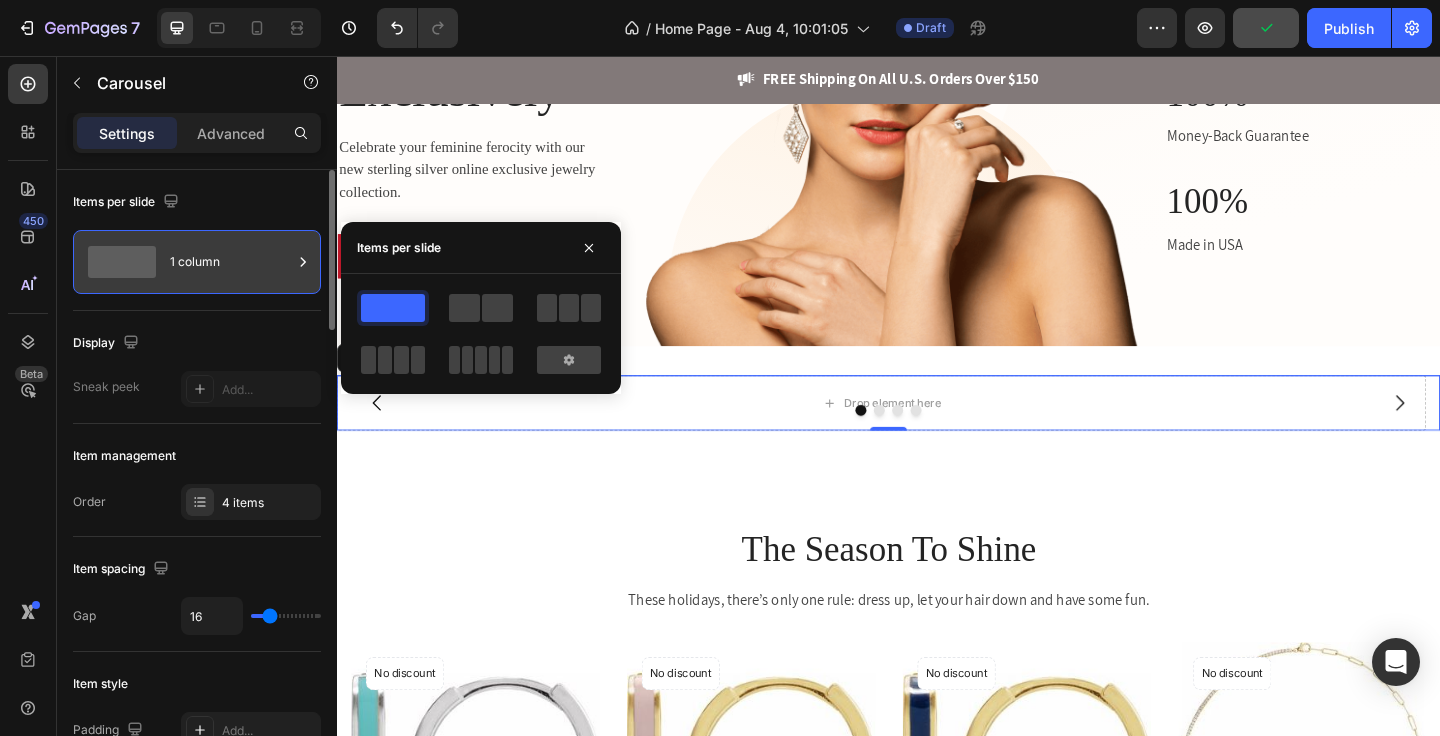 click on "1 column" at bounding box center (231, 262) 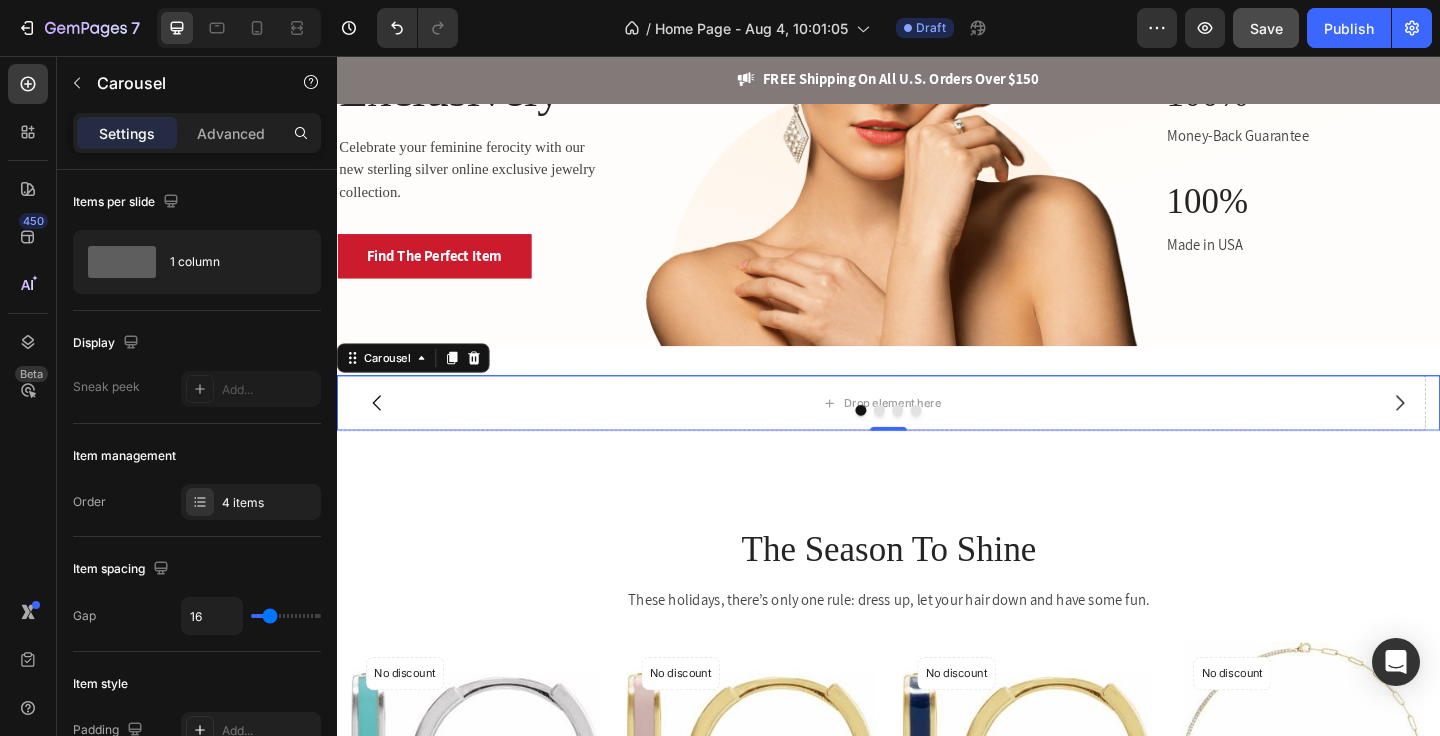 click at bounding box center (927, 442) 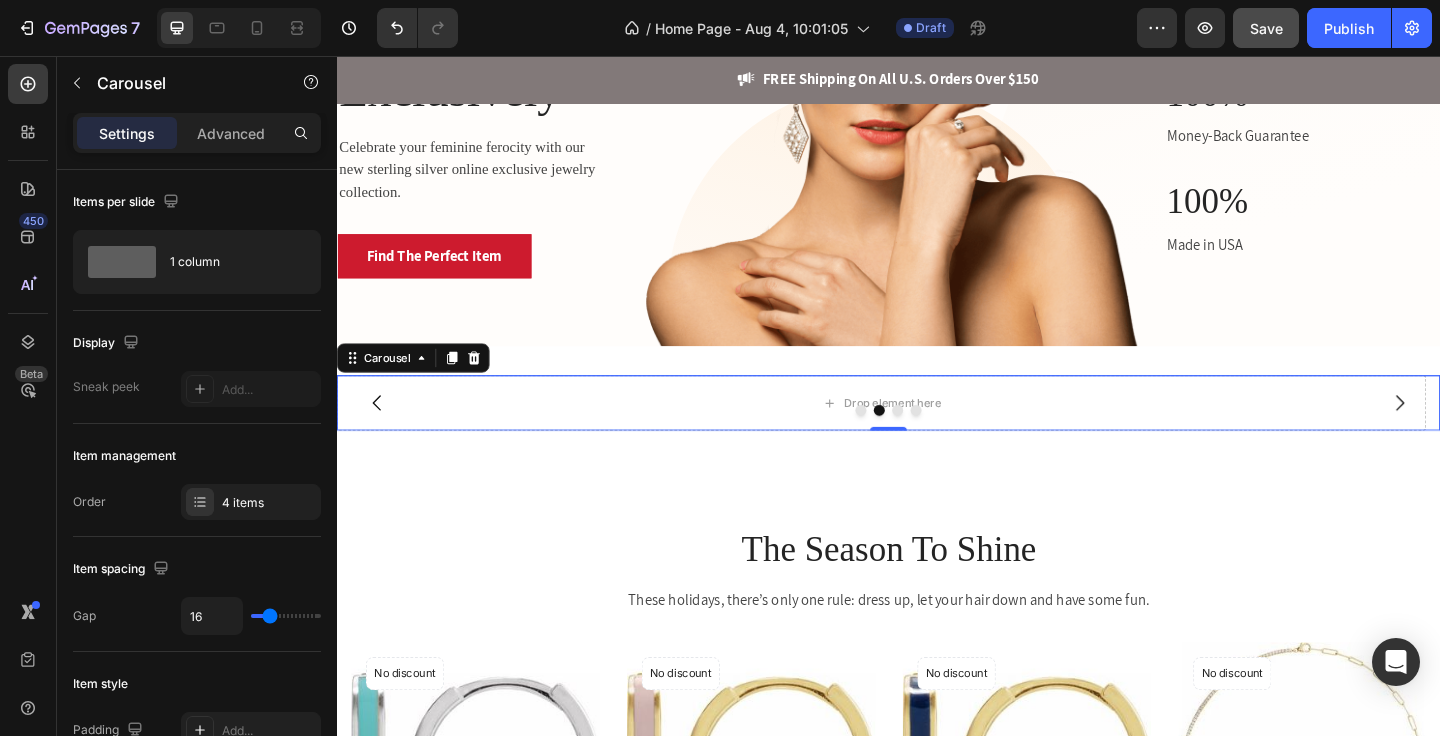 click at bounding box center [947, 442] 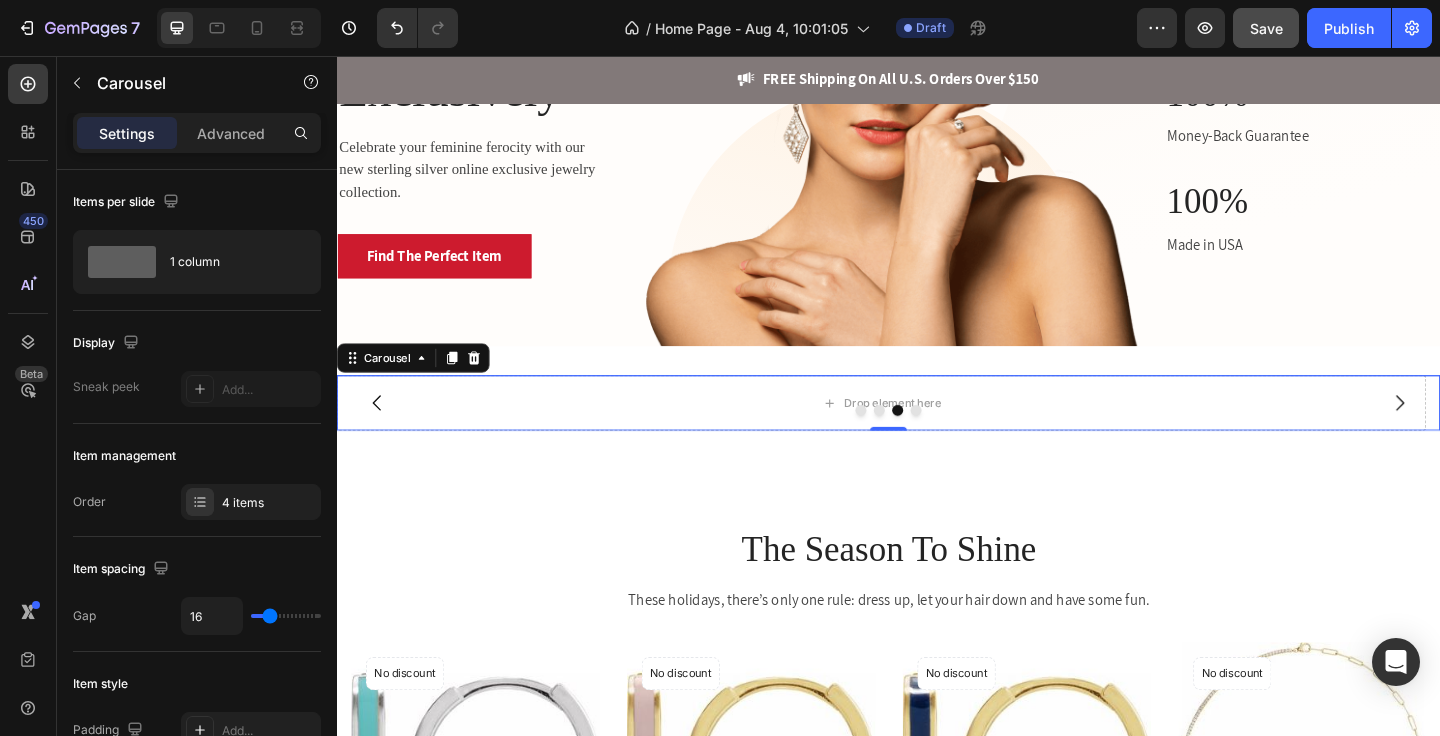 click at bounding box center (967, 442) 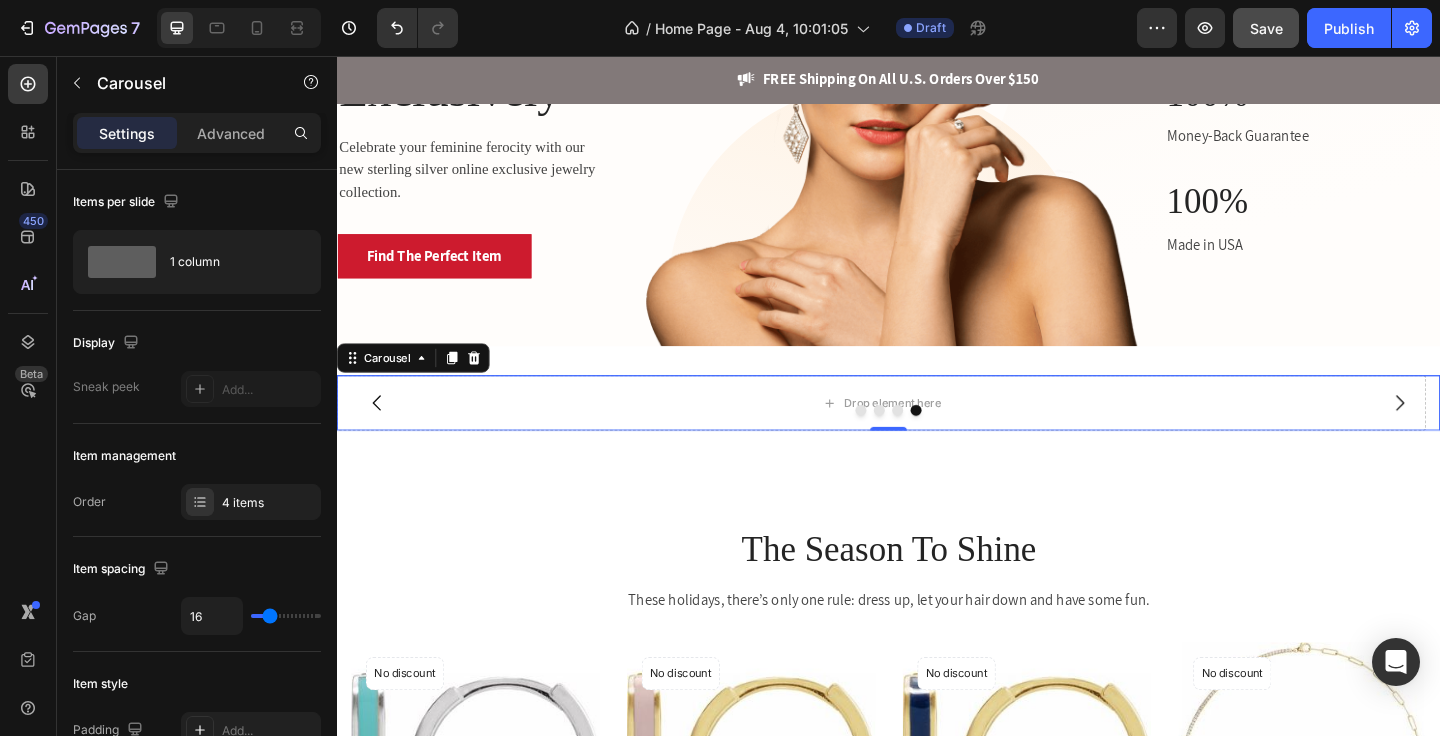 click at bounding box center [937, 442] 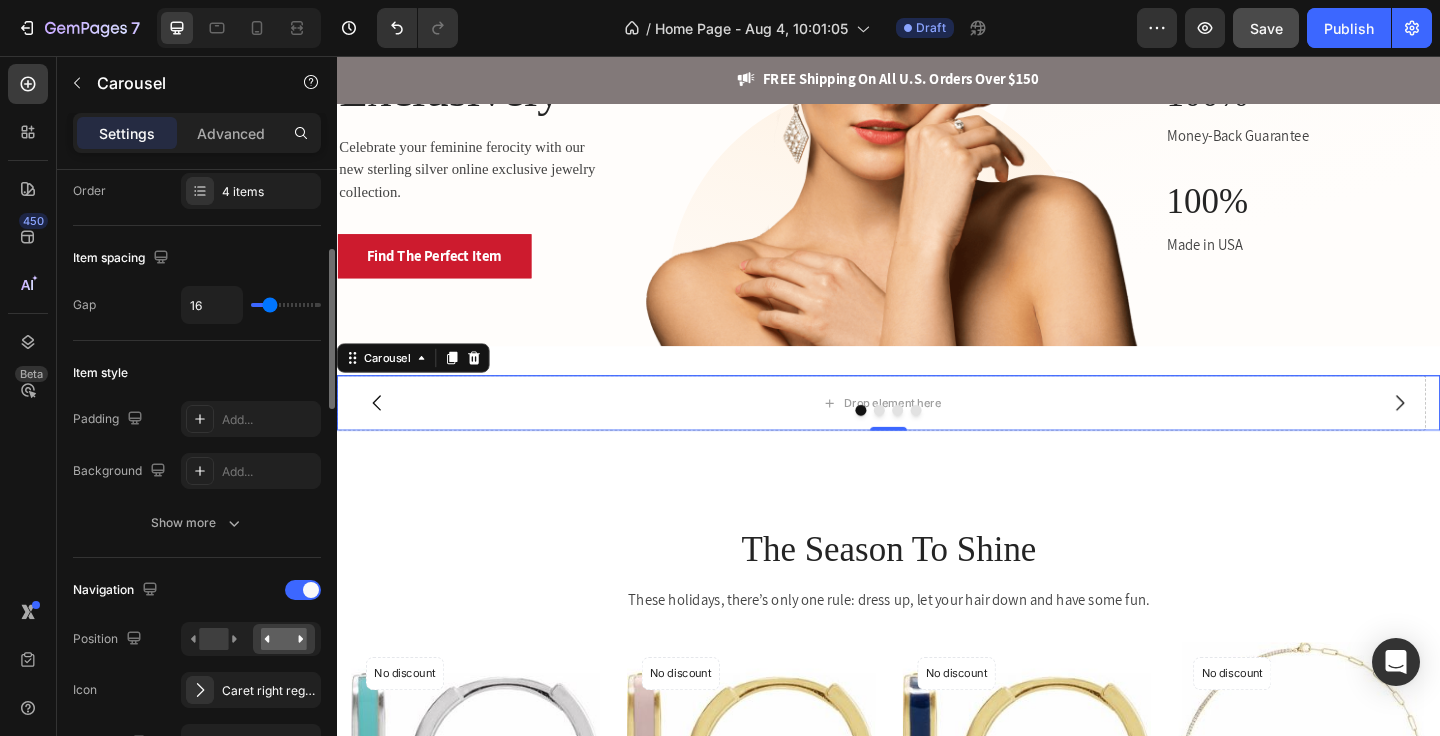scroll, scrollTop: 0, scrollLeft: 0, axis: both 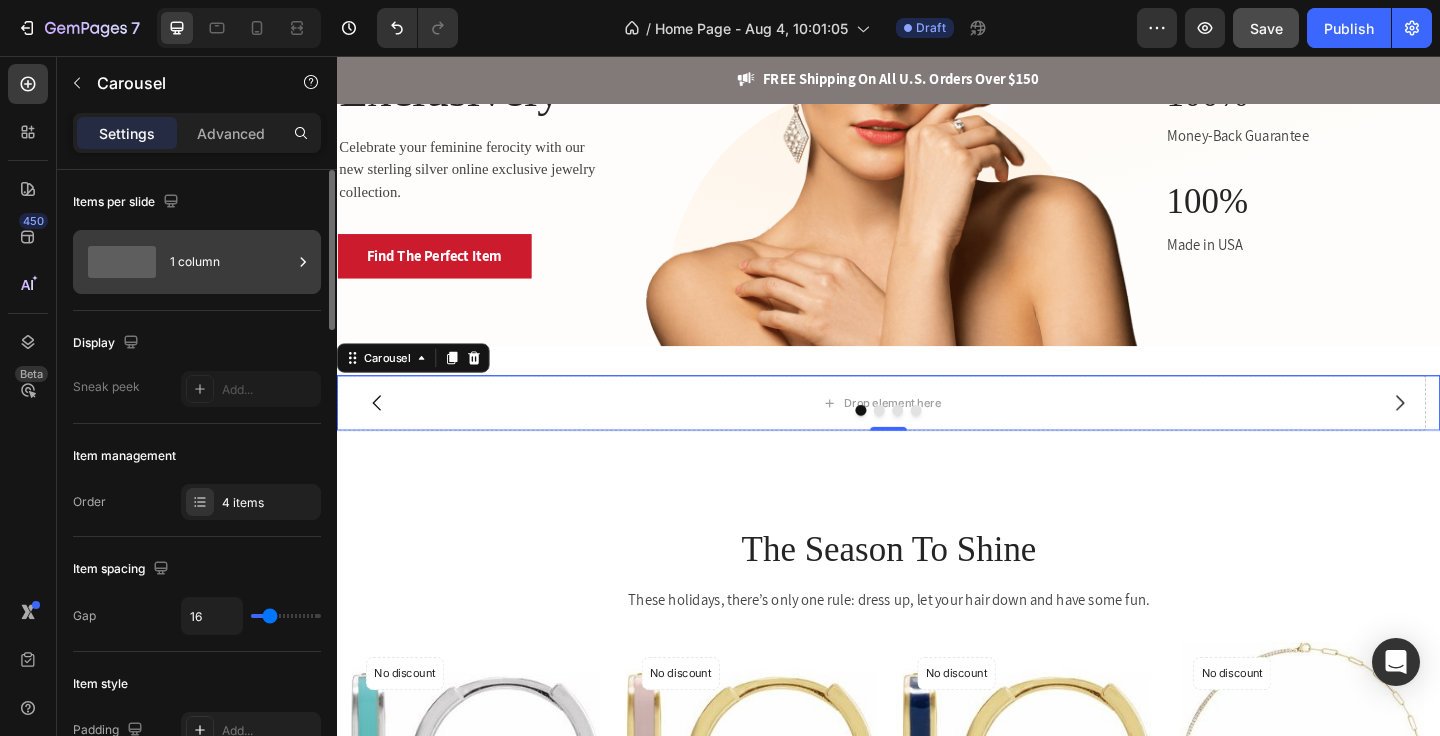 click on "1 column" at bounding box center (197, 262) 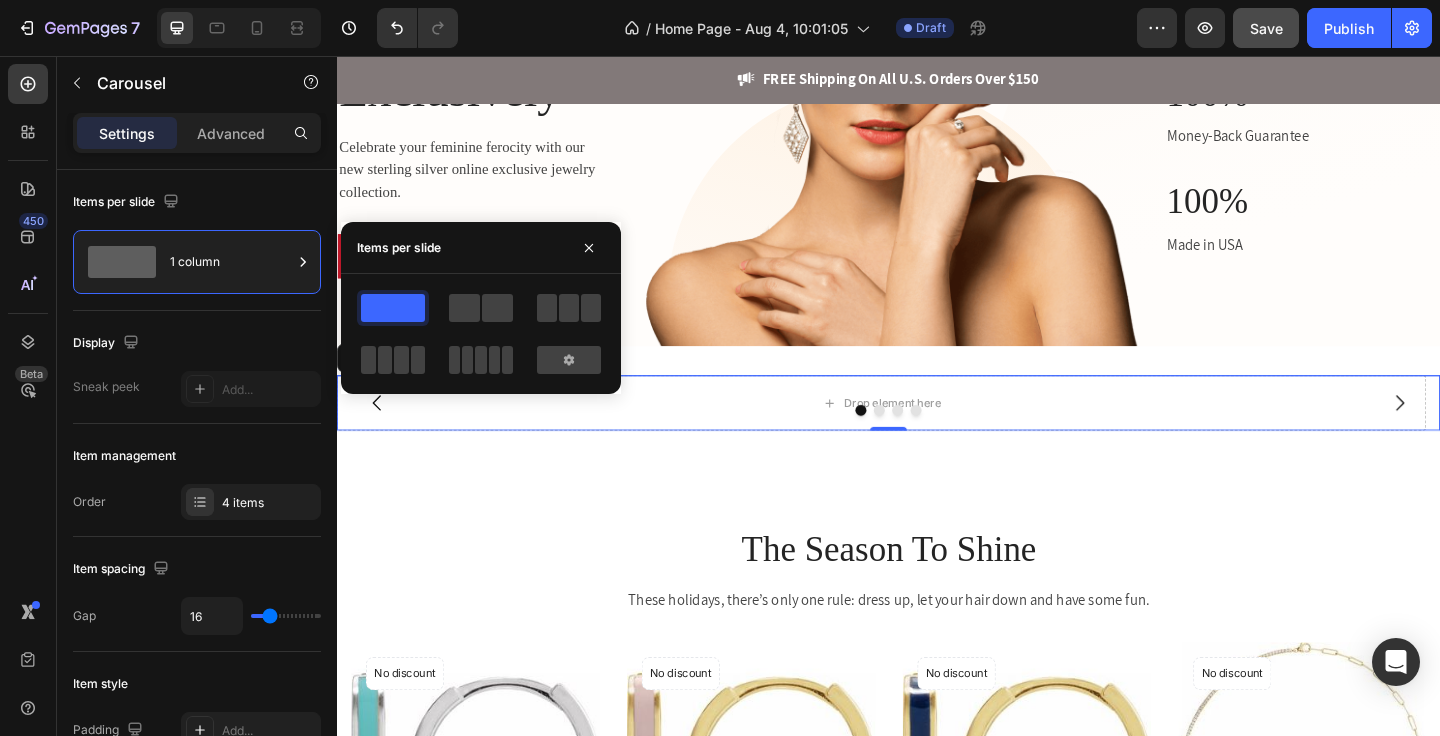 click 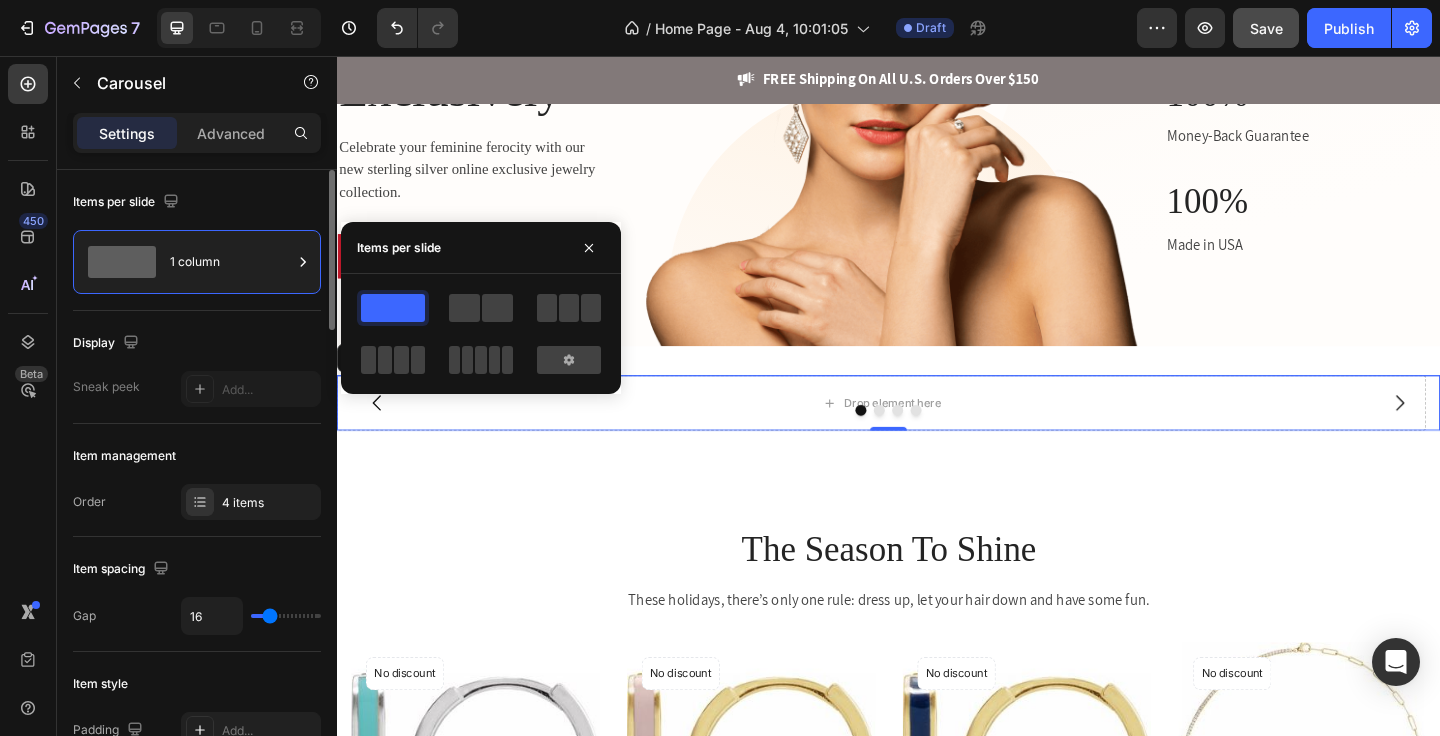click on "Display Sneak peek Add..." 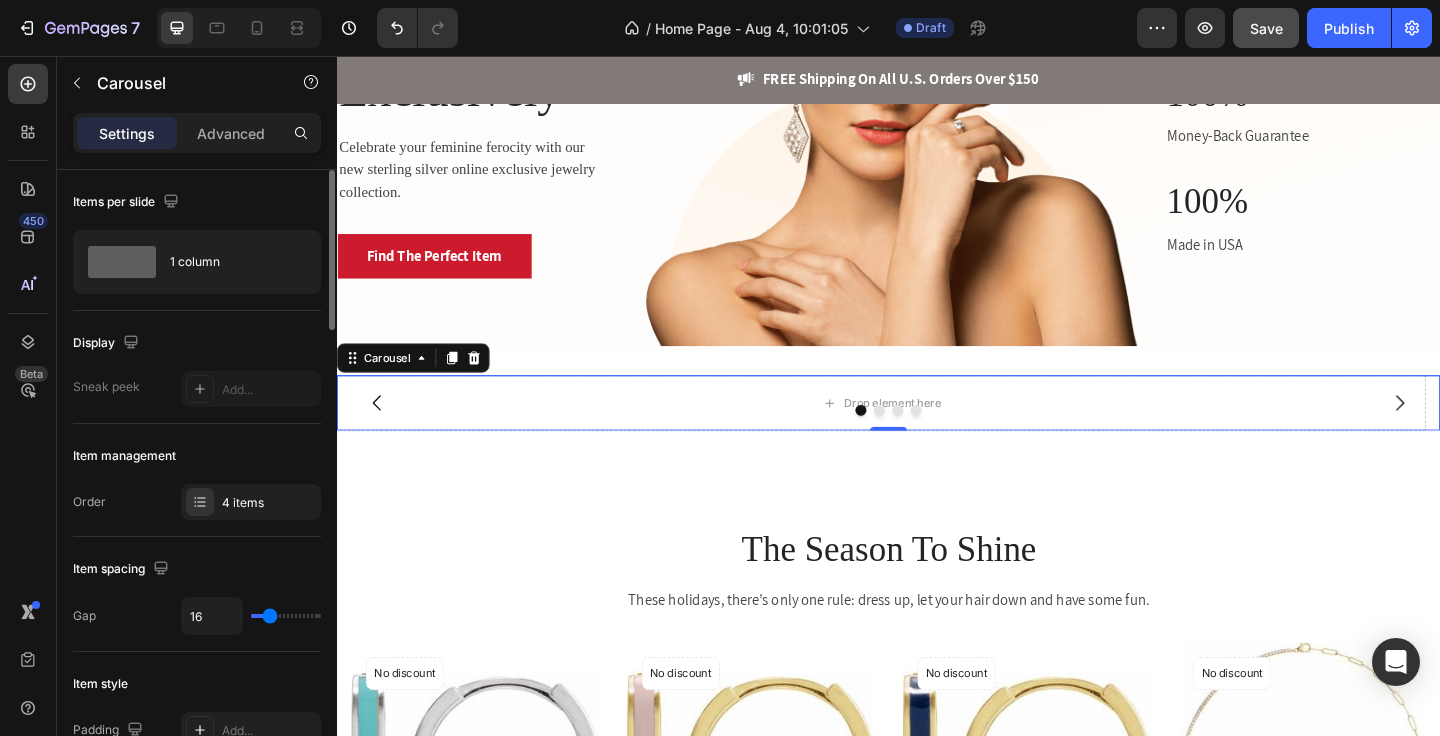 click on "Sneak peek" at bounding box center [106, 387] 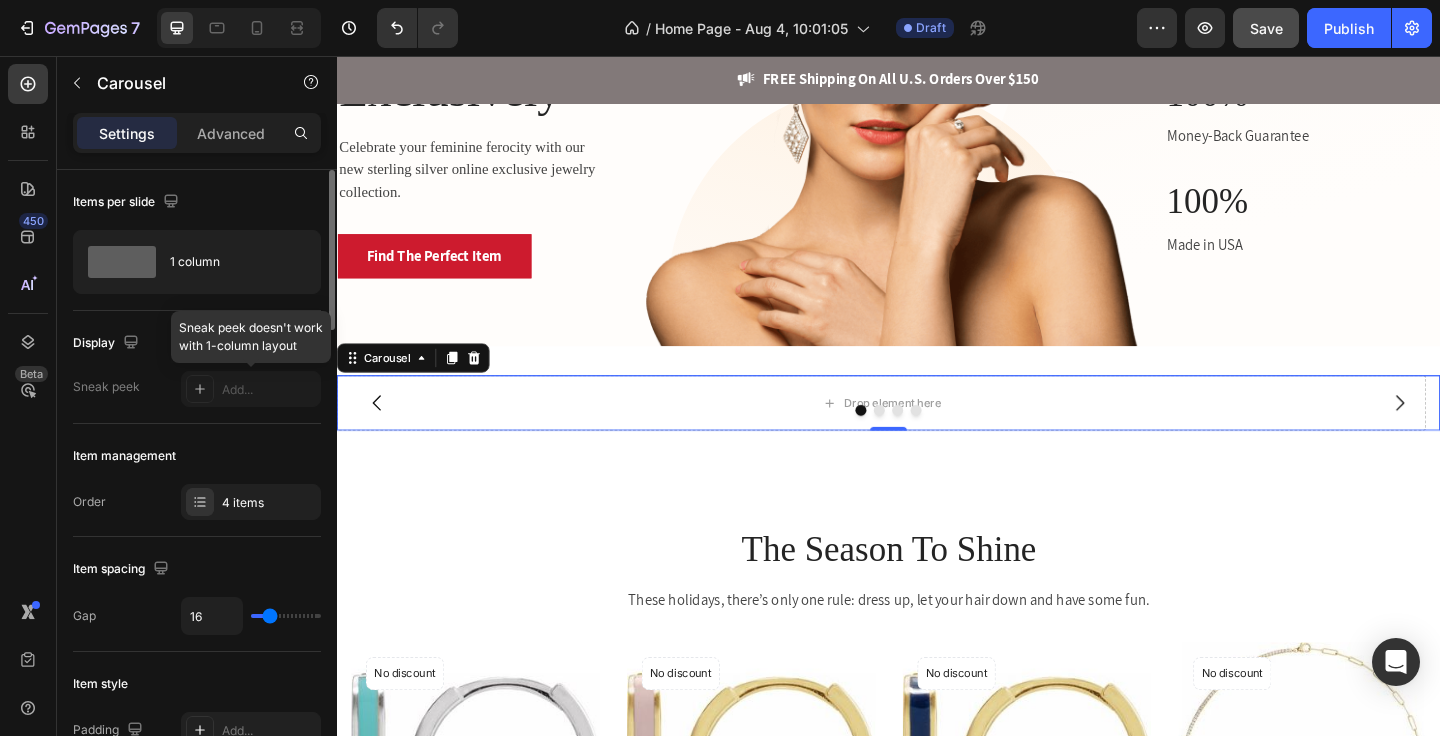 click 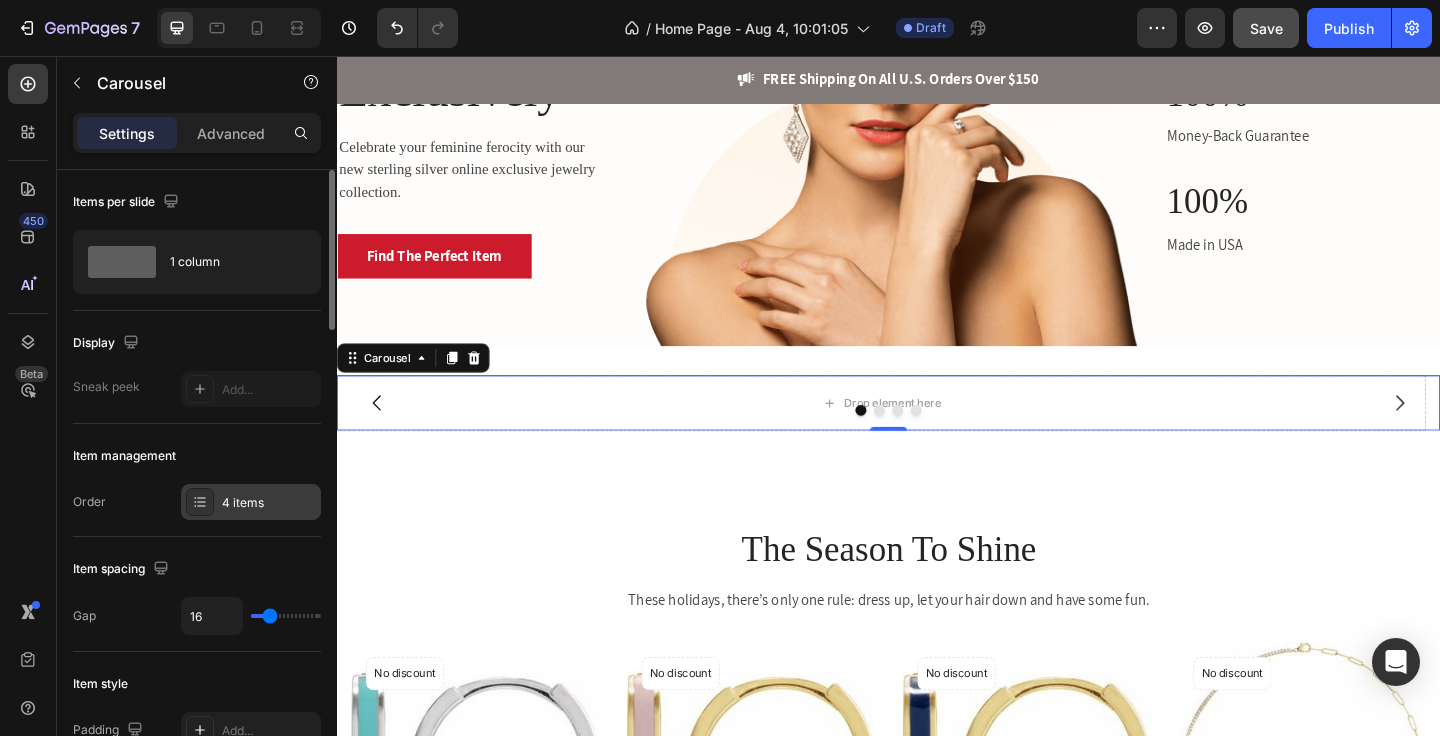 click on "4 items" at bounding box center [269, 503] 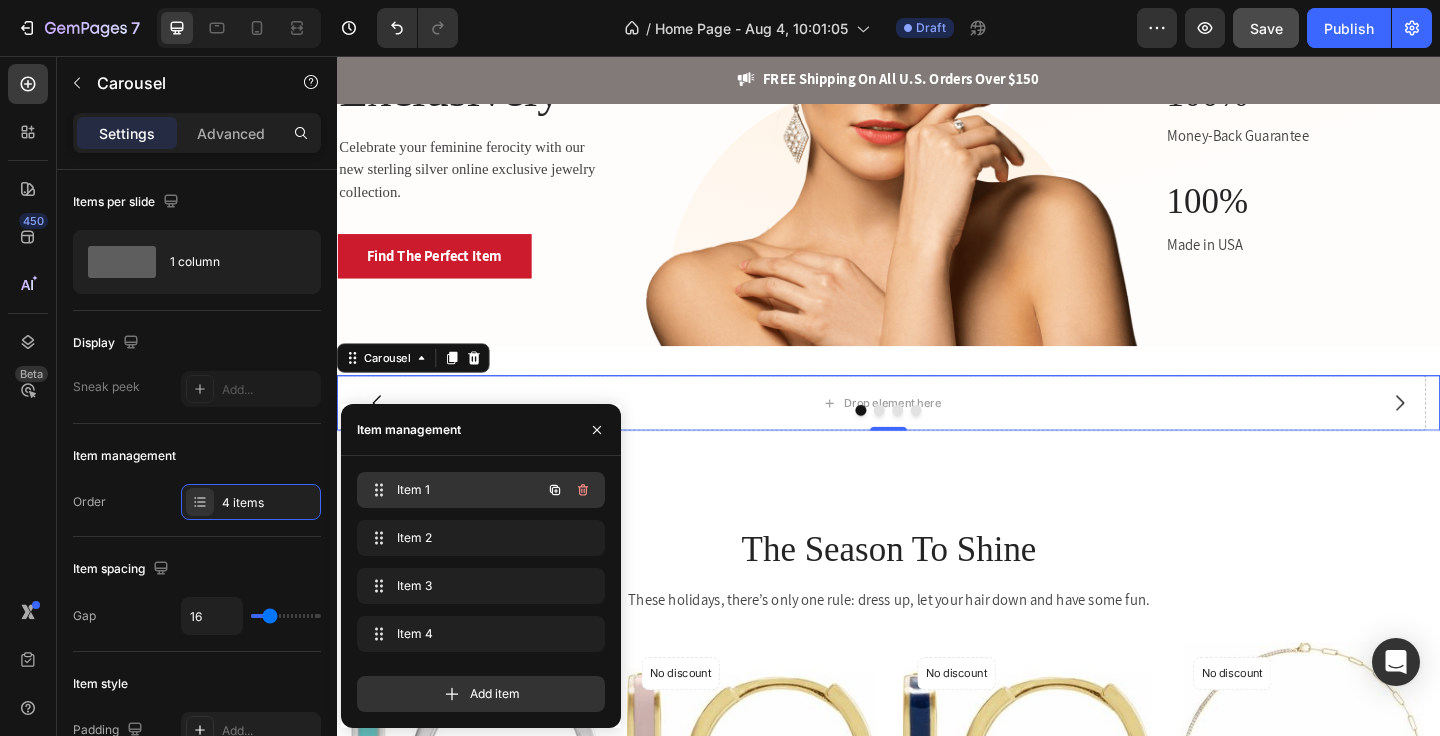click on "Item 1" at bounding box center [453, 490] 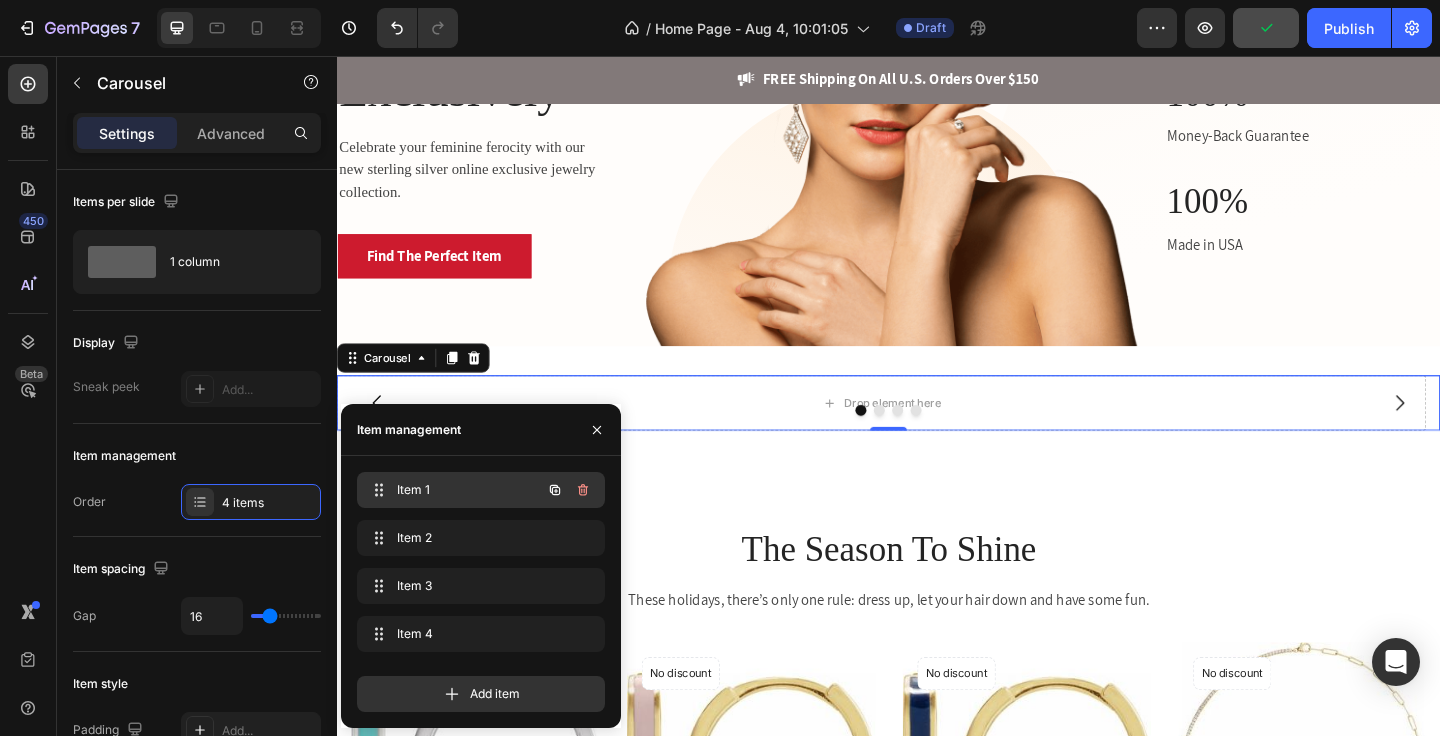 click on "Item 1" at bounding box center (453, 490) 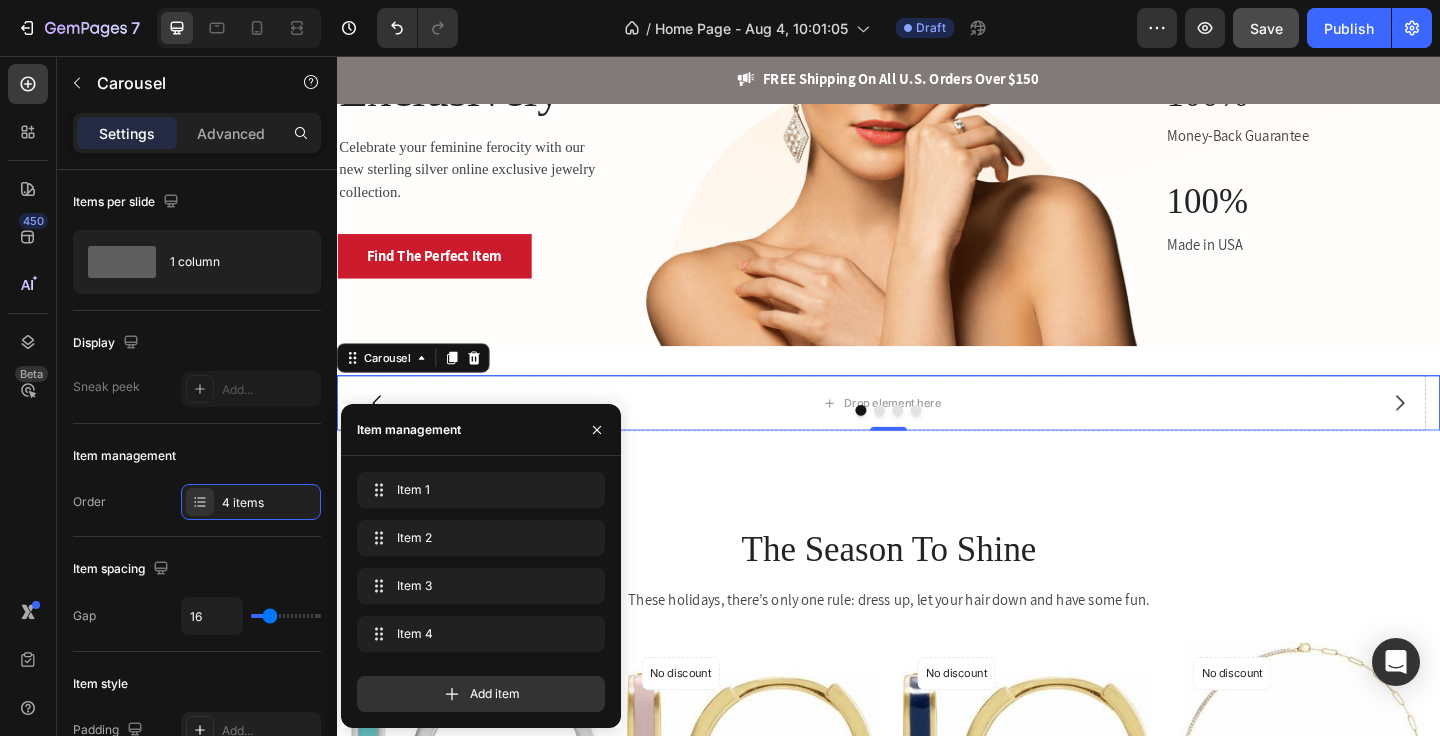 click at bounding box center [927, 442] 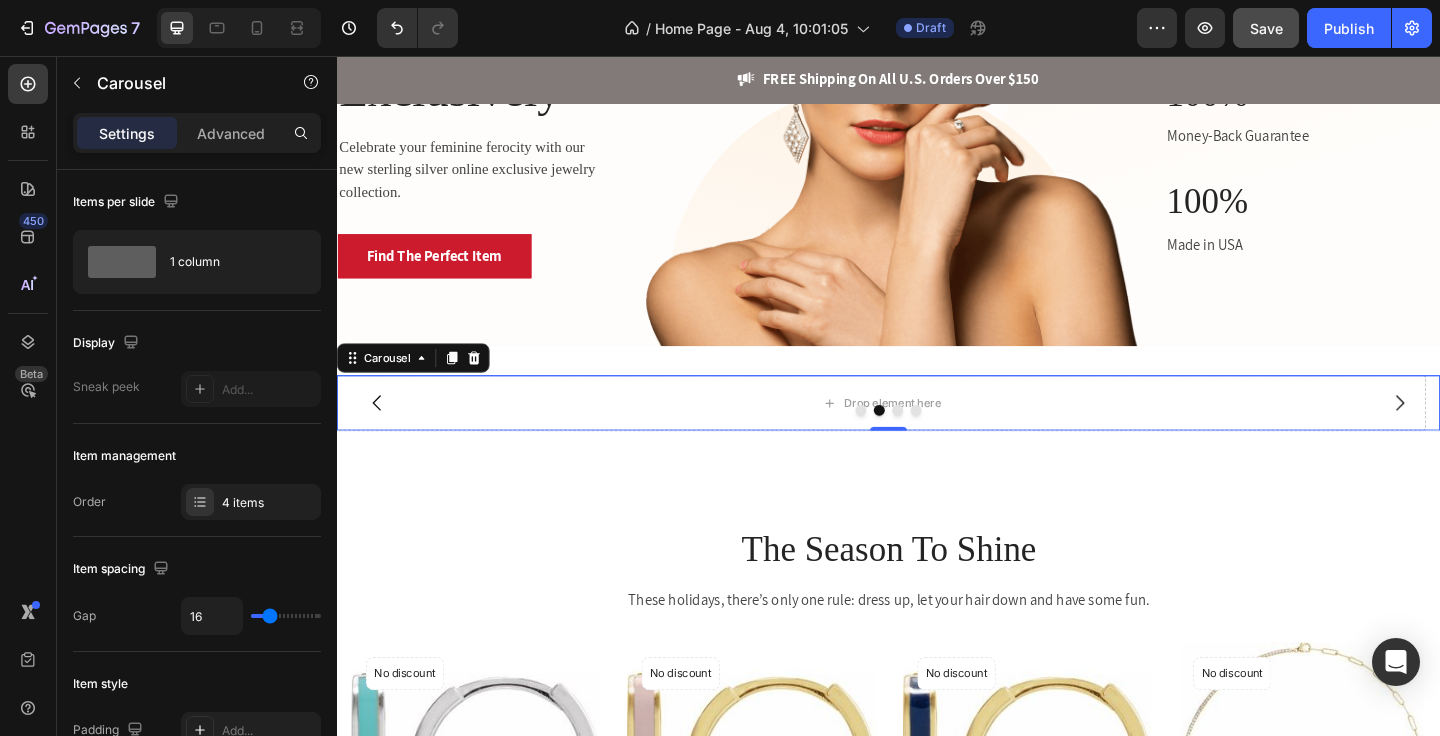 click at bounding box center [947, 442] 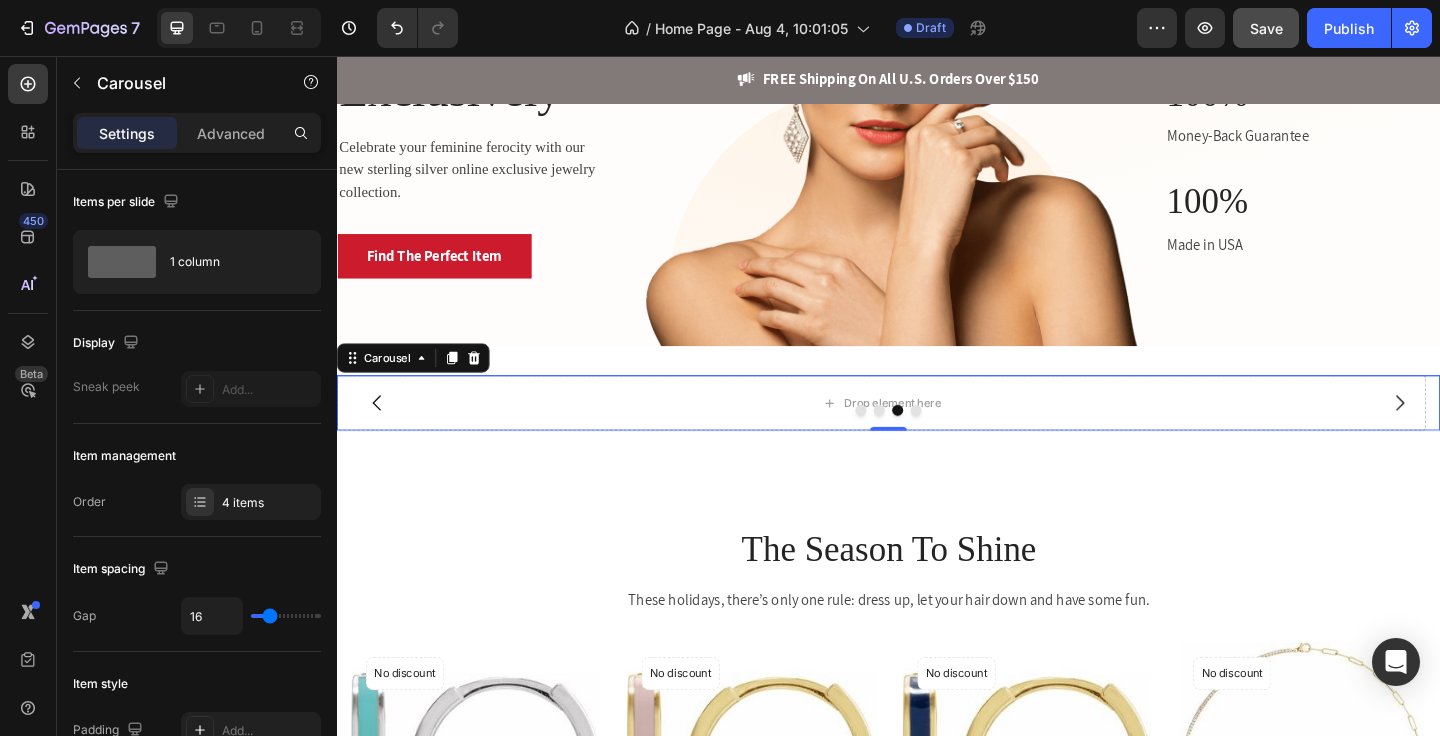 click at bounding box center (937, 442) 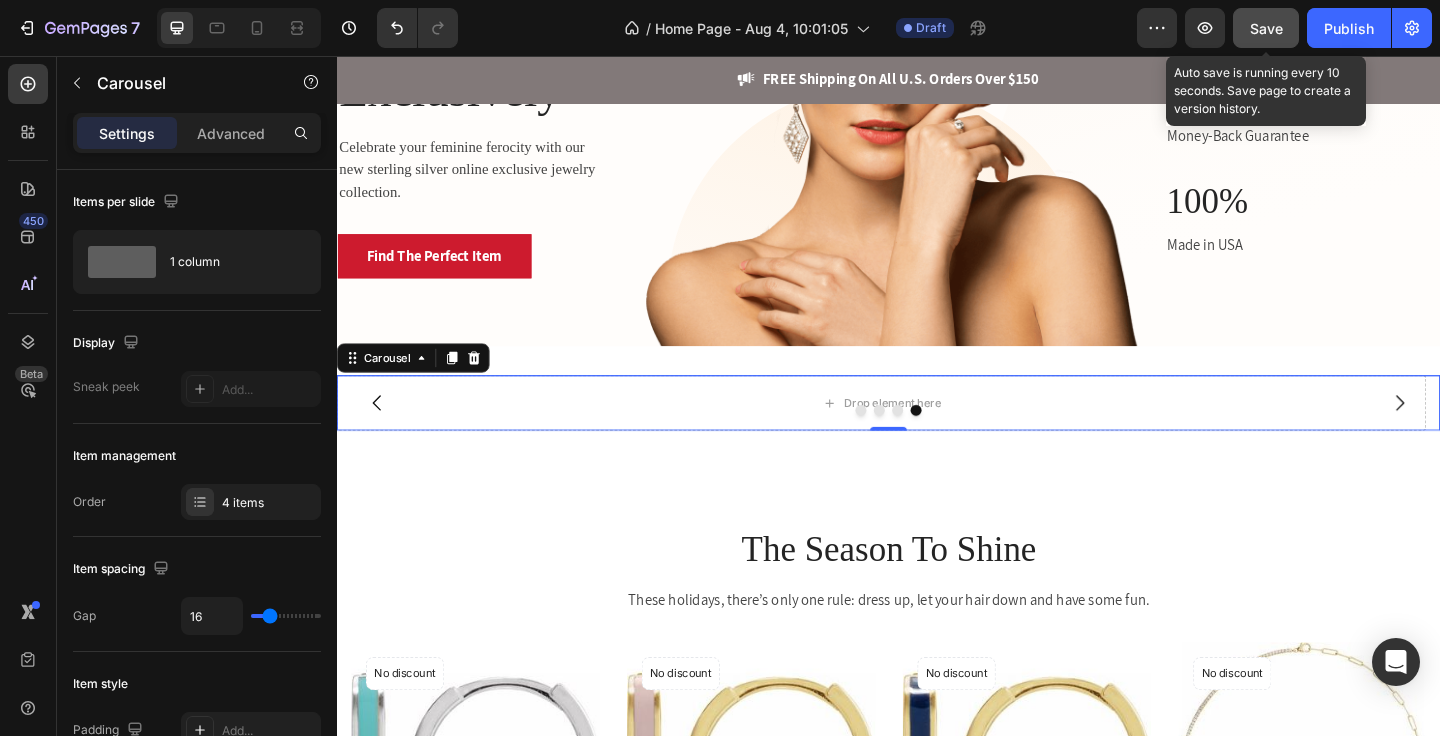 click on "Save" 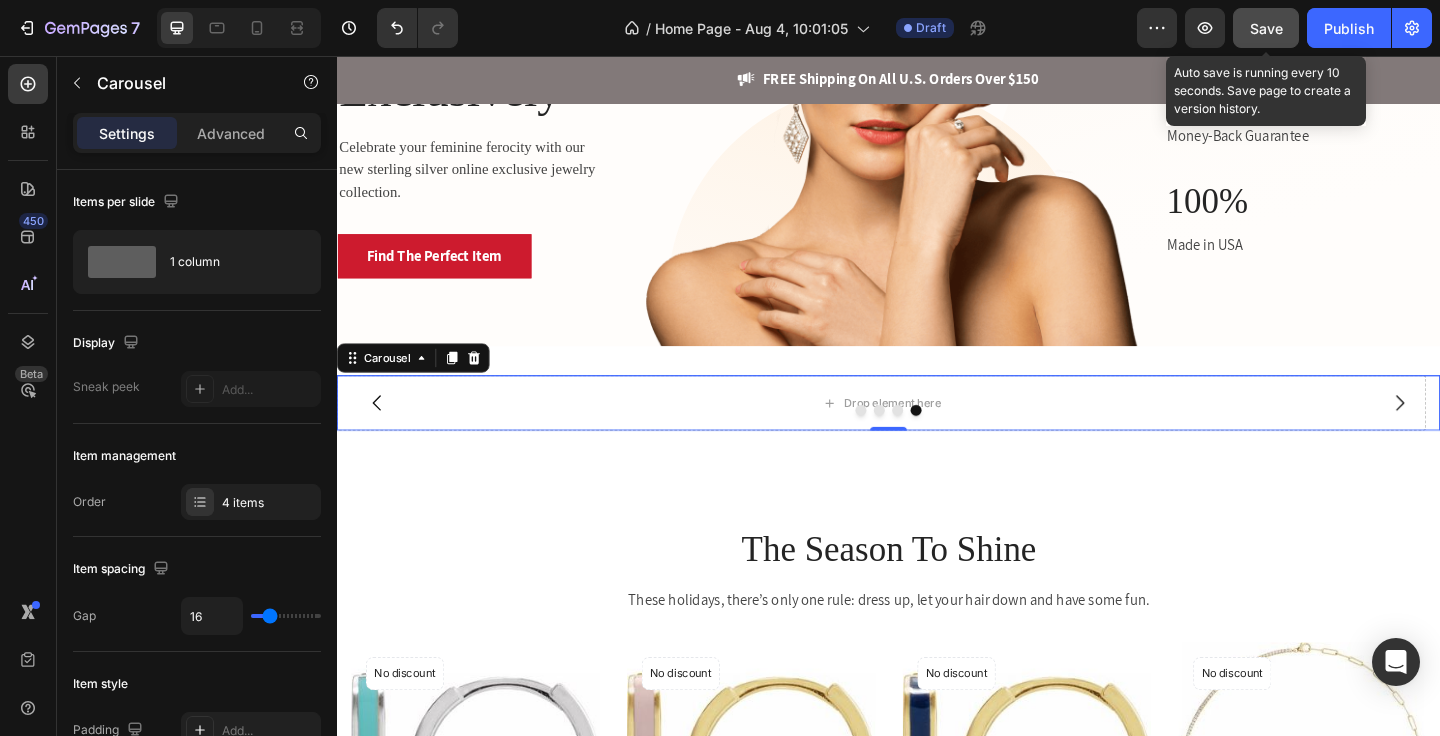 click on "Save" at bounding box center [1266, 28] 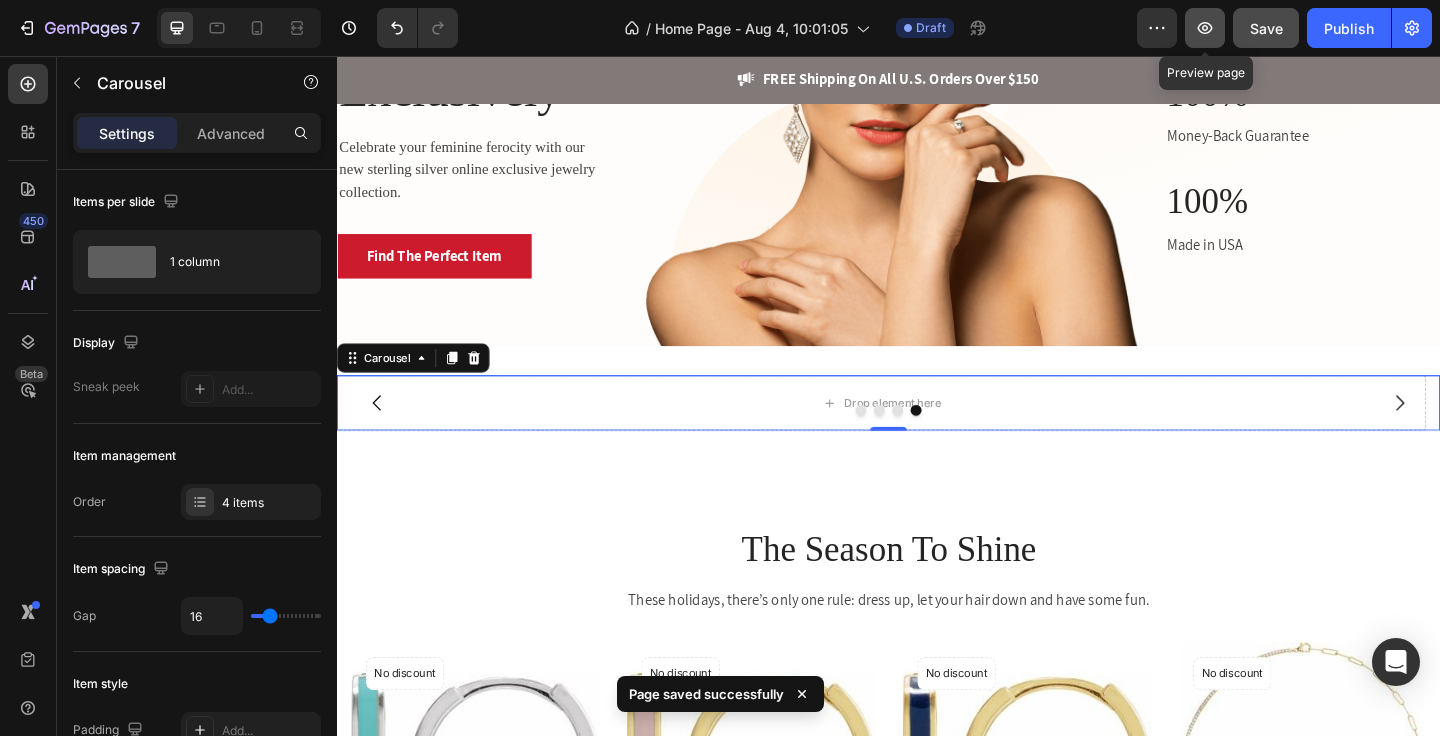 click 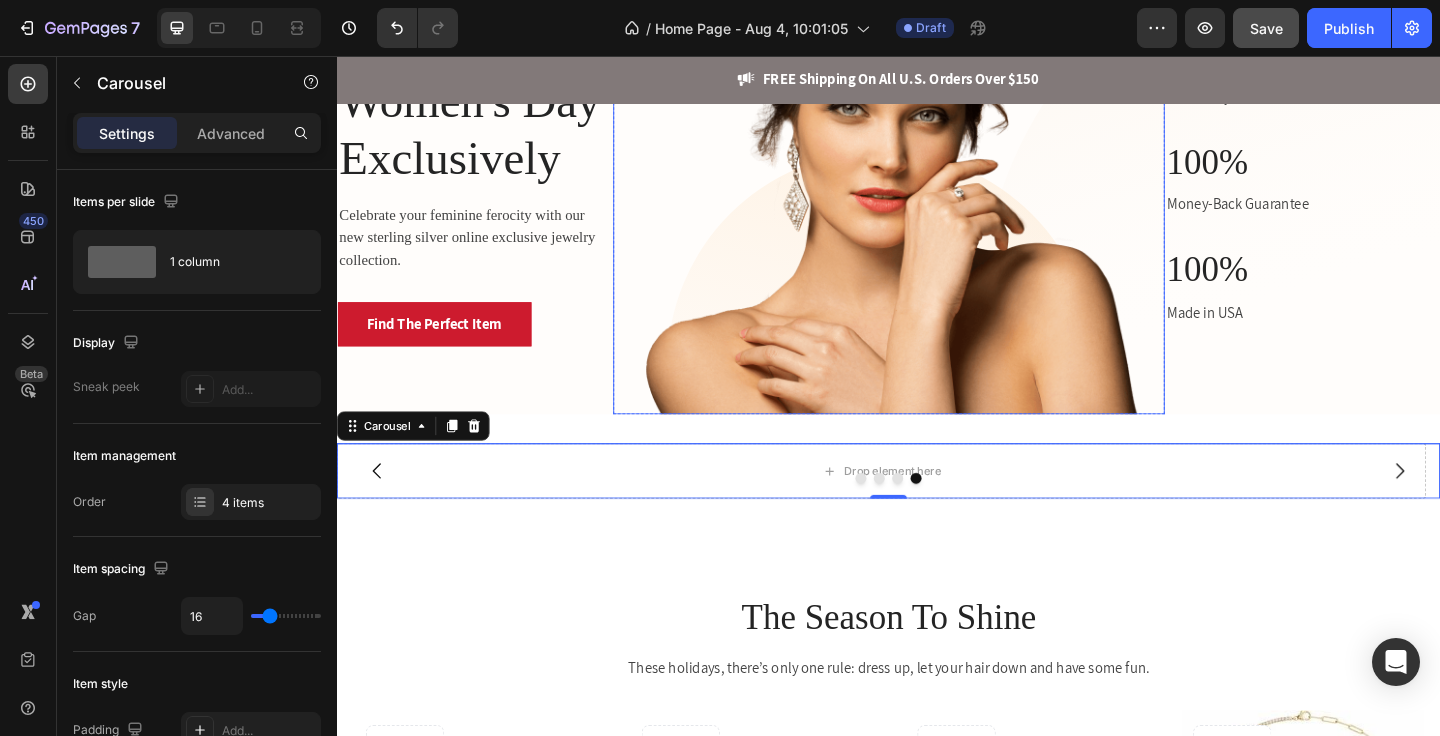 scroll, scrollTop: 2, scrollLeft: 0, axis: vertical 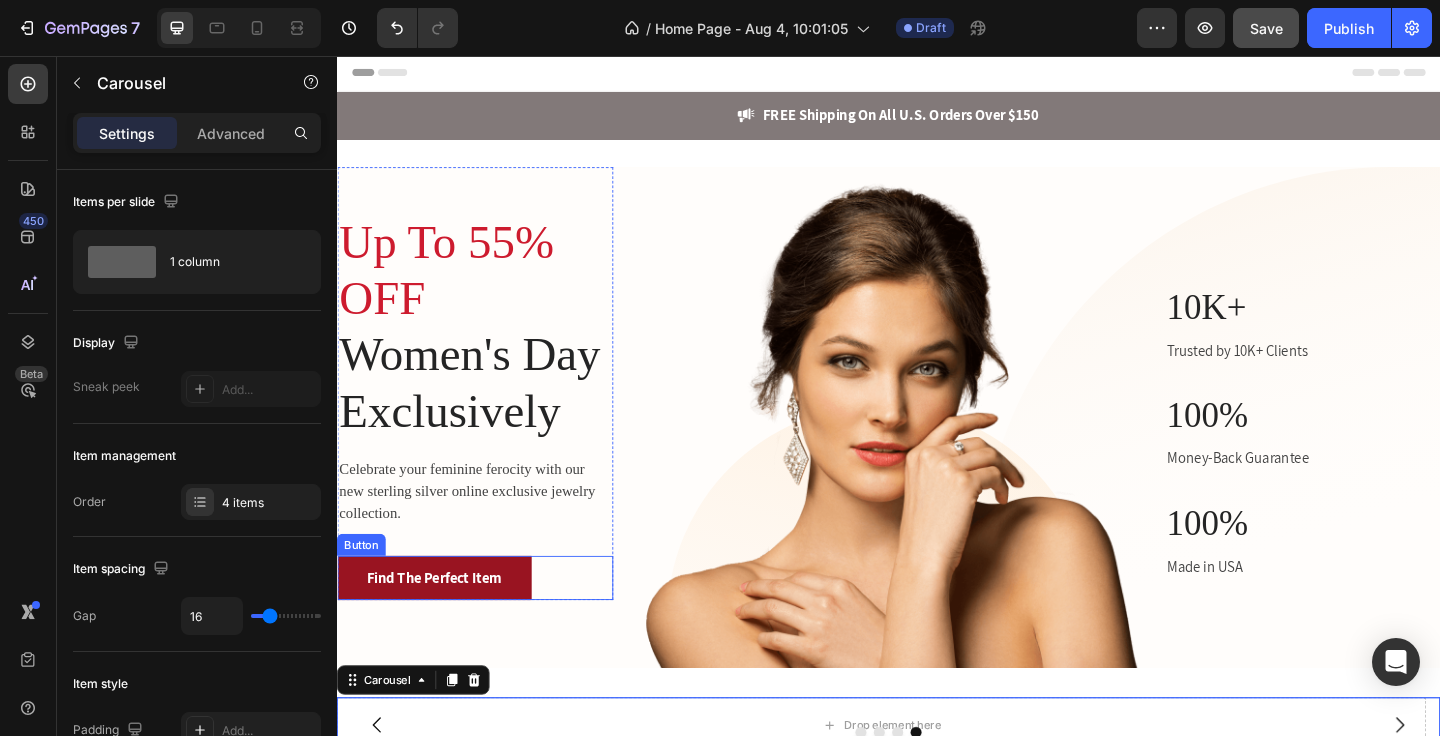 click on "Find The Perfect Item" at bounding box center (442, 624) 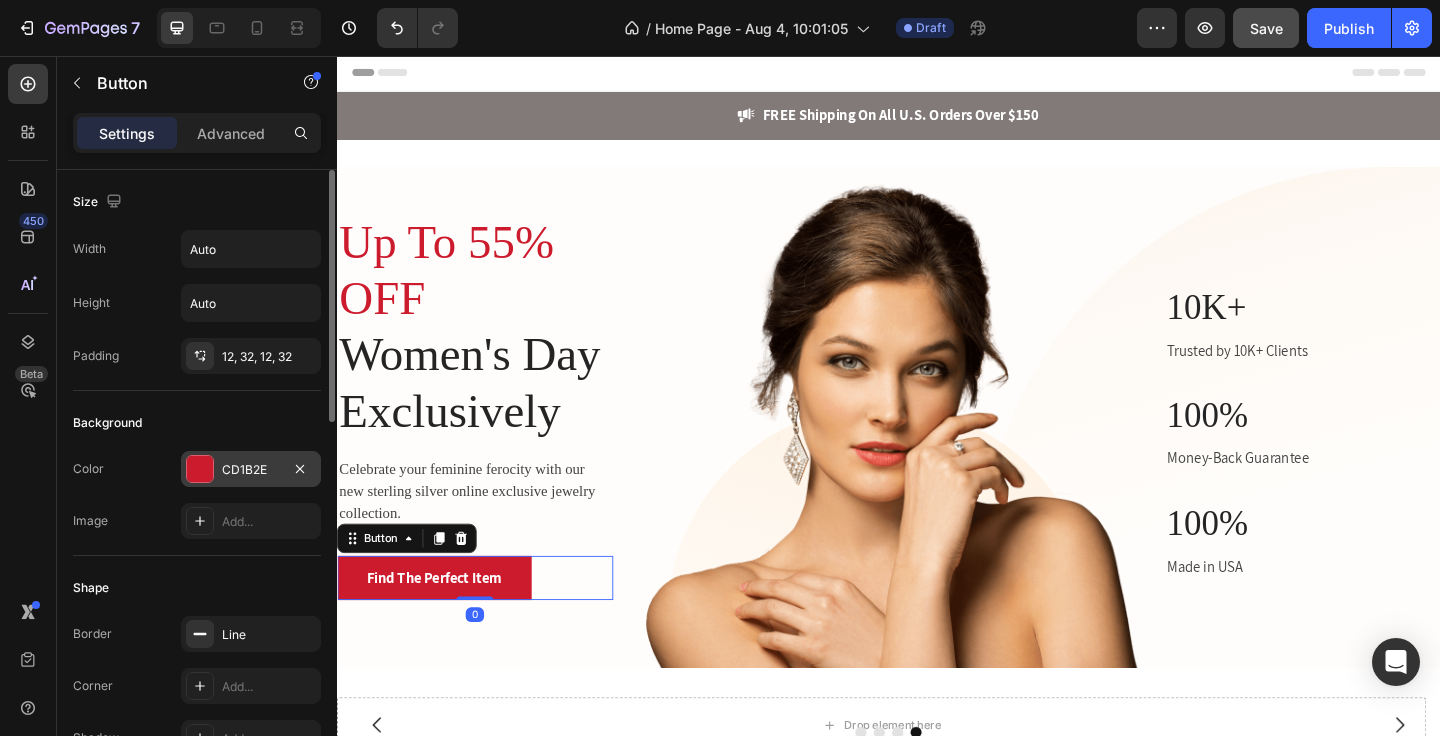 click on "CD1B2E" at bounding box center (251, 470) 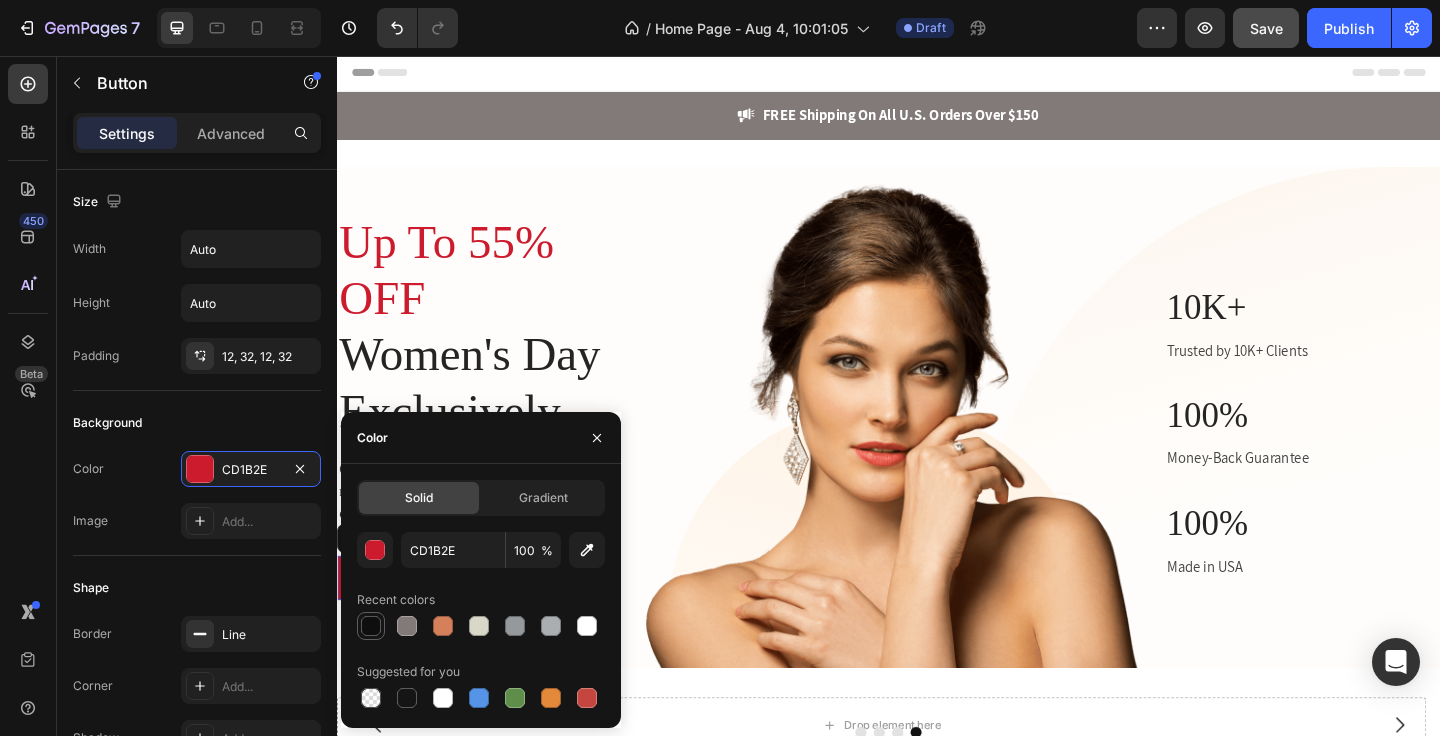 click at bounding box center [371, 626] 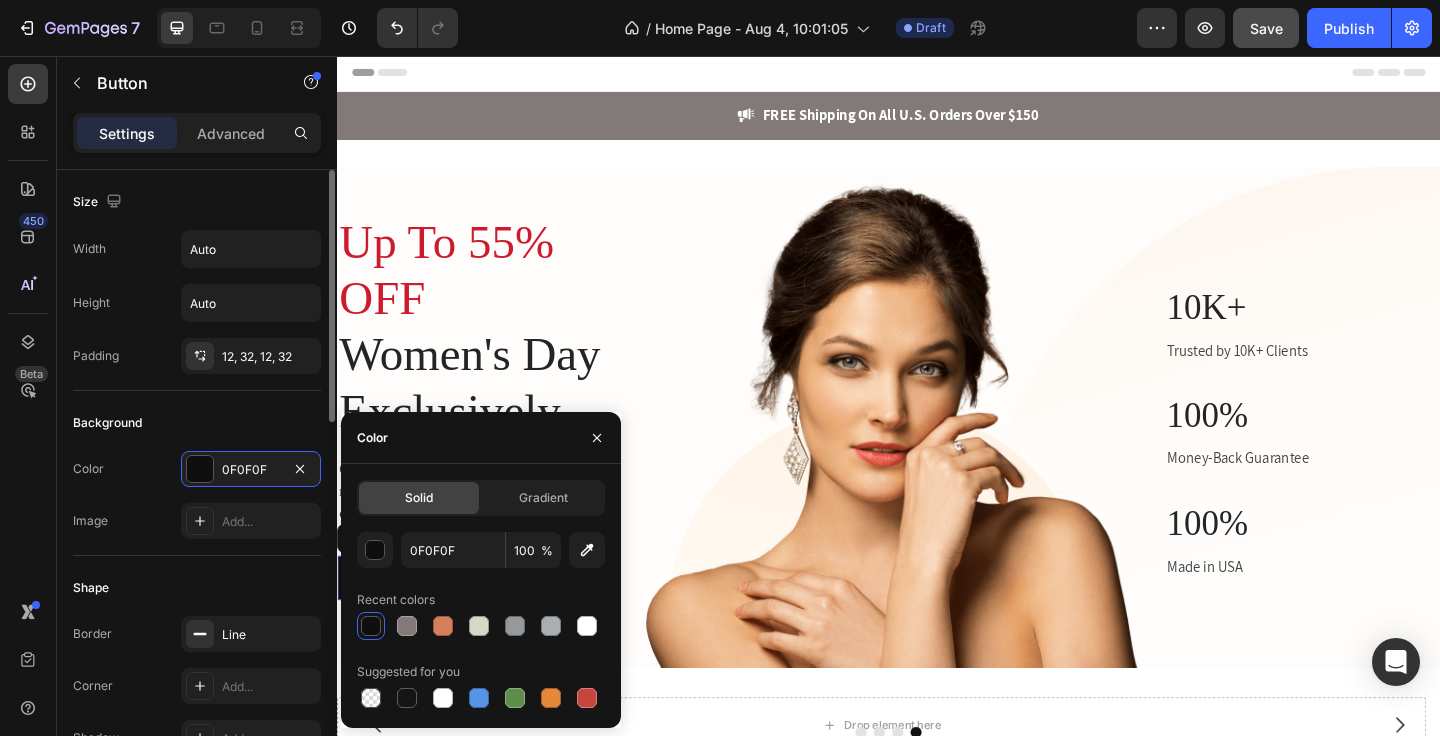 click on "Background Color 0F0F0F Image Add..." 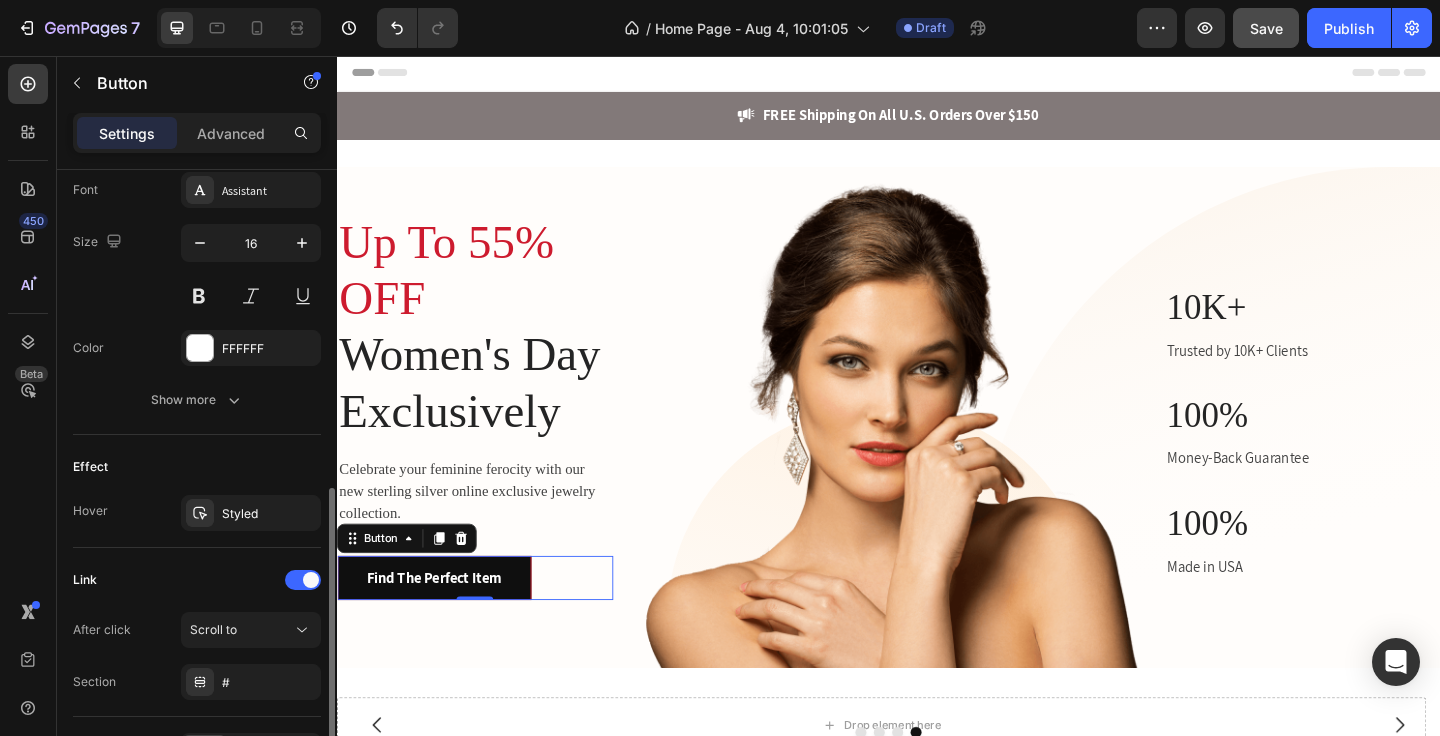 scroll, scrollTop: 790, scrollLeft: 0, axis: vertical 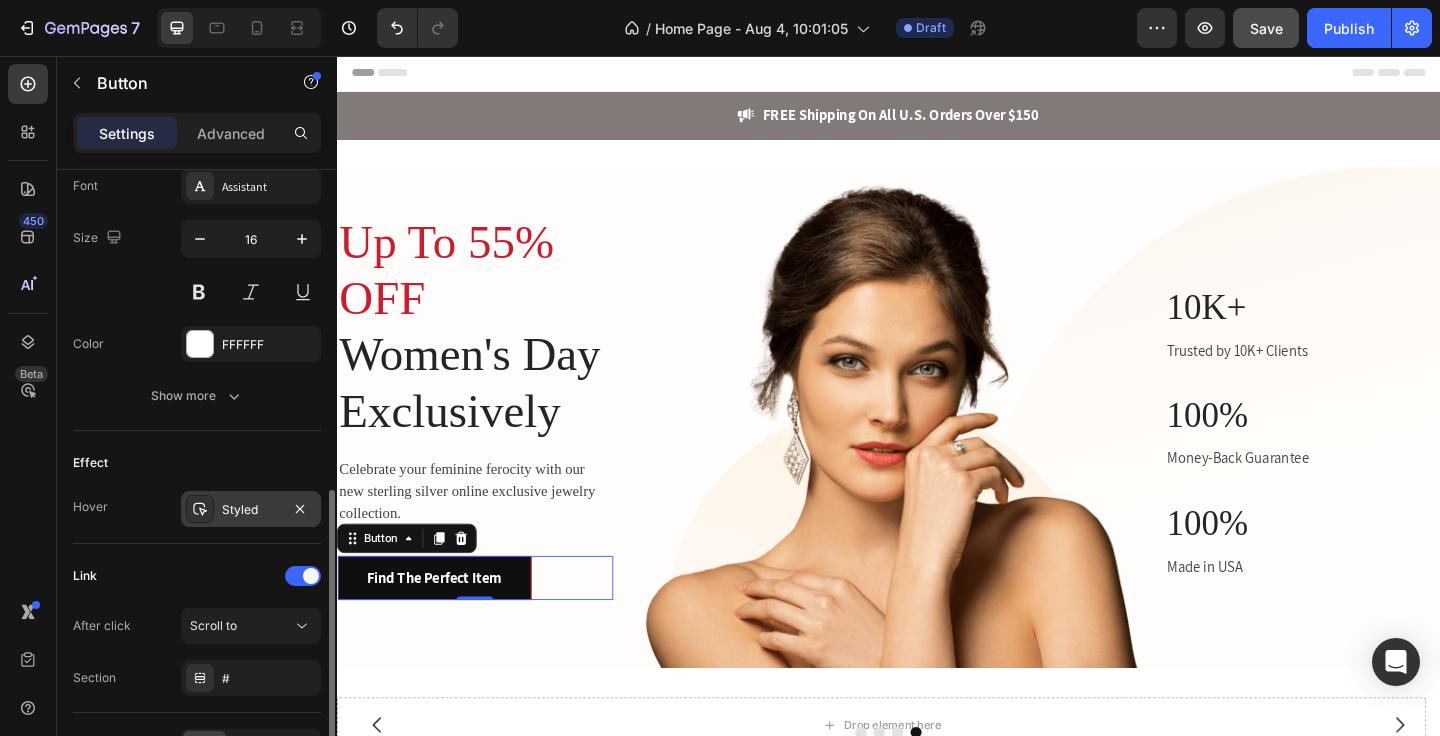 click on "Styled" at bounding box center (251, 510) 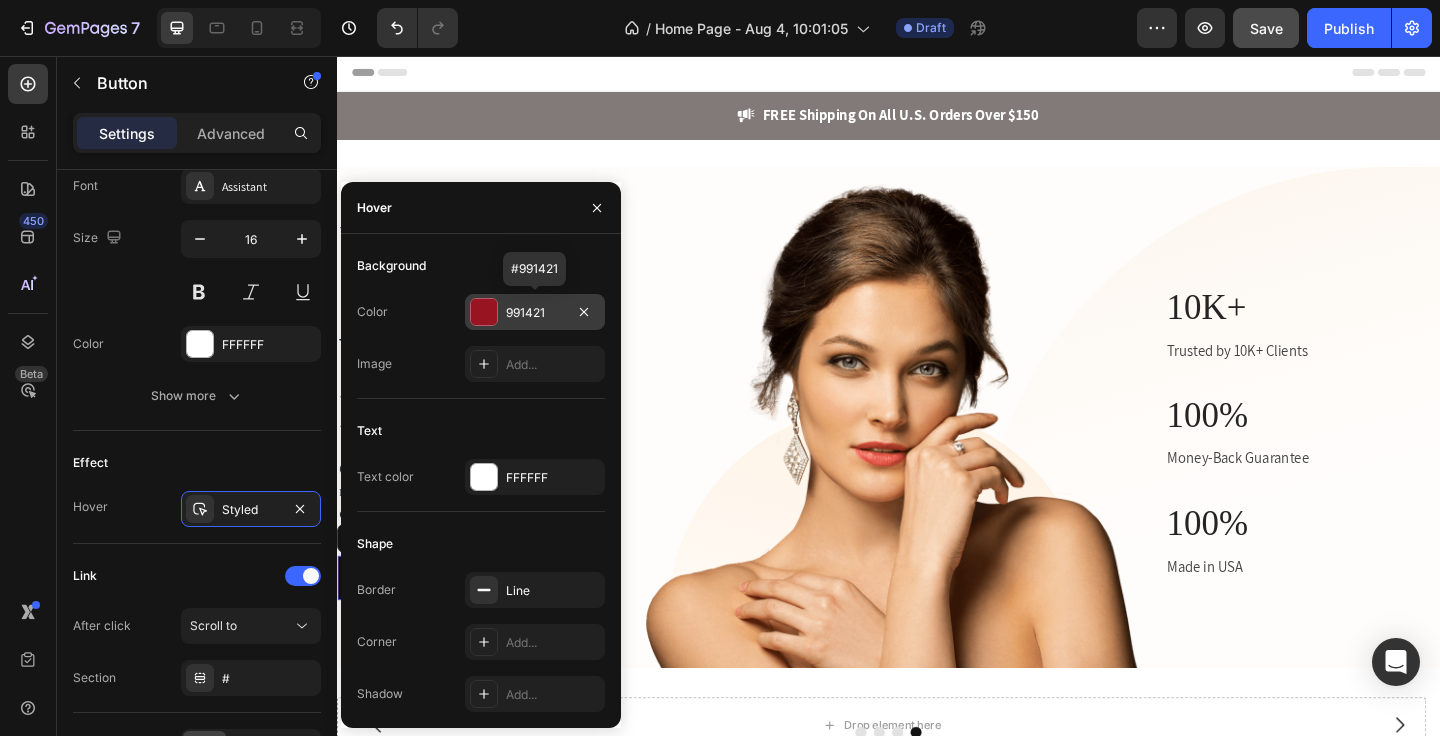 click on "991421" at bounding box center (535, 313) 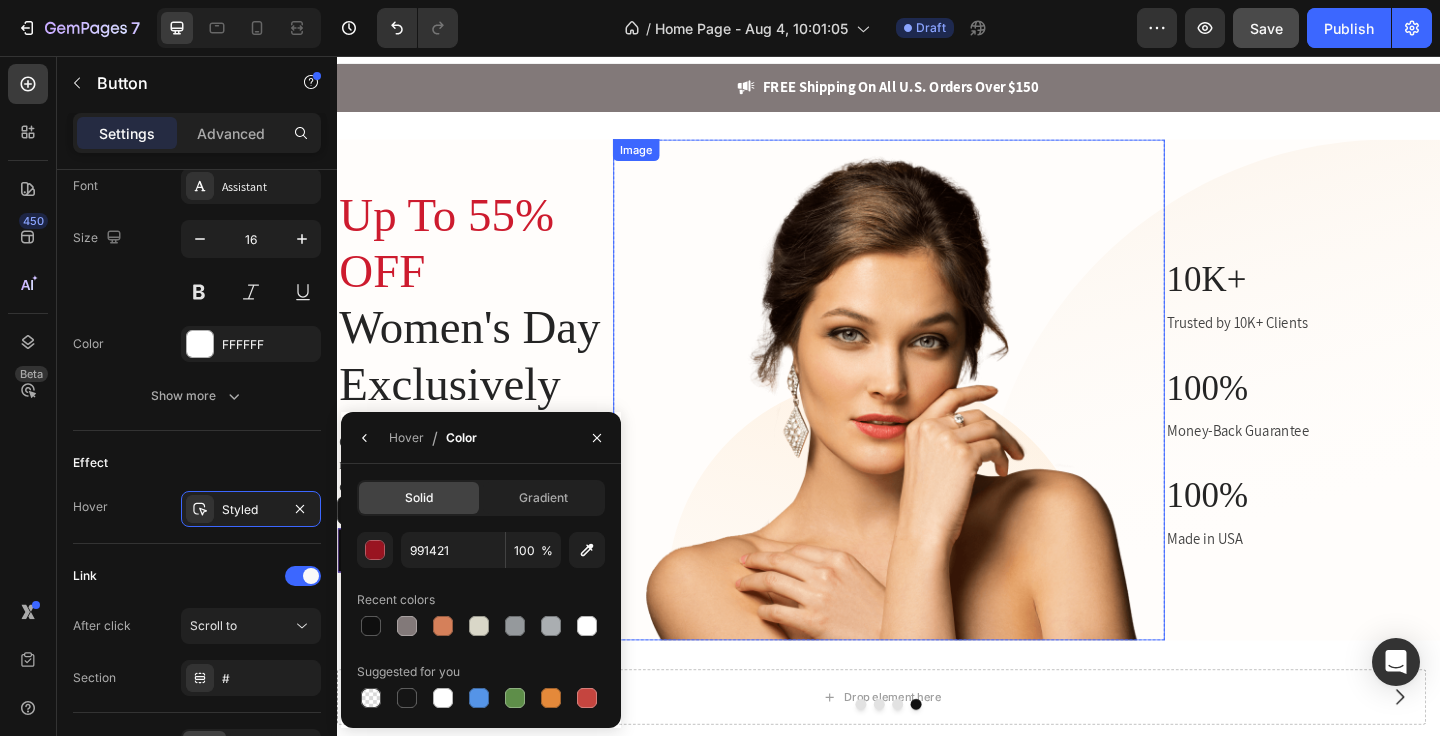 scroll, scrollTop: 274, scrollLeft: 0, axis: vertical 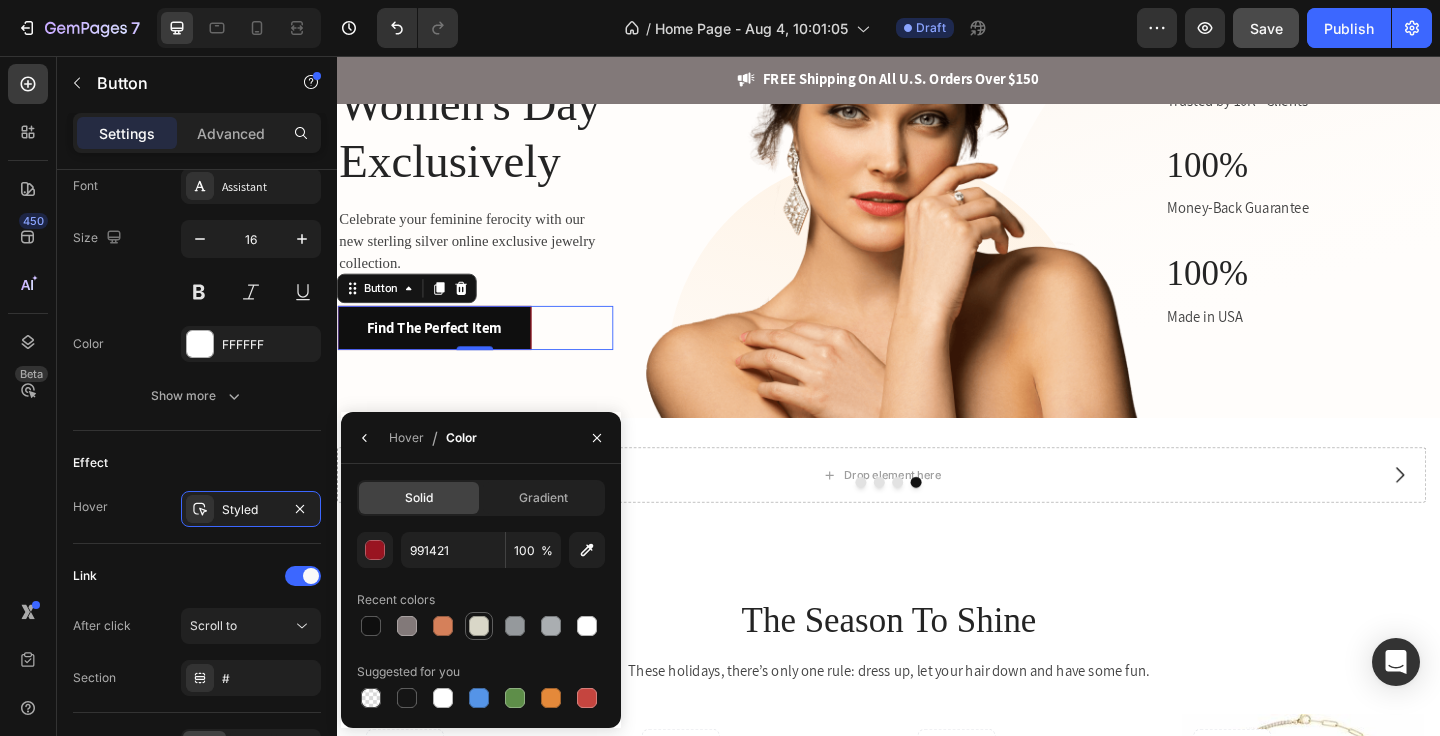 click at bounding box center (479, 626) 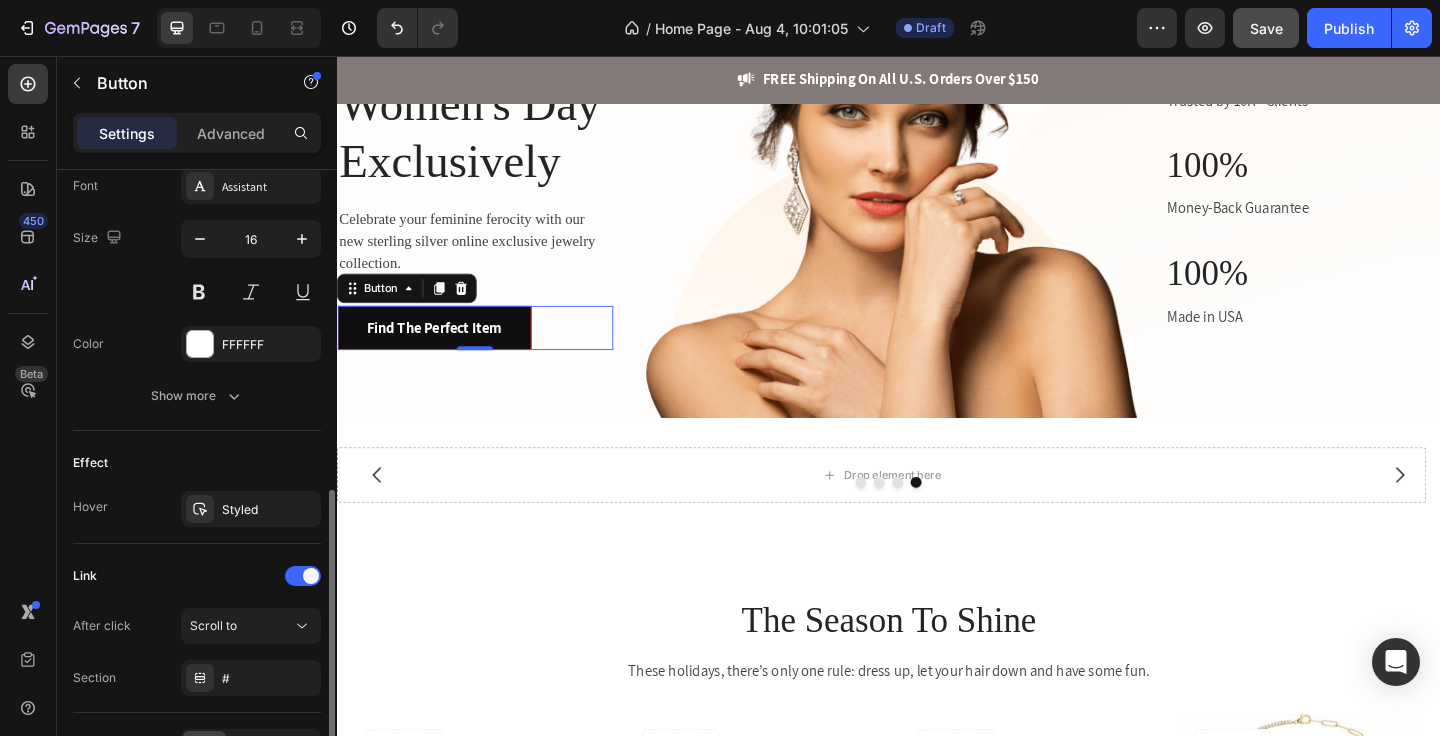click on "Hover Styled" at bounding box center (197, 509) 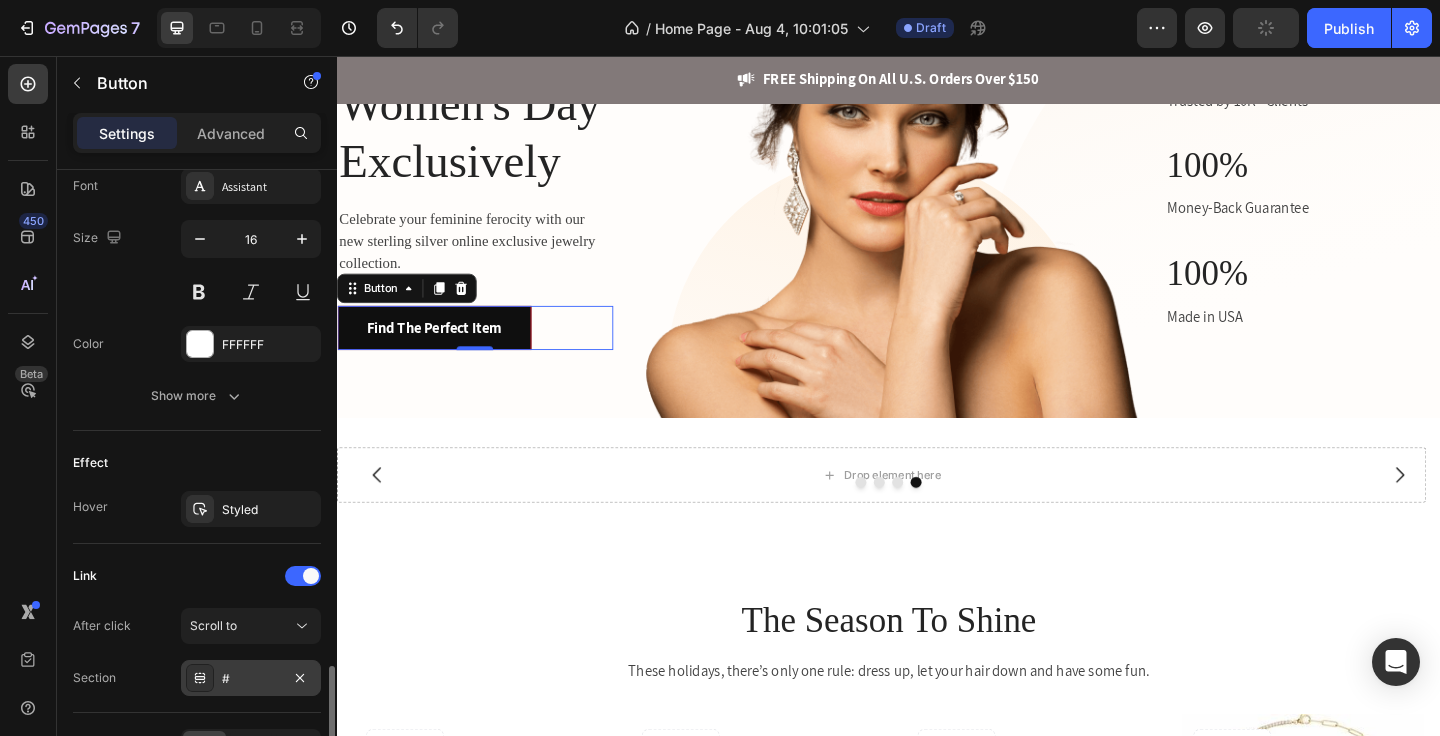 scroll, scrollTop: 915, scrollLeft: 0, axis: vertical 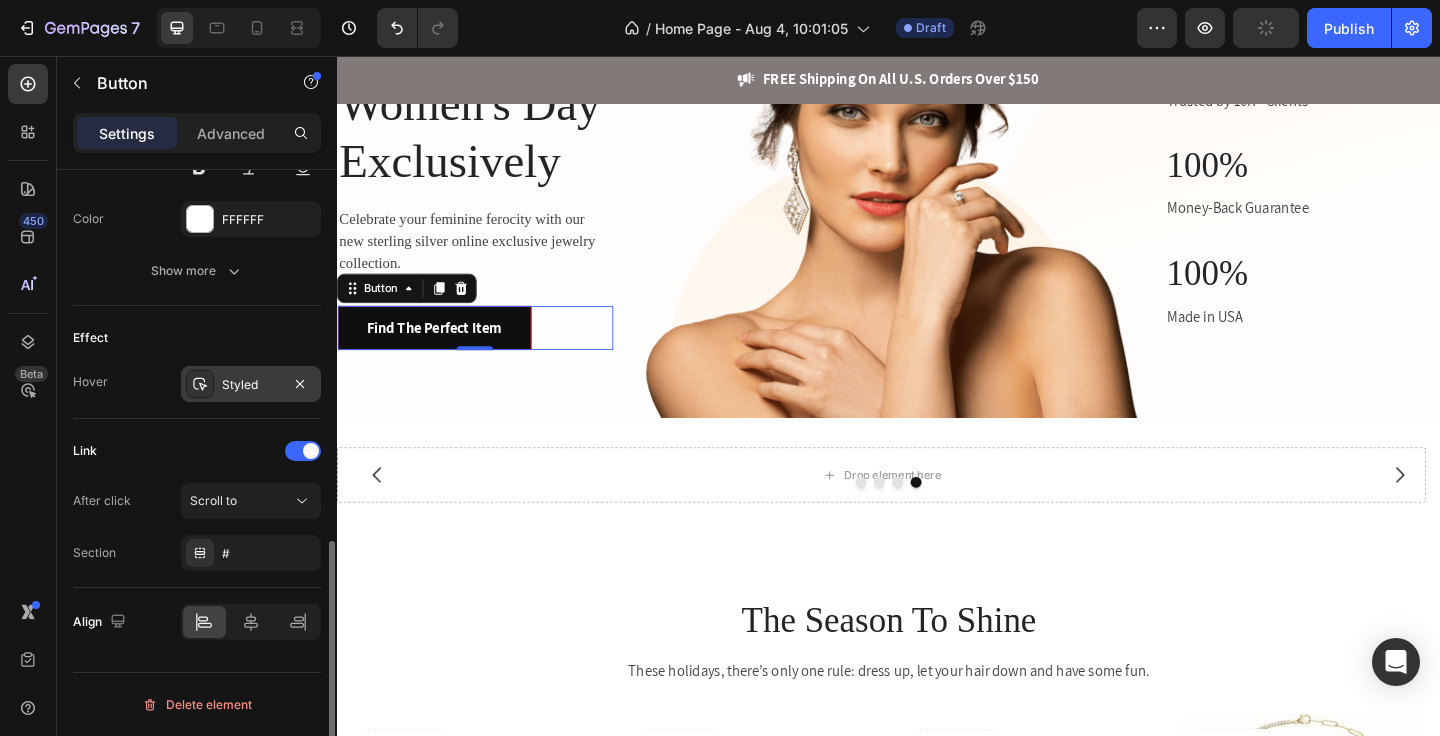 click on "Styled" at bounding box center (251, 385) 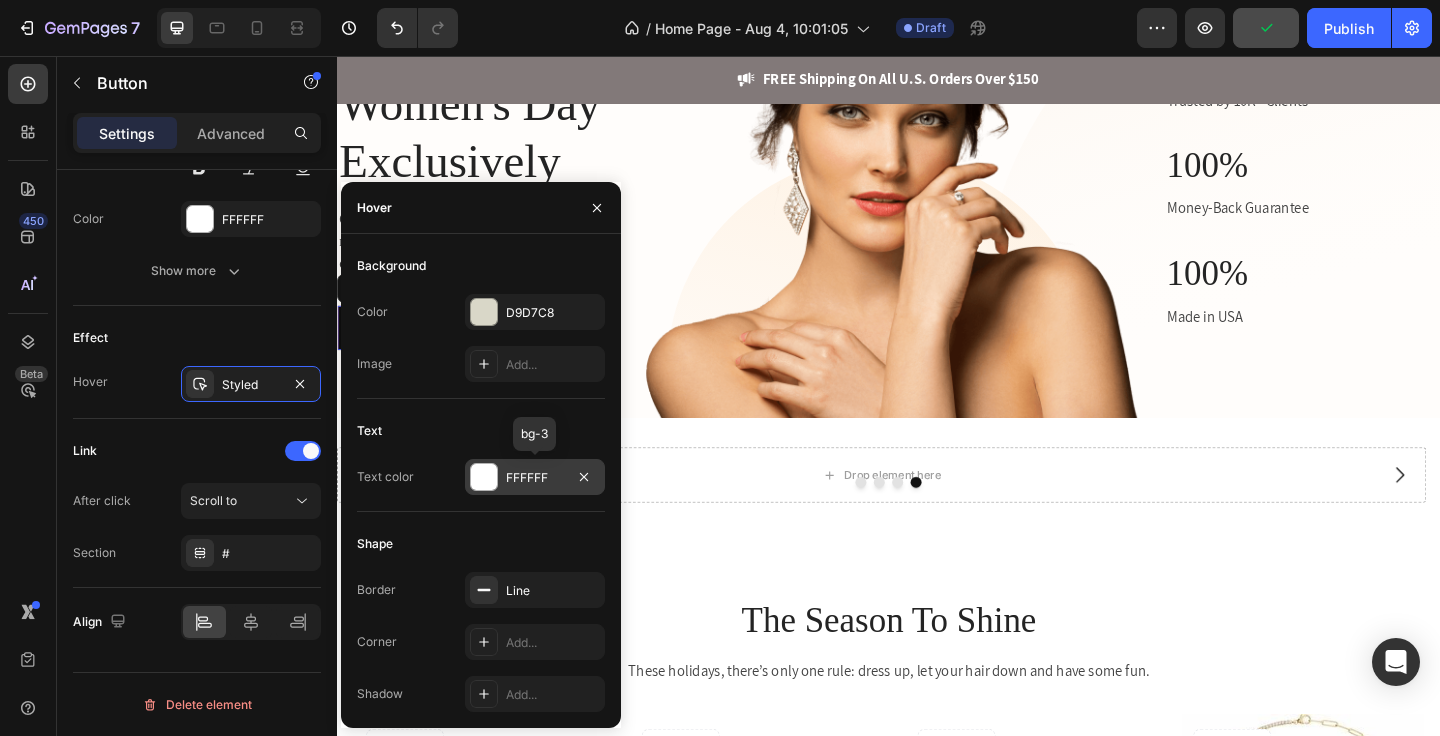 click on "FFFFFF" at bounding box center (535, 478) 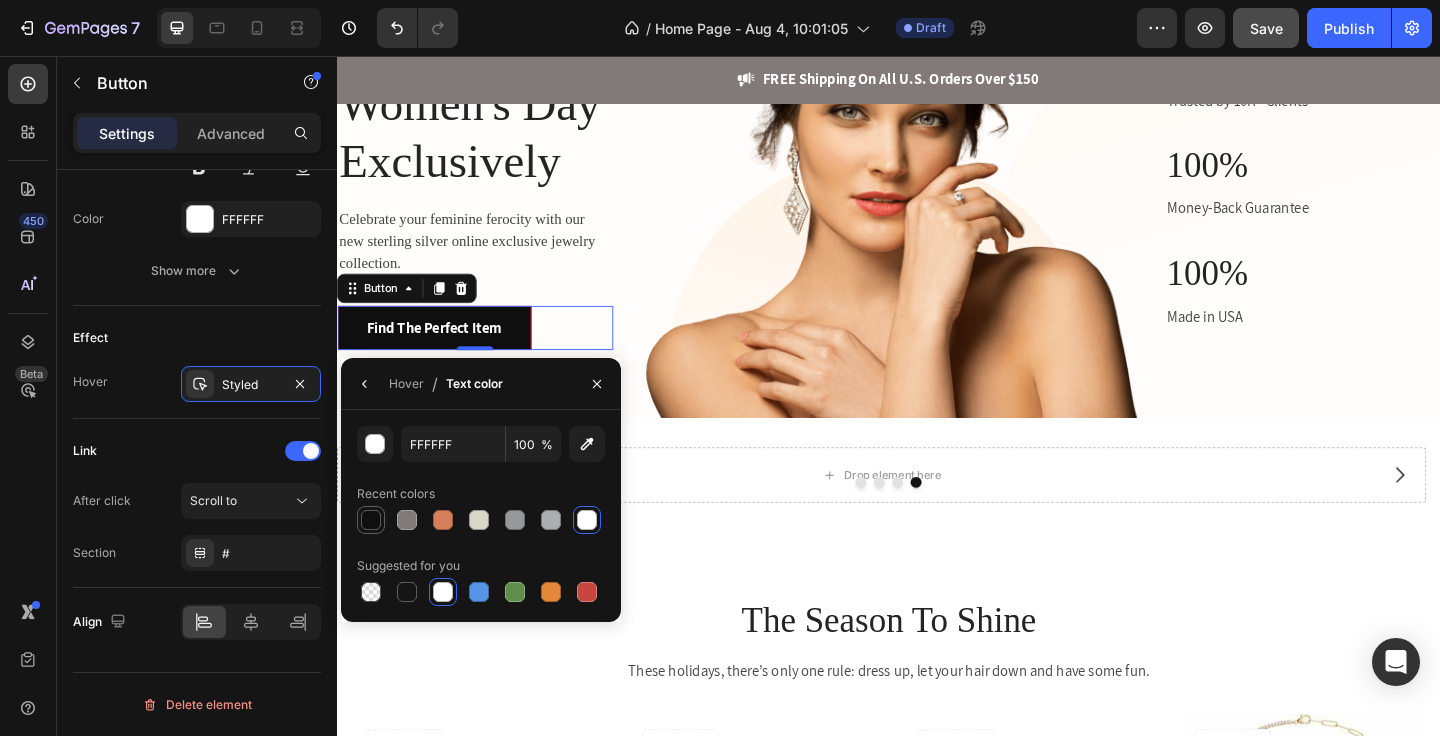 click at bounding box center (371, 520) 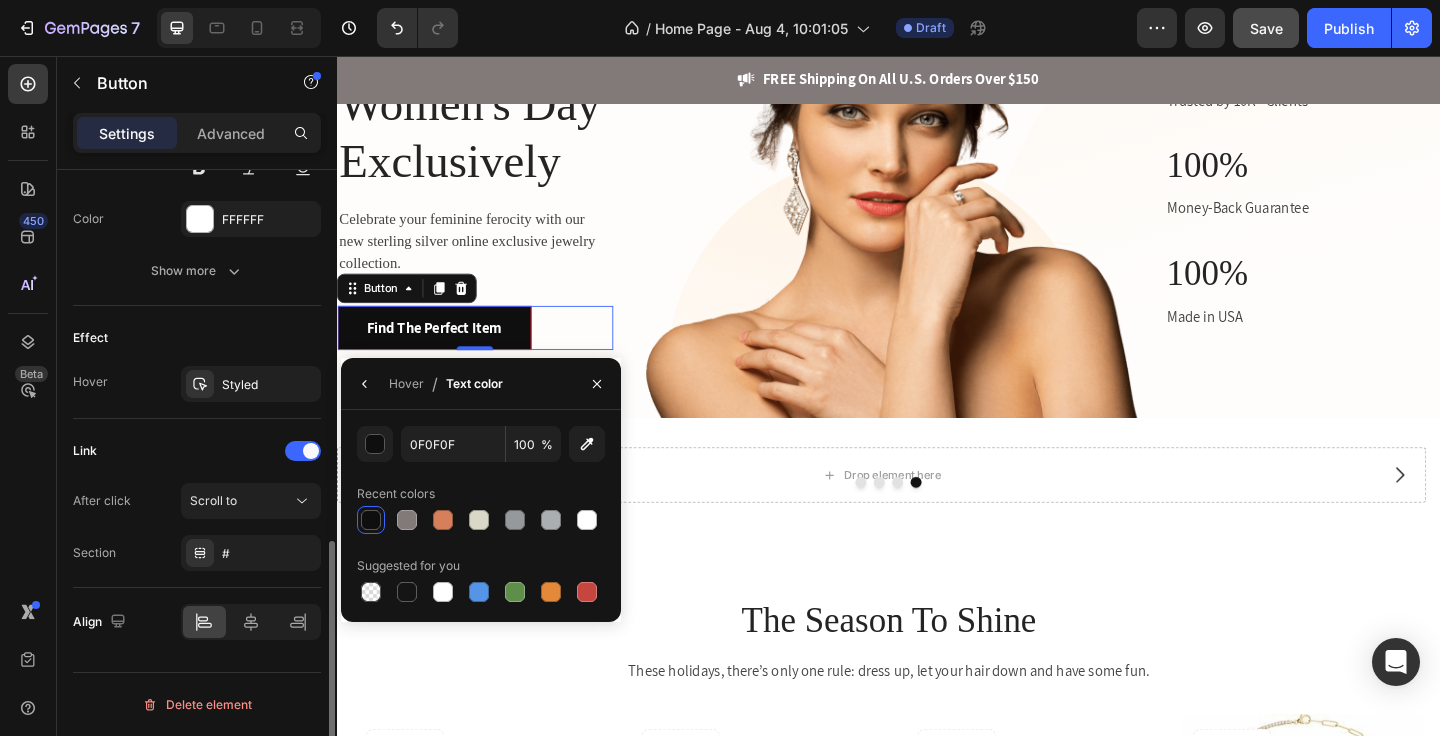 click on "Link" at bounding box center [197, 451] 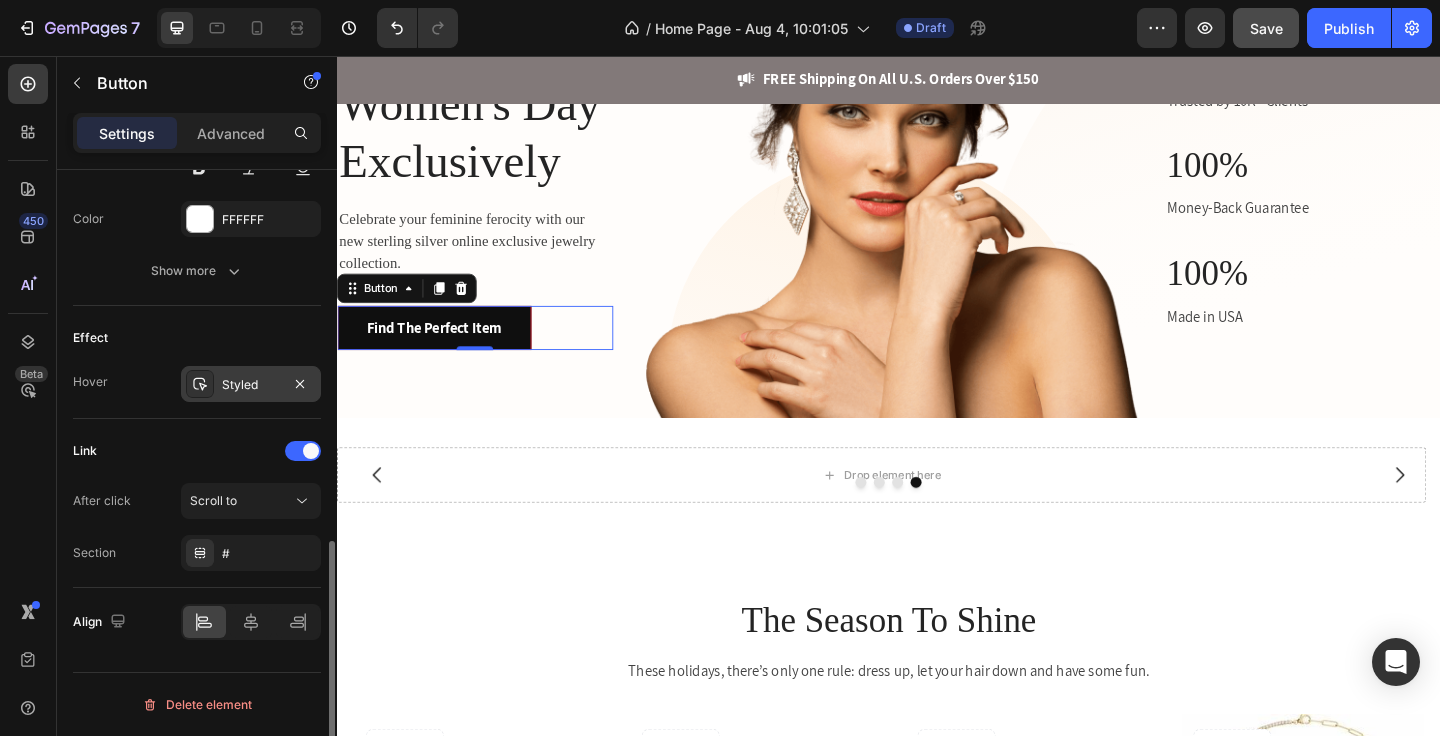 click on "Styled" at bounding box center [251, 385] 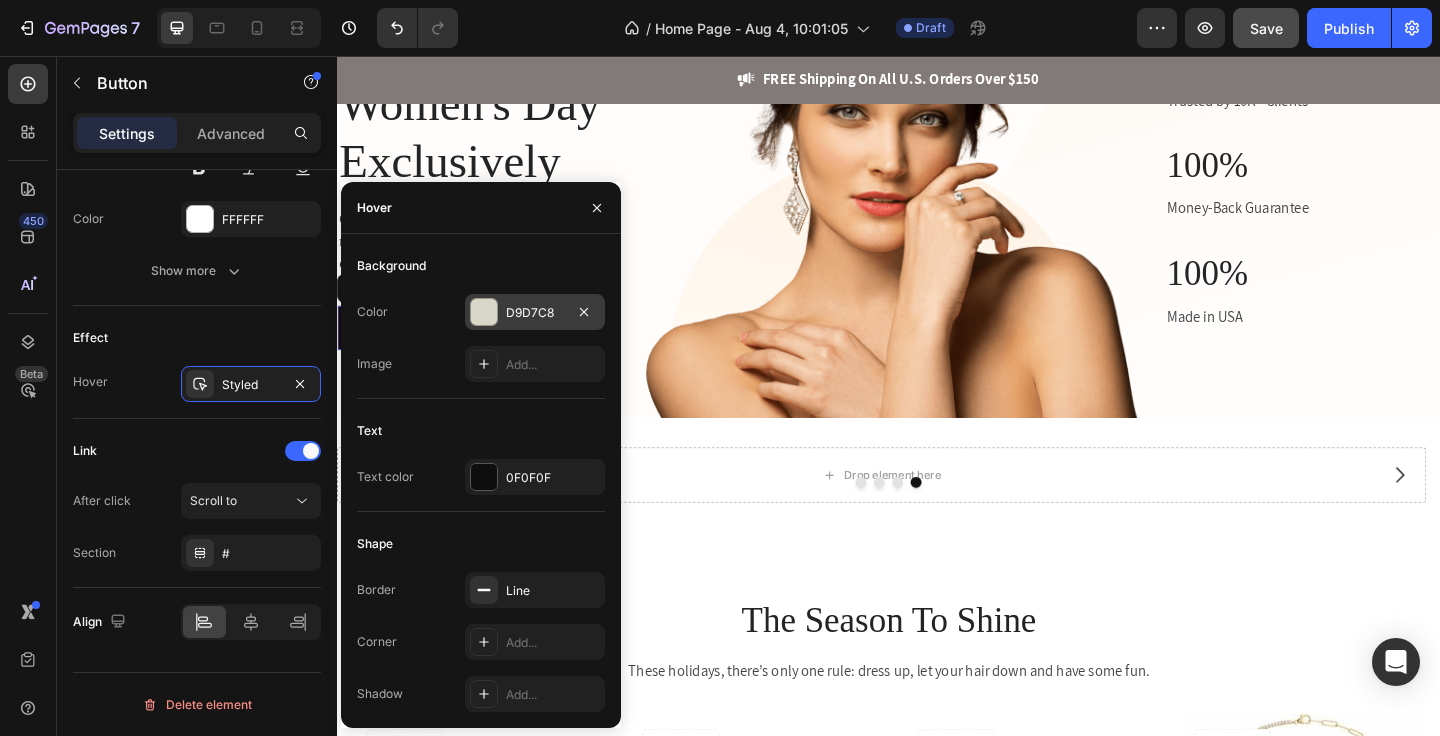click on "D9D7C8" at bounding box center [535, 313] 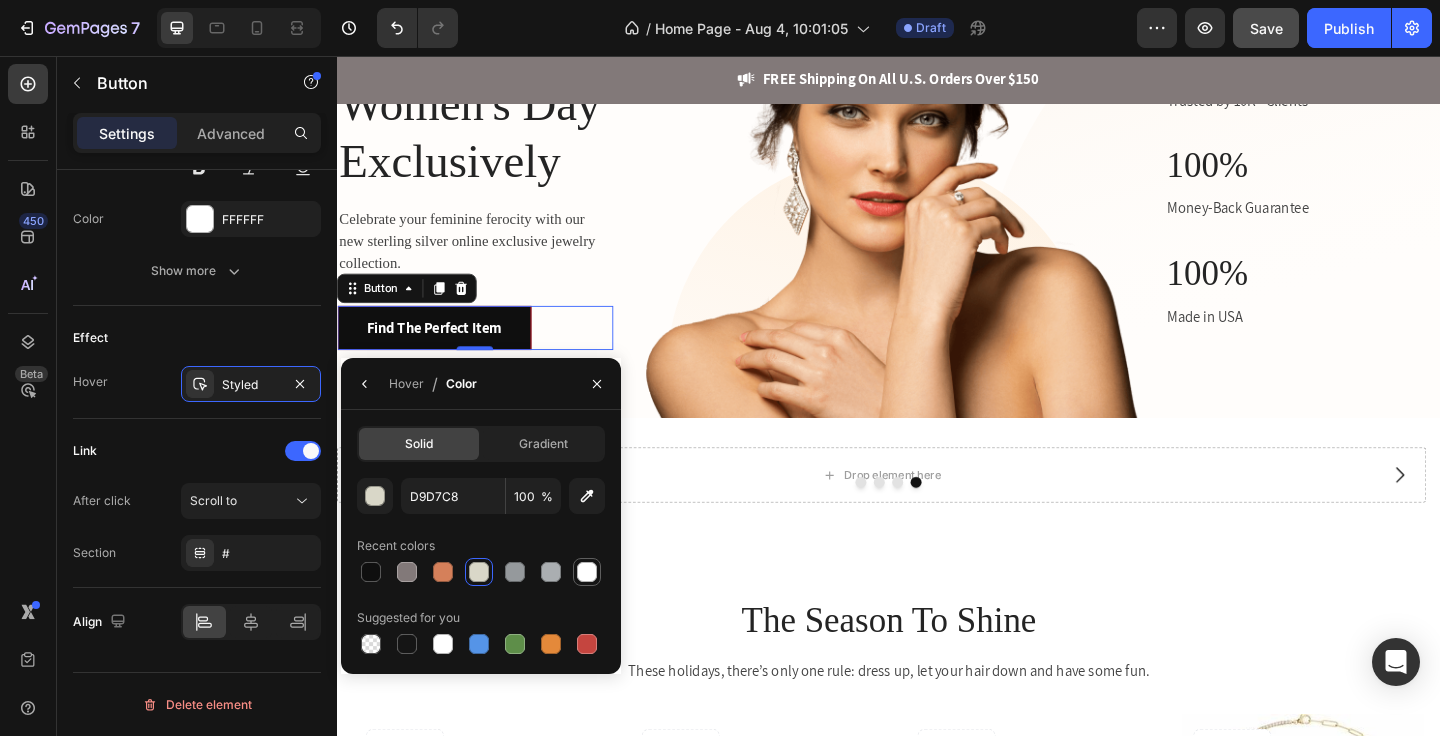 click at bounding box center (587, 572) 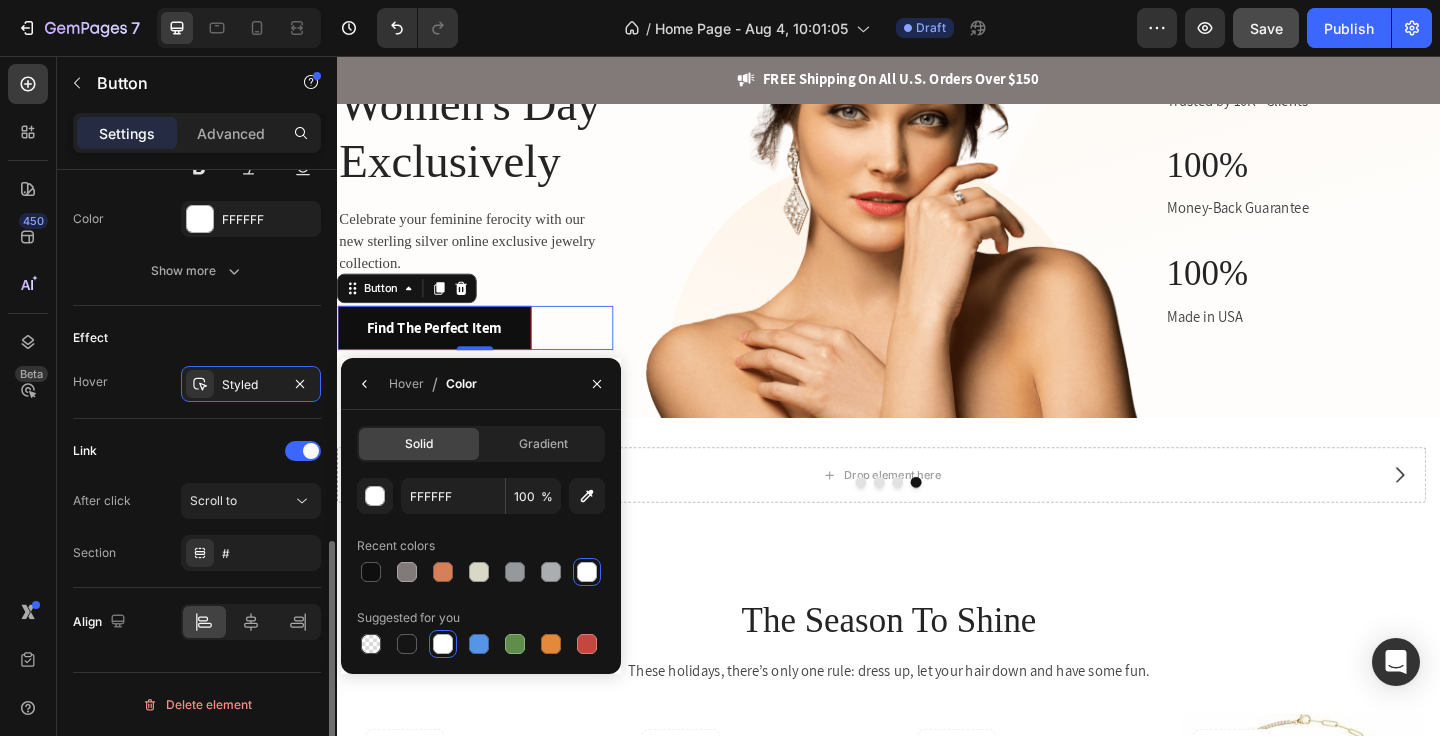 click on "Link" at bounding box center (197, 451) 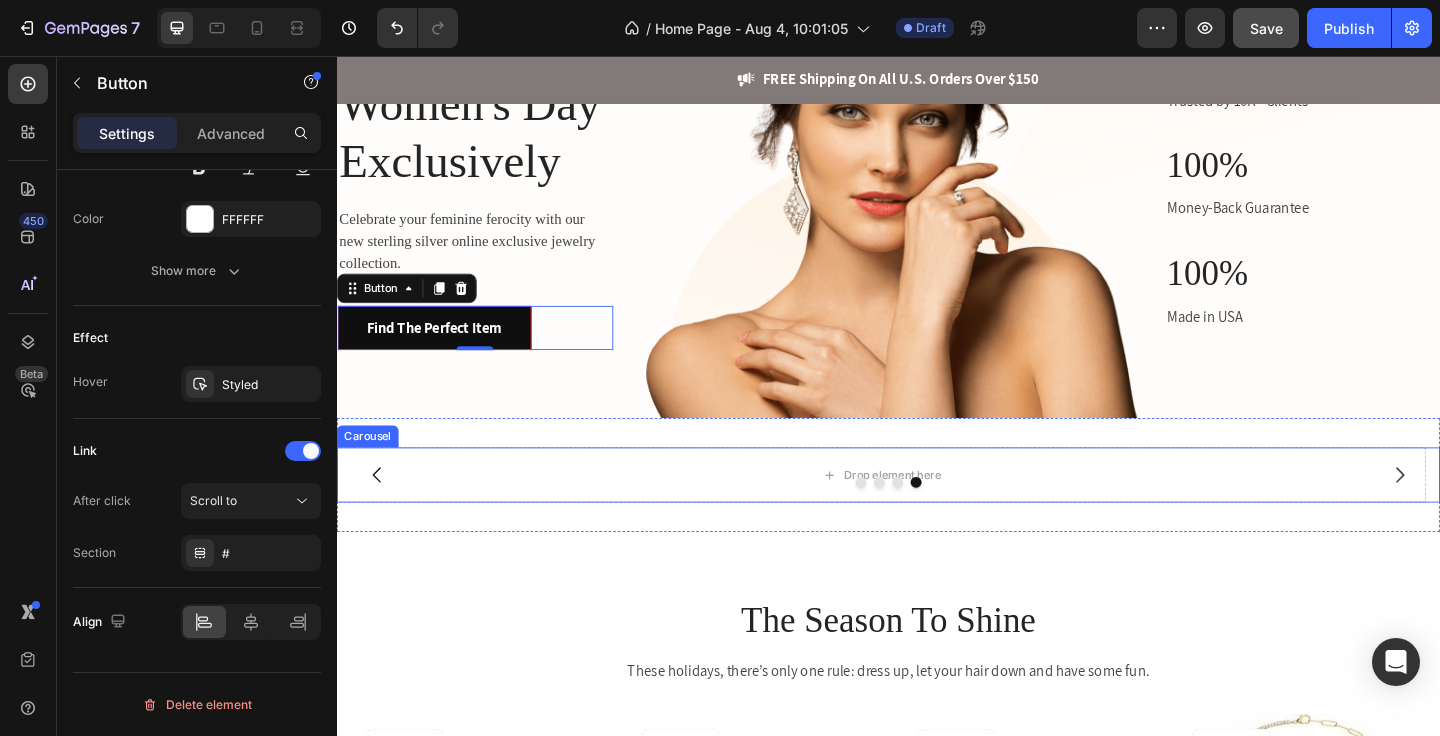 click at bounding box center [937, 520] 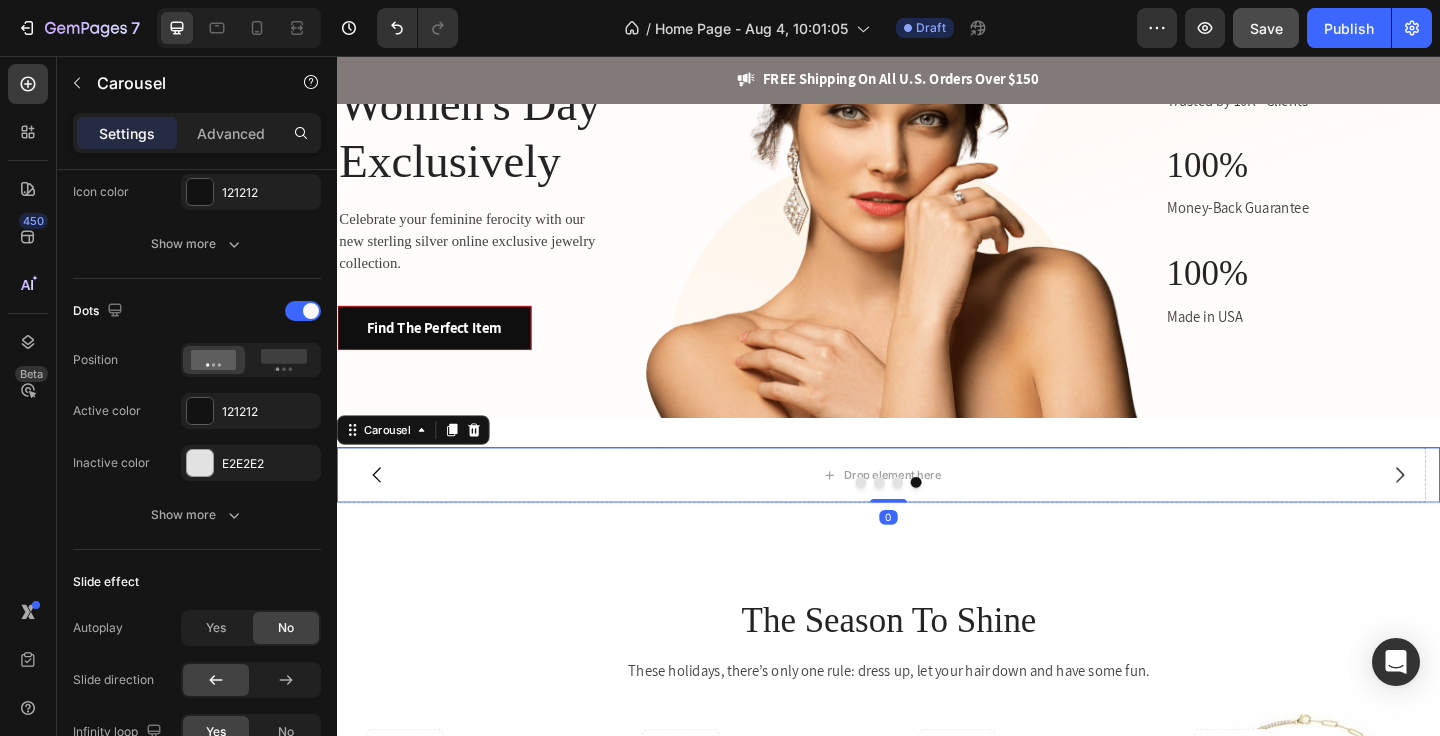 scroll, scrollTop: 0, scrollLeft: 0, axis: both 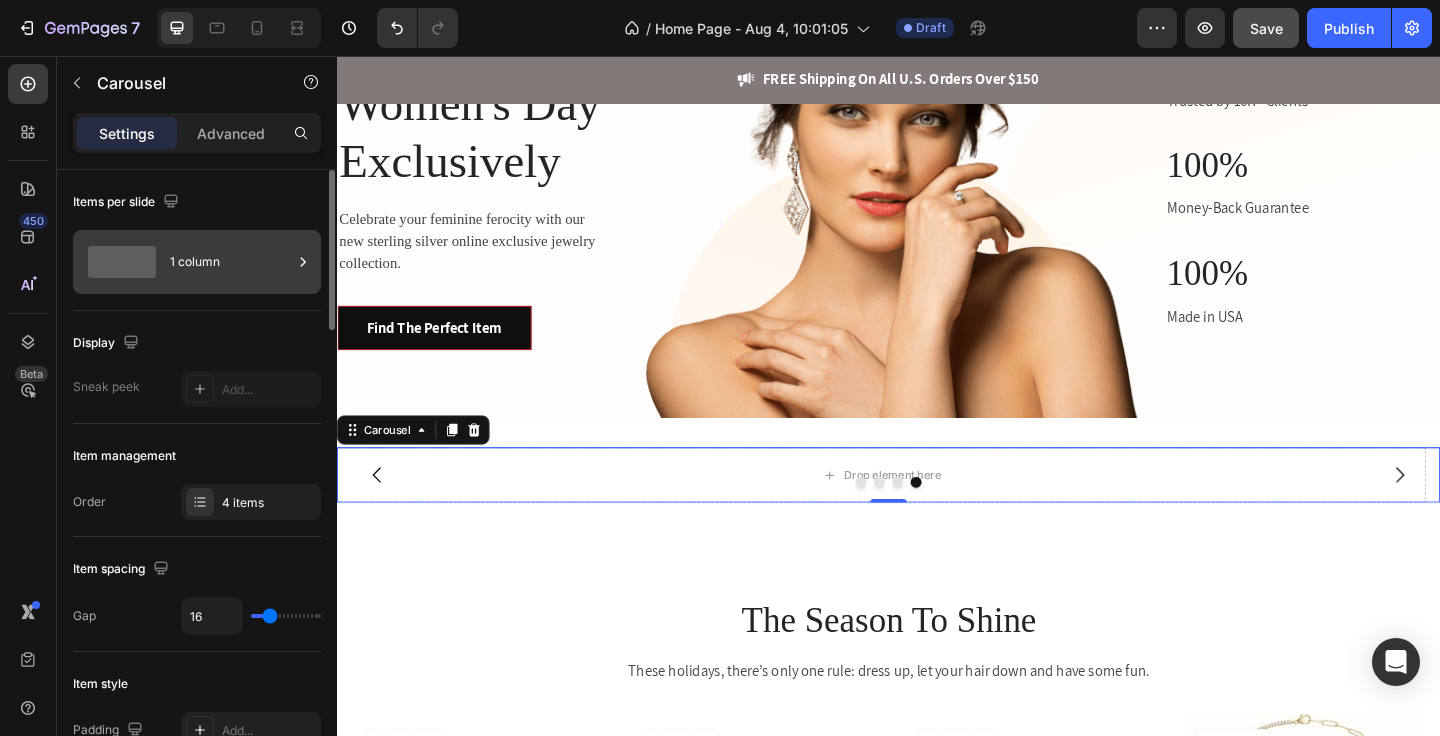 click on "1 column" at bounding box center [231, 262] 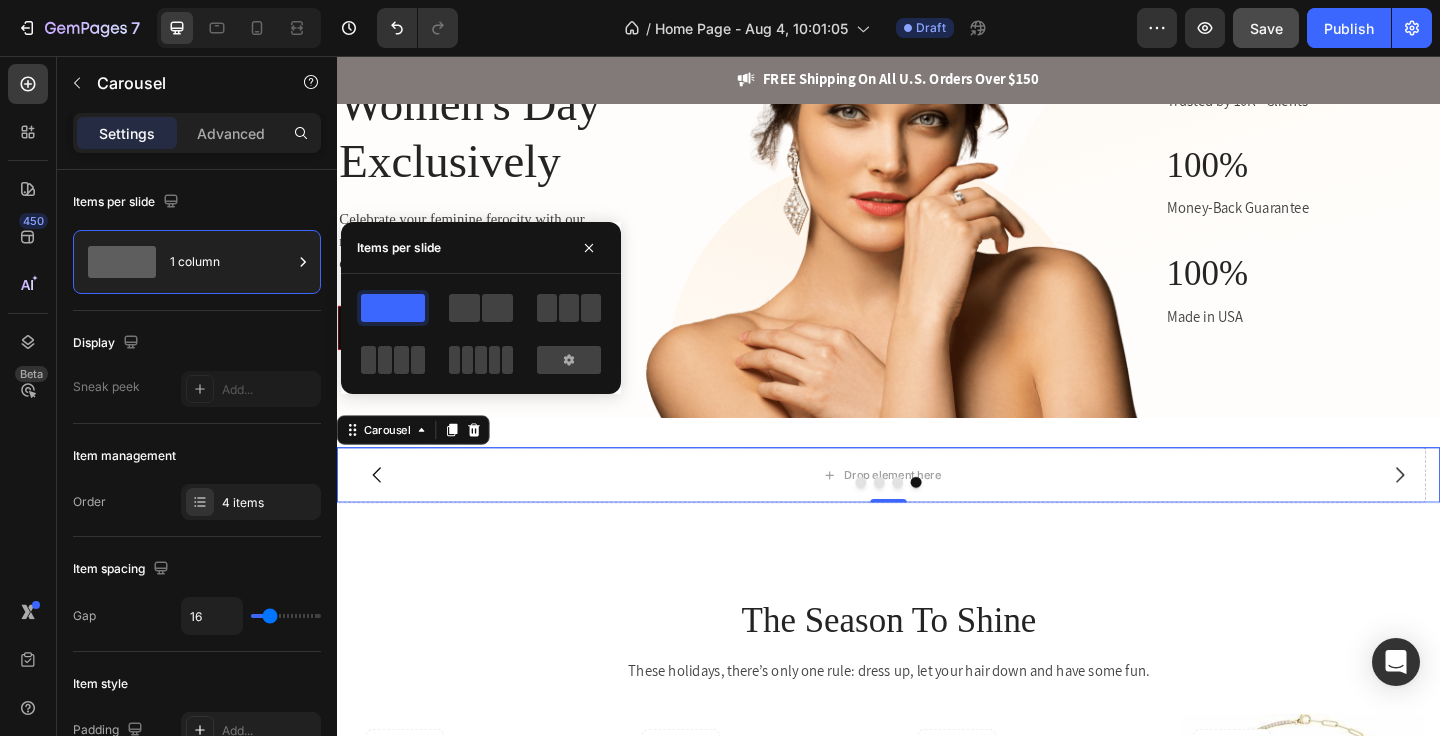 click 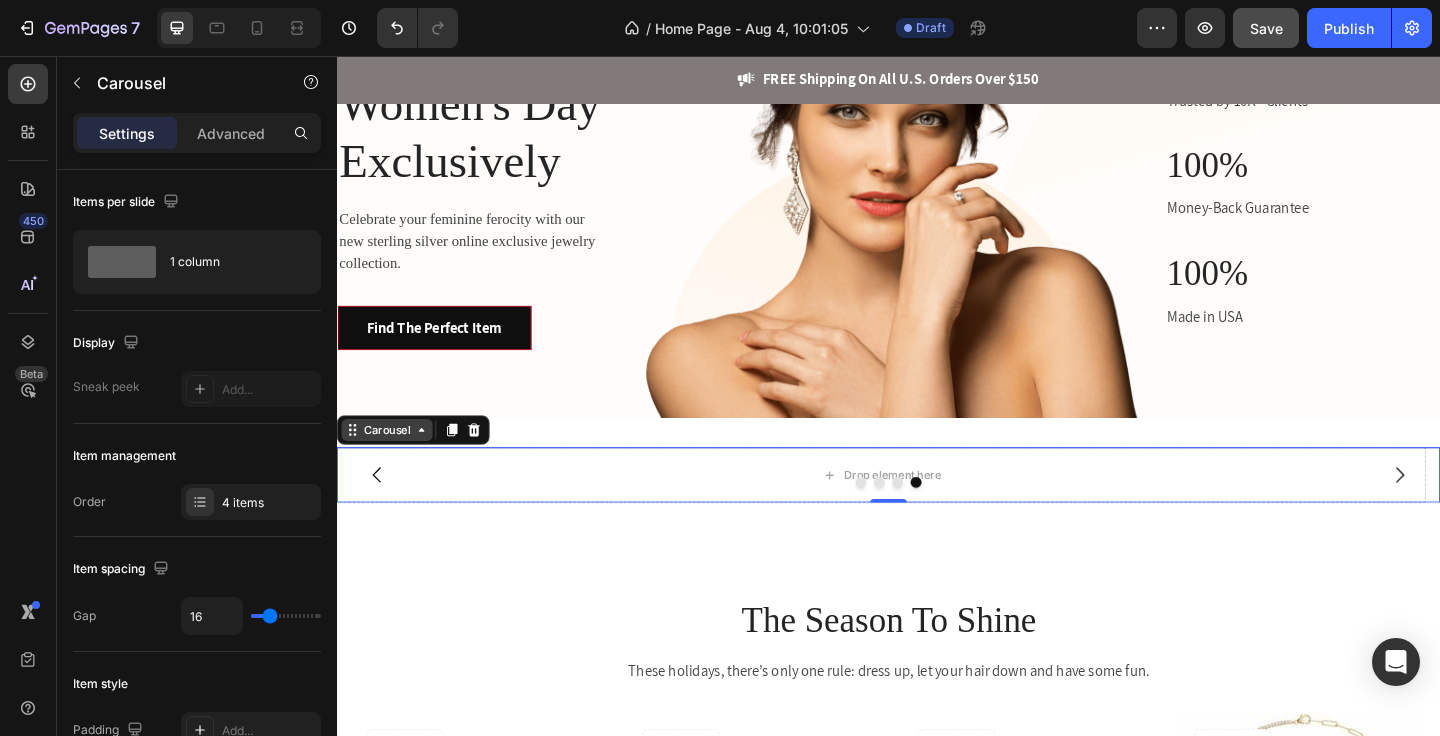 click on "Carousel" at bounding box center (391, 463) 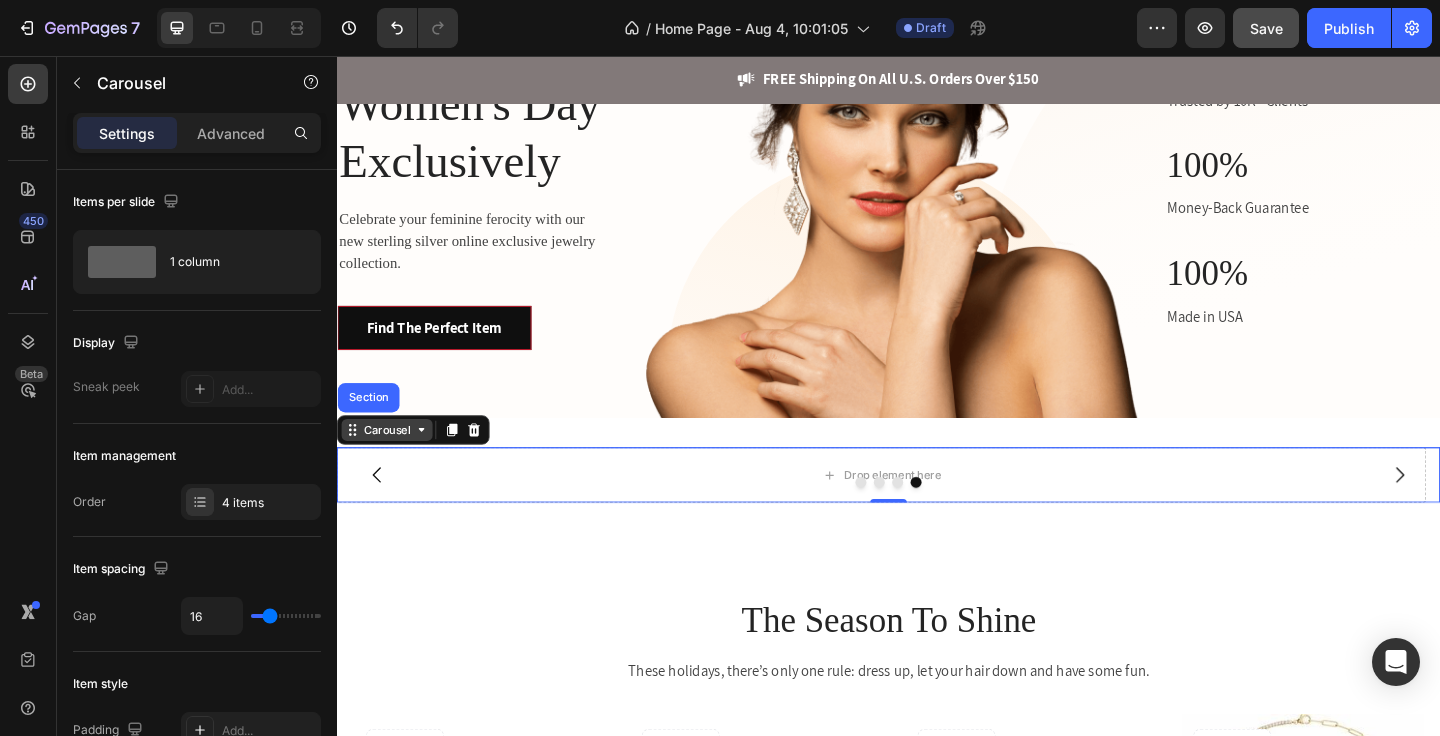 click on "Carousel" at bounding box center [391, 463] 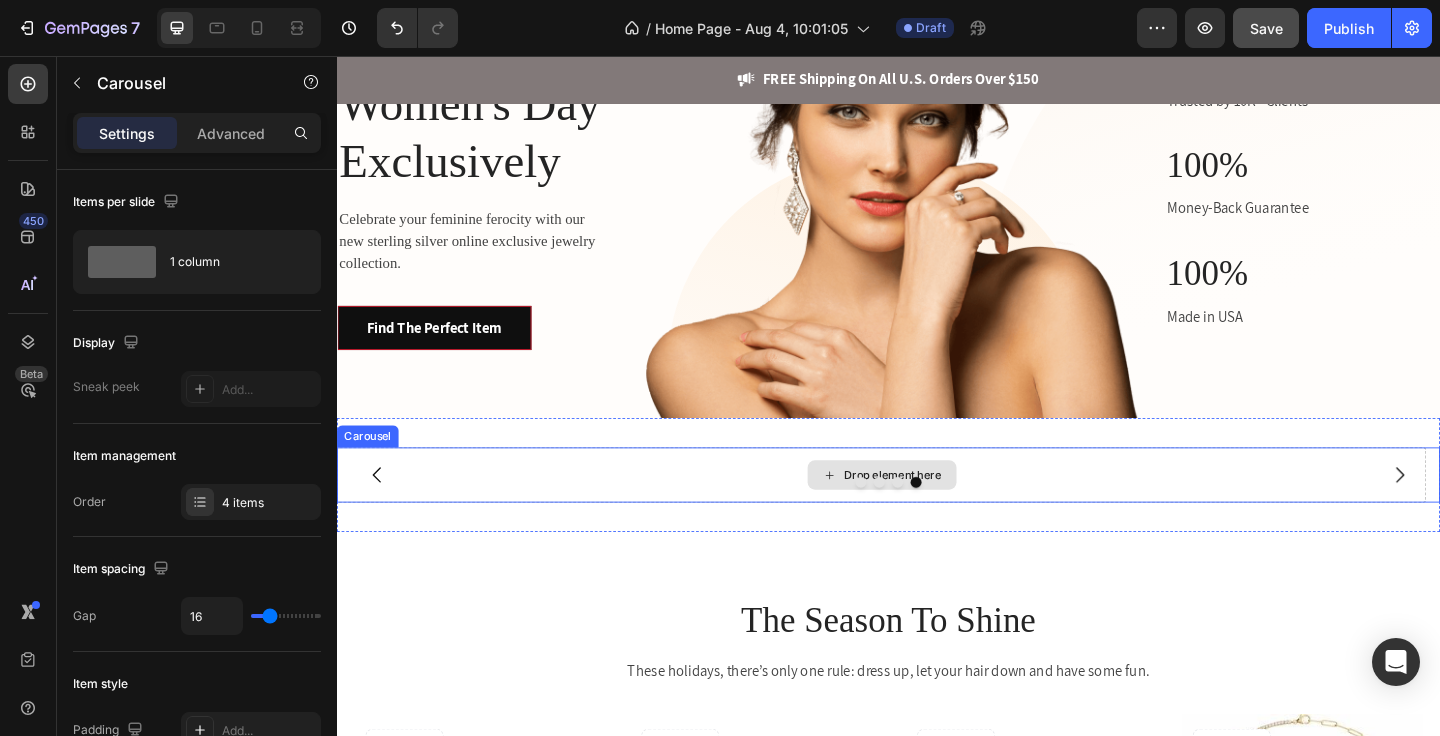 click 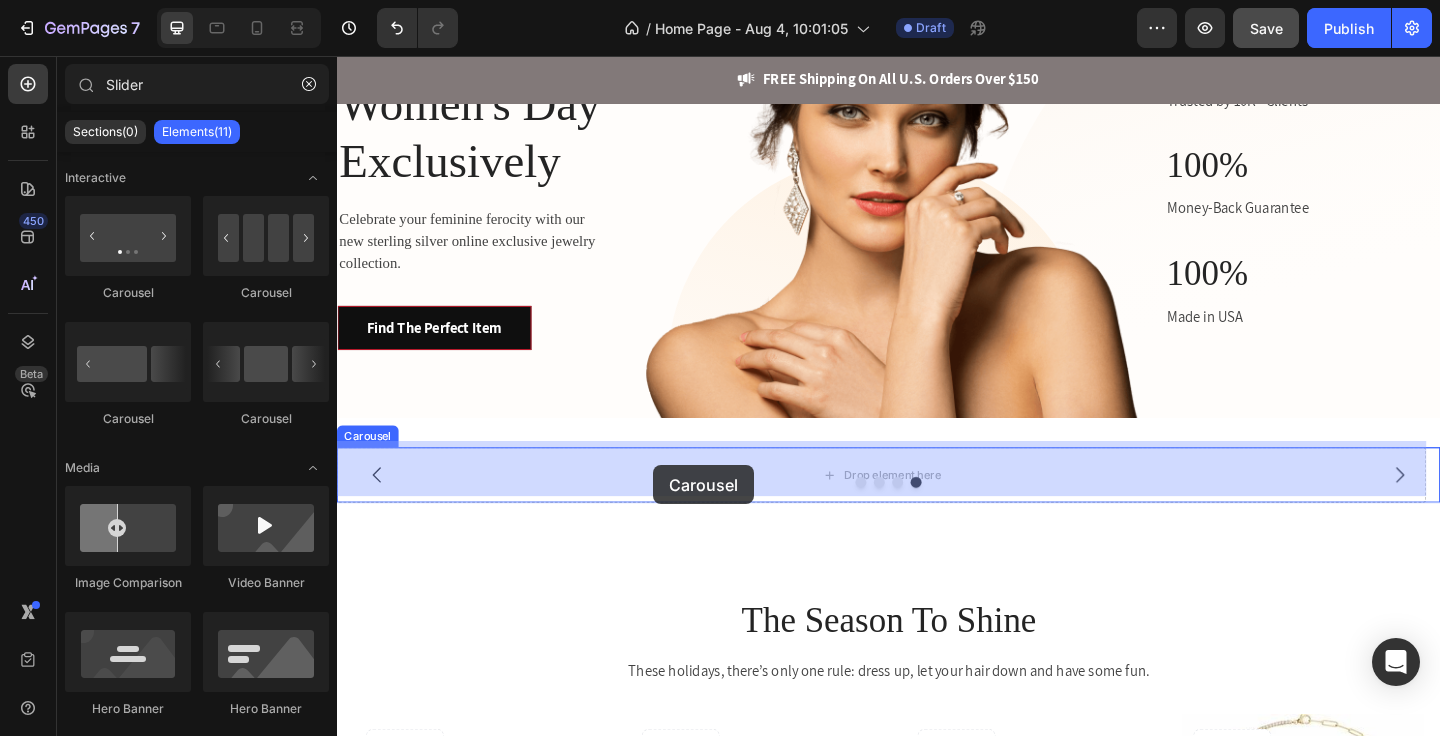 drag, startPoint x: 457, startPoint y: 309, endPoint x: 681, endPoint y: 501, distance: 295.02542 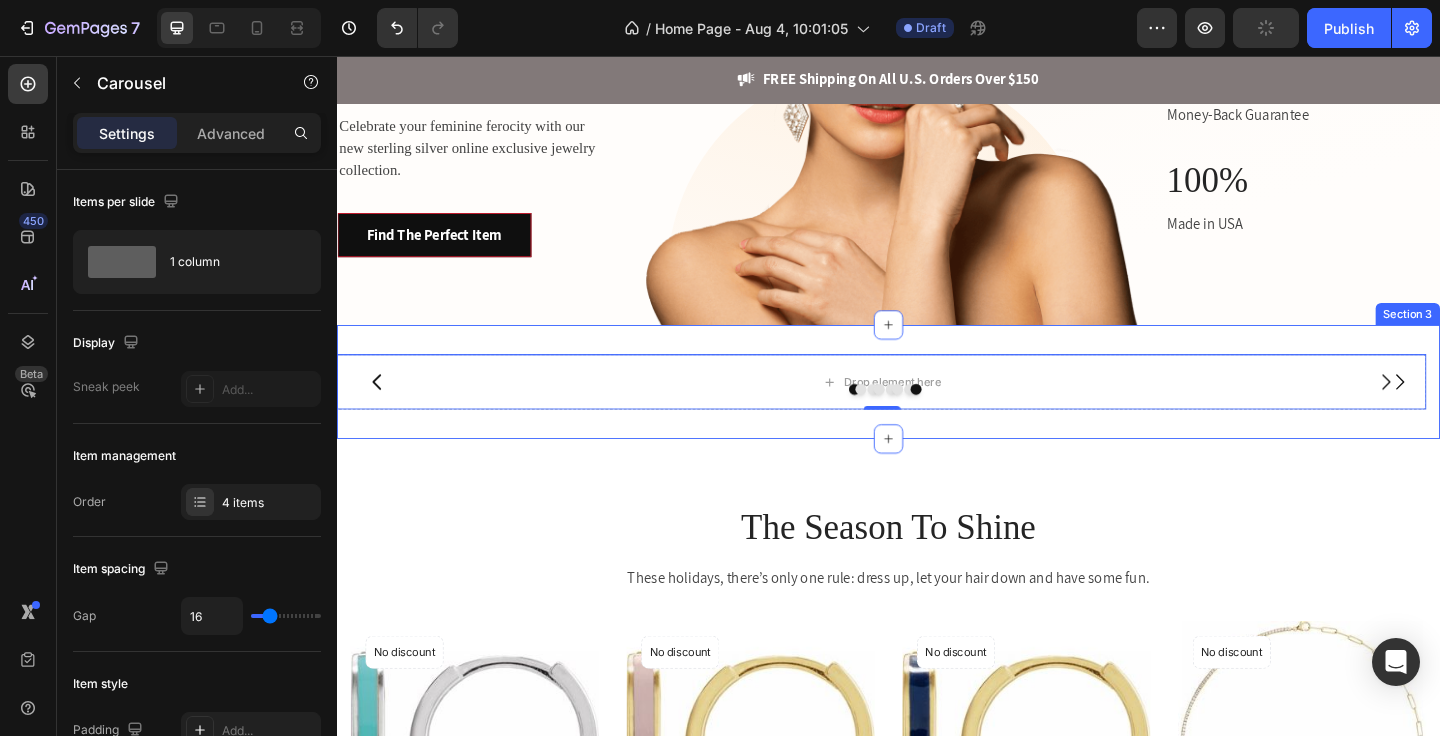 scroll, scrollTop: 244, scrollLeft: 0, axis: vertical 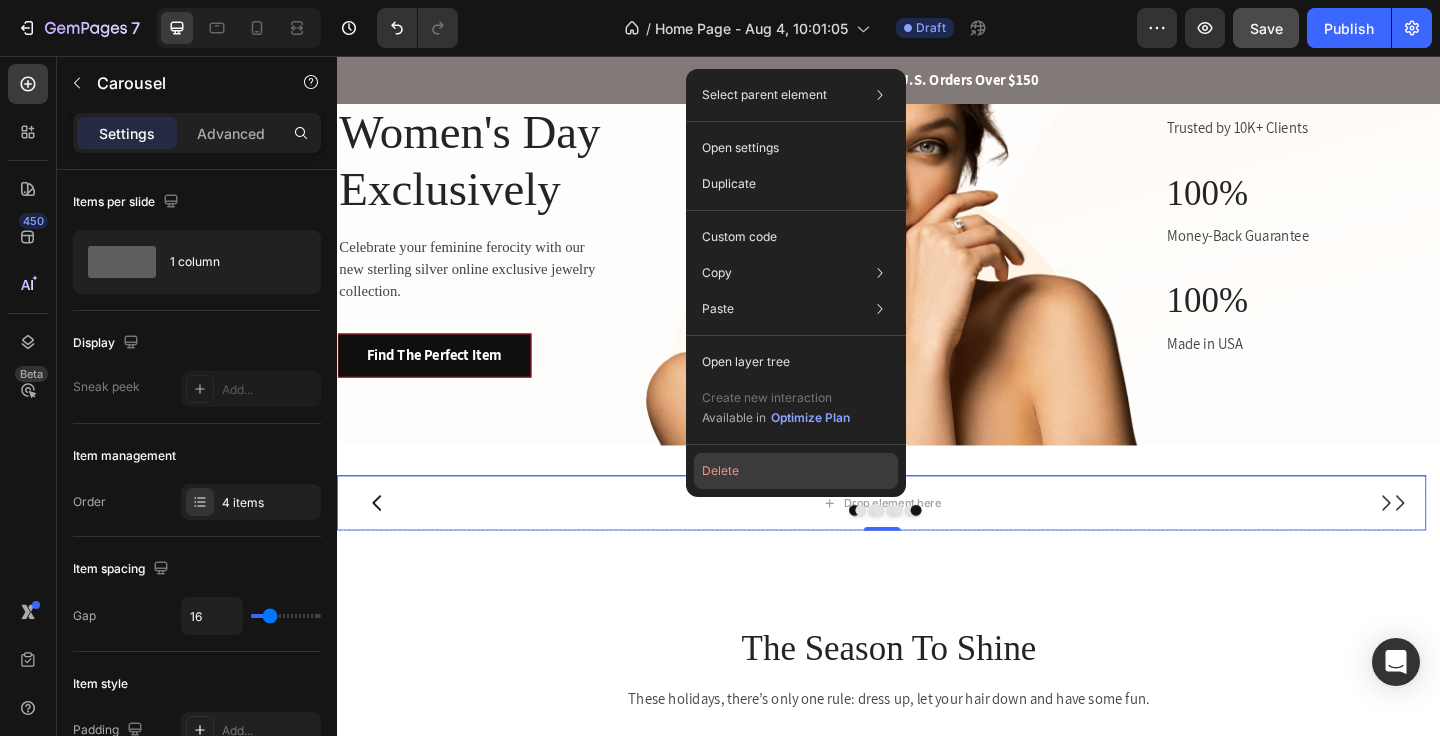 click on "Delete" 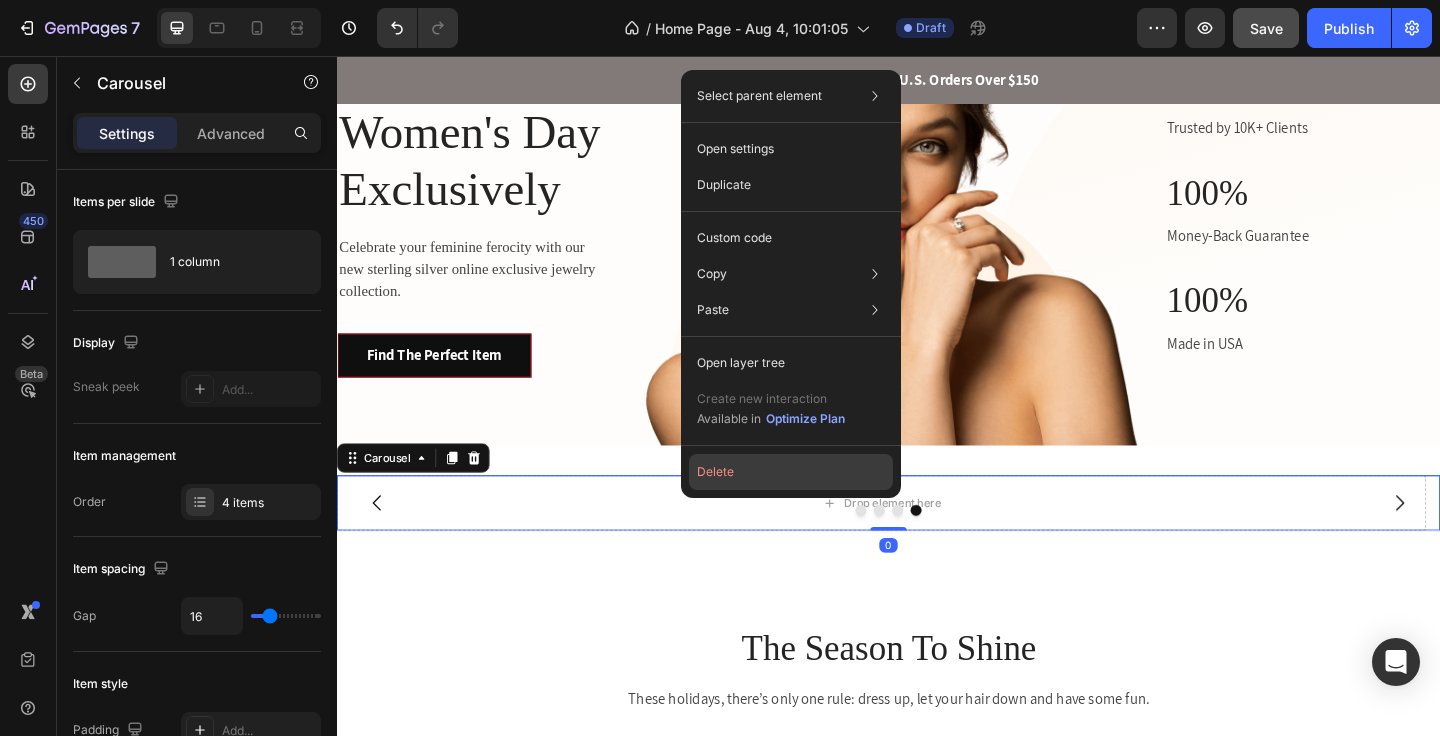 click on "Delete" 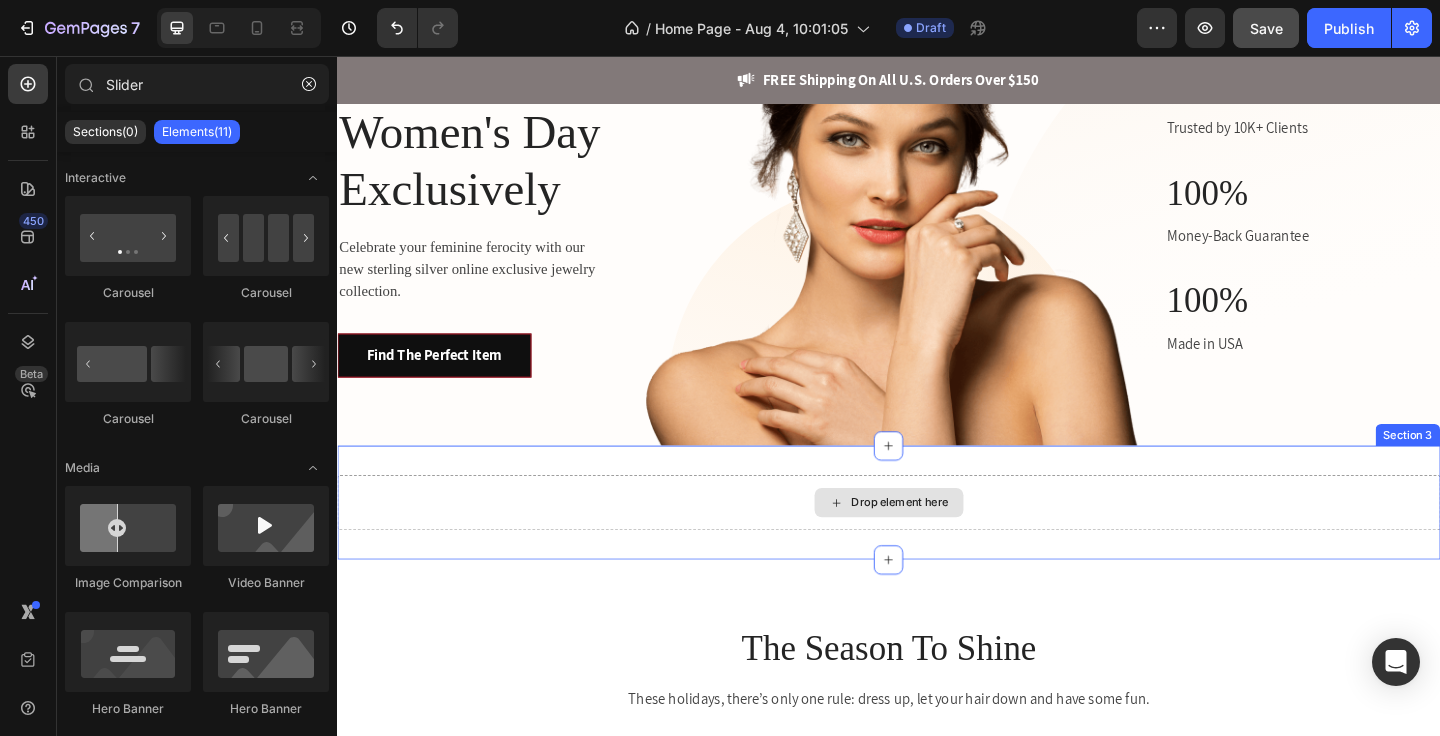 click on "Drop element here" at bounding box center (949, 542) 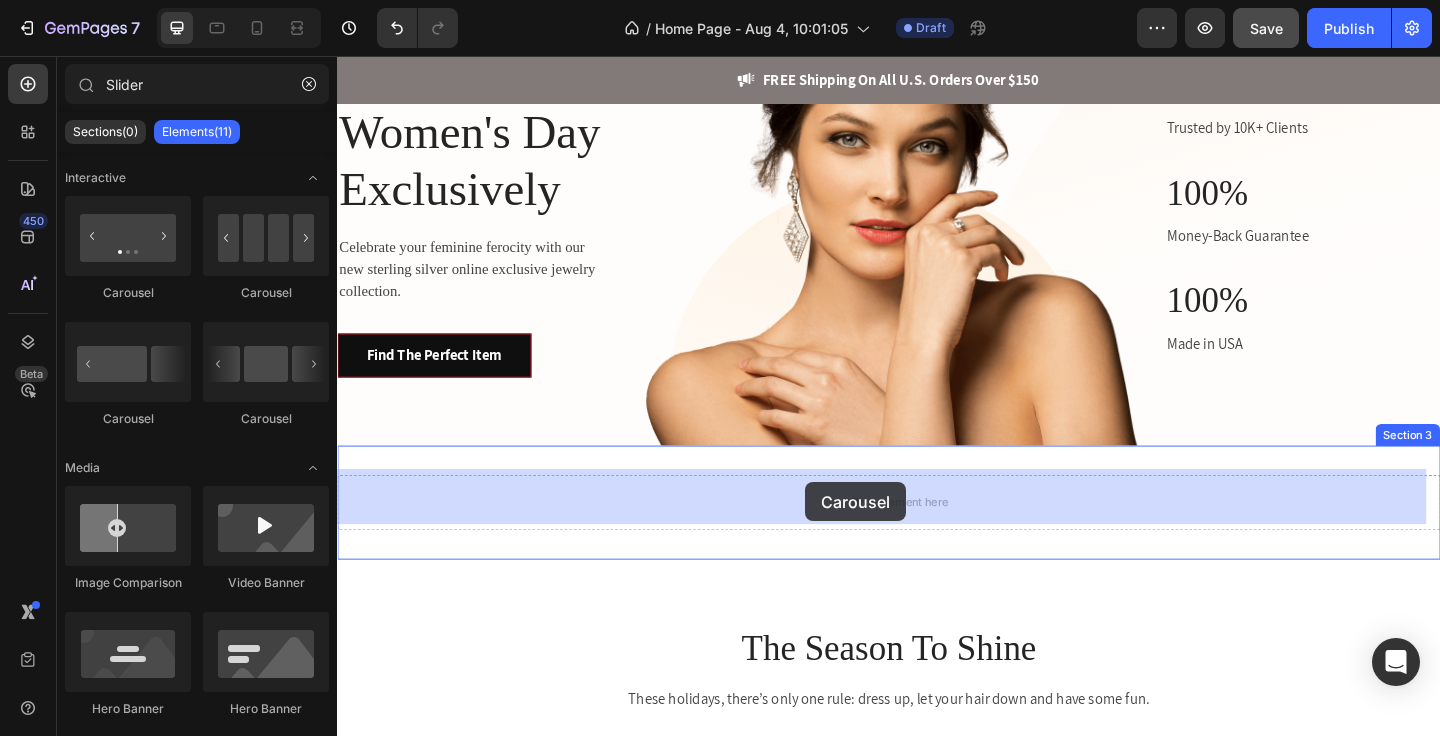 drag, startPoint x: 454, startPoint y: 296, endPoint x: 846, endPoint y: 520, distance: 451.48642 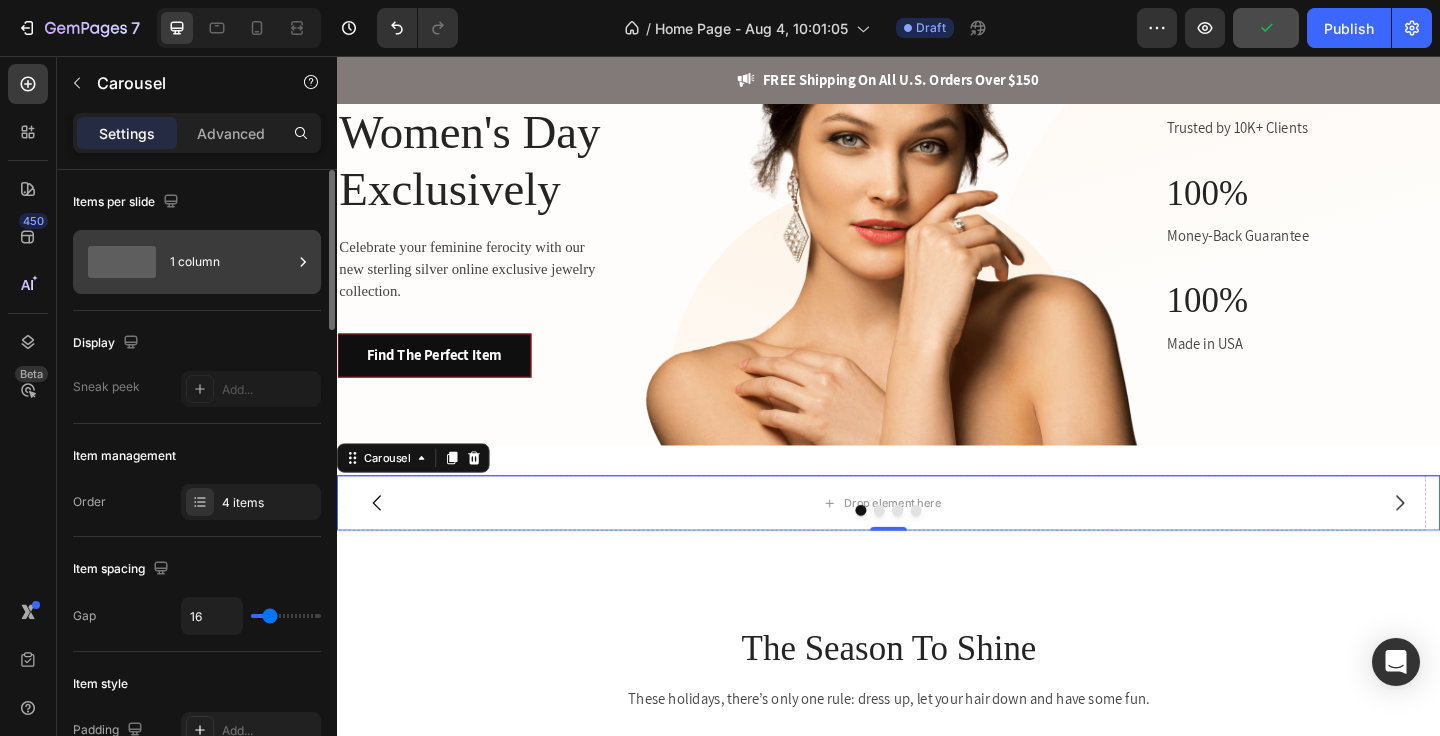 click on "1 column" at bounding box center (231, 262) 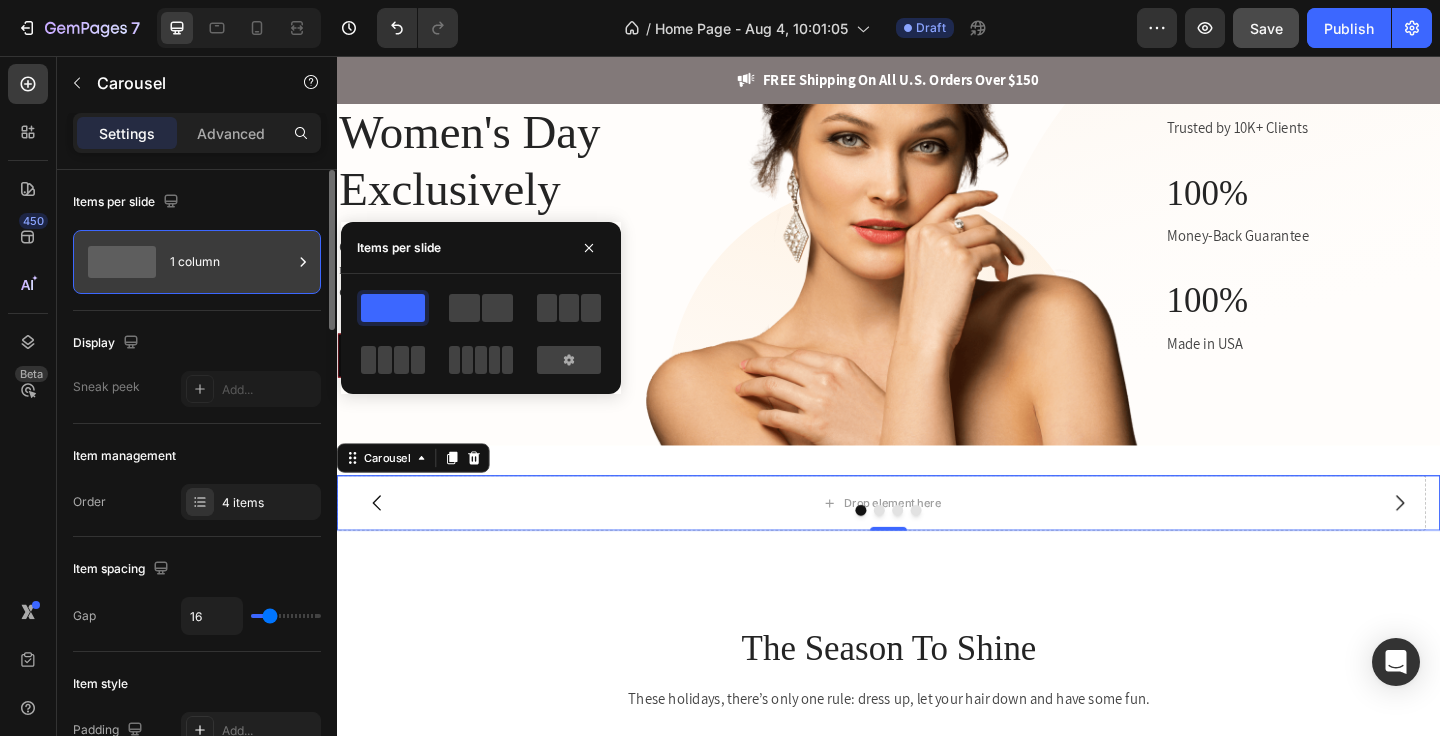 click on "1 column" at bounding box center [231, 262] 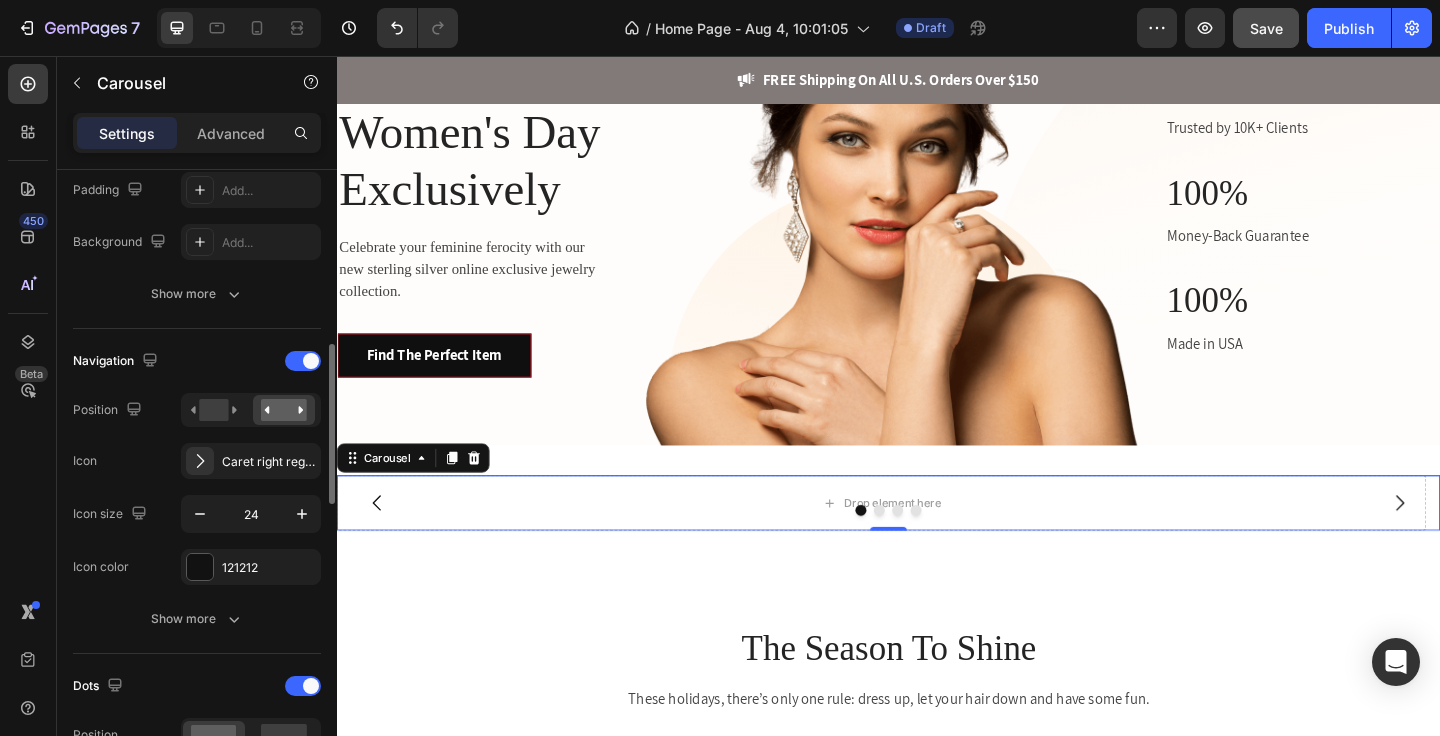 scroll, scrollTop: 568, scrollLeft: 0, axis: vertical 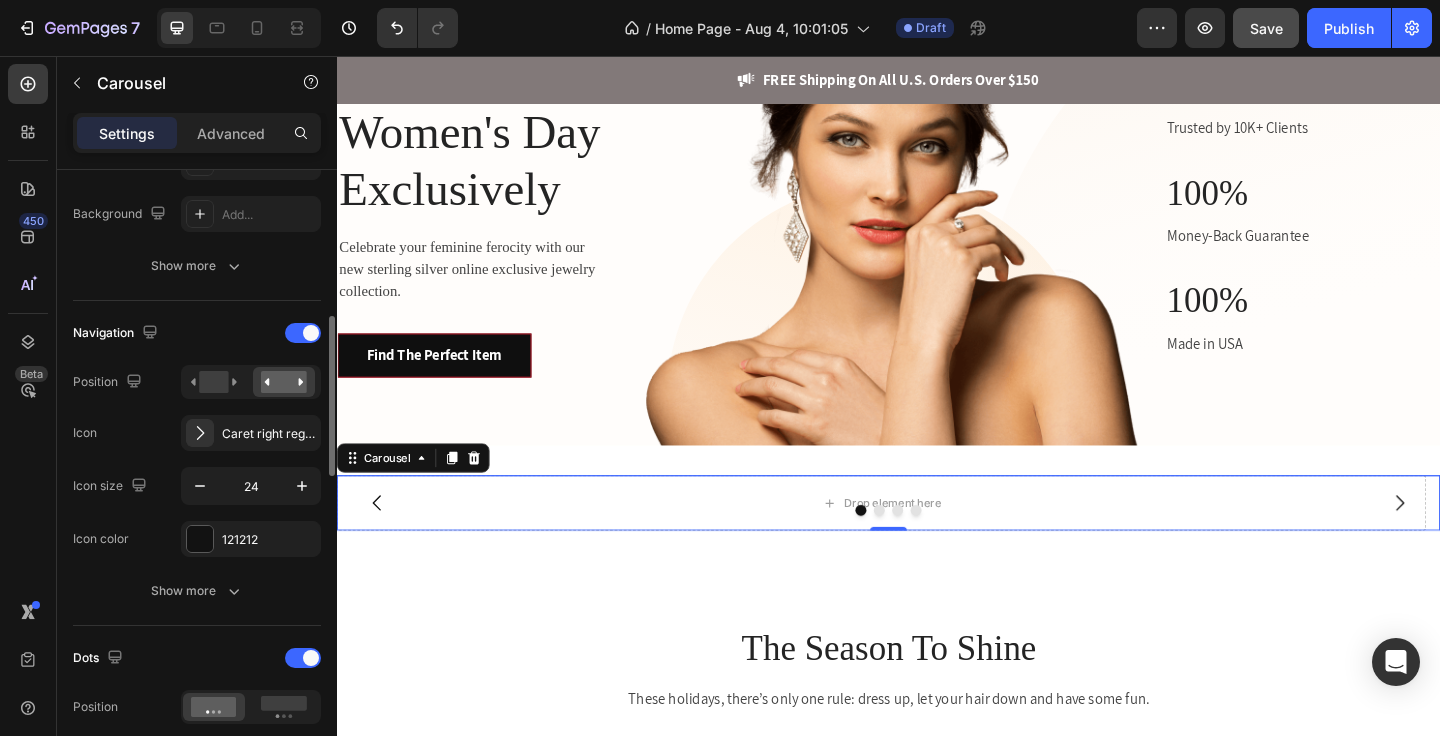 click on "Icon size" at bounding box center [112, 486] 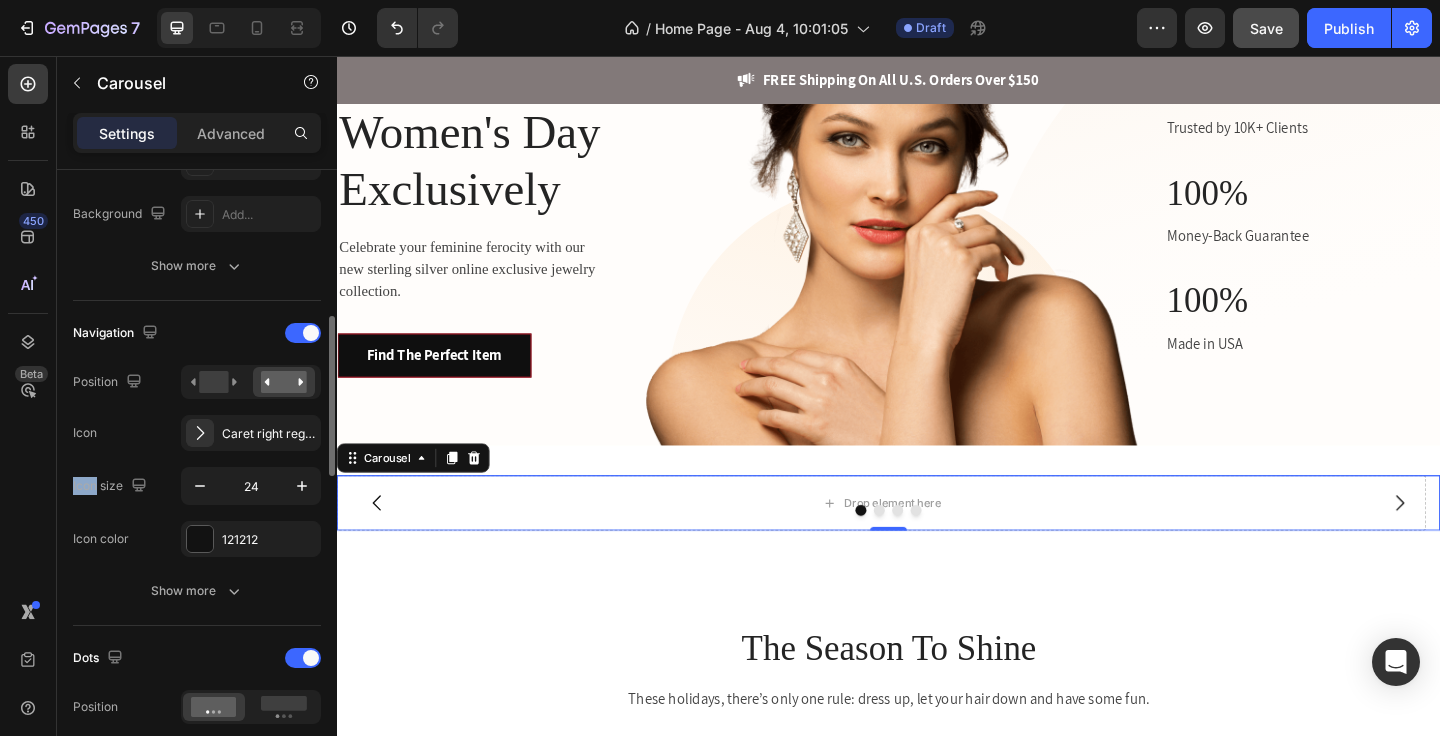 click on "Icon size" at bounding box center (112, 486) 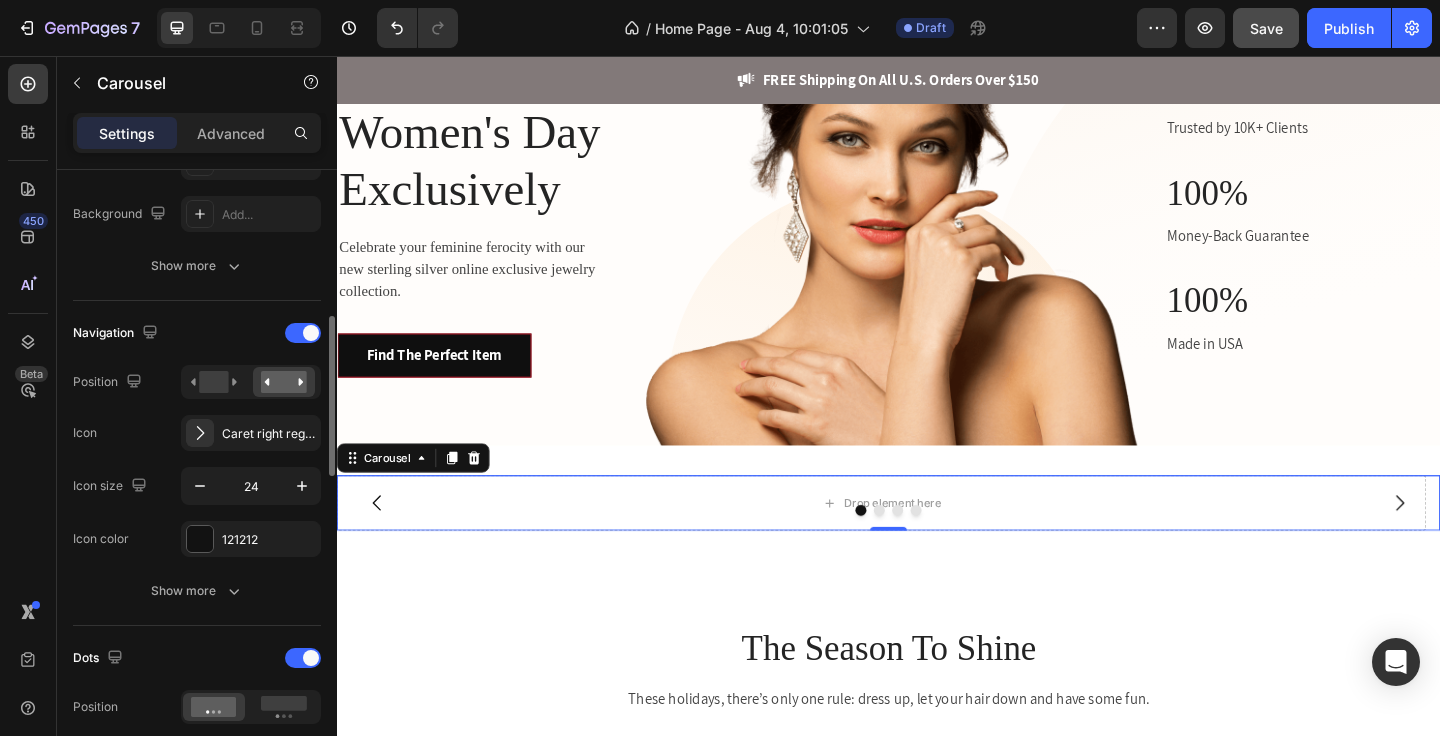 click on "Icon size" at bounding box center [112, 486] 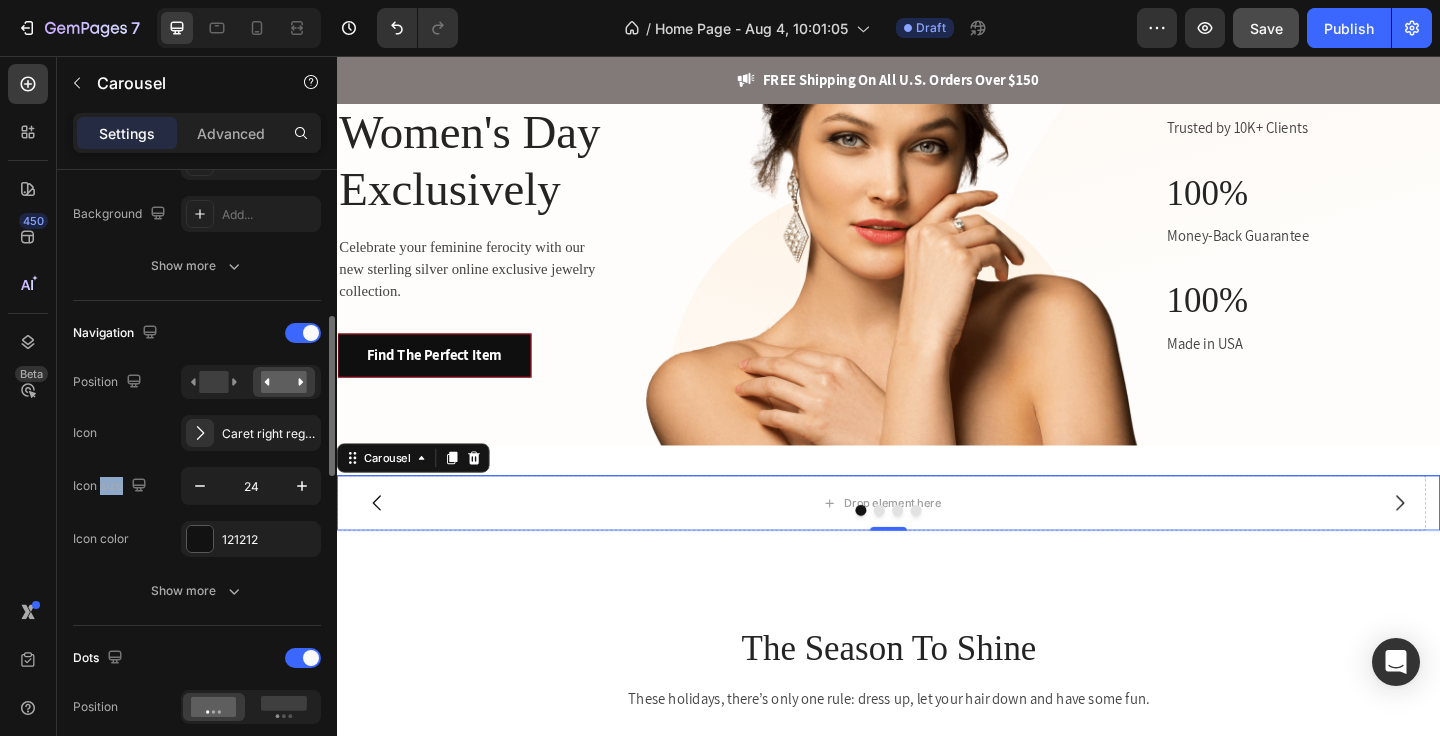 click on "Icon size" at bounding box center (112, 486) 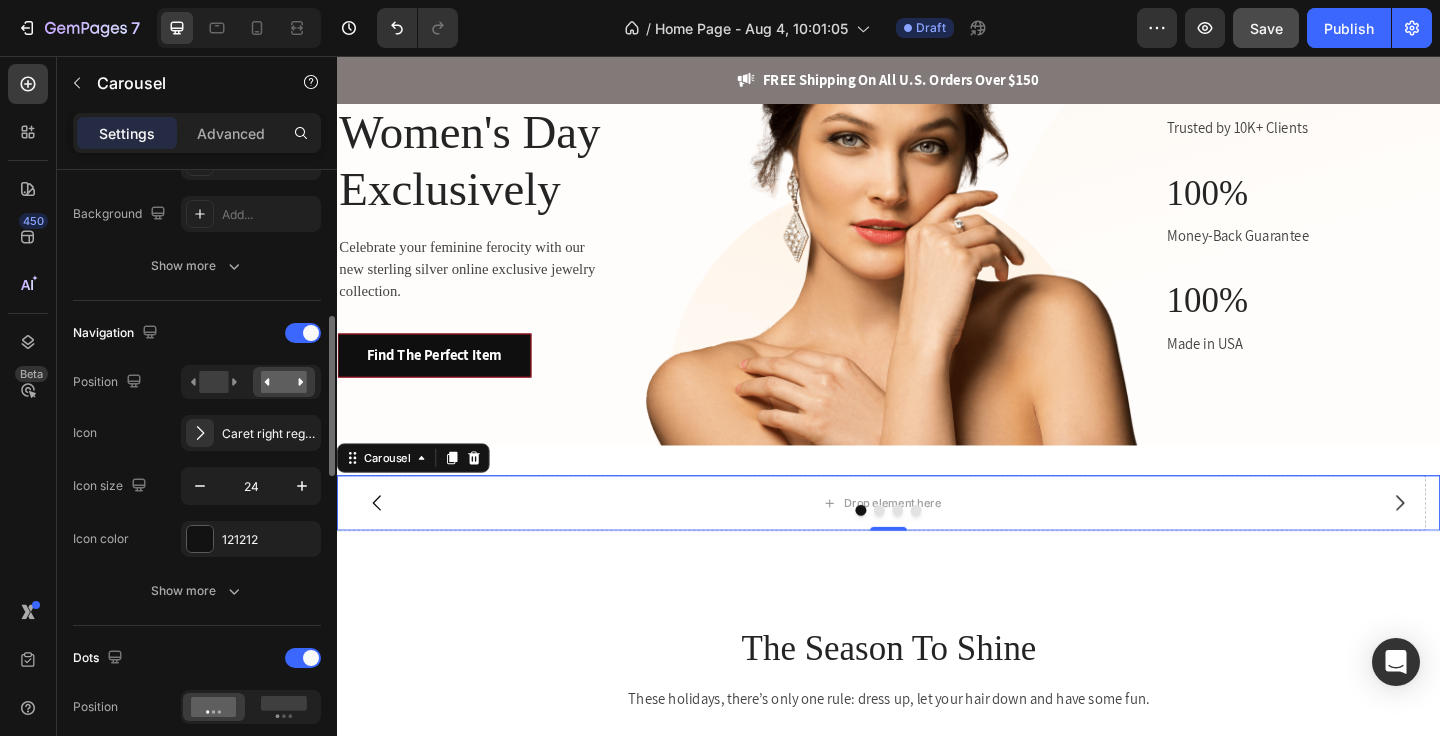 click on "Icon size" at bounding box center (112, 486) 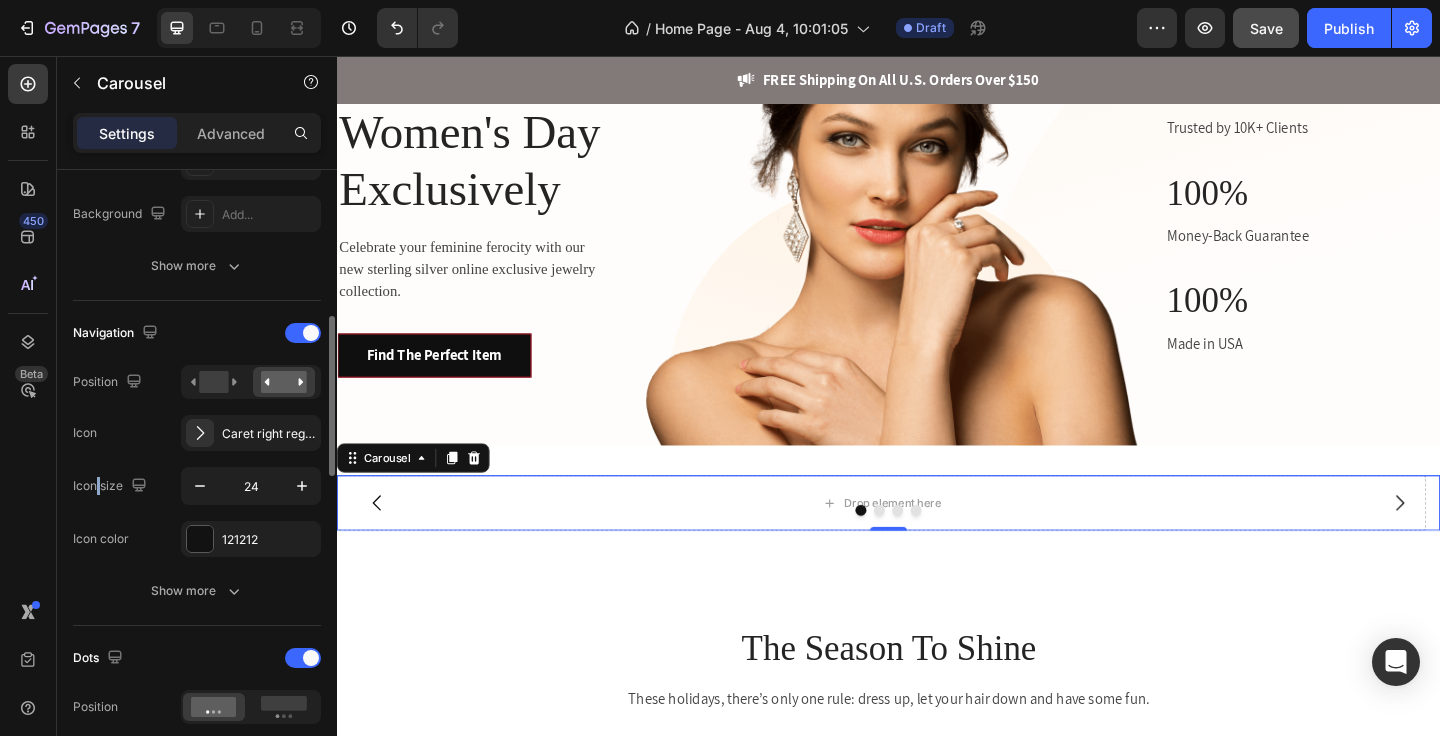 click on "Icon size" at bounding box center [112, 486] 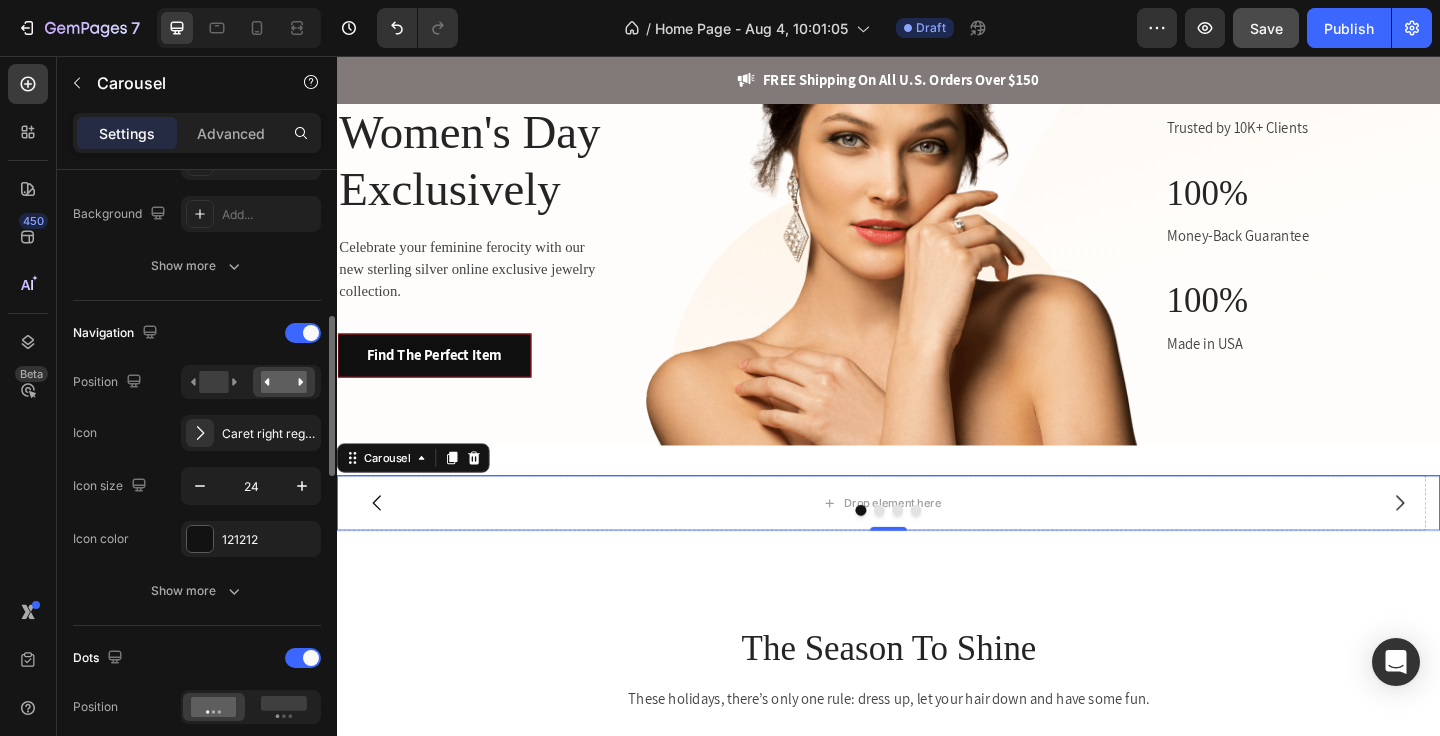 click on "Navigation Position Icon
Caret right regular Icon size 24 Icon color 121212" at bounding box center [197, 437] 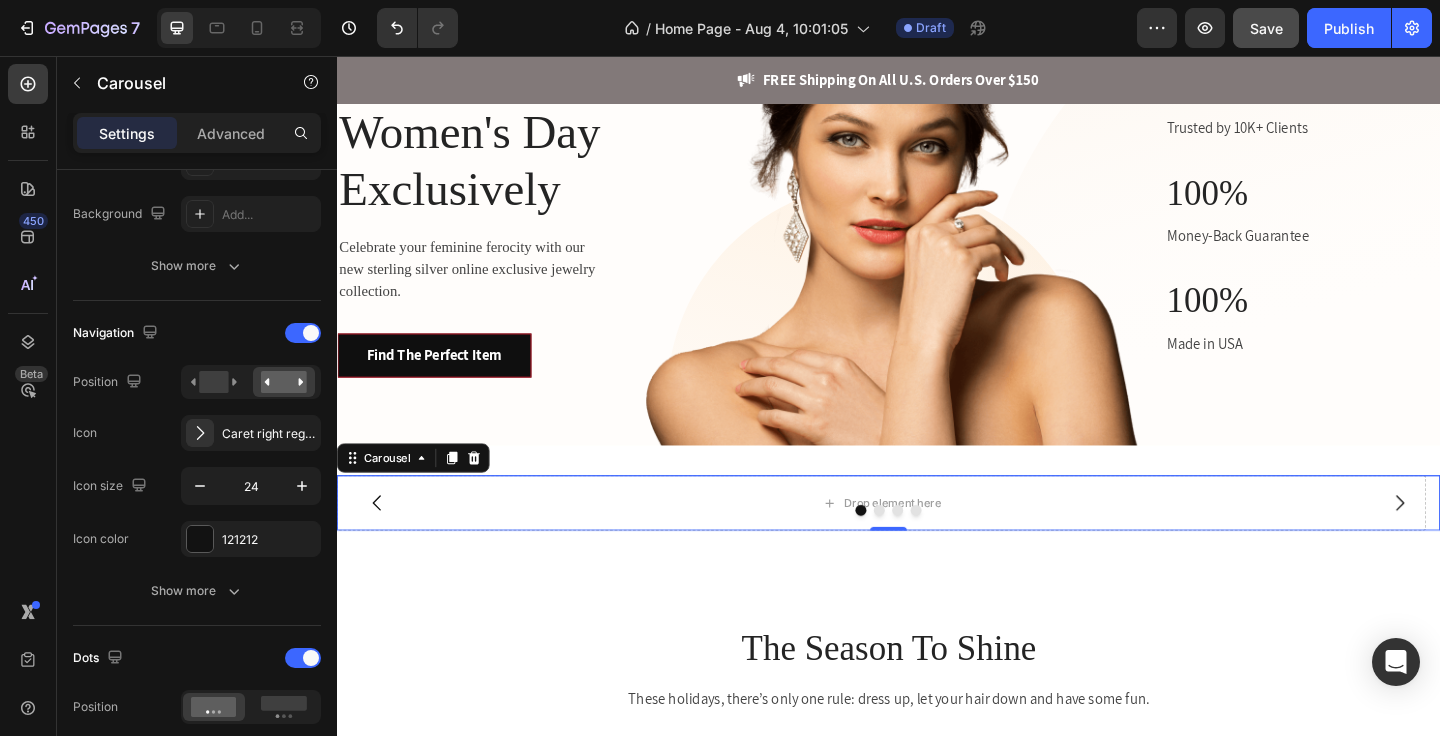 click at bounding box center [937, 550] 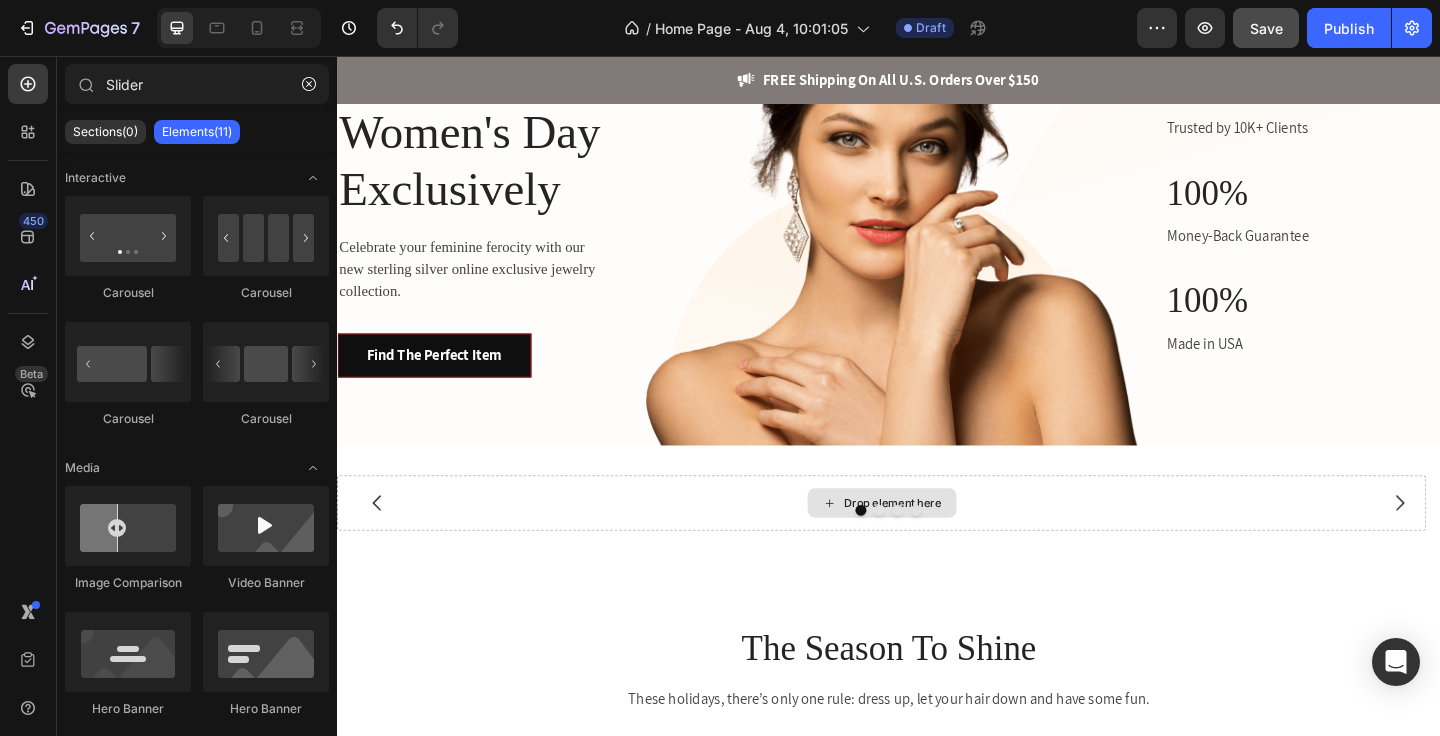 click 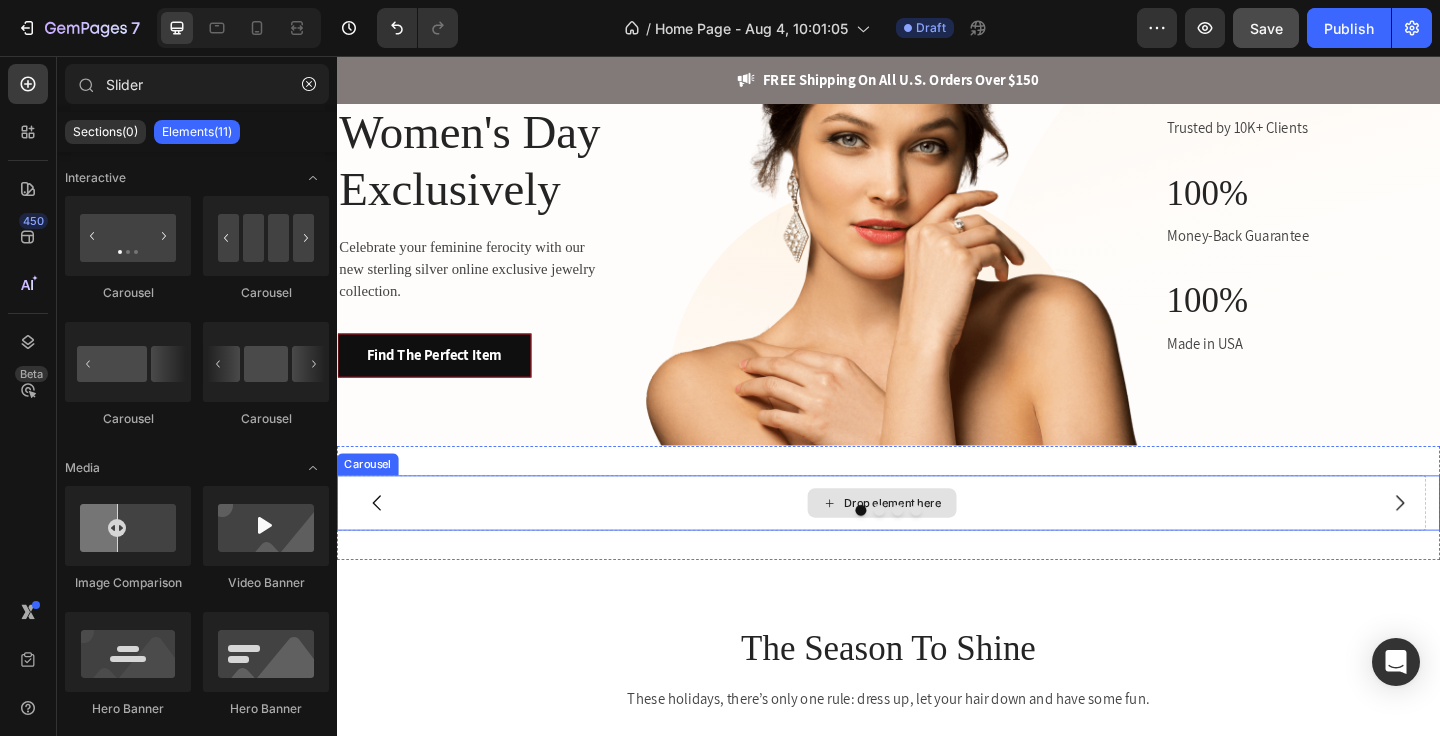 click on "Drop element here" at bounding box center (929, 542) 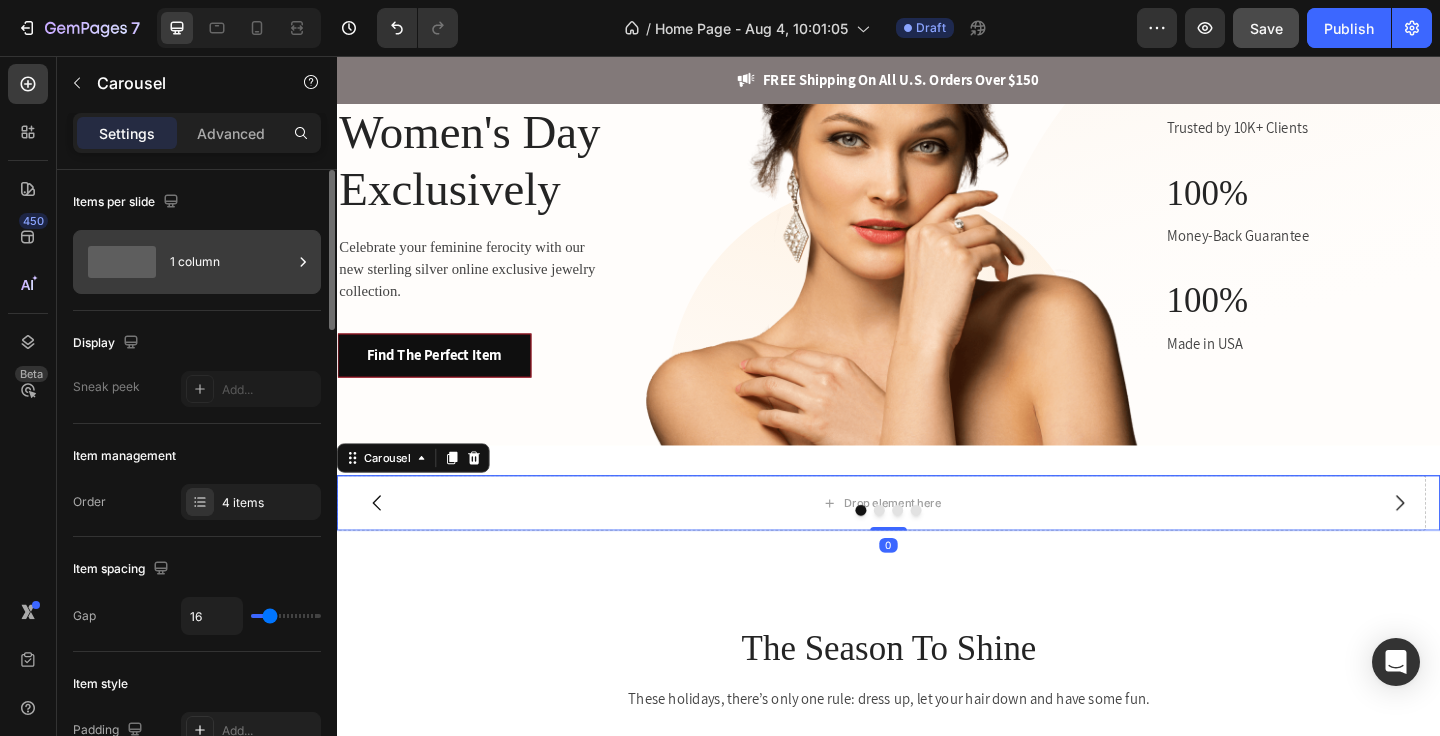 click 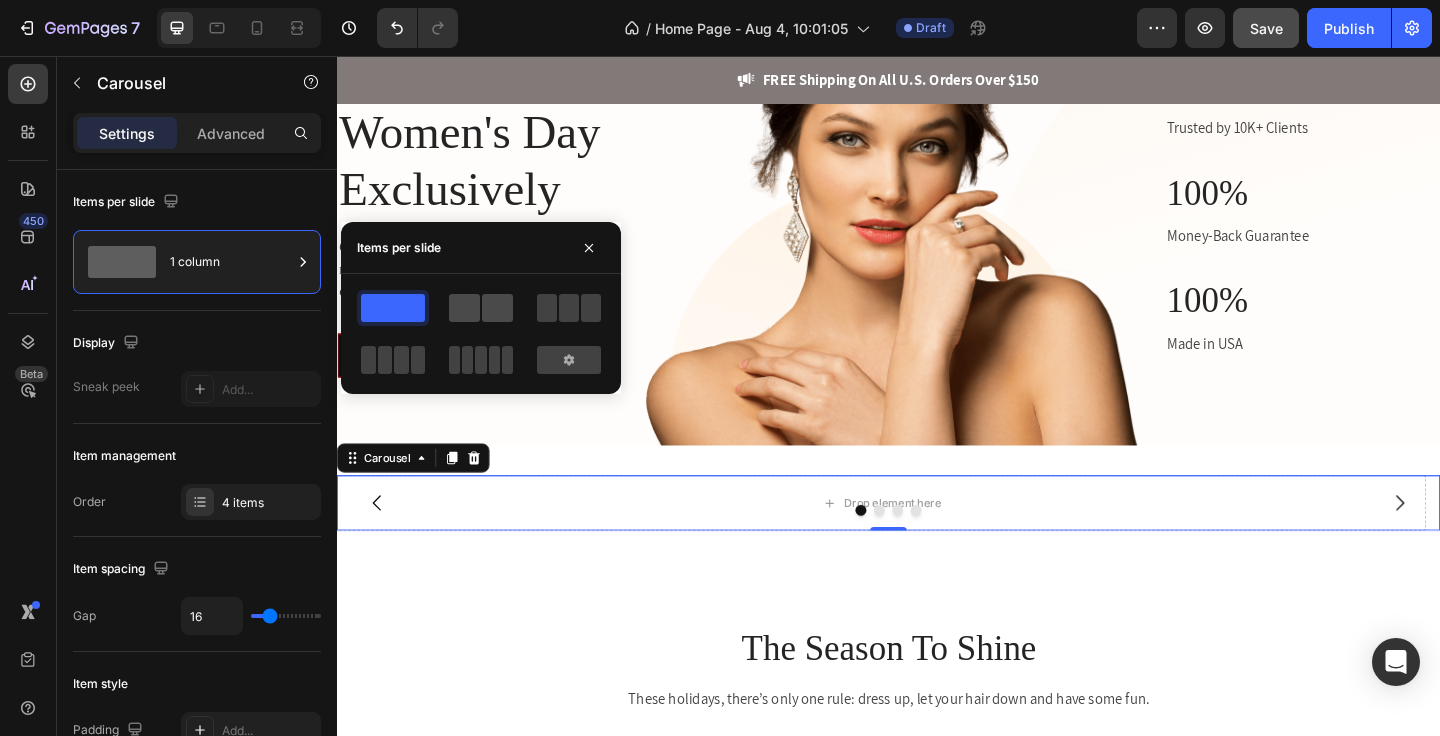 click 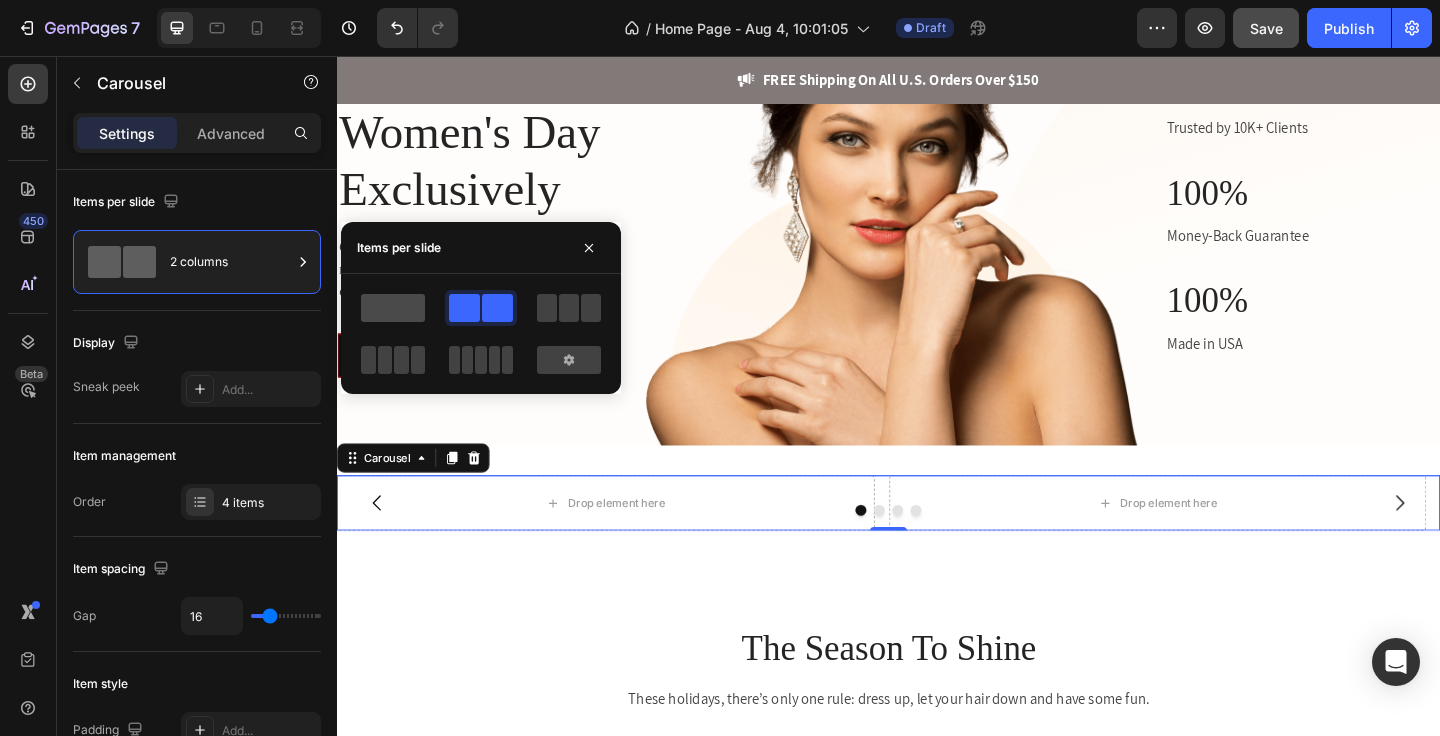 click 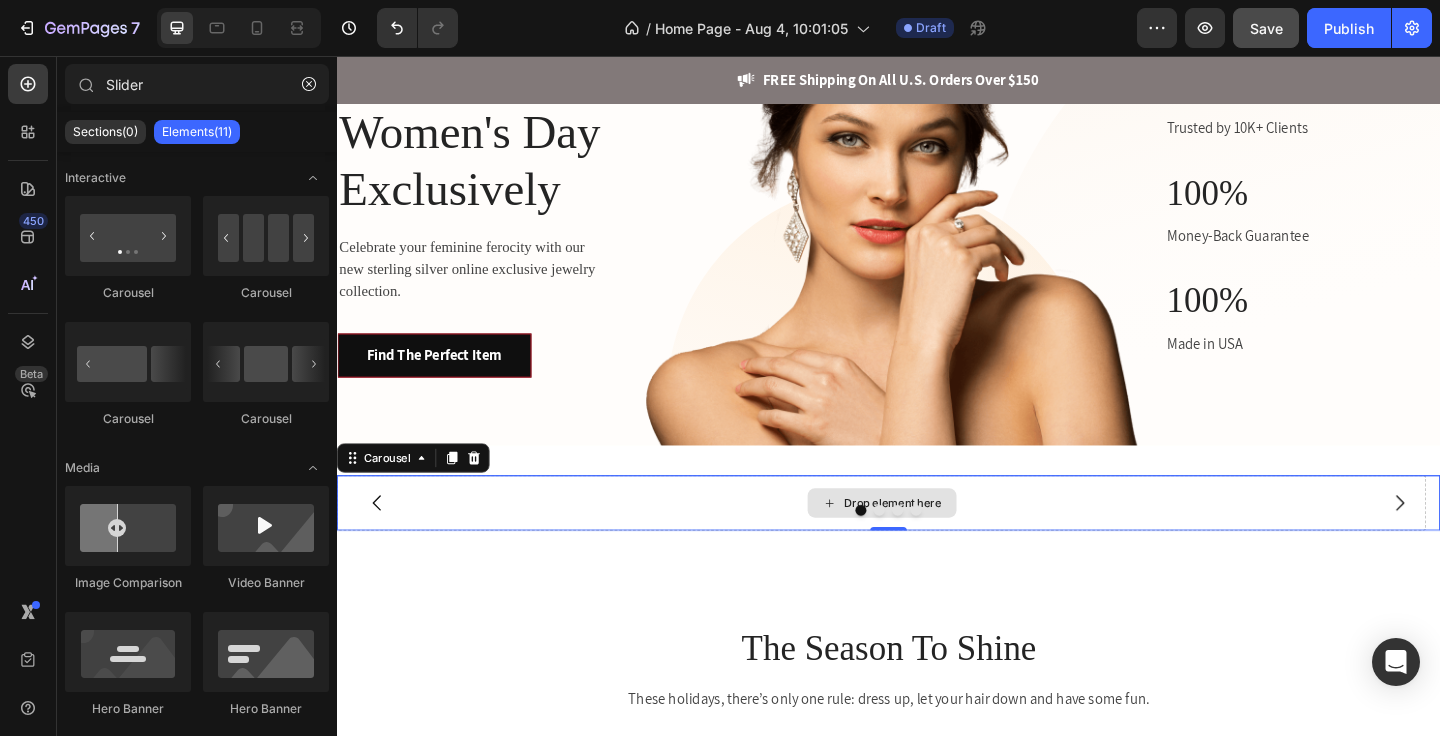click 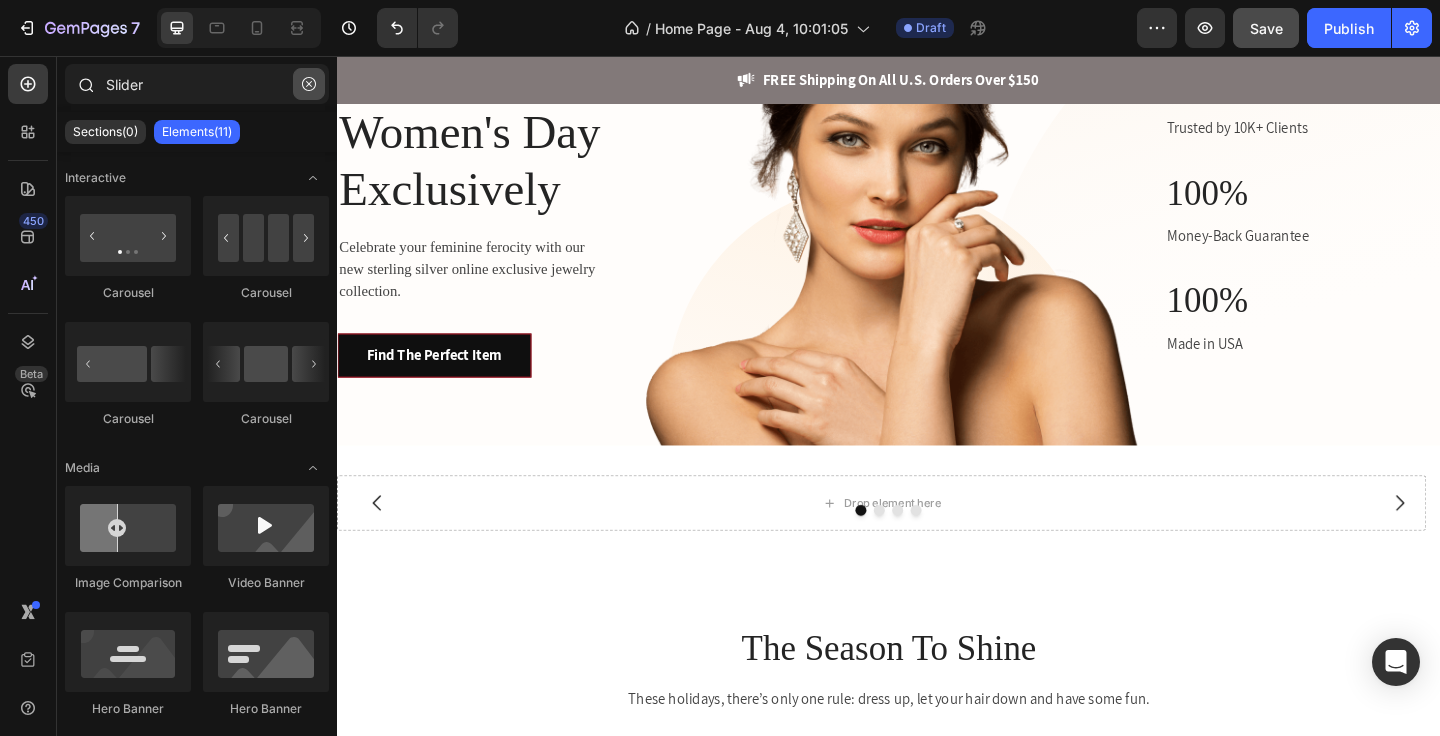 click 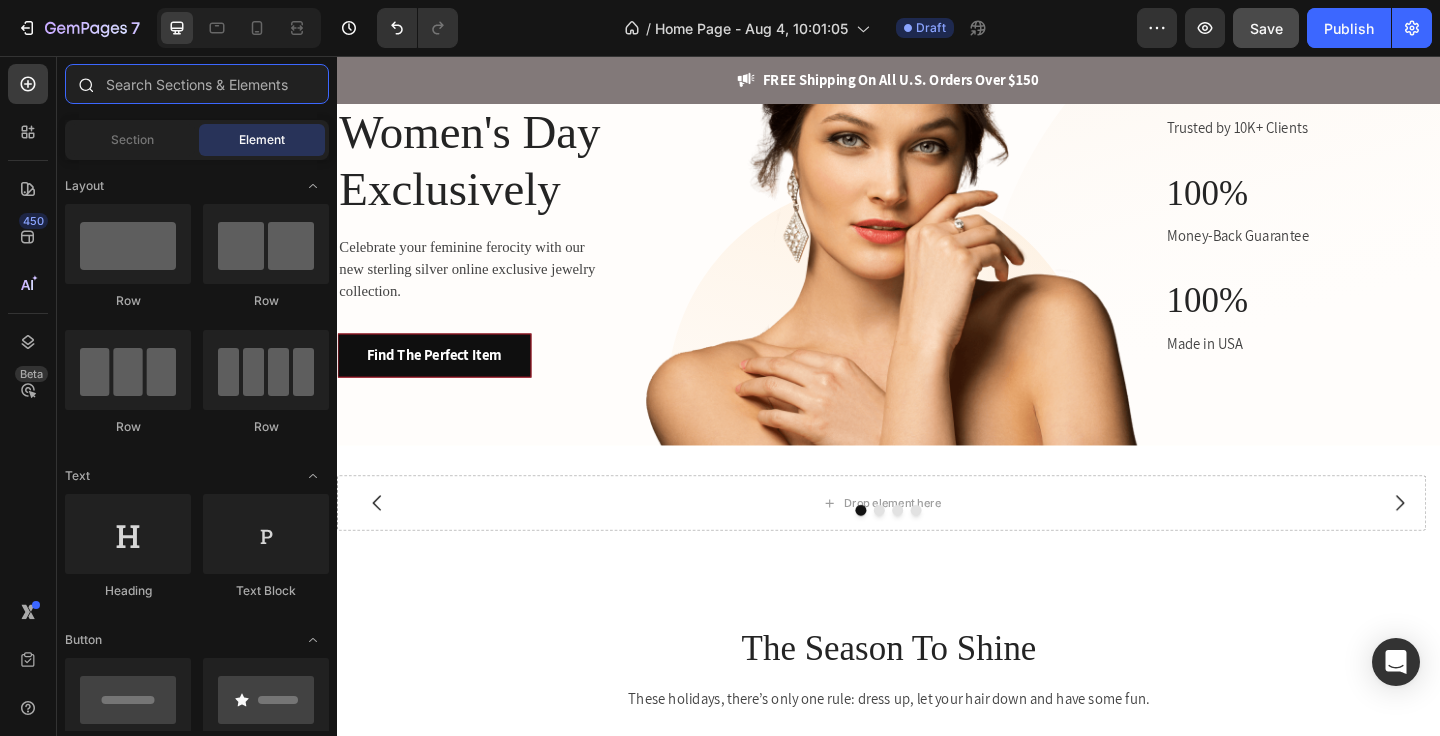 click at bounding box center [197, 84] 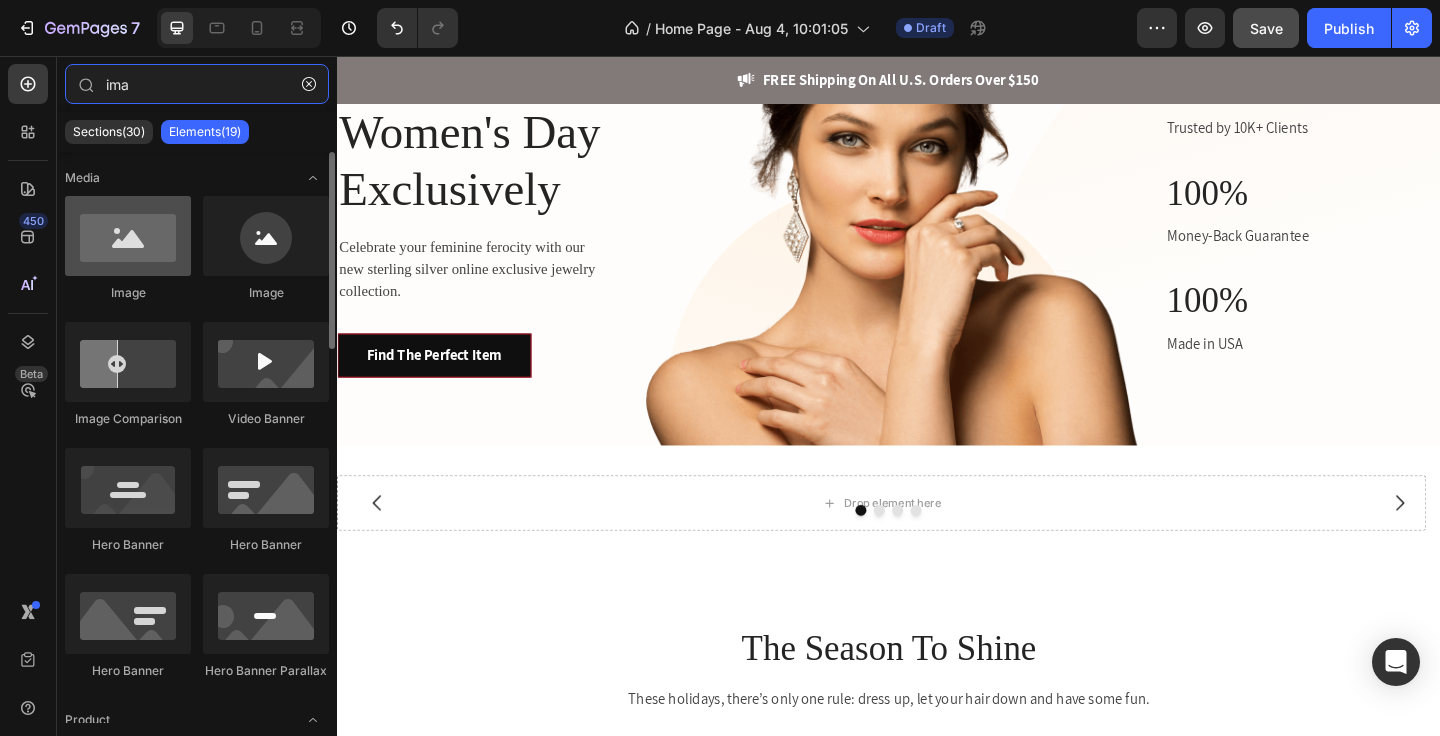 type on "ima" 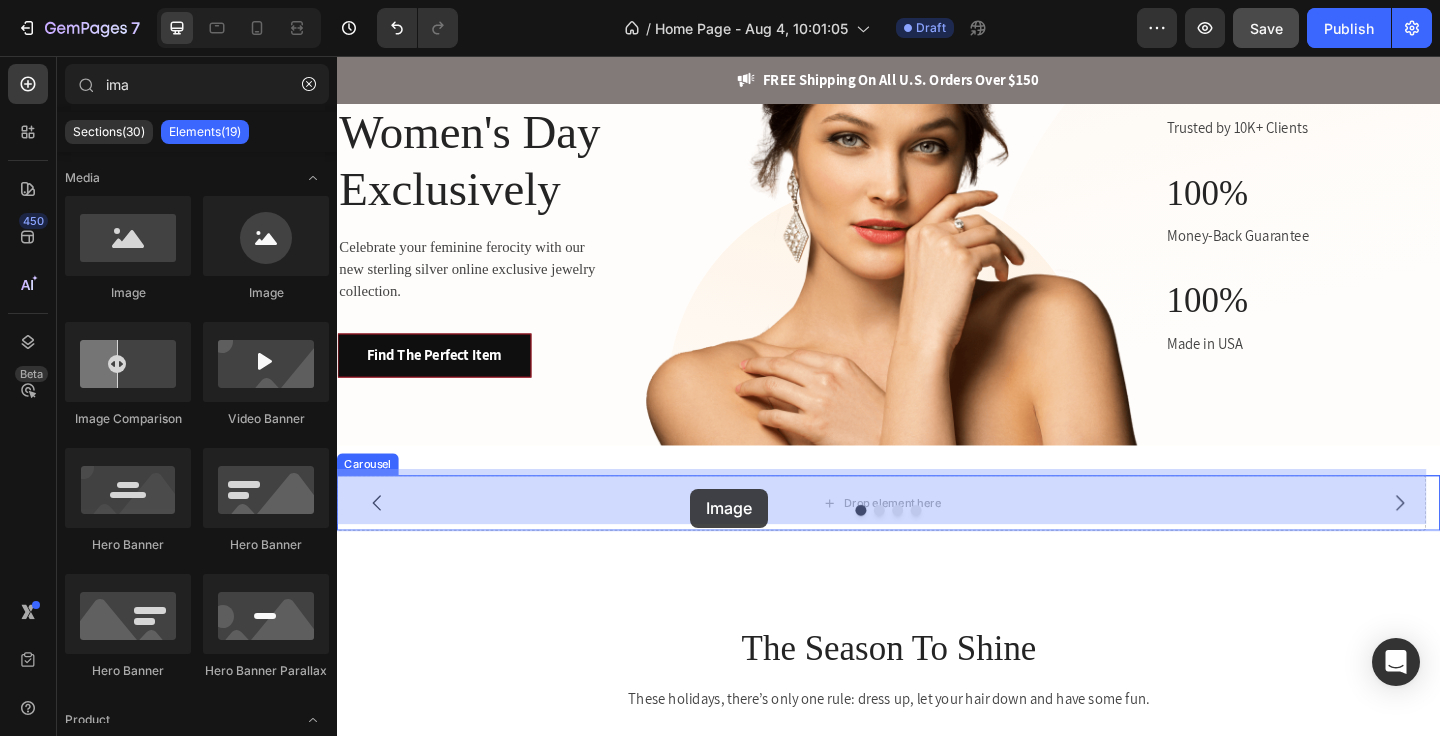 drag, startPoint x: 455, startPoint y: 302, endPoint x: 721, endPoint y: 527, distance: 348.39777 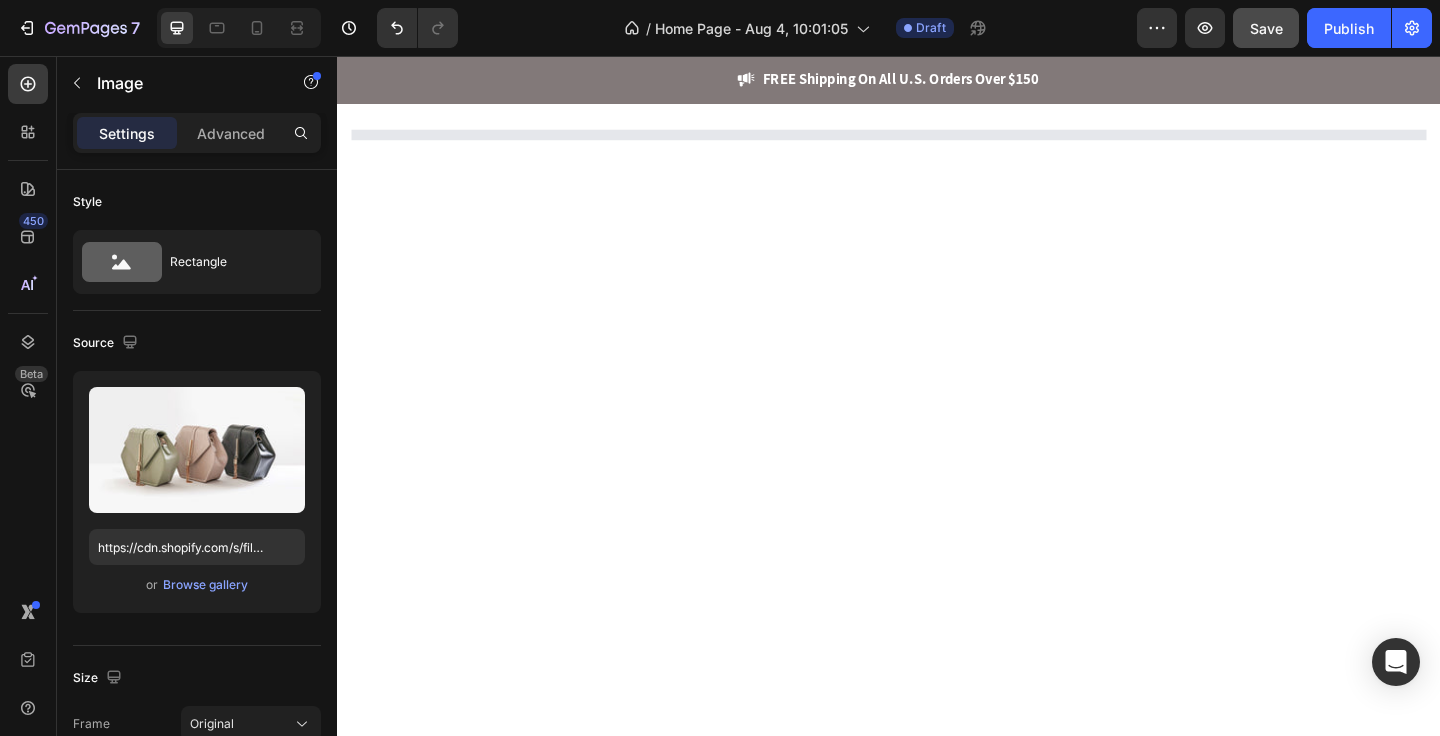 scroll, scrollTop: 1253, scrollLeft: 0, axis: vertical 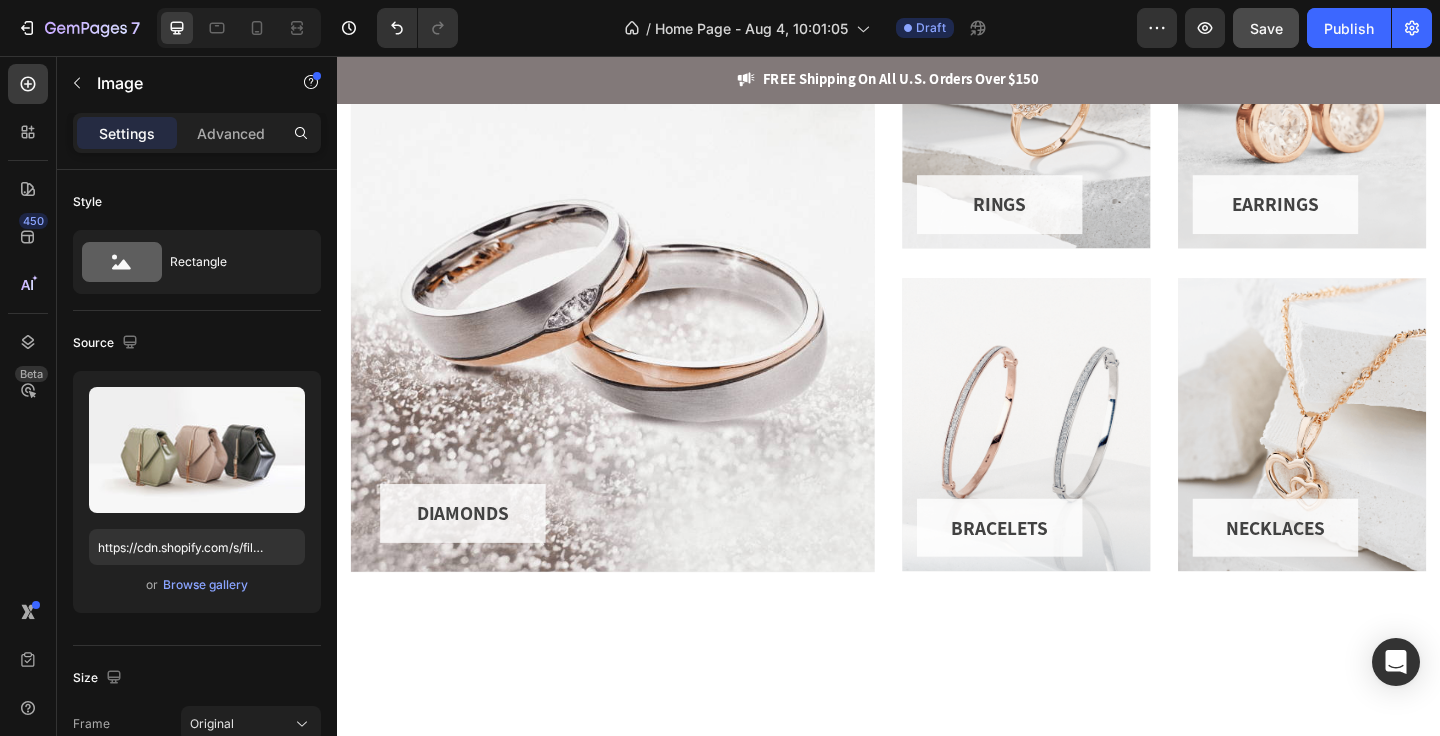 click at bounding box center (927, -466) 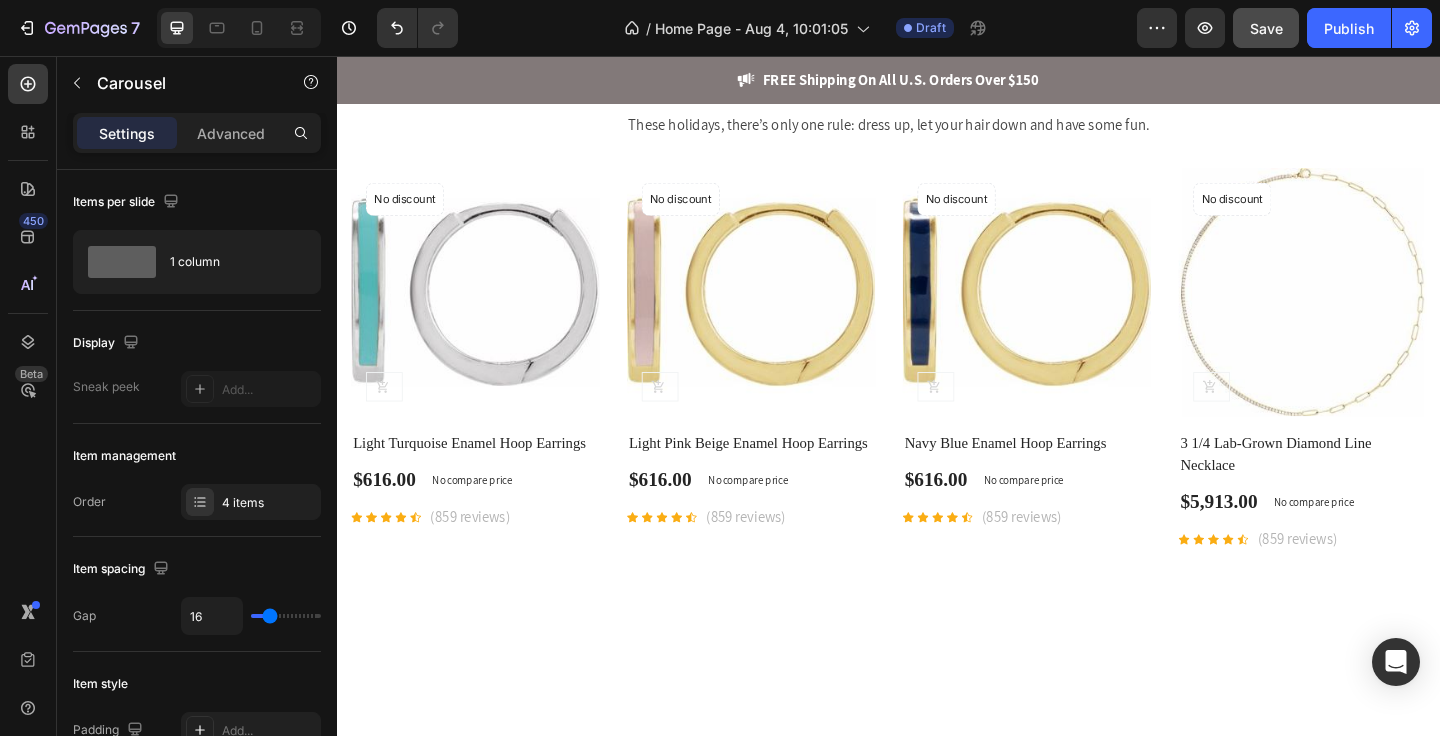 scroll, scrollTop: 674, scrollLeft: 0, axis: vertical 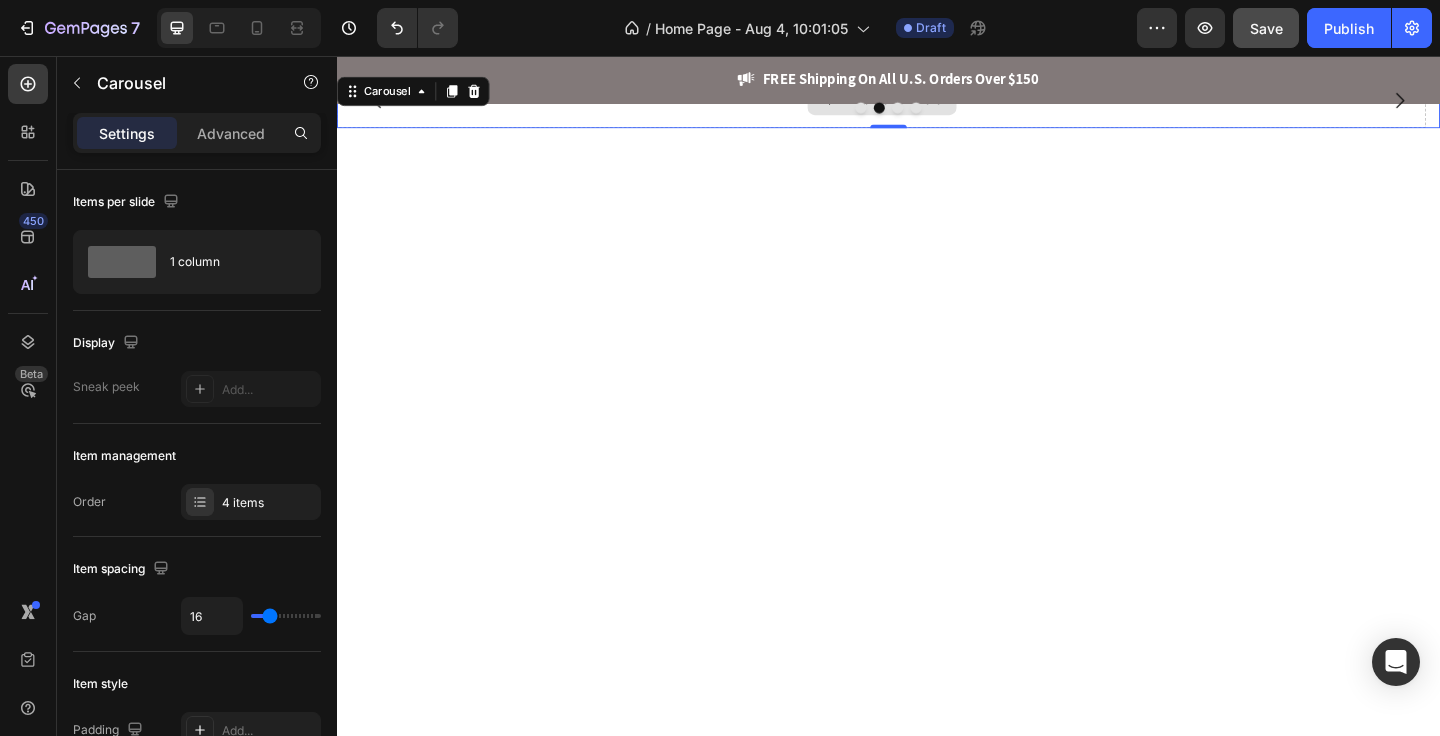 click on "Drop element here" at bounding box center (942, 105) 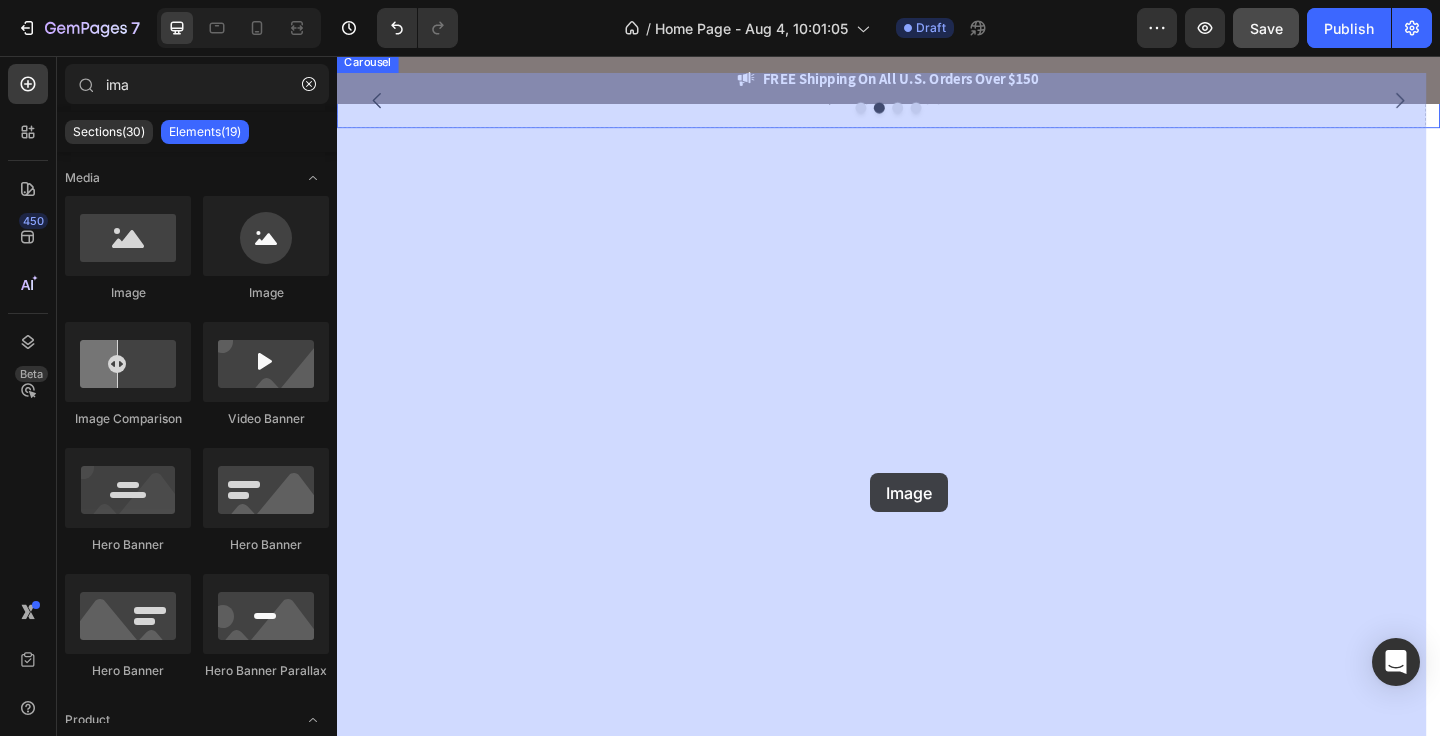 drag, startPoint x: 583, startPoint y: 292, endPoint x: 917, endPoint y: 510, distance: 398.84833 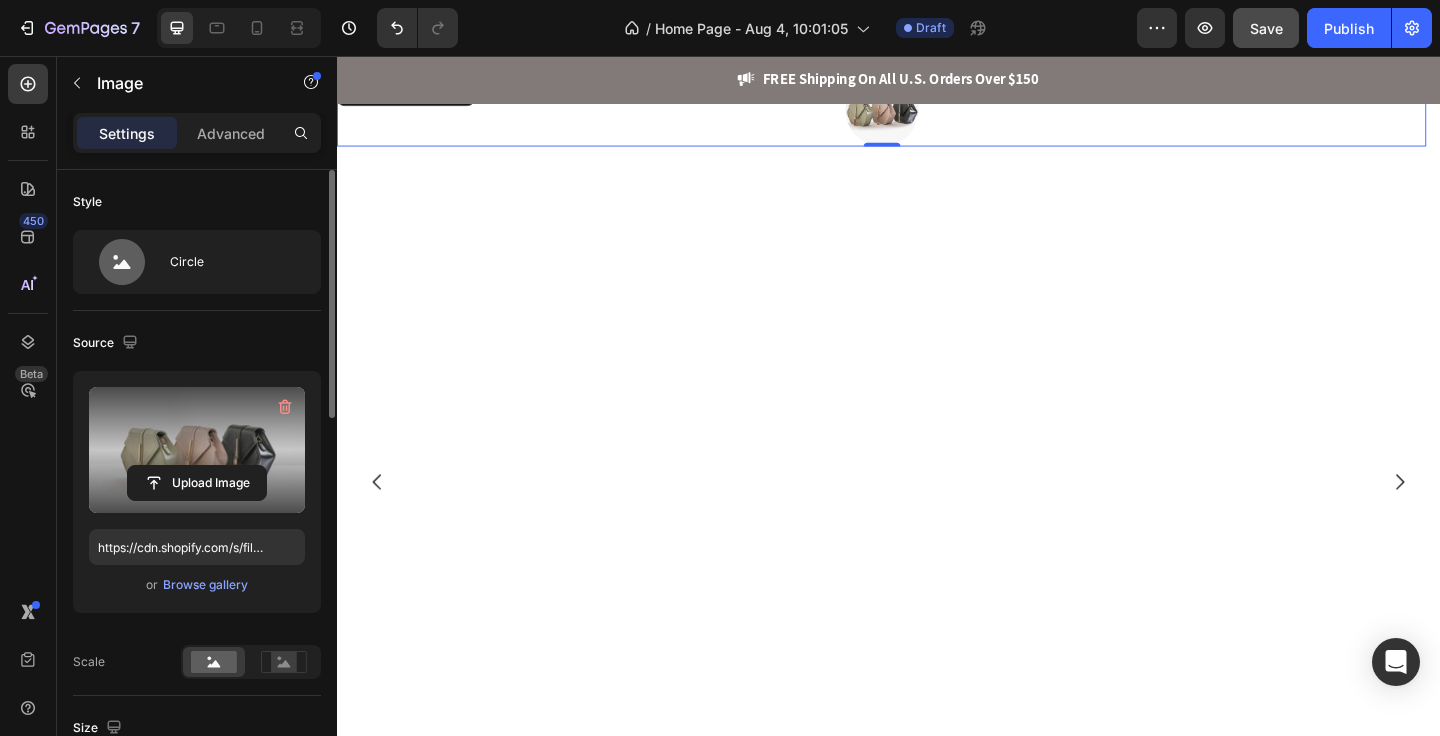 click at bounding box center (197, 450) 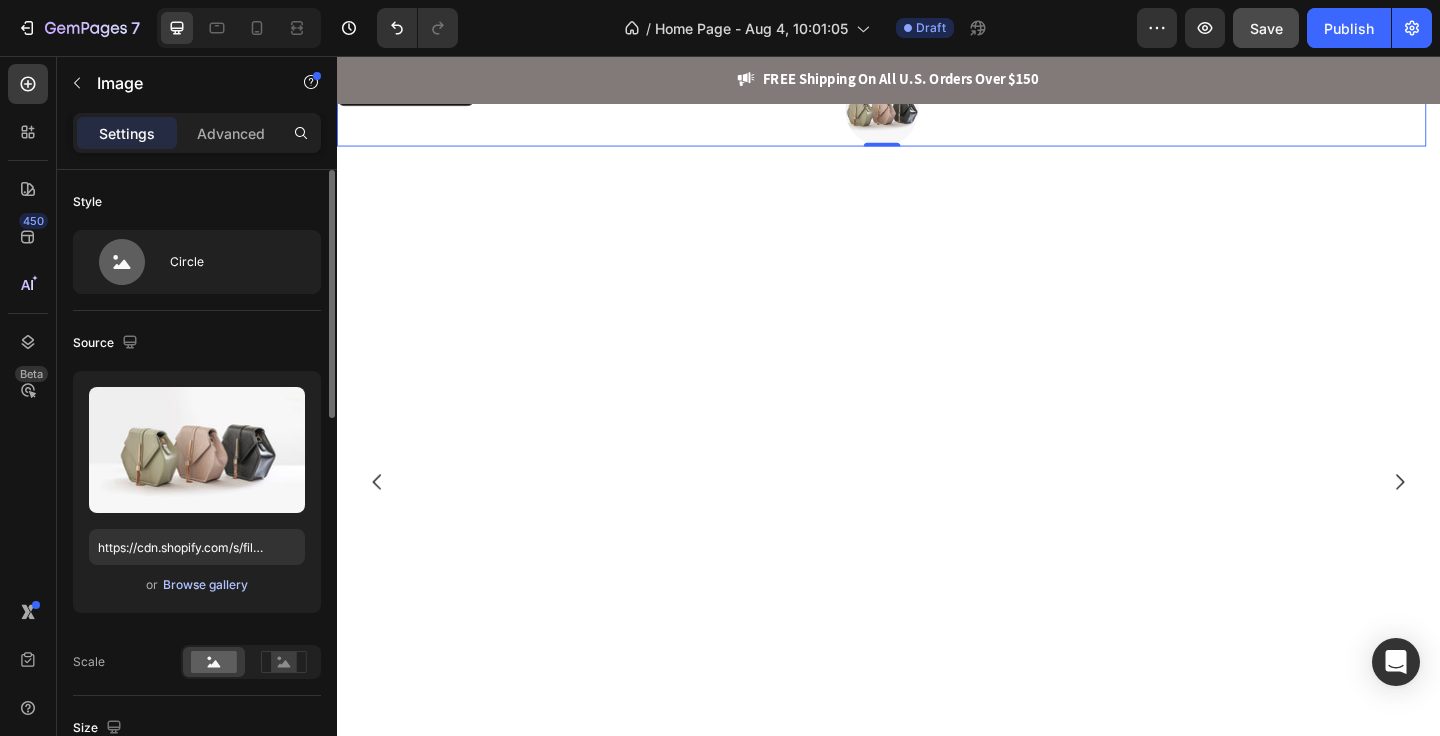 click on "Browse gallery" at bounding box center (205, 585) 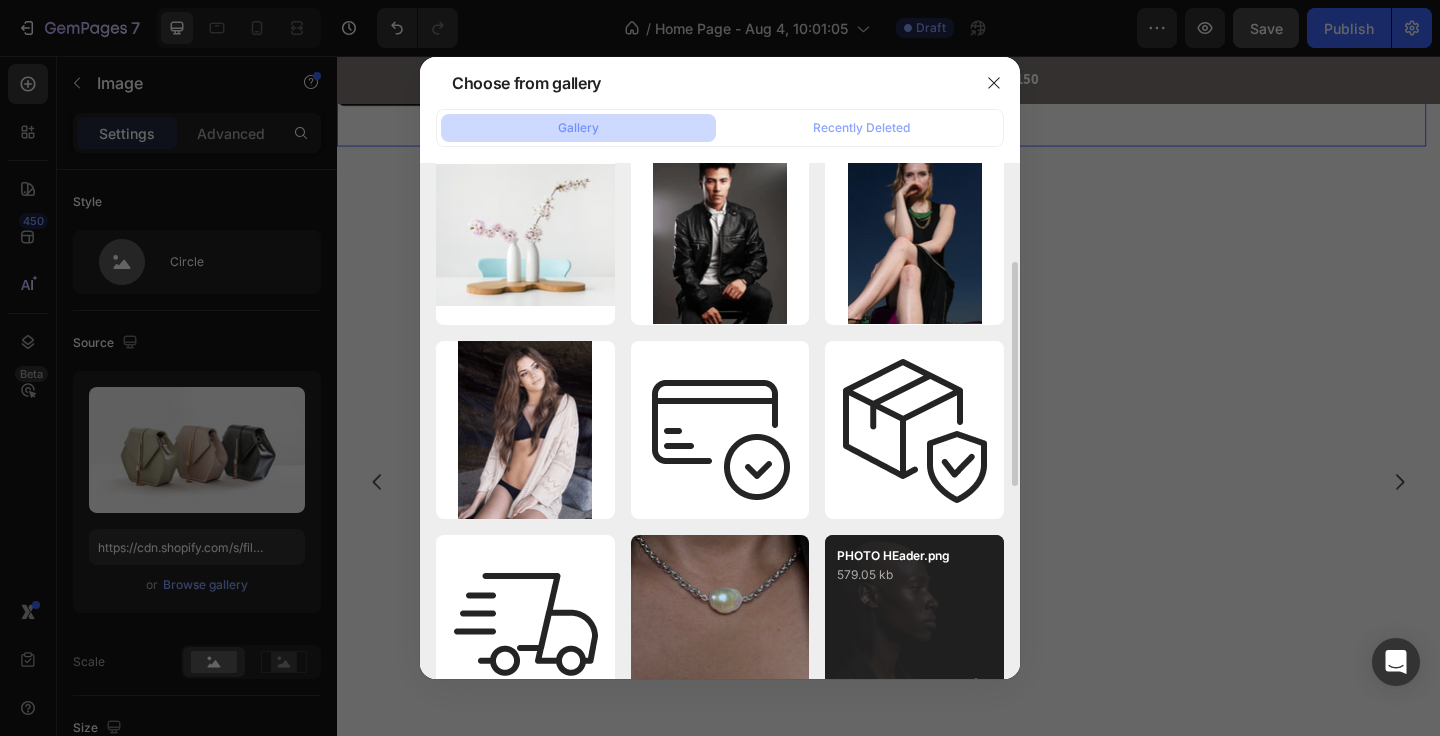 scroll, scrollTop: 364, scrollLeft: 0, axis: vertical 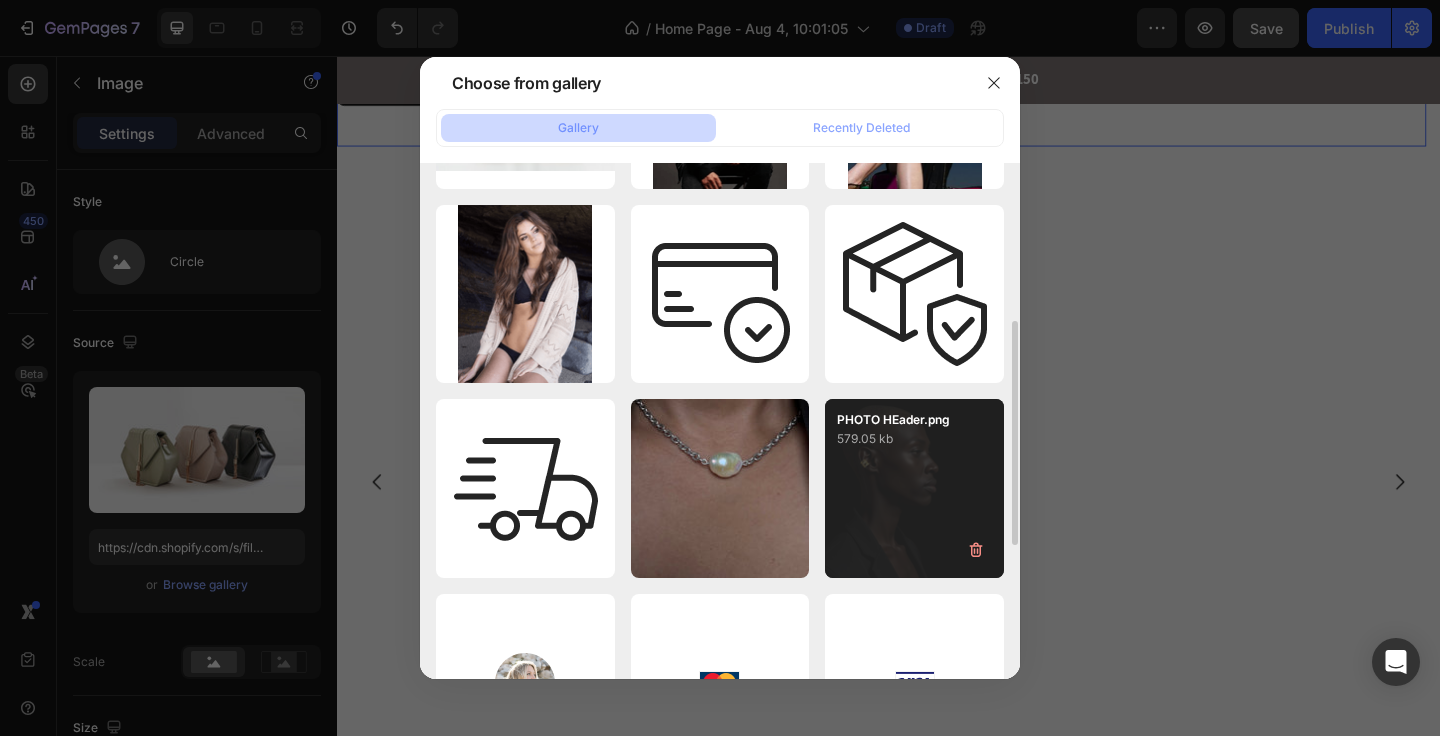 click on "PHOTO HEader.png 579.05 kb" at bounding box center (914, 488) 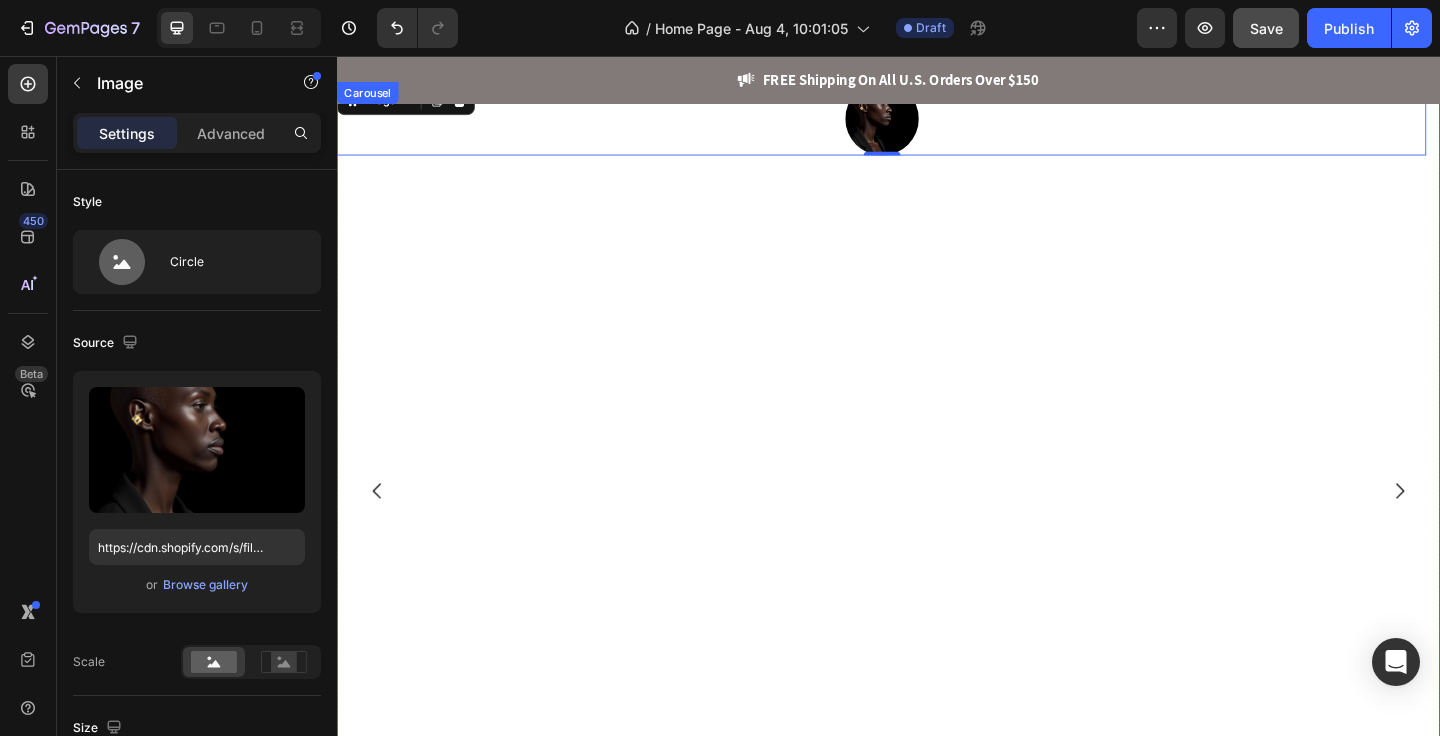 scroll, scrollTop: 302, scrollLeft: 0, axis: vertical 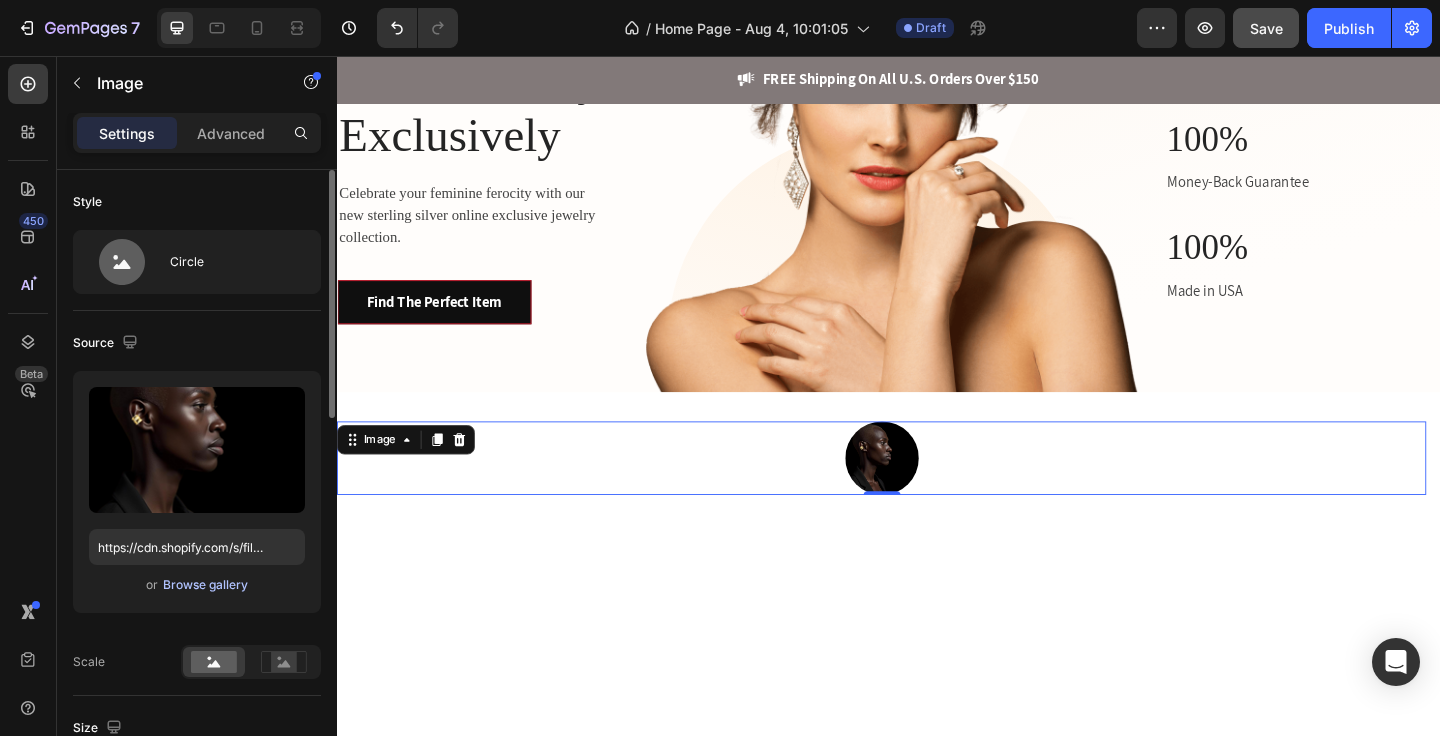 click on "Browse gallery" at bounding box center (205, 585) 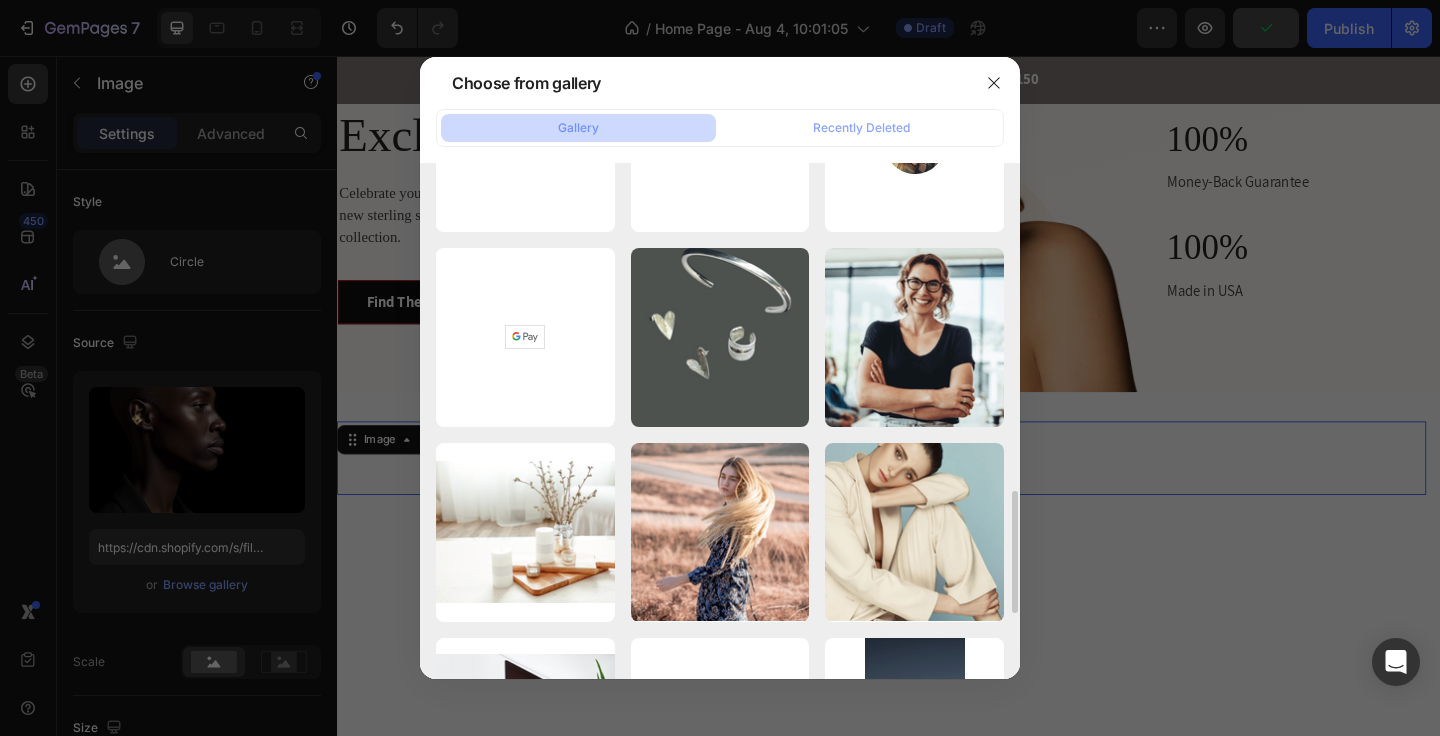 scroll, scrollTop: 1152, scrollLeft: 0, axis: vertical 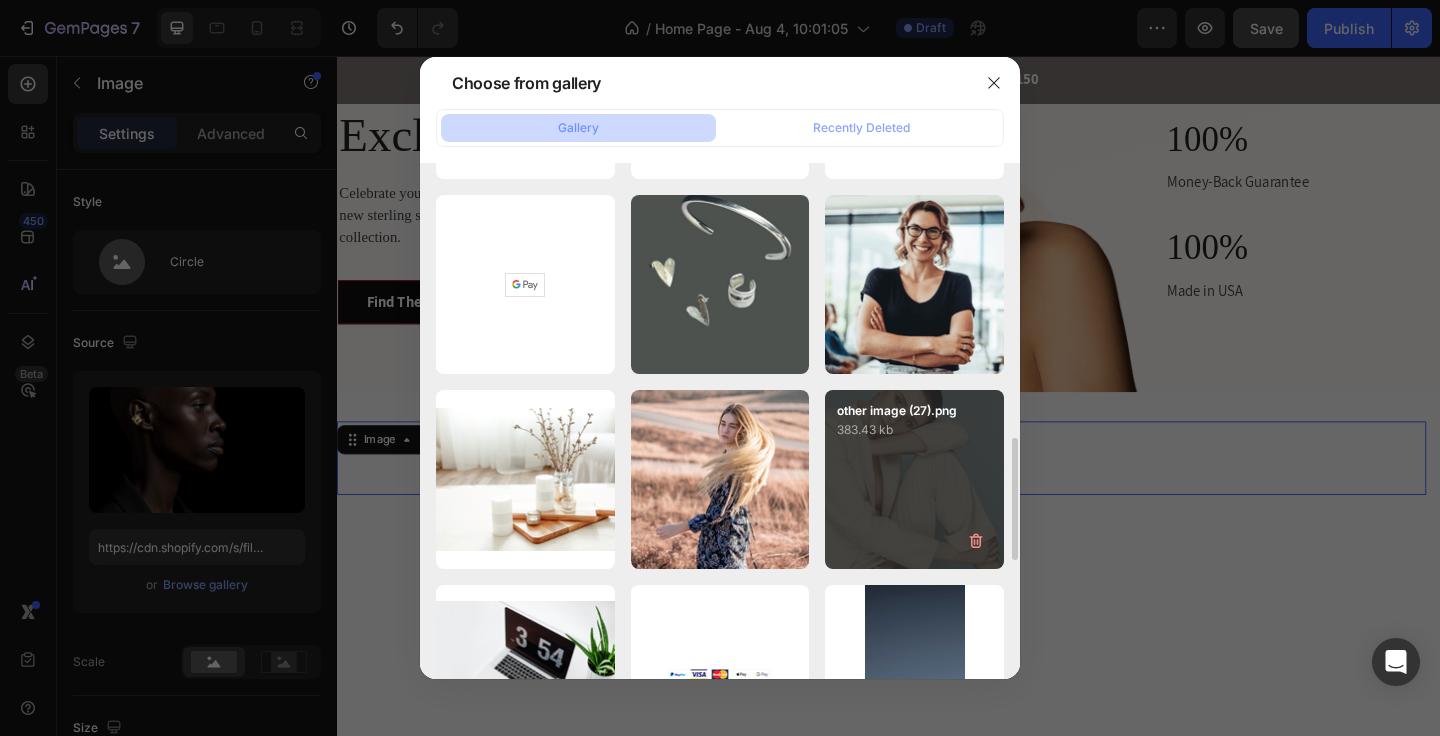 click on "other image (27).png 383.43 kb" at bounding box center (914, 479) 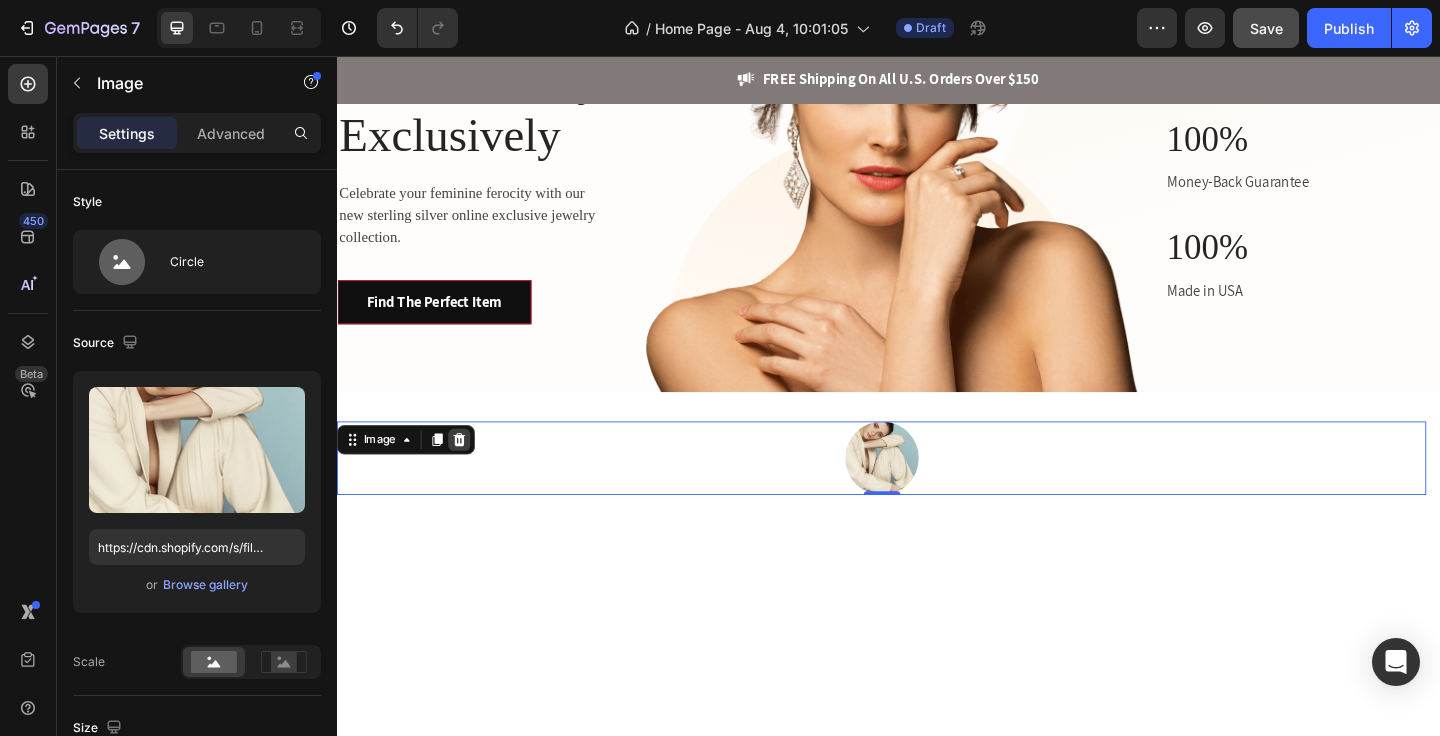 click 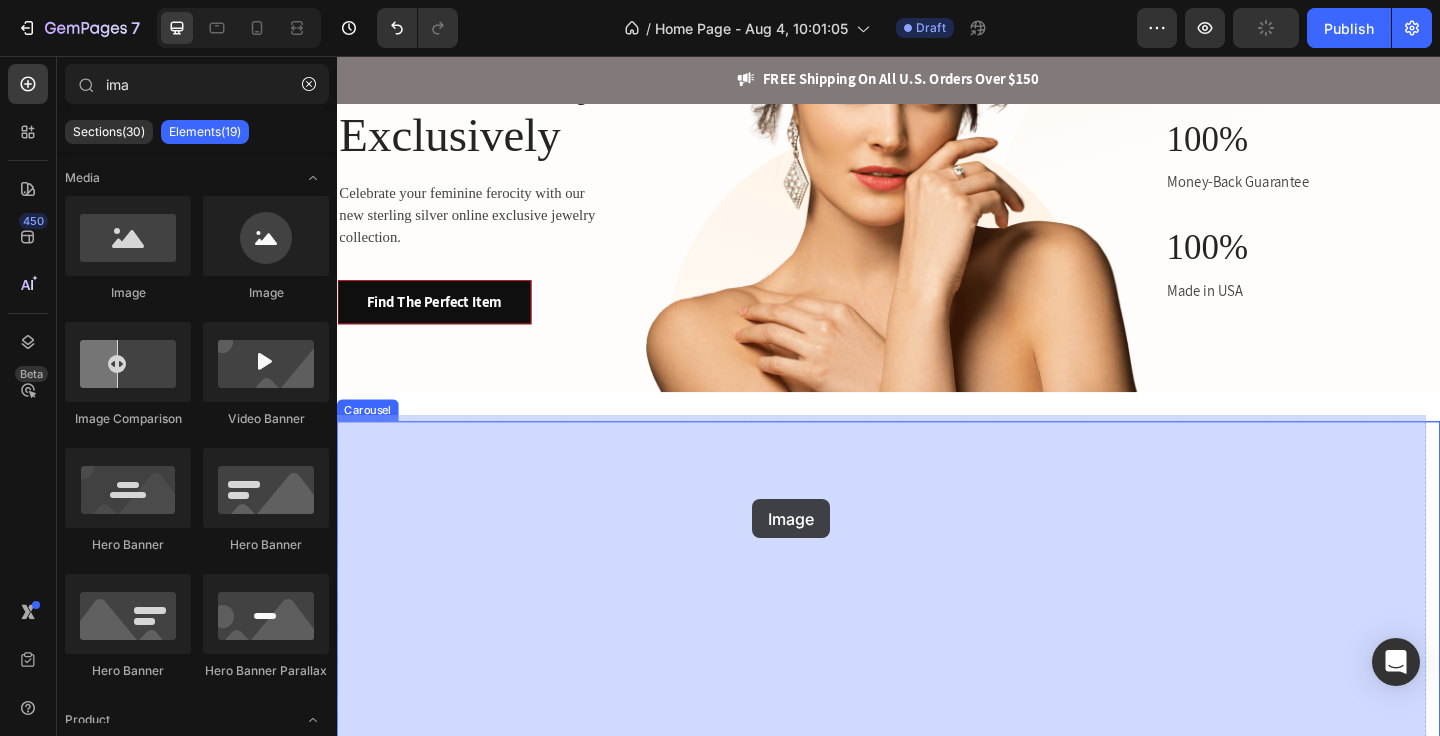 drag, startPoint x: 460, startPoint y: 299, endPoint x: 788, endPoint y: 538, distance: 405.83862 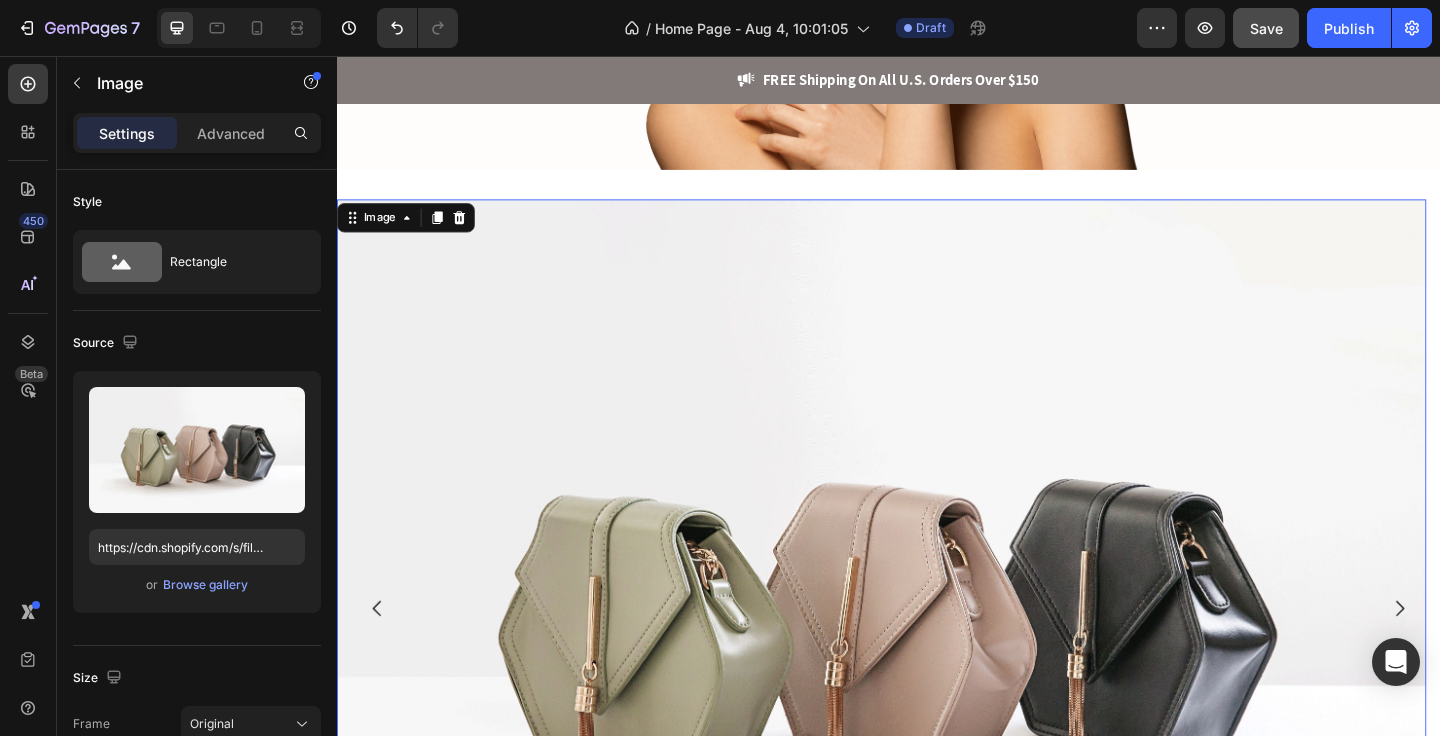 scroll, scrollTop: 610, scrollLeft: 0, axis: vertical 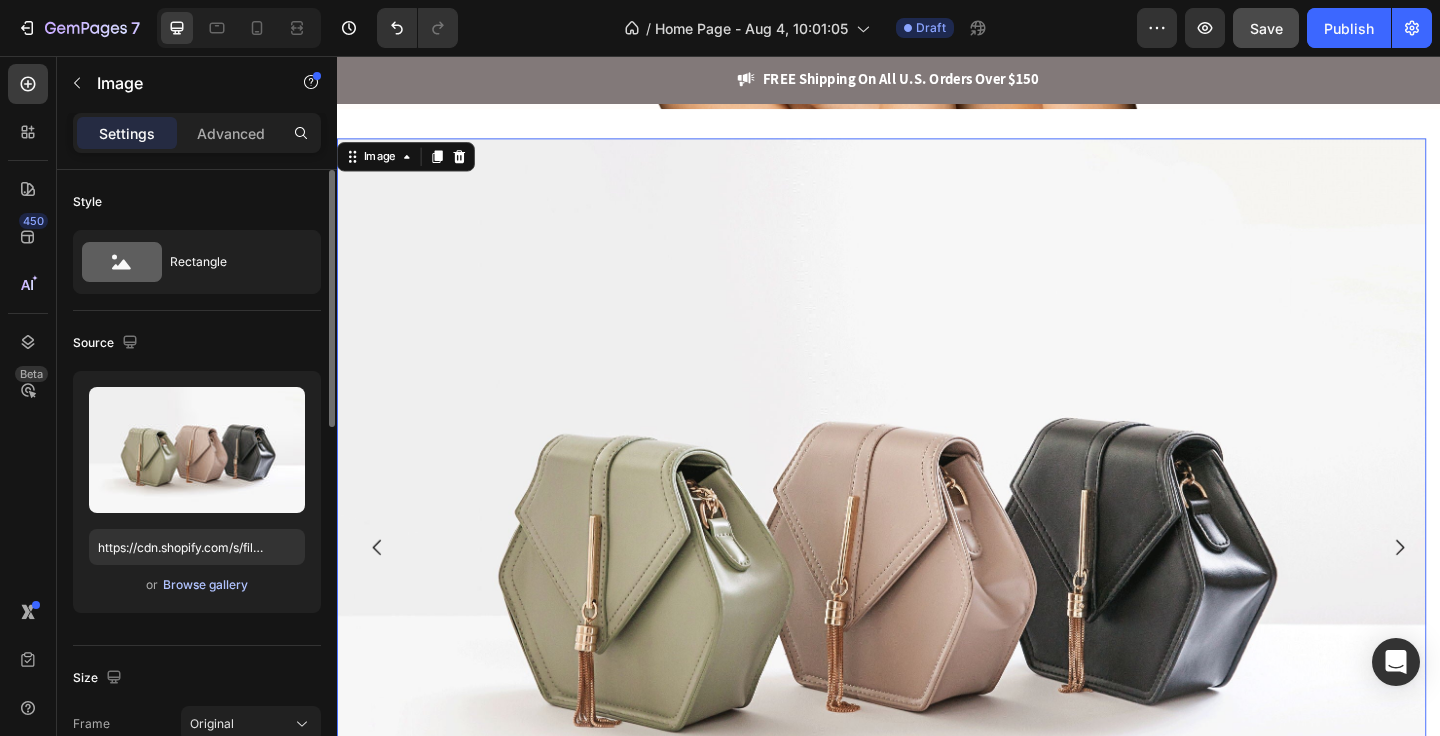 click on "Browse gallery" at bounding box center (205, 585) 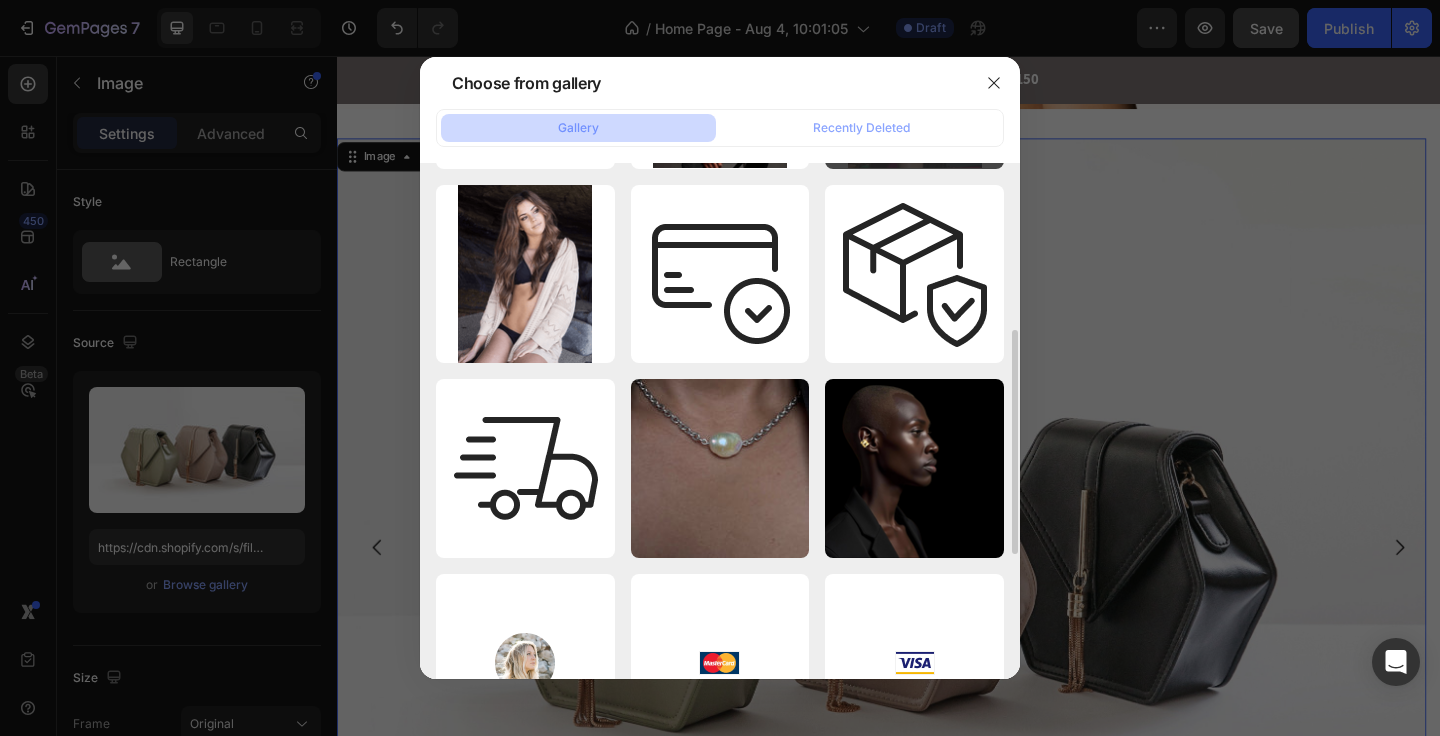 scroll, scrollTop: 407, scrollLeft: 0, axis: vertical 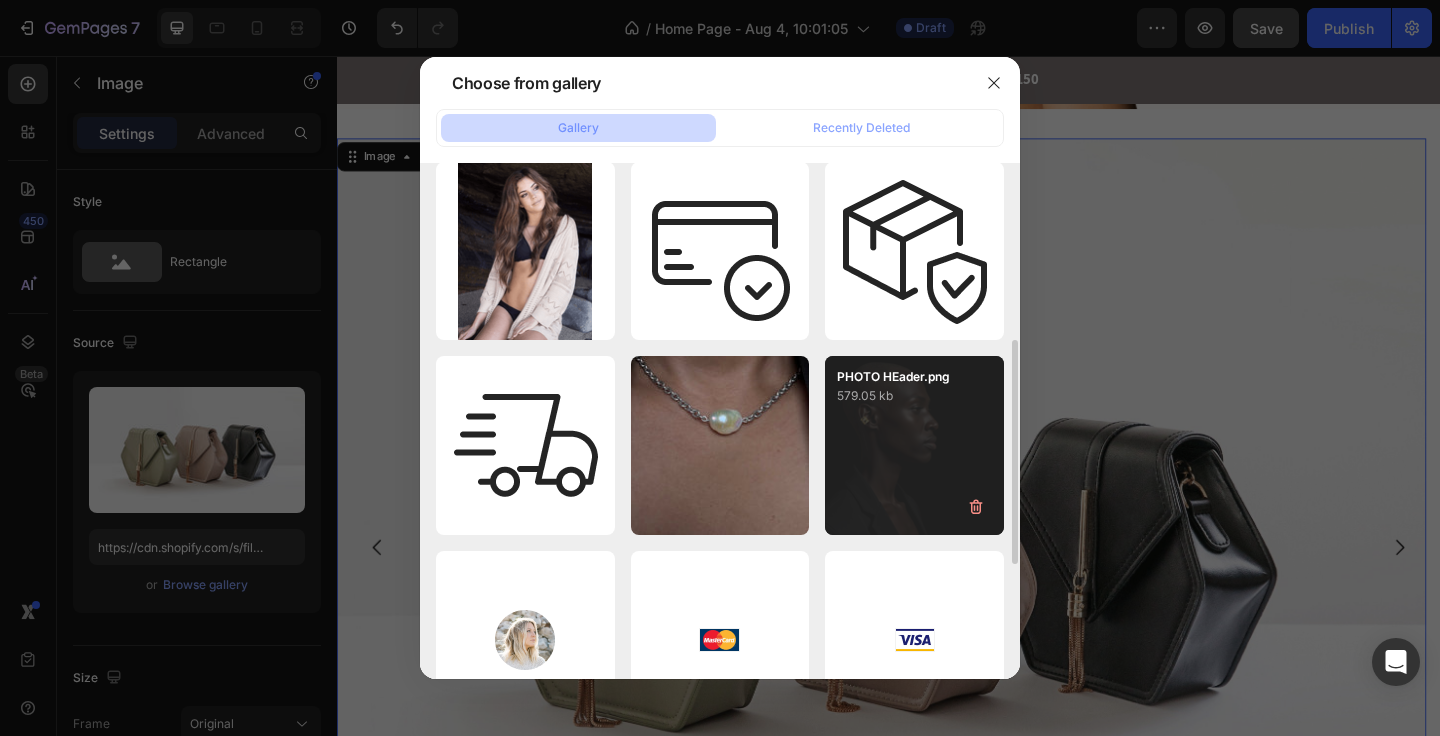 click on "PHOTO HEader.png 579.05 kb" at bounding box center [914, 445] 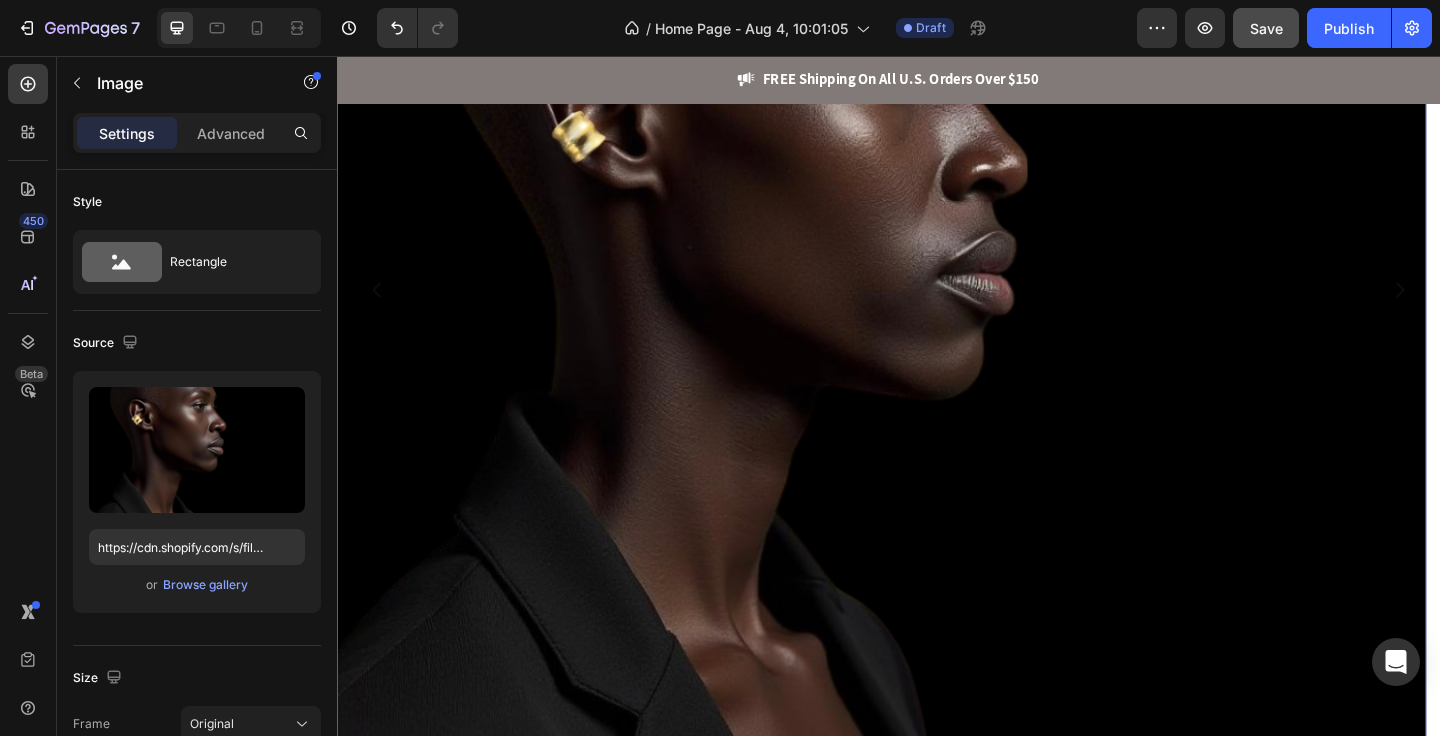 scroll, scrollTop: 1350, scrollLeft: 0, axis: vertical 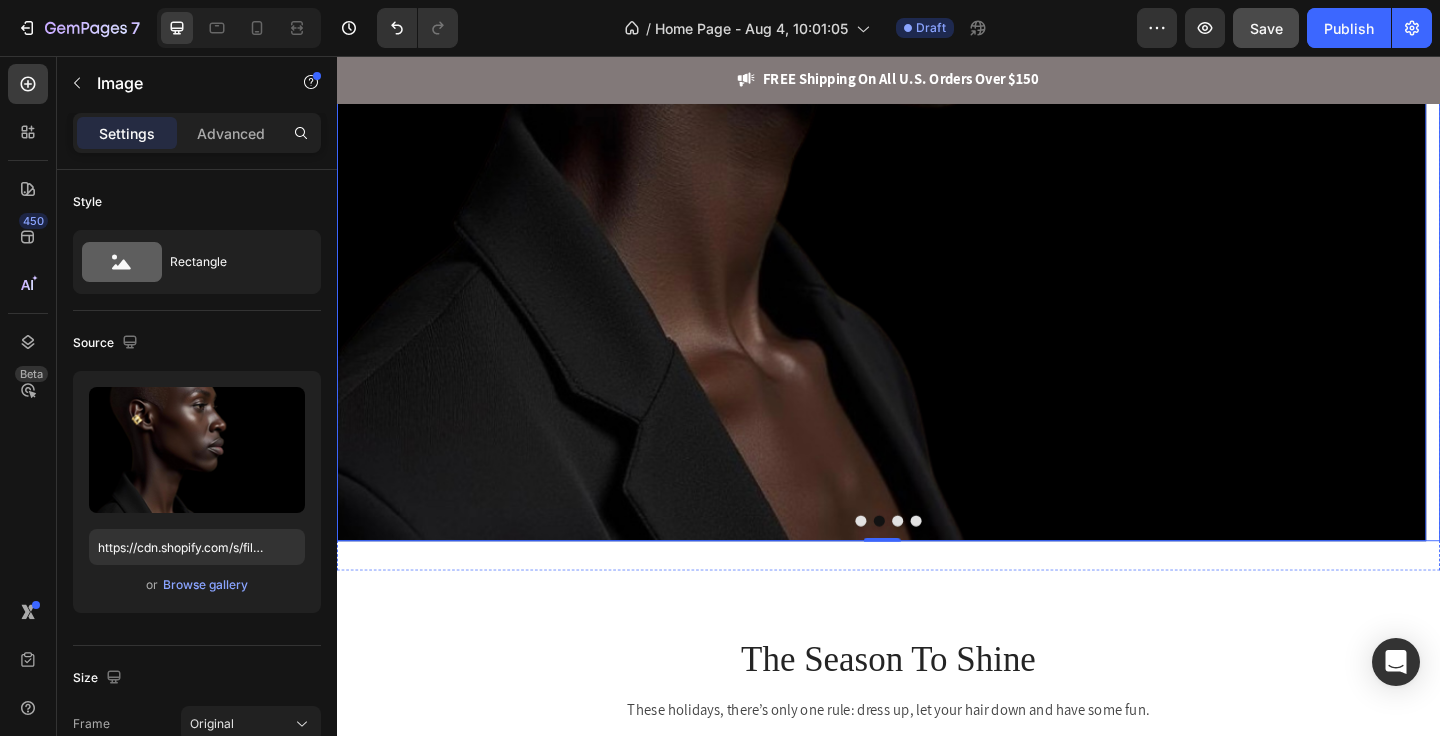 click at bounding box center [947, 562] 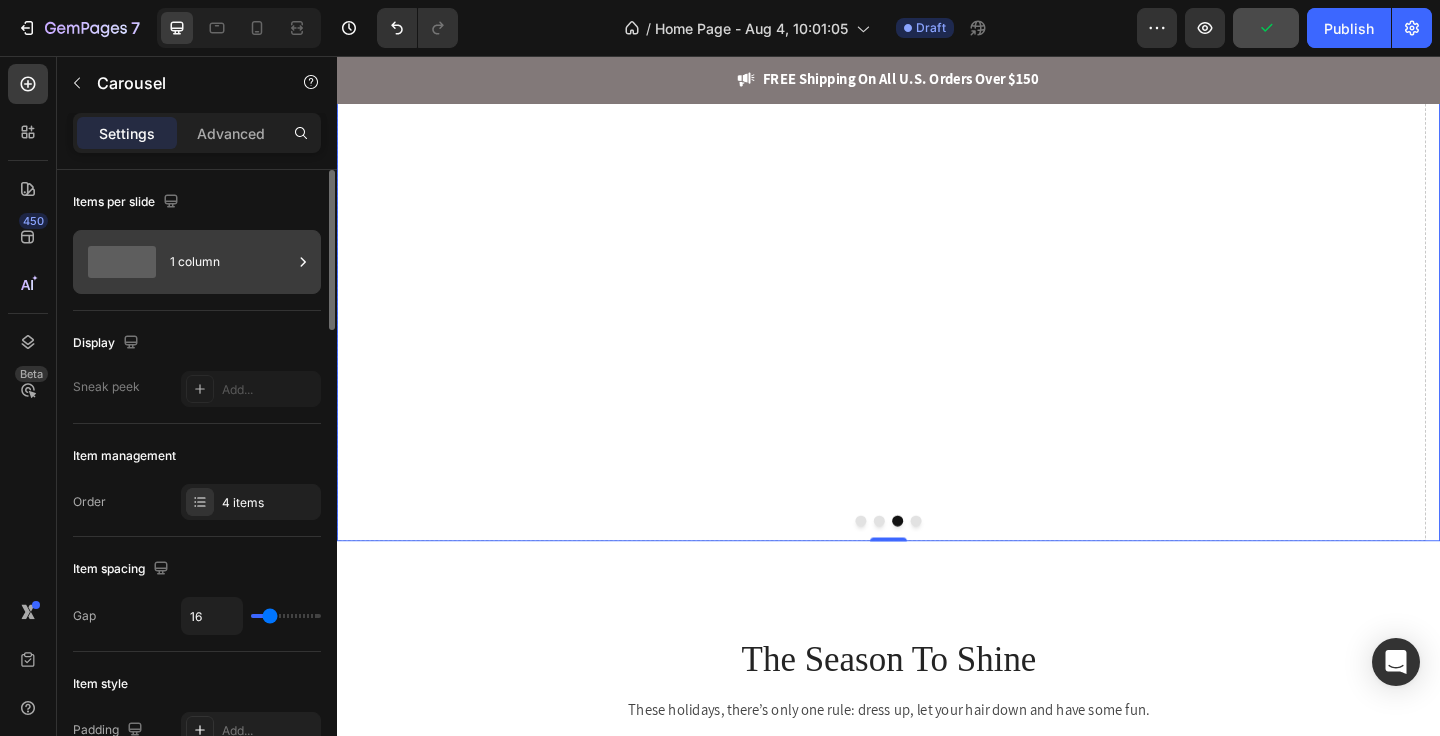 click on "1 column" at bounding box center (231, 262) 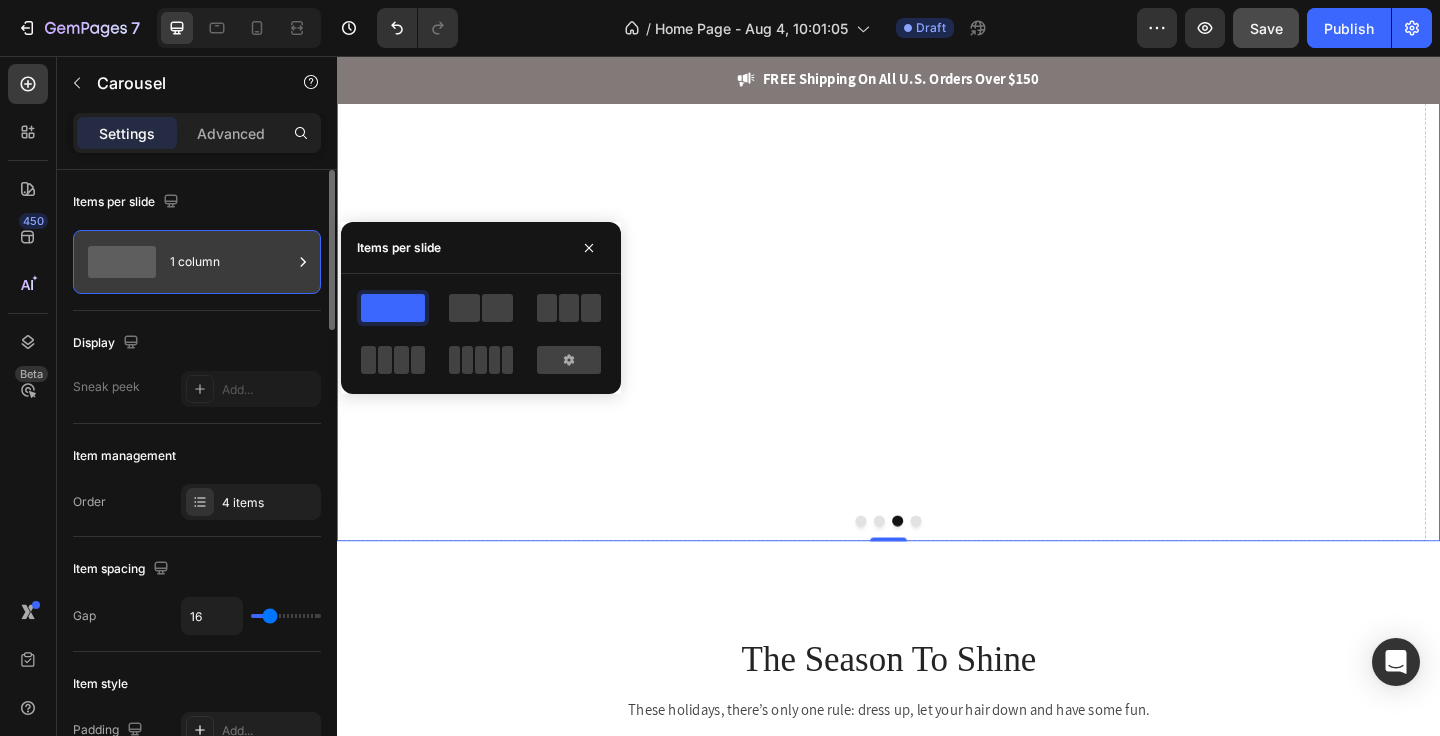 click on "1 column" at bounding box center (231, 262) 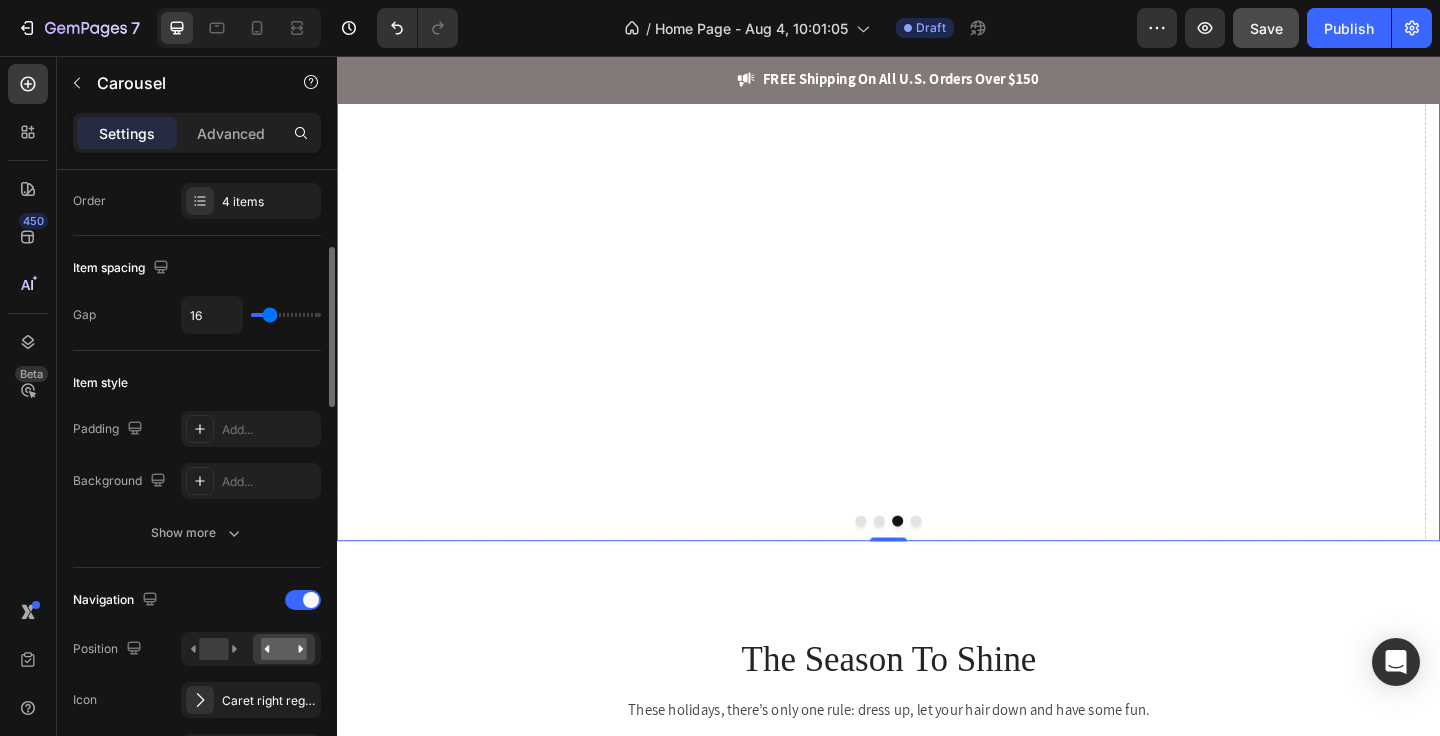 scroll, scrollTop: 0, scrollLeft: 0, axis: both 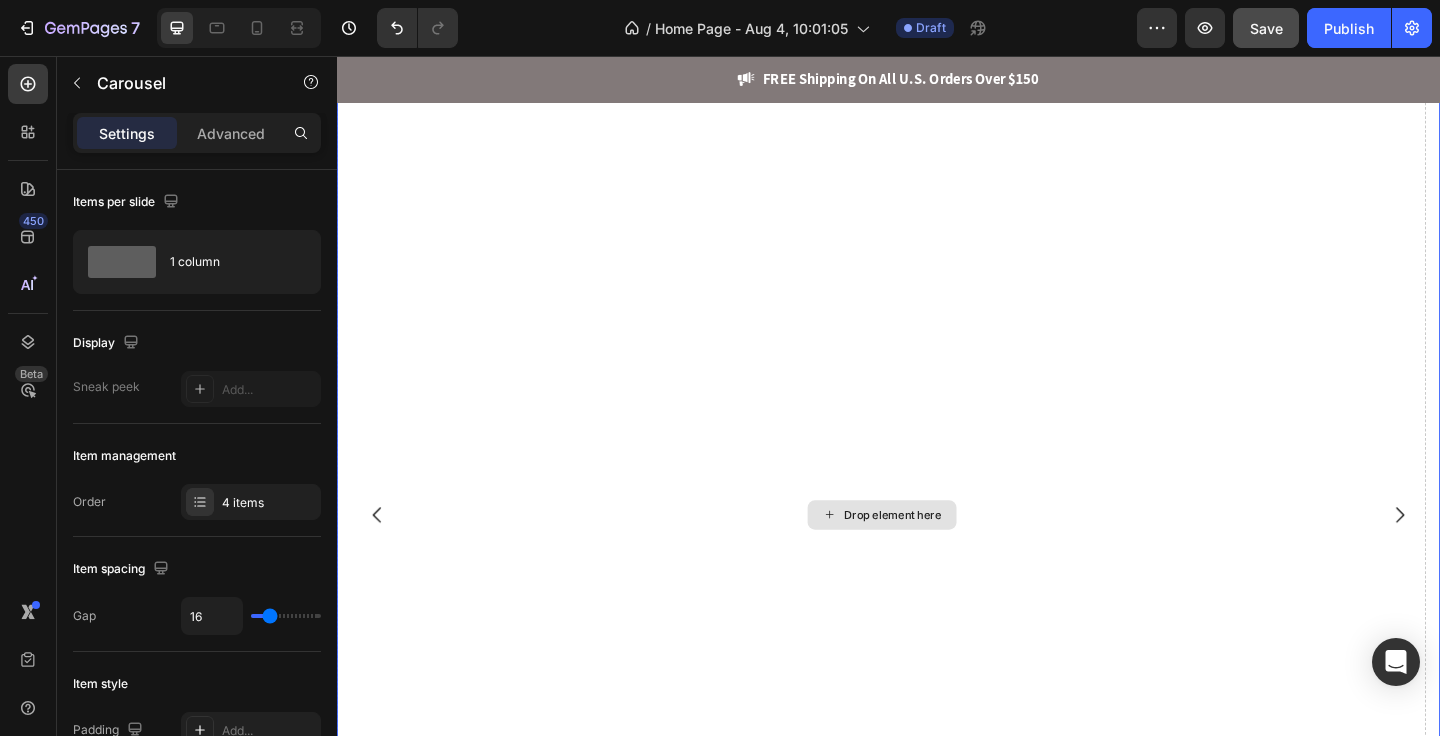 click on "Drop element here" at bounding box center (942, 555) 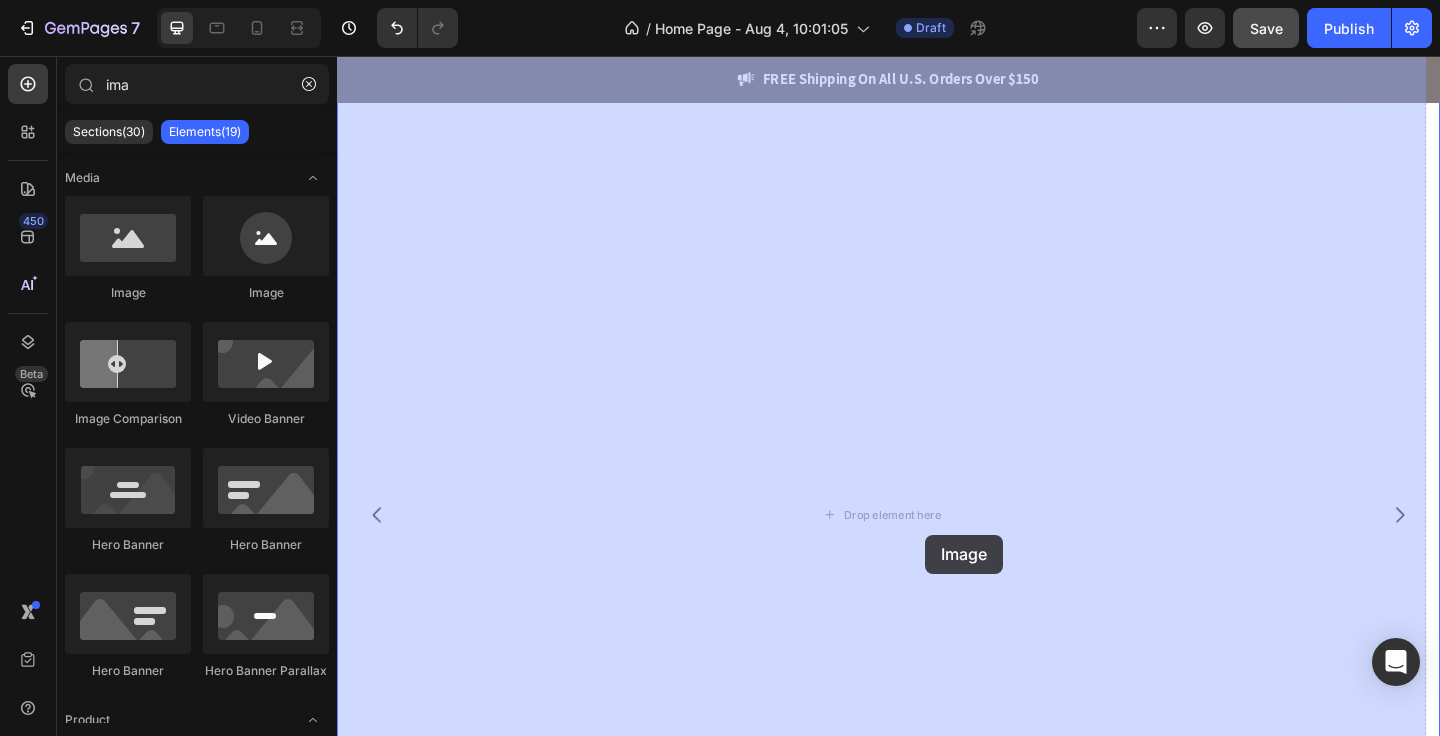 drag, startPoint x: 443, startPoint y: 290, endPoint x: 977, endPoint y: 577, distance: 606.2384 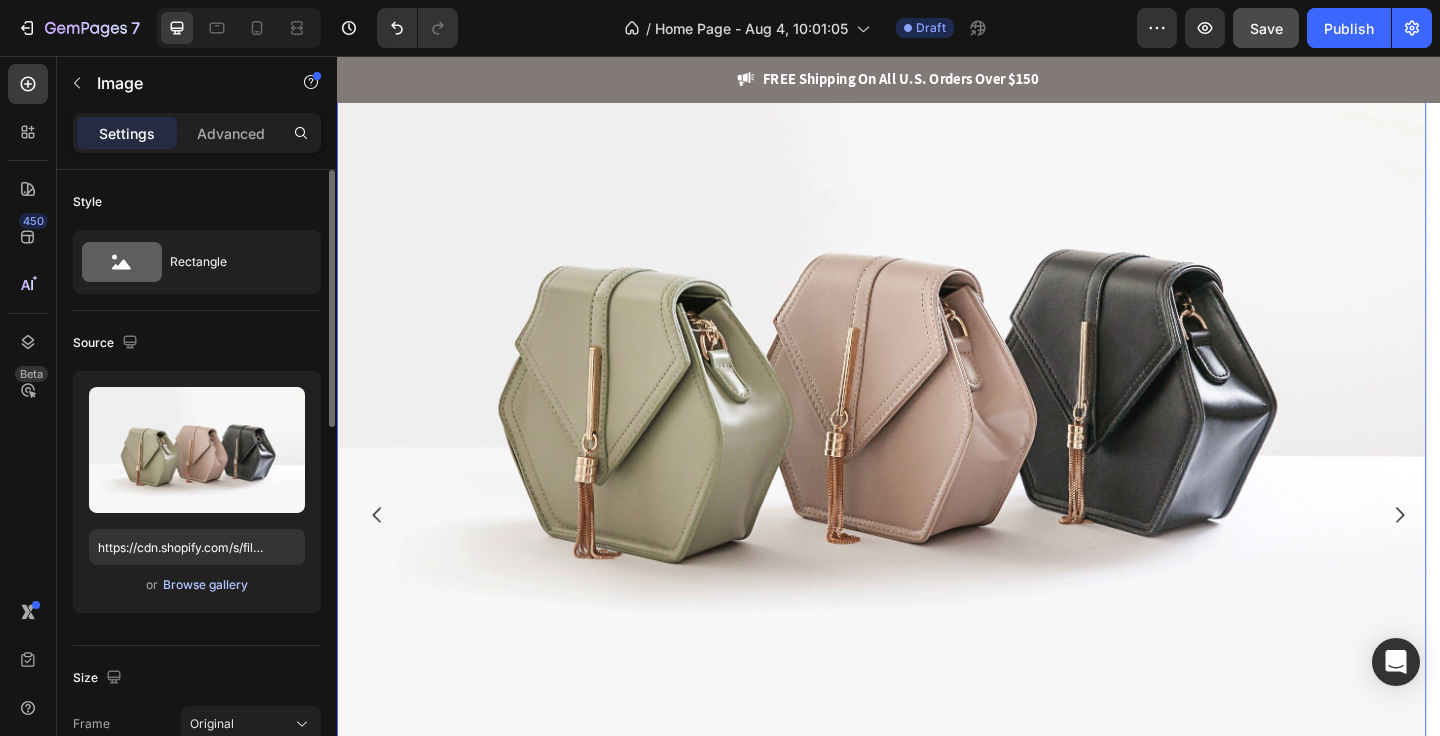 click on "Browse gallery" at bounding box center [205, 585] 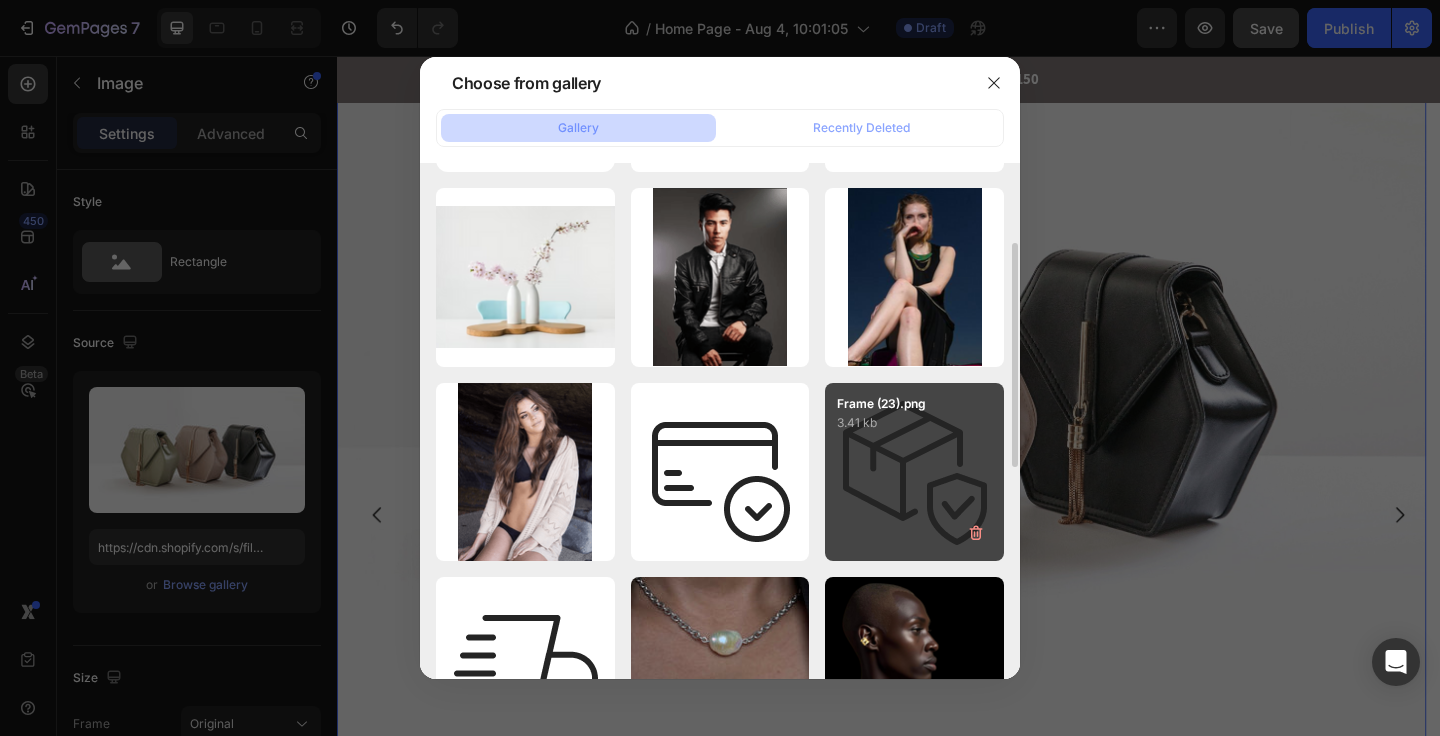 scroll, scrollTop: 533, scrollLeft: 0, axis: vertical 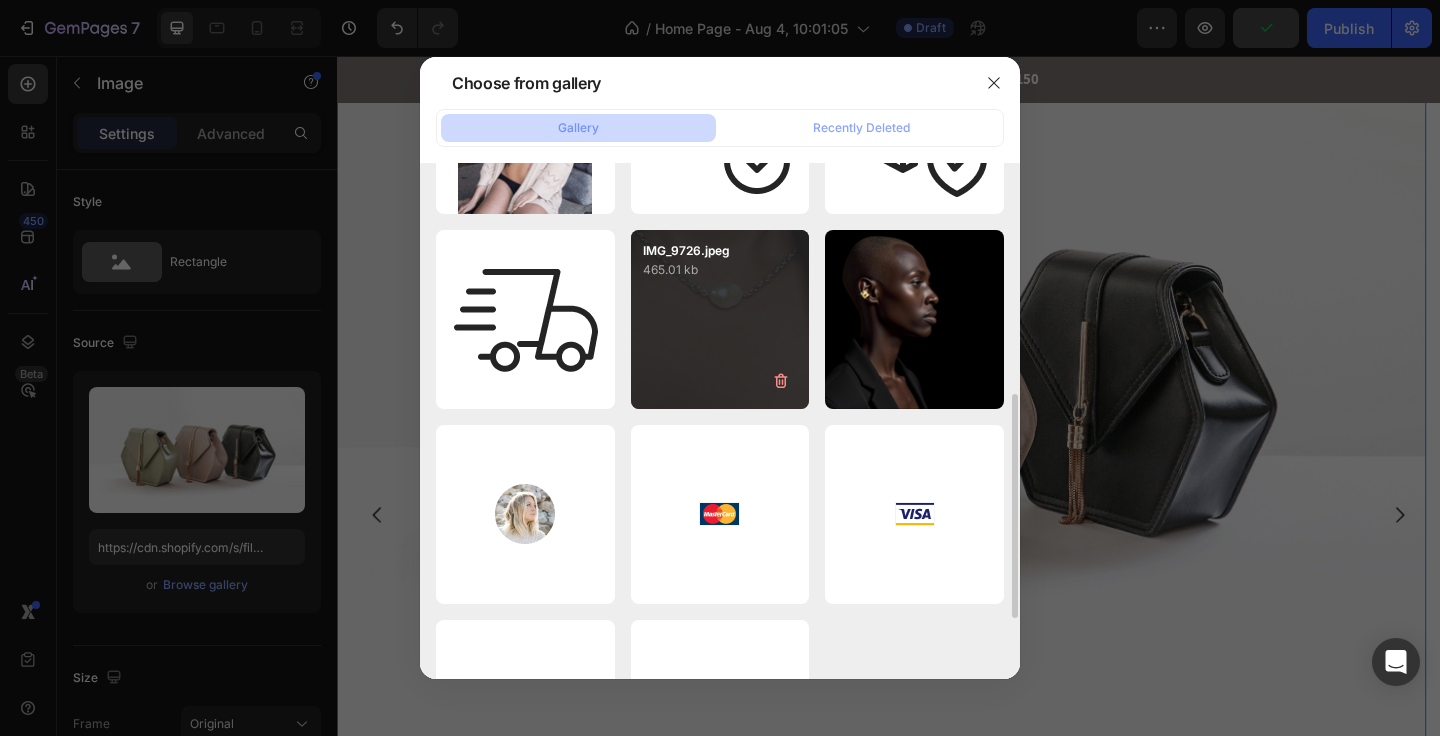 click on "IMG_9726.jpeg 465.01 kb" at bounding box center (720, 319) 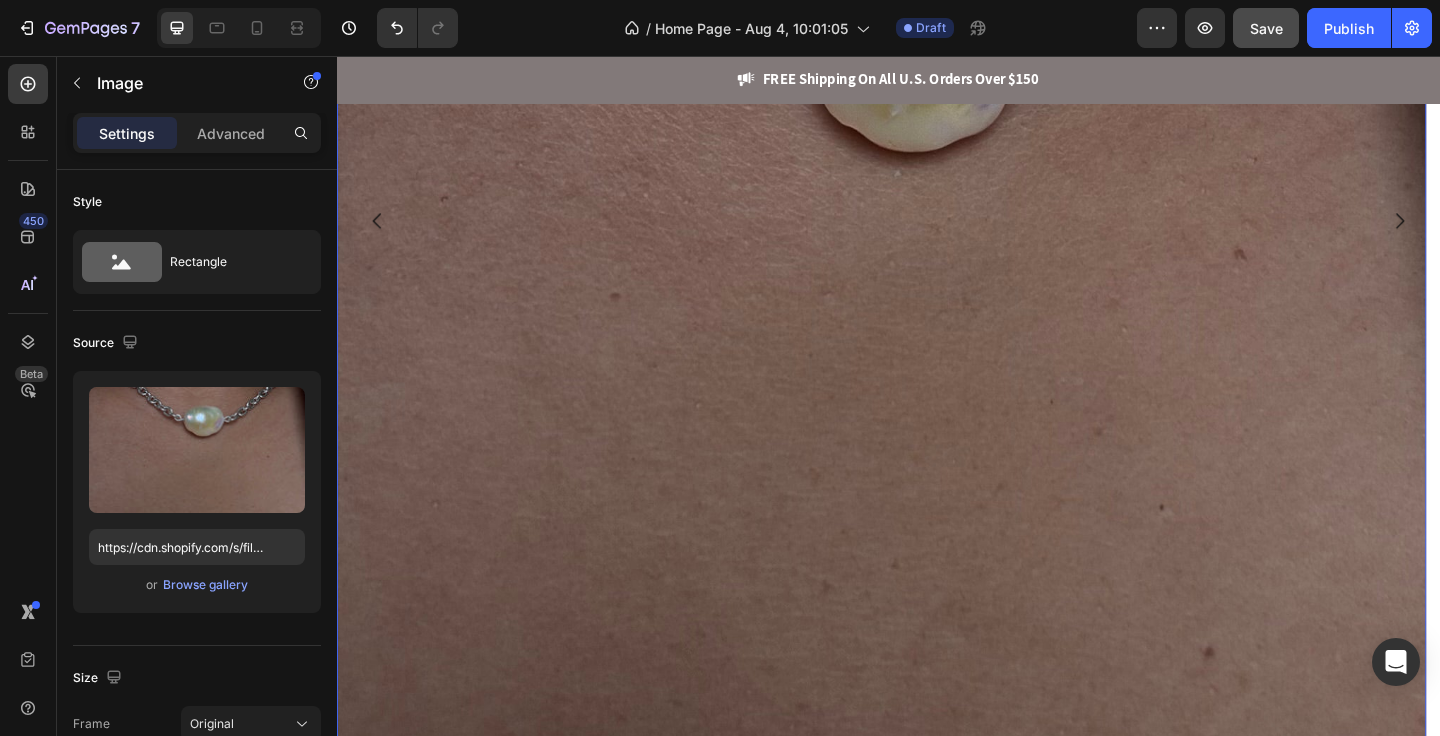 scroll, scrollTop: 1516, scrollLeft: 0, axis: vertical 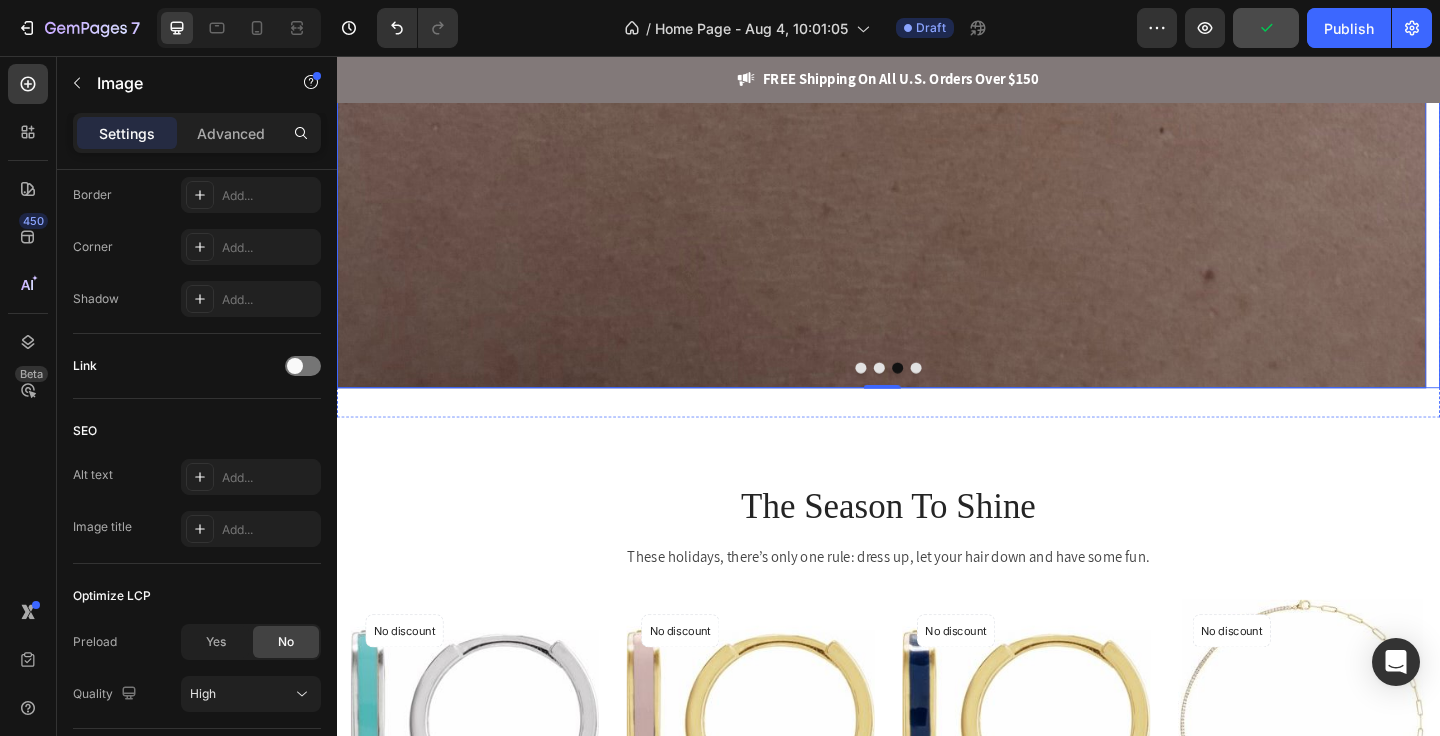 click at bounding box center [967, 396] 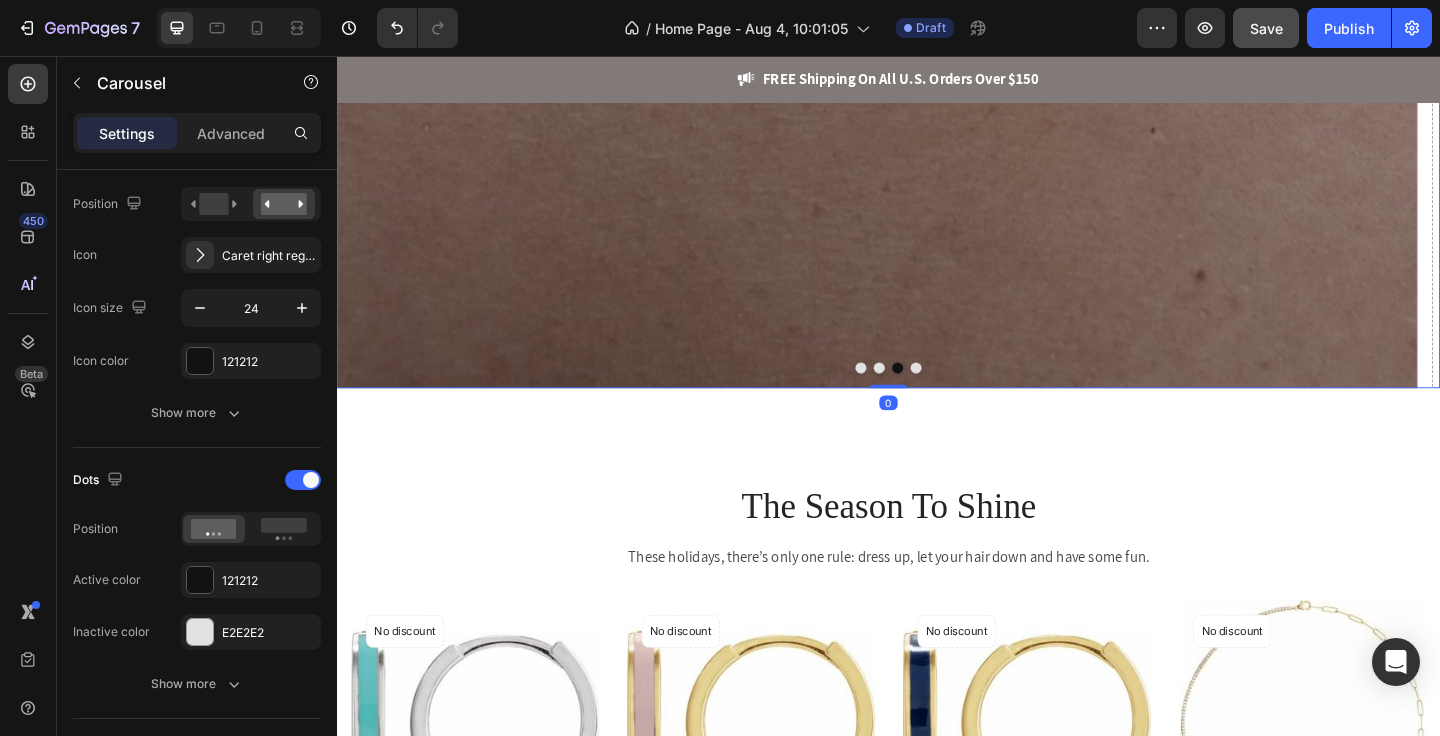 scroll, scrollTop: 0, scrollLeft: 0, axis: both 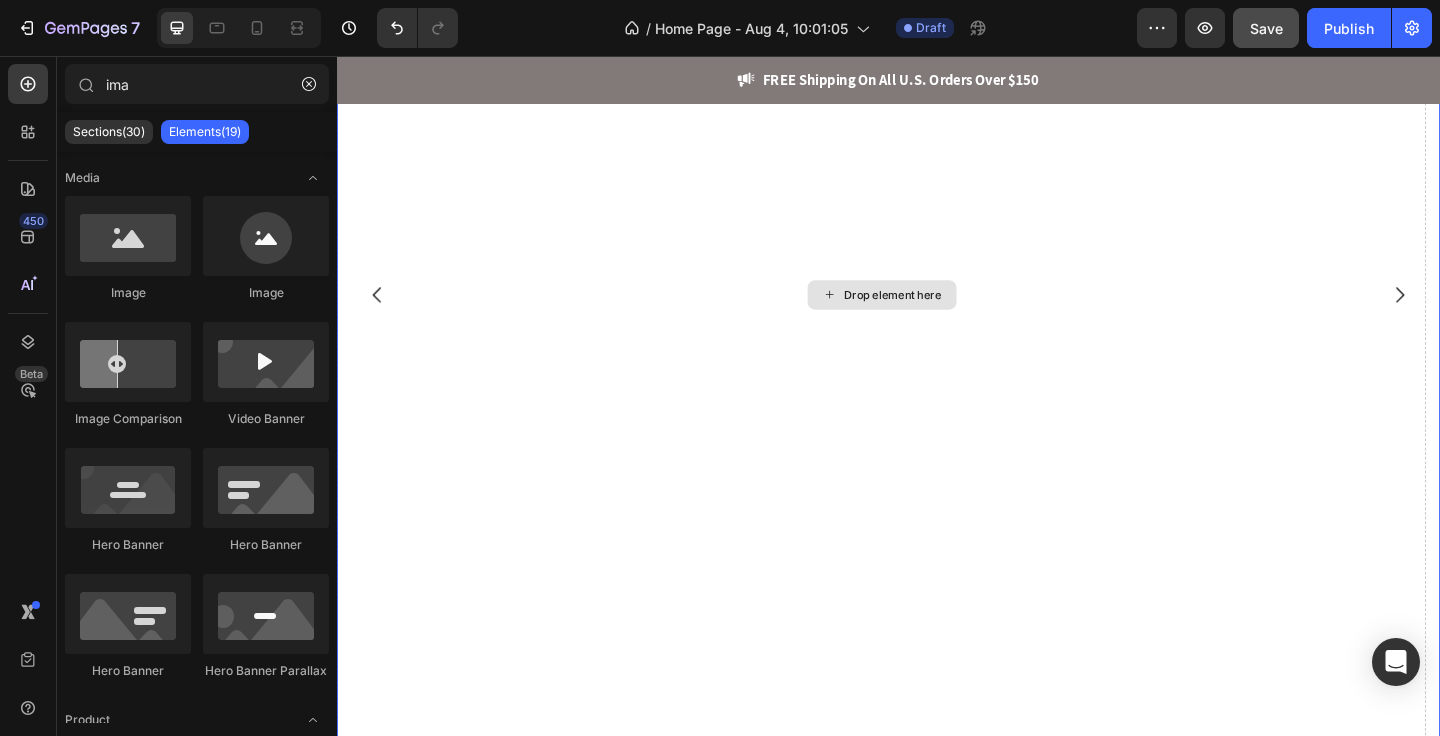 click on "Drop element here" at bounding box center [942, 316] 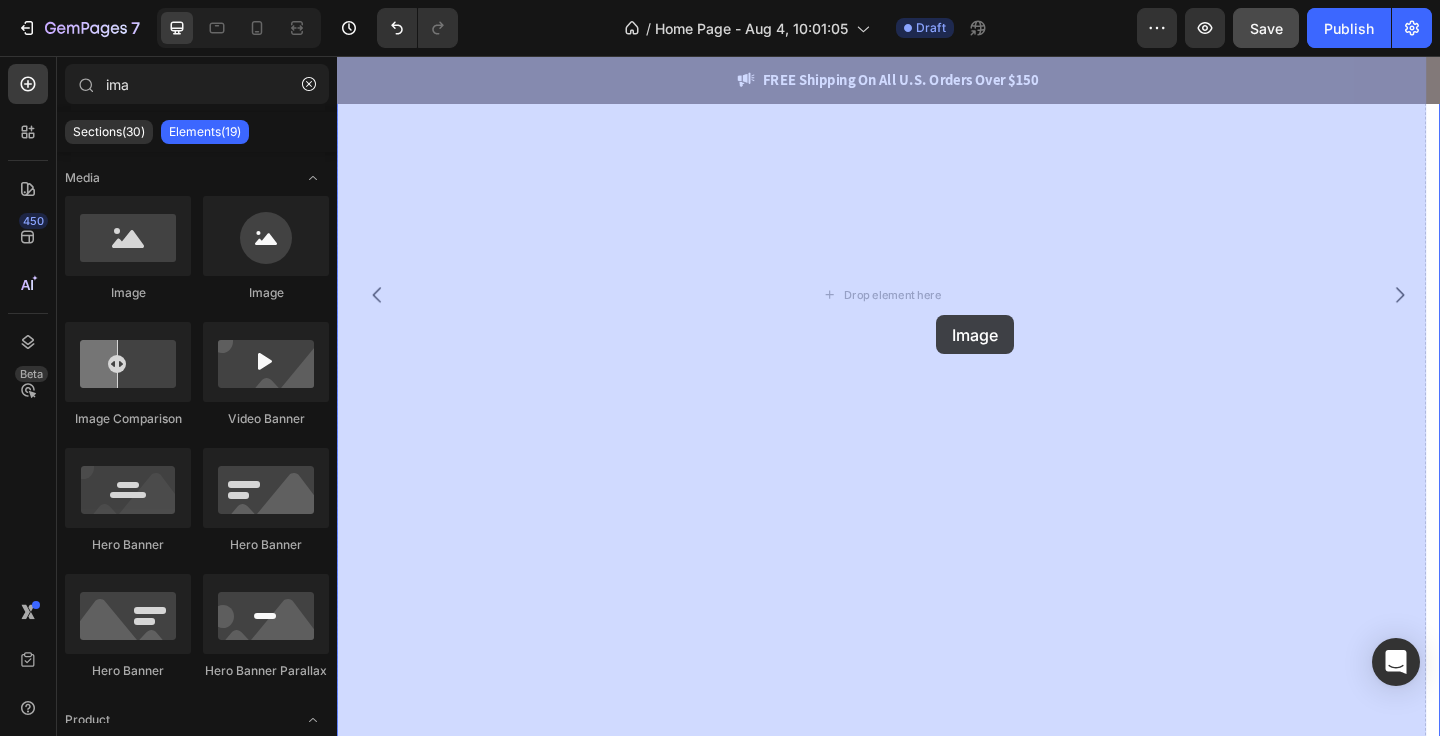 drag, startPoint x: 442, startPoint y: 298, endPoint x: 989, endPoint y: 338, distance: 548.4606 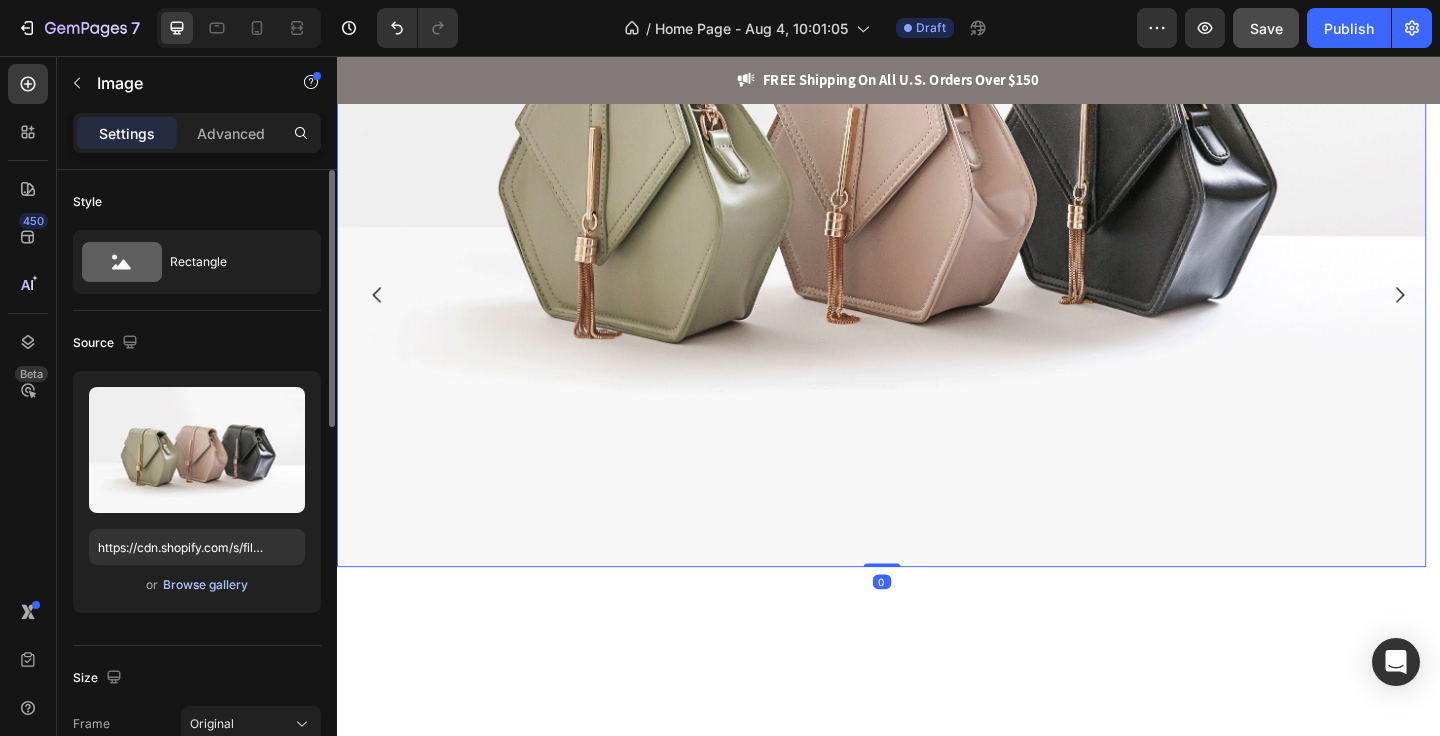 click on "Browse gallery" at bounding box center [205, 585] 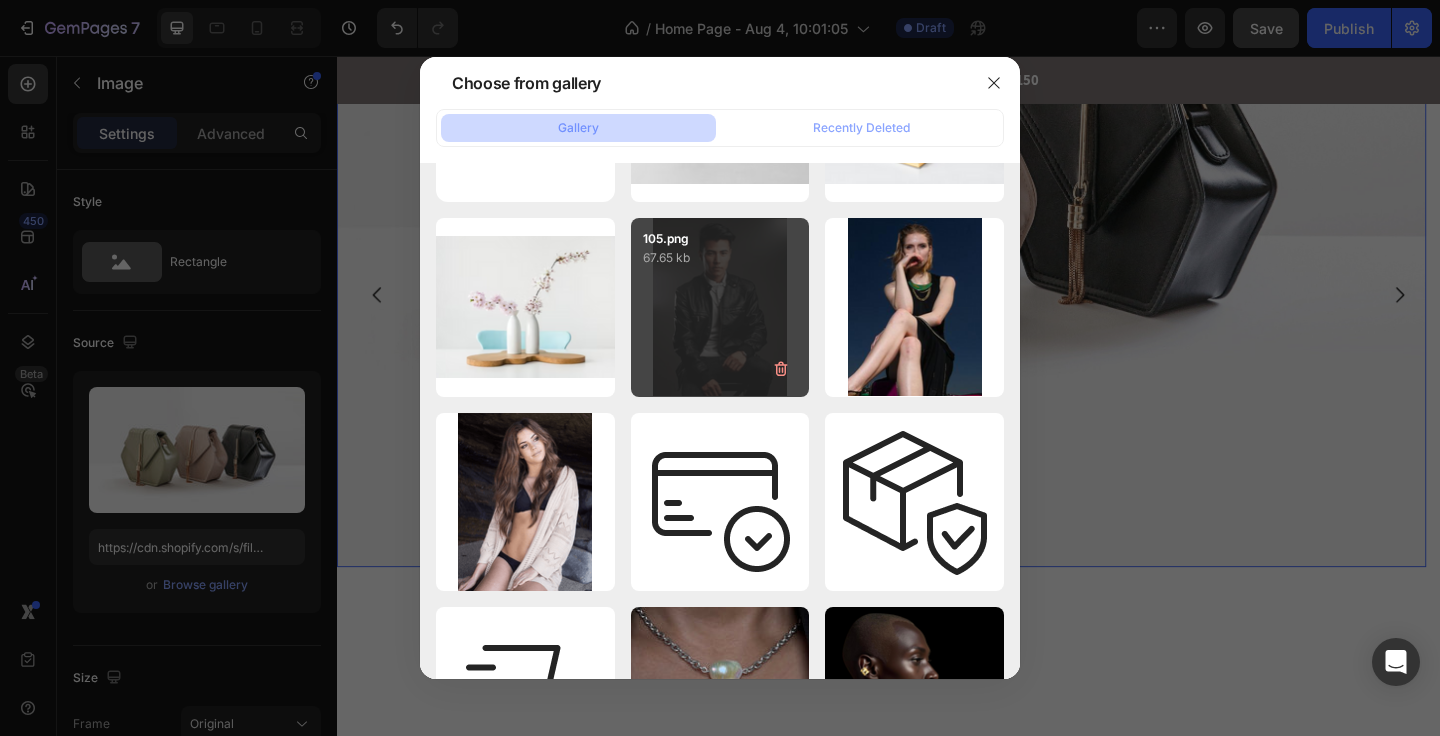 scroll, scrollTop: 858, scrollLeft: 0, axis: vertical 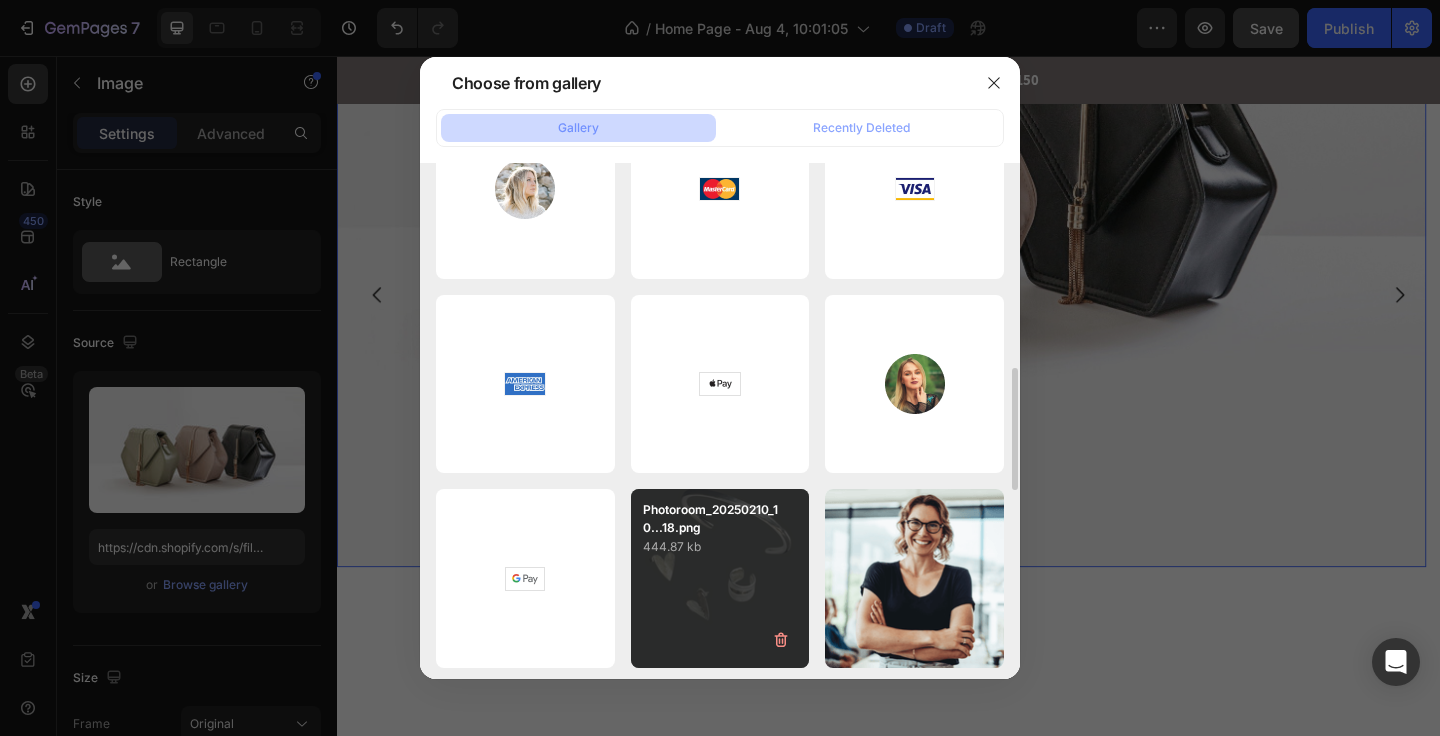 click on "Photoroom_20250210_10...18.png" at bounding box center (720, 519) 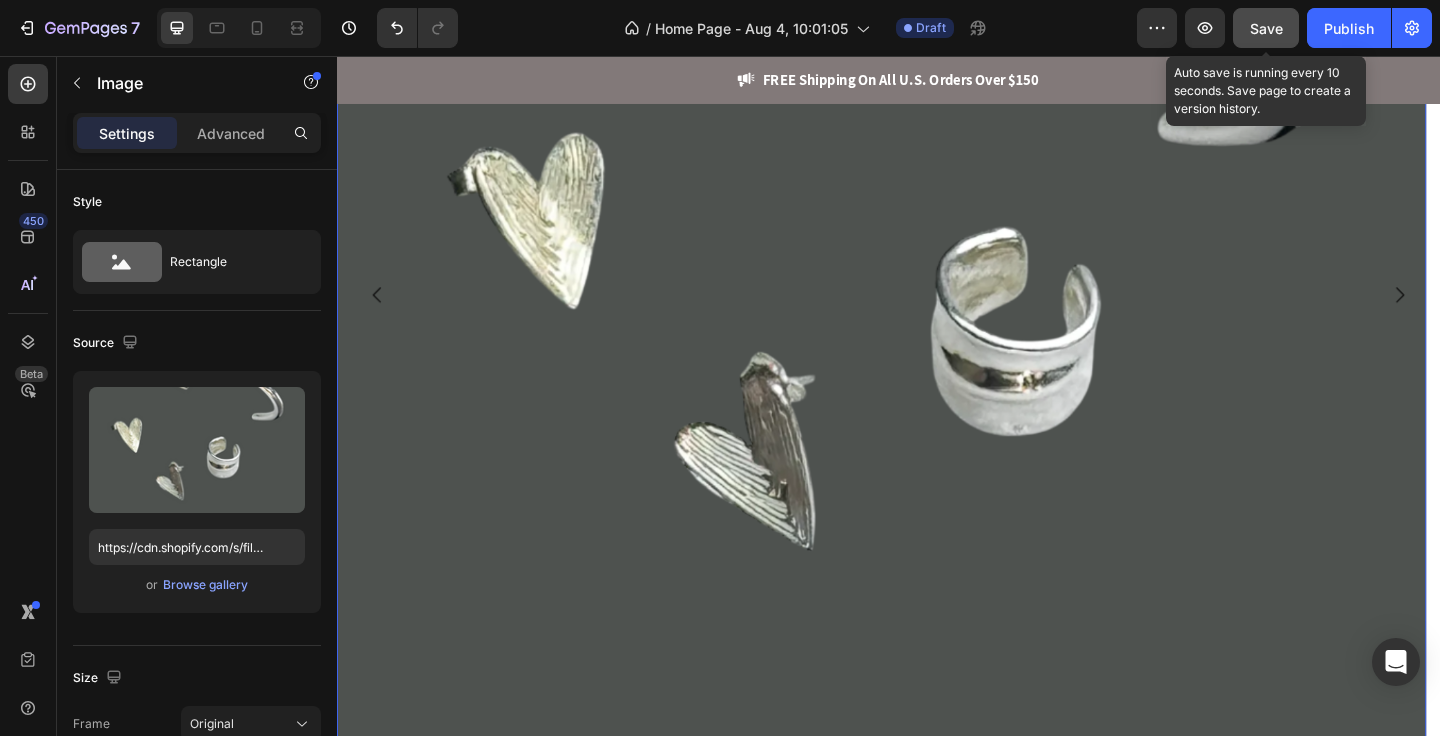 click on "Save" at bounding box center (1266, 28) 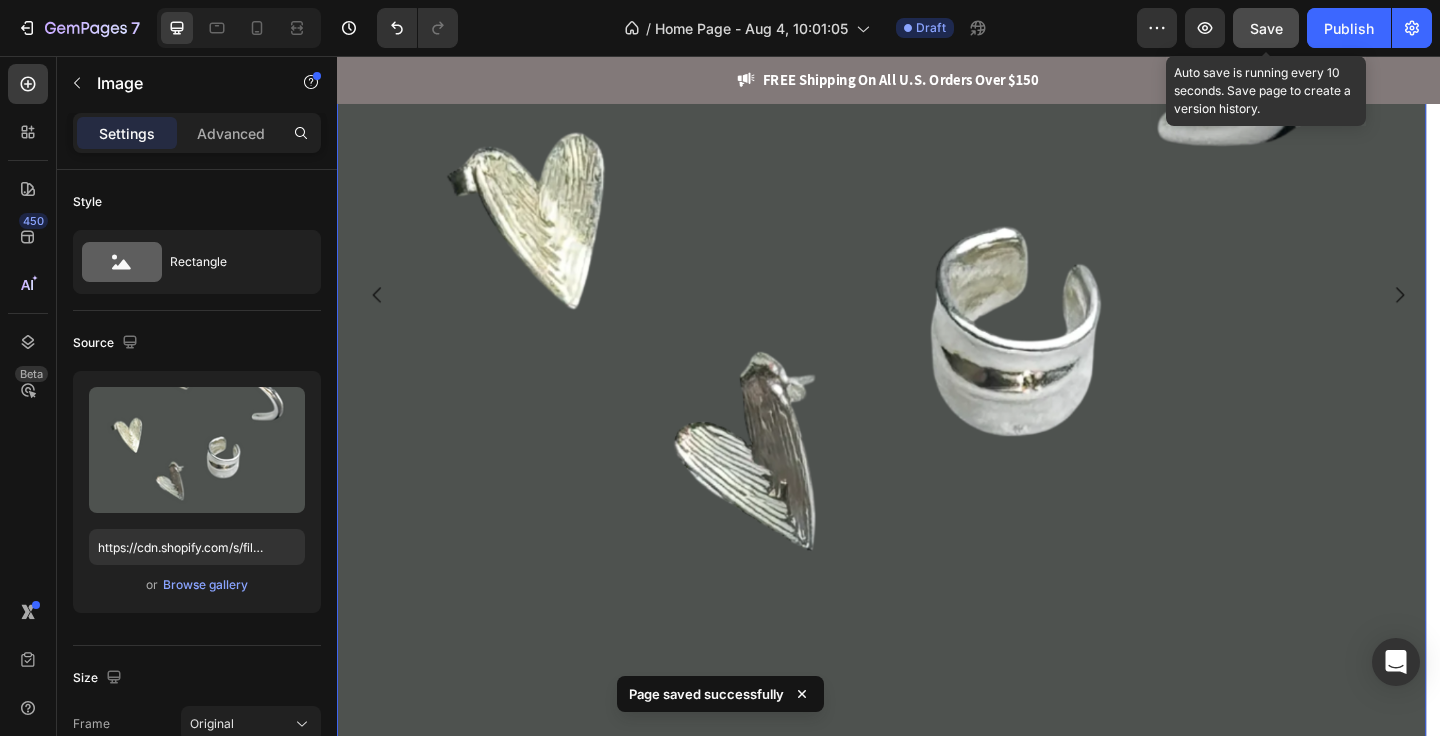 click on "Save" at bounding box center [1266, 28] 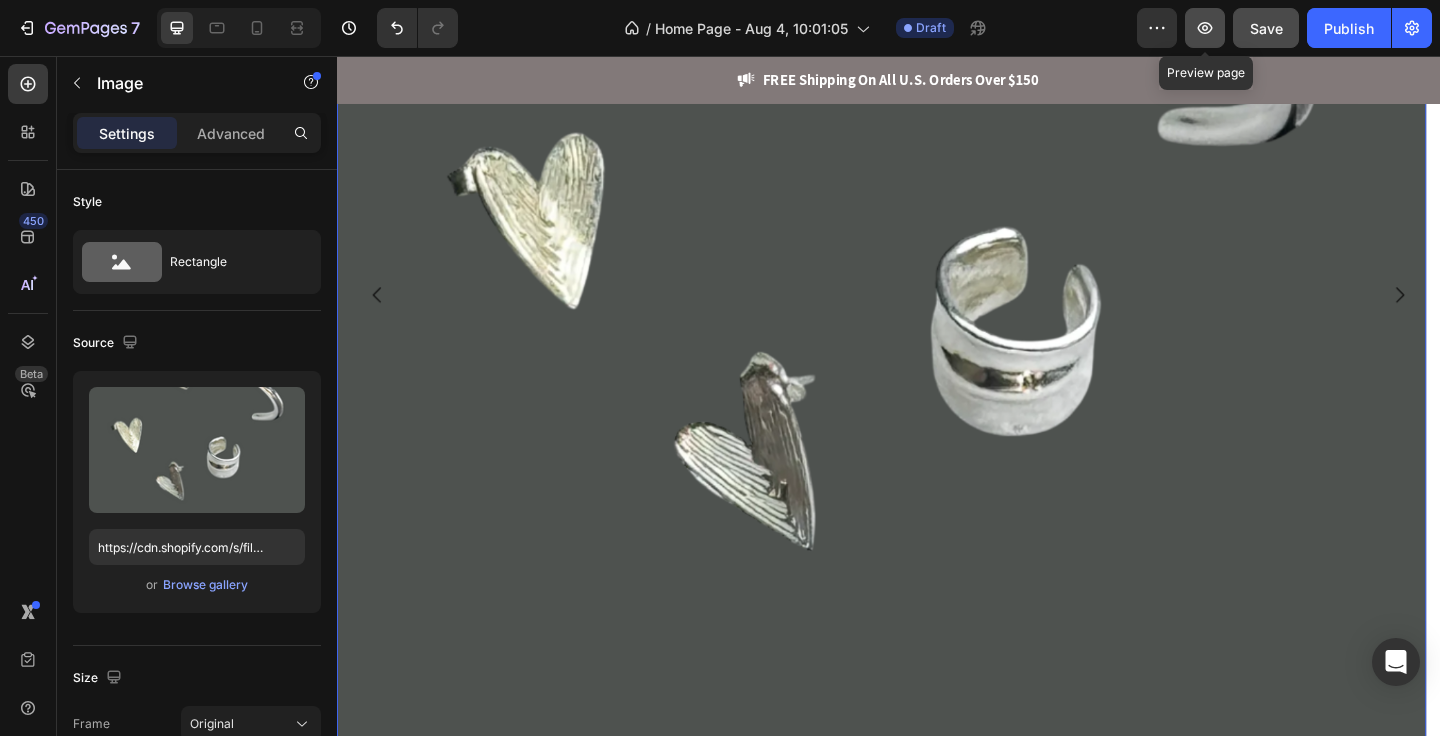 click 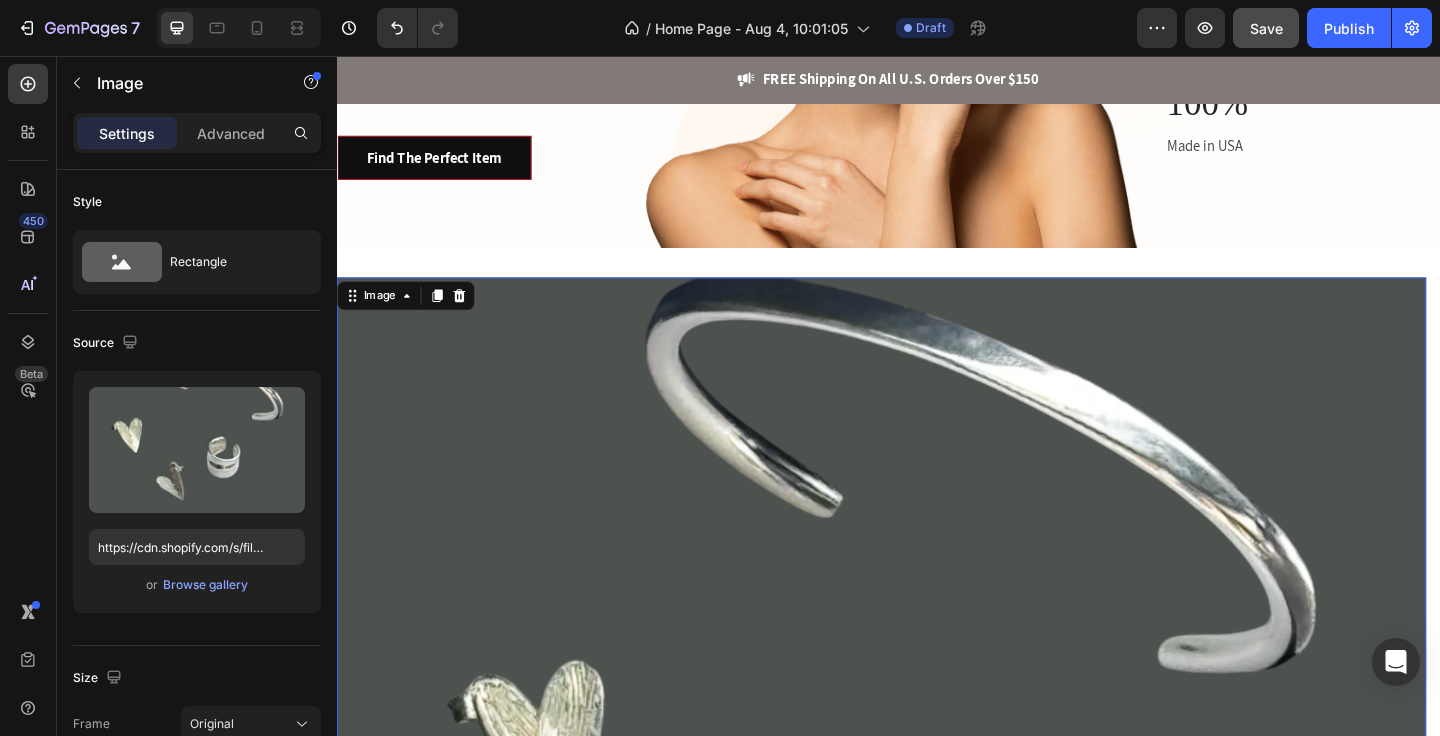 scroll, scrollTop: 198, scrollLeft: 0, axis: vertical 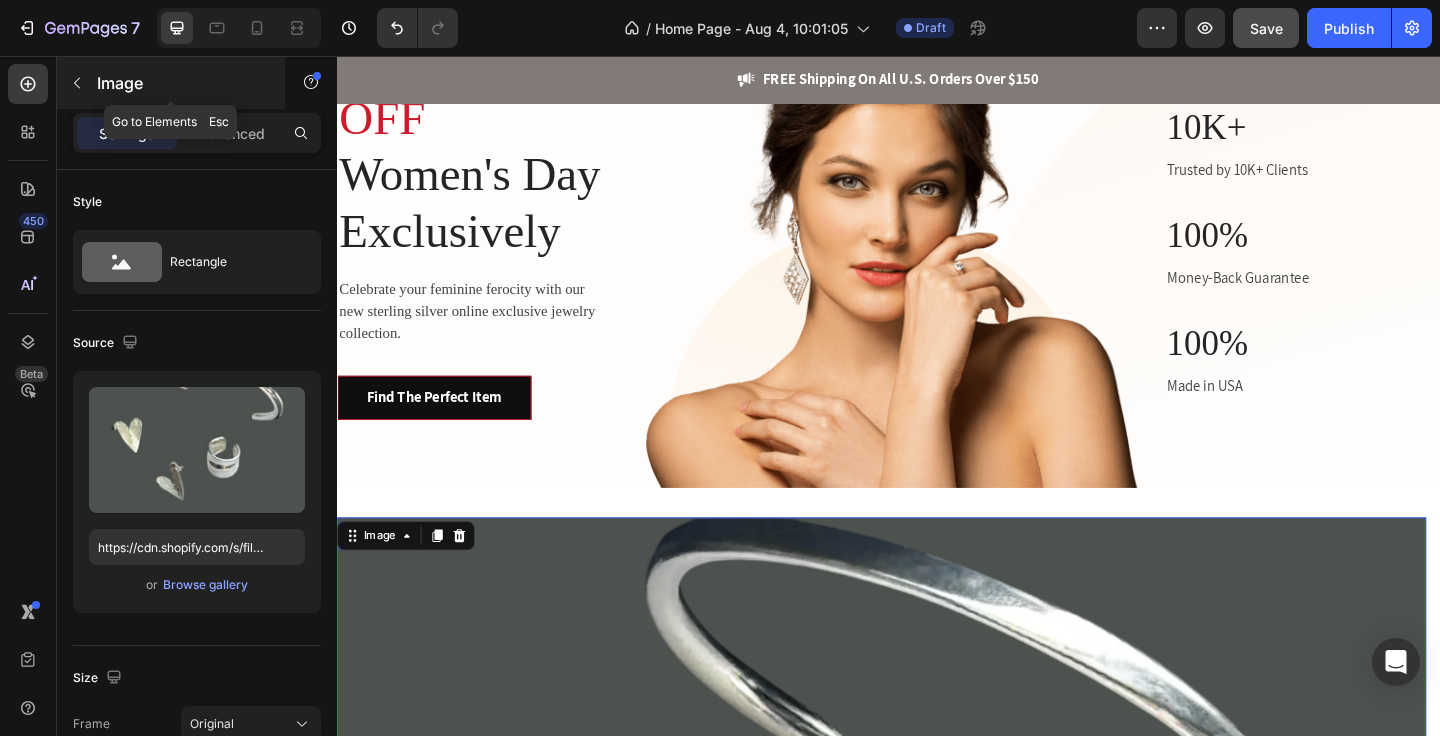 click at bounding box center [77, 83] 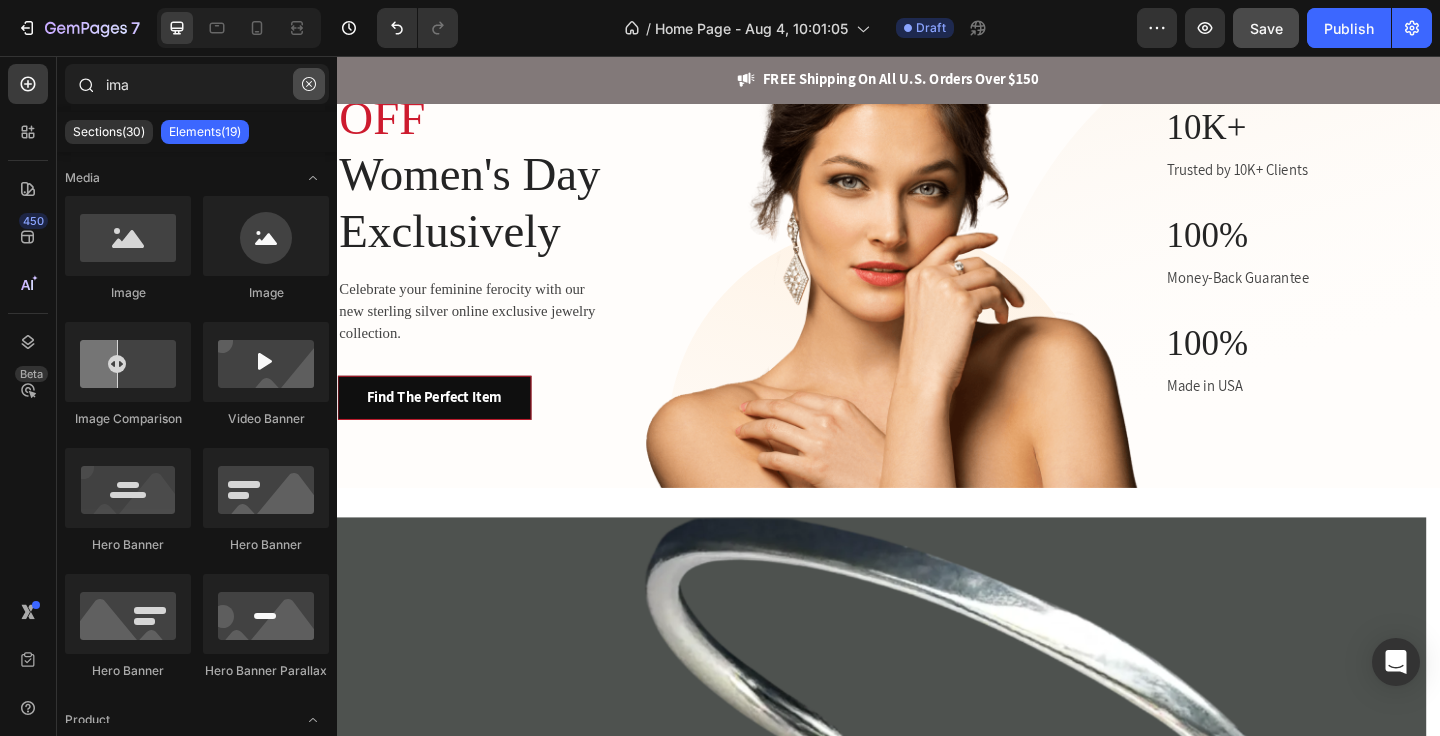 click 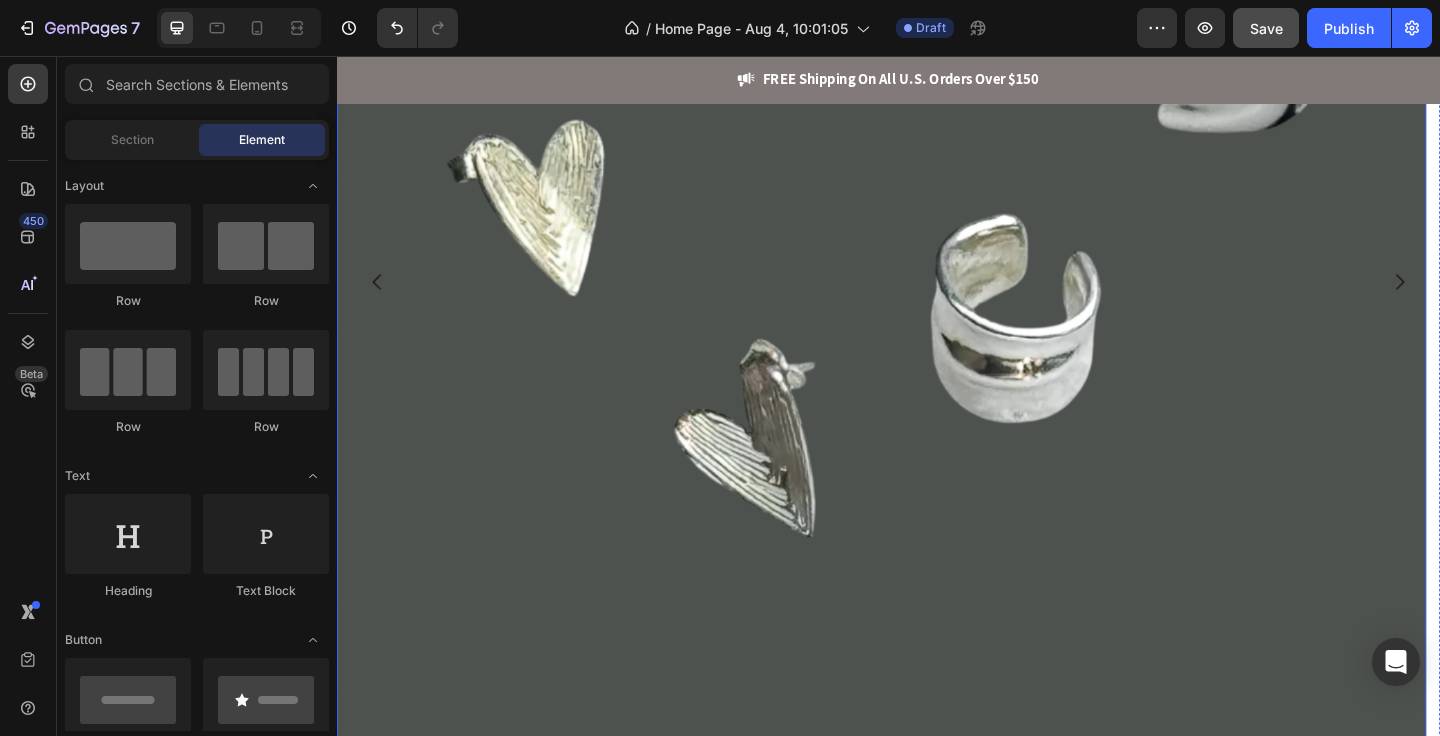 scroll, scrollTop: 1343, scrollLeft: 0, axis: vertical 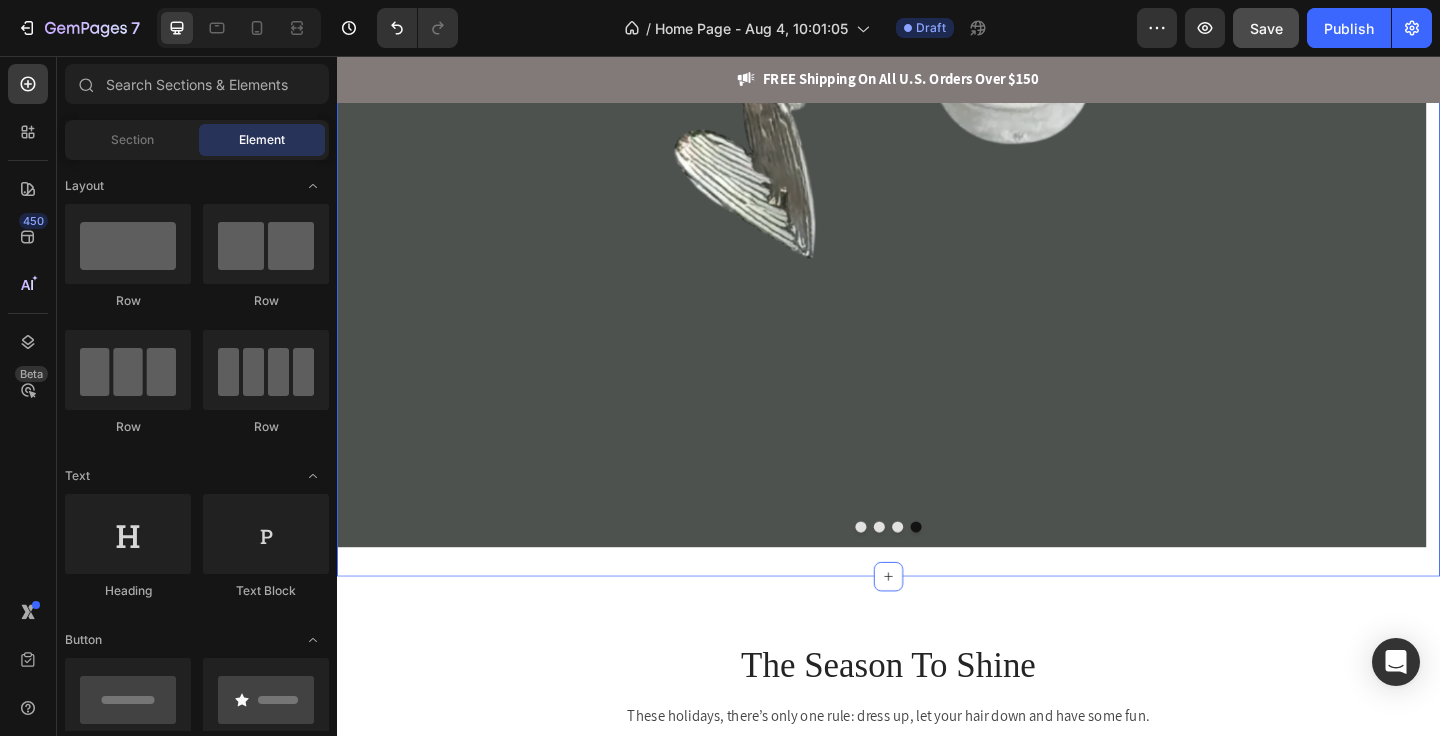 click on "Image Image Image Image
Carousel Section 3" at bounding box center (937, -2) 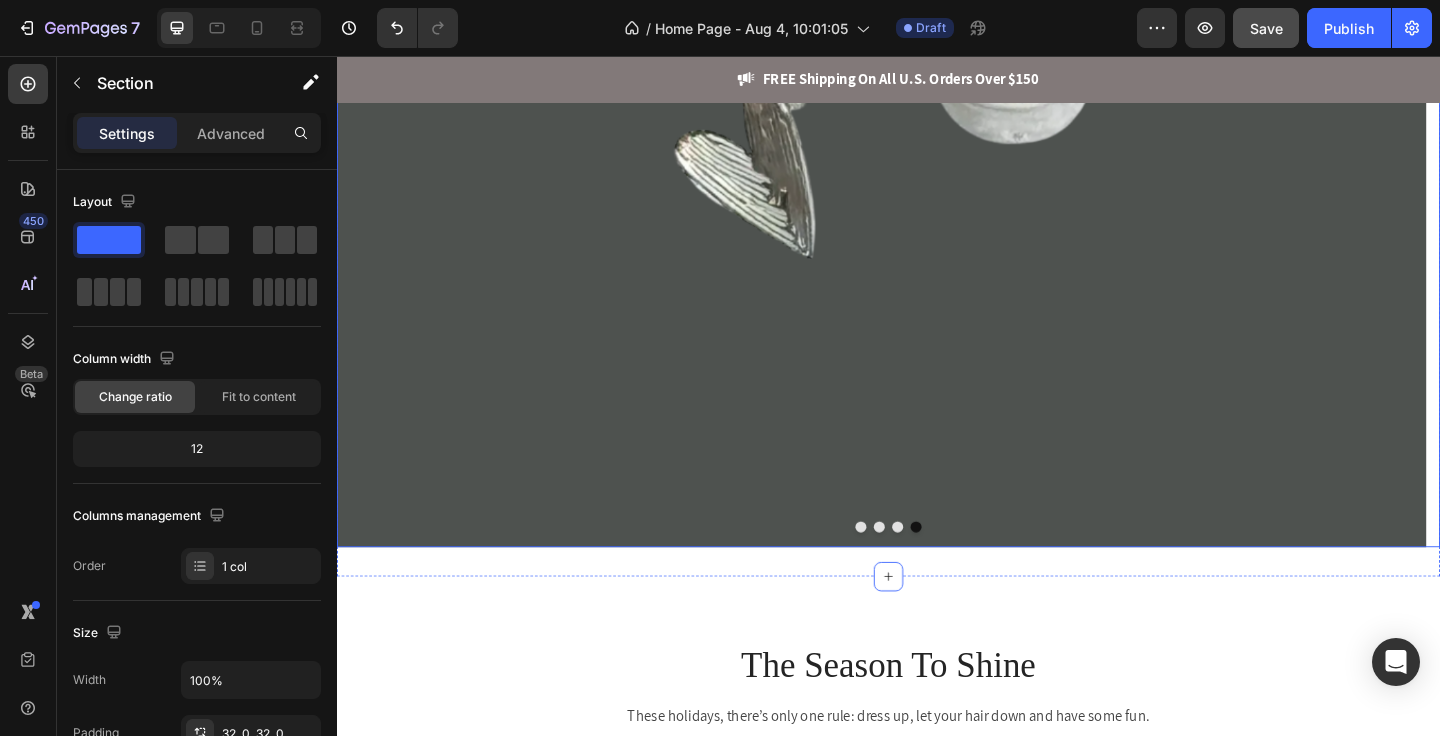 click at bounding box center [907, 569] 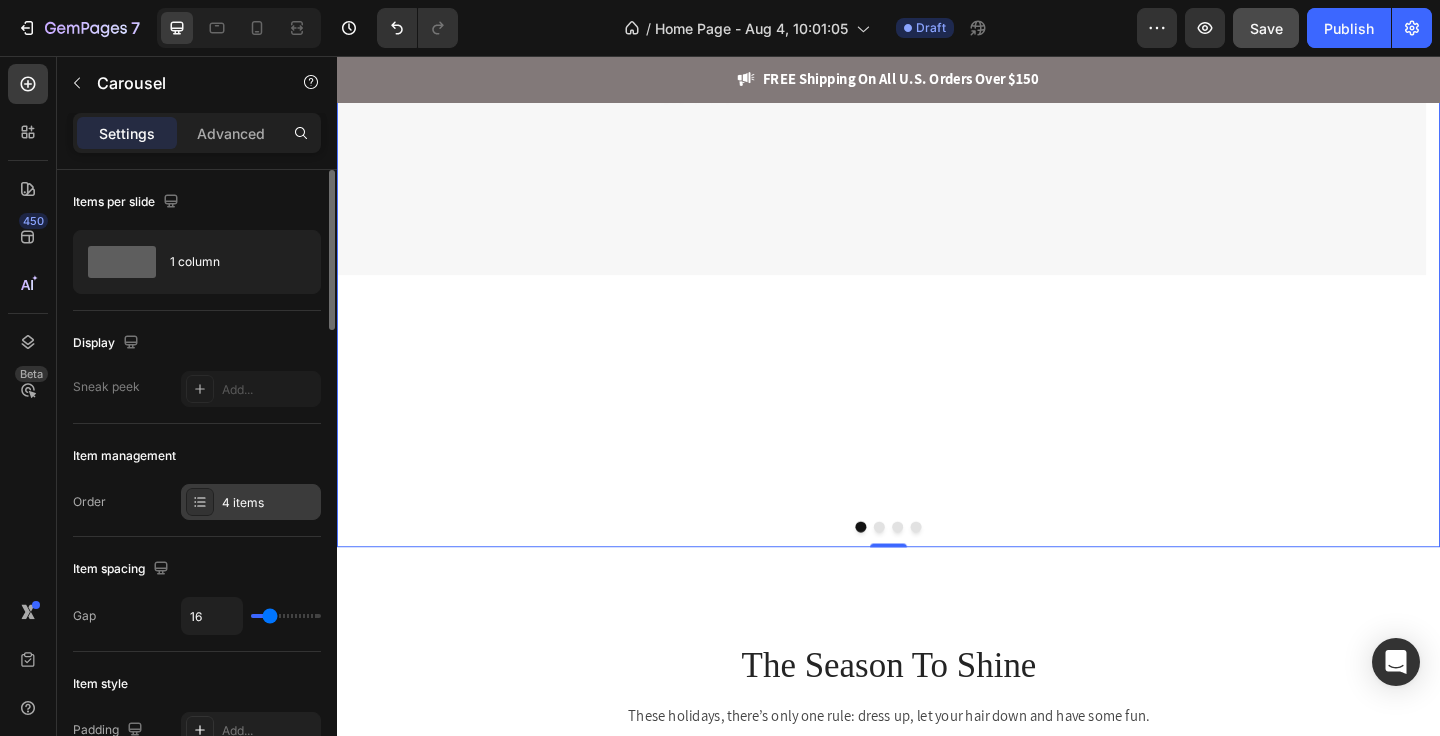 click on "4 items" at bounding box center [269, 503] 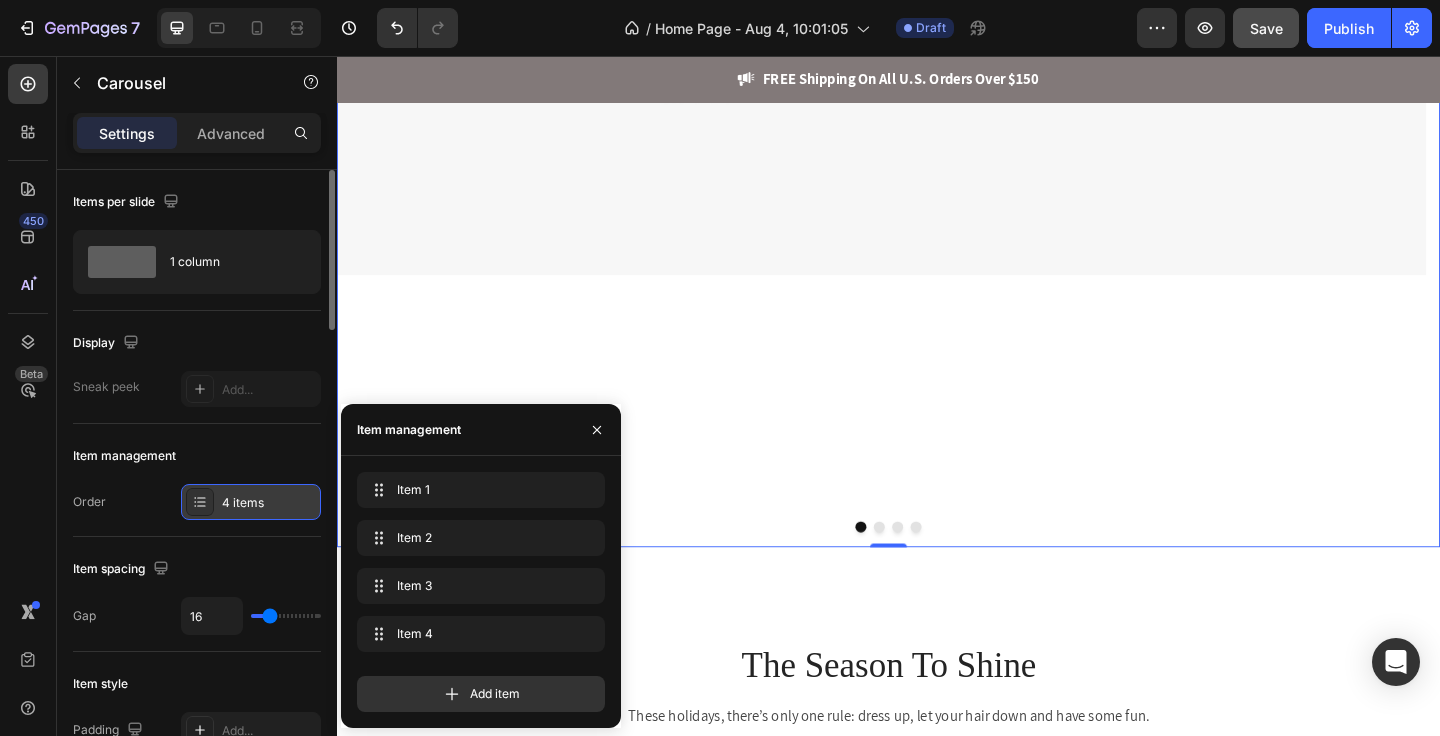 click on "4 items" at bounding box center (269, 503) 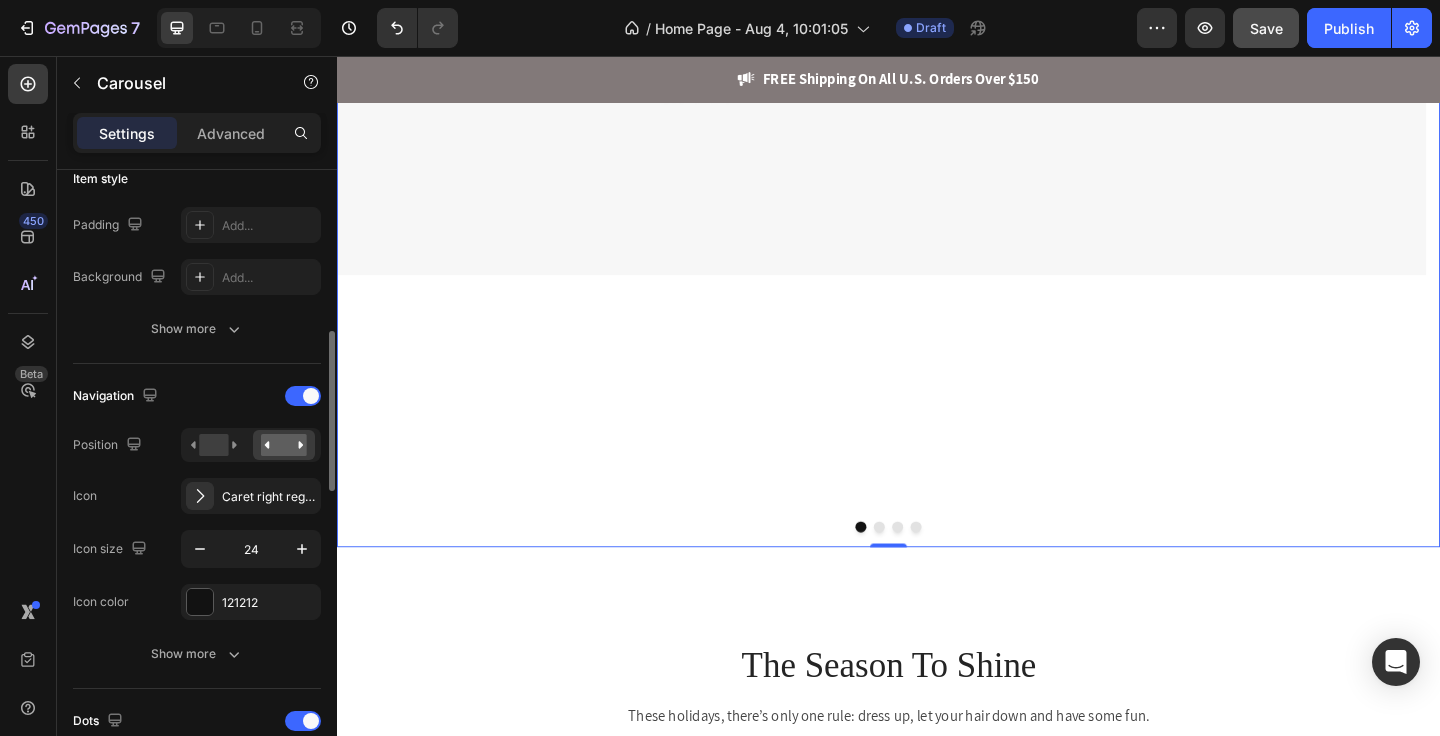 scroll, scrollTop: 556, scrollLeft: 0, axis: vertical 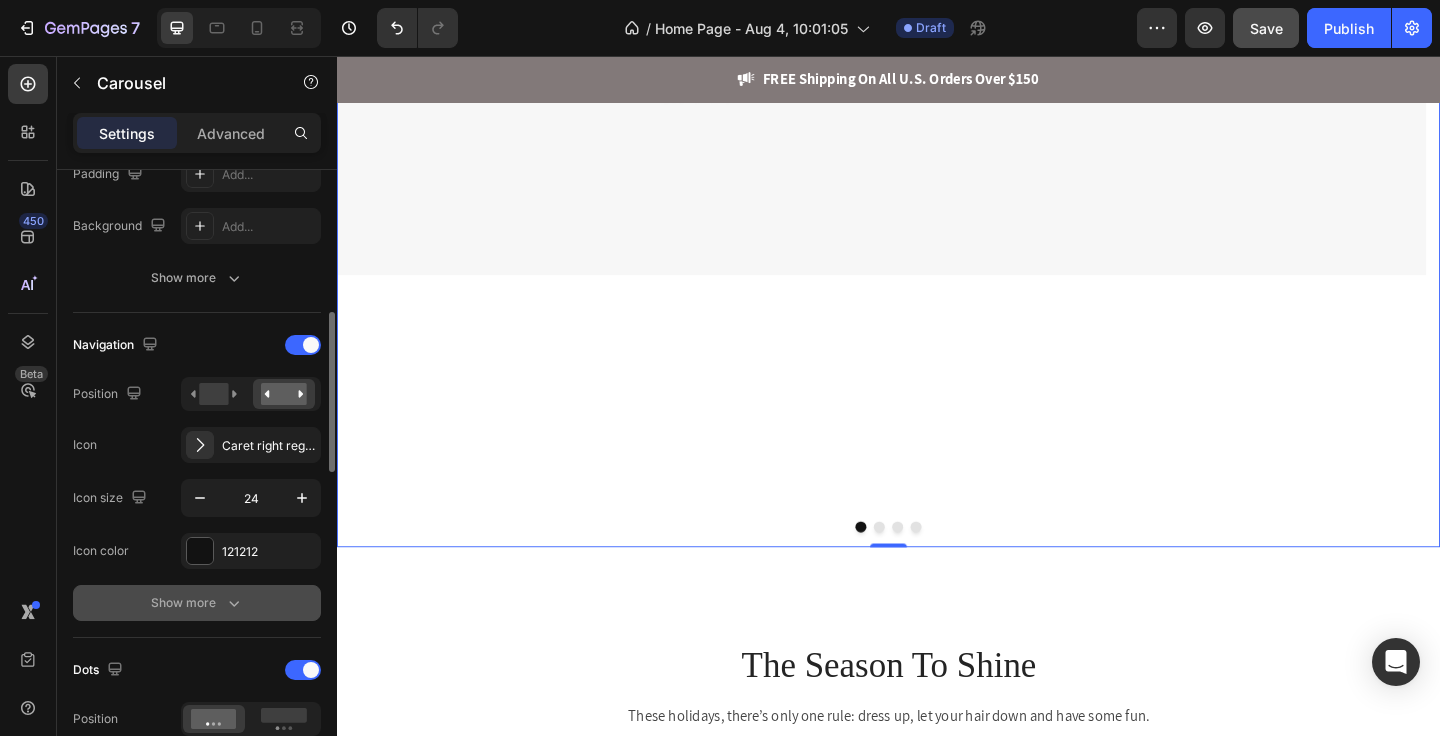 click on "Show more" at bounding box center (197, 603) 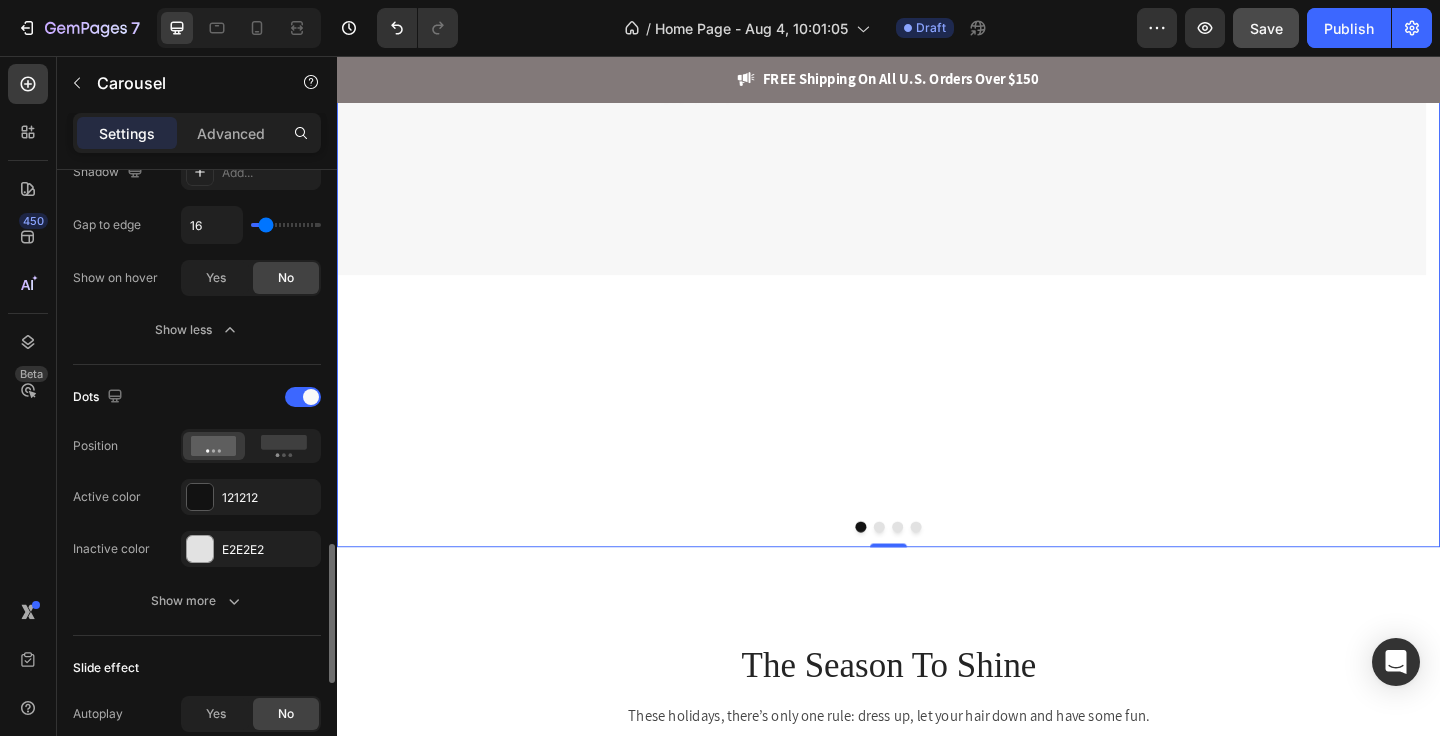 scroll, scrollTop: 1283, scrollLeft: 0, axis: vertical 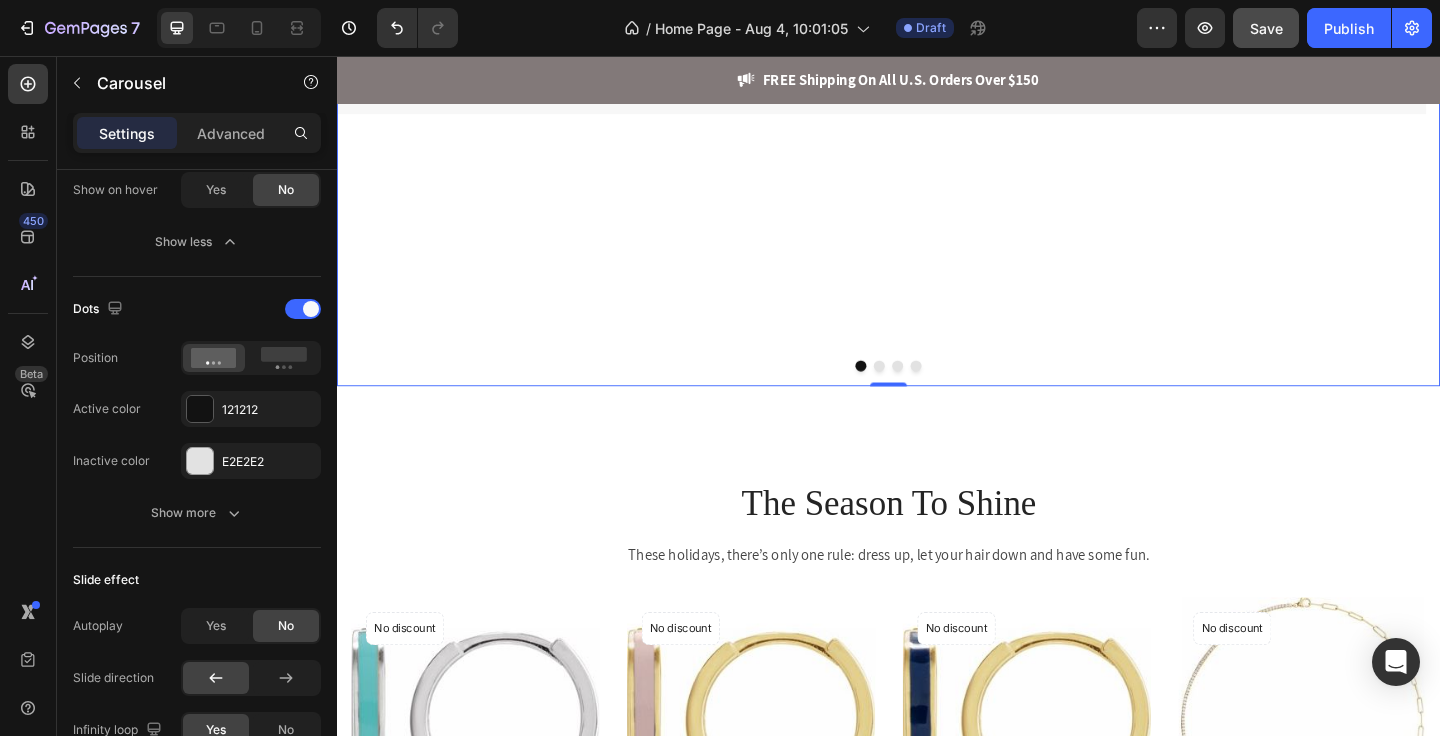 click at bounding box center [927, 393] 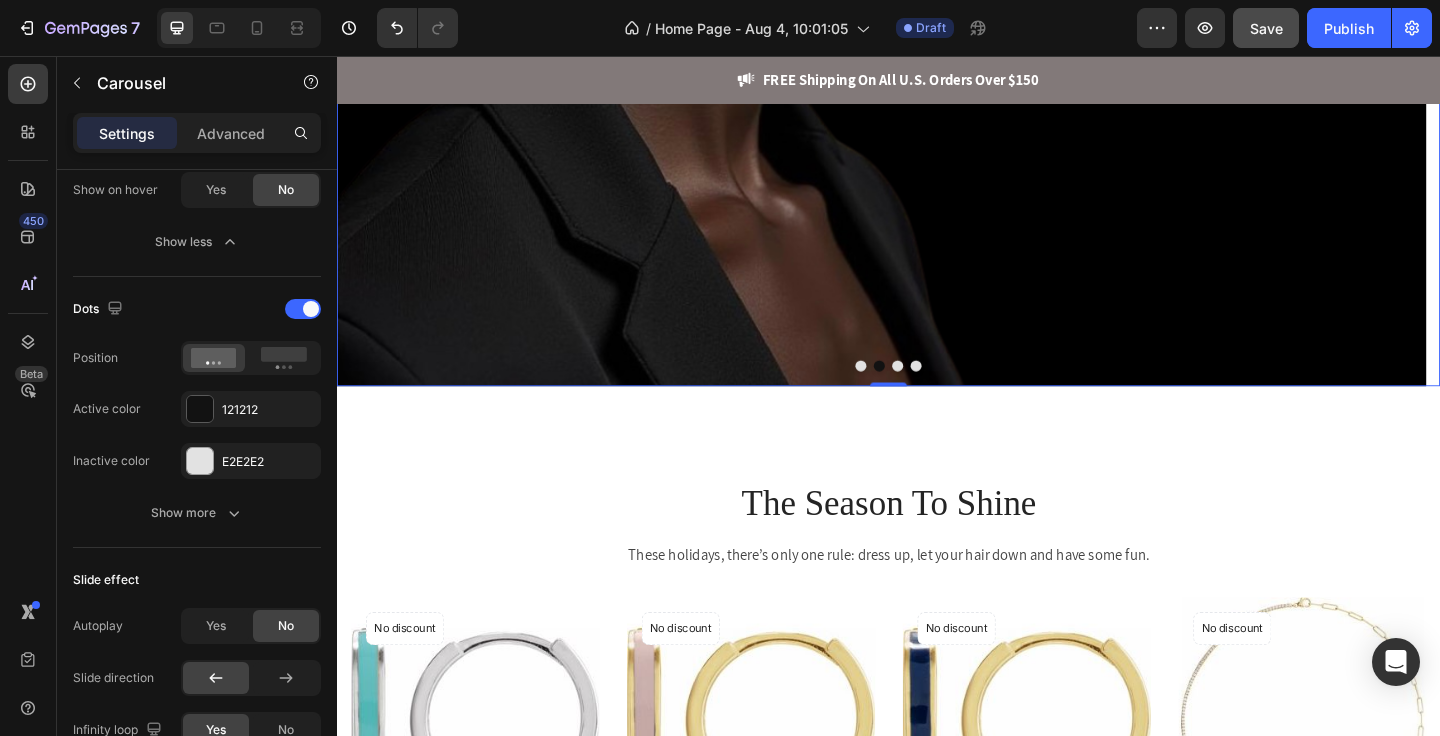 click at bounding box center (947, 393) 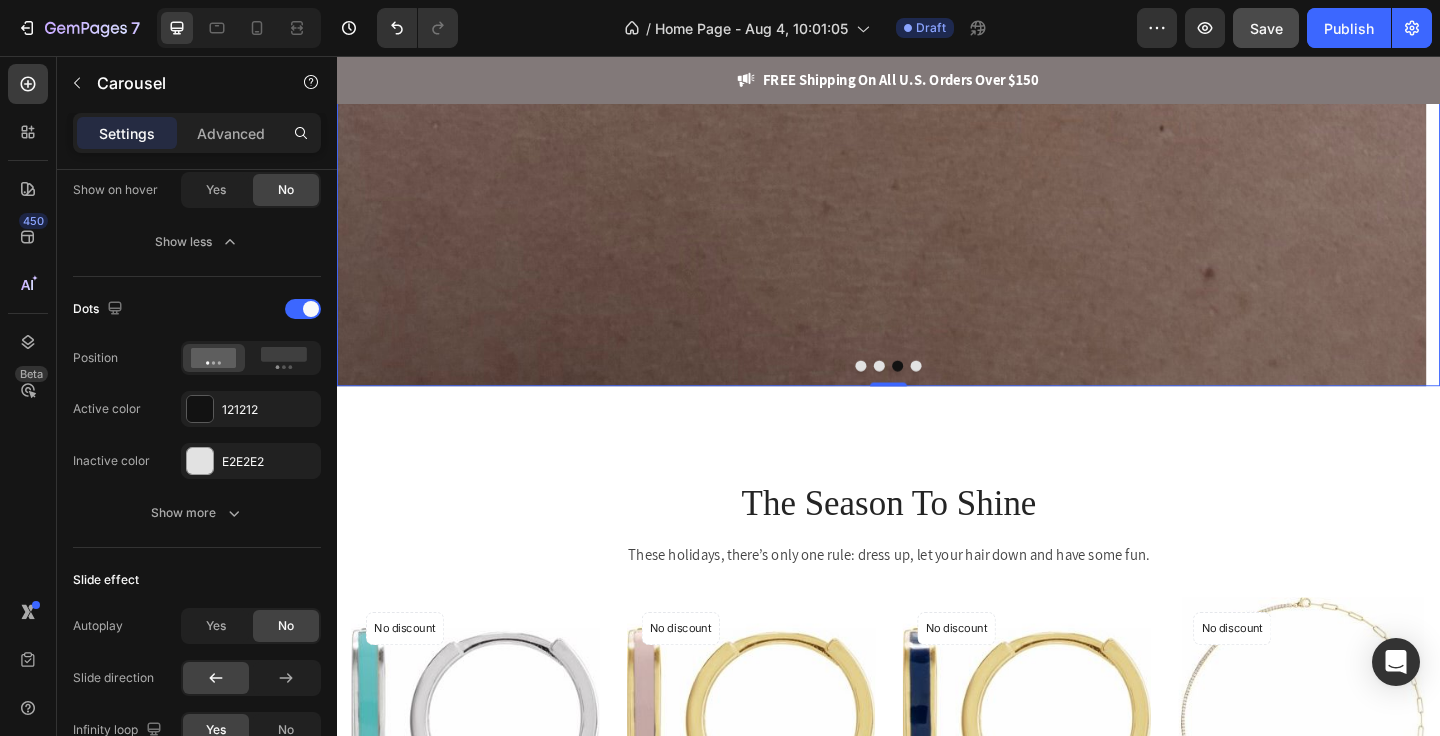 click at bounding box center [967, 393] 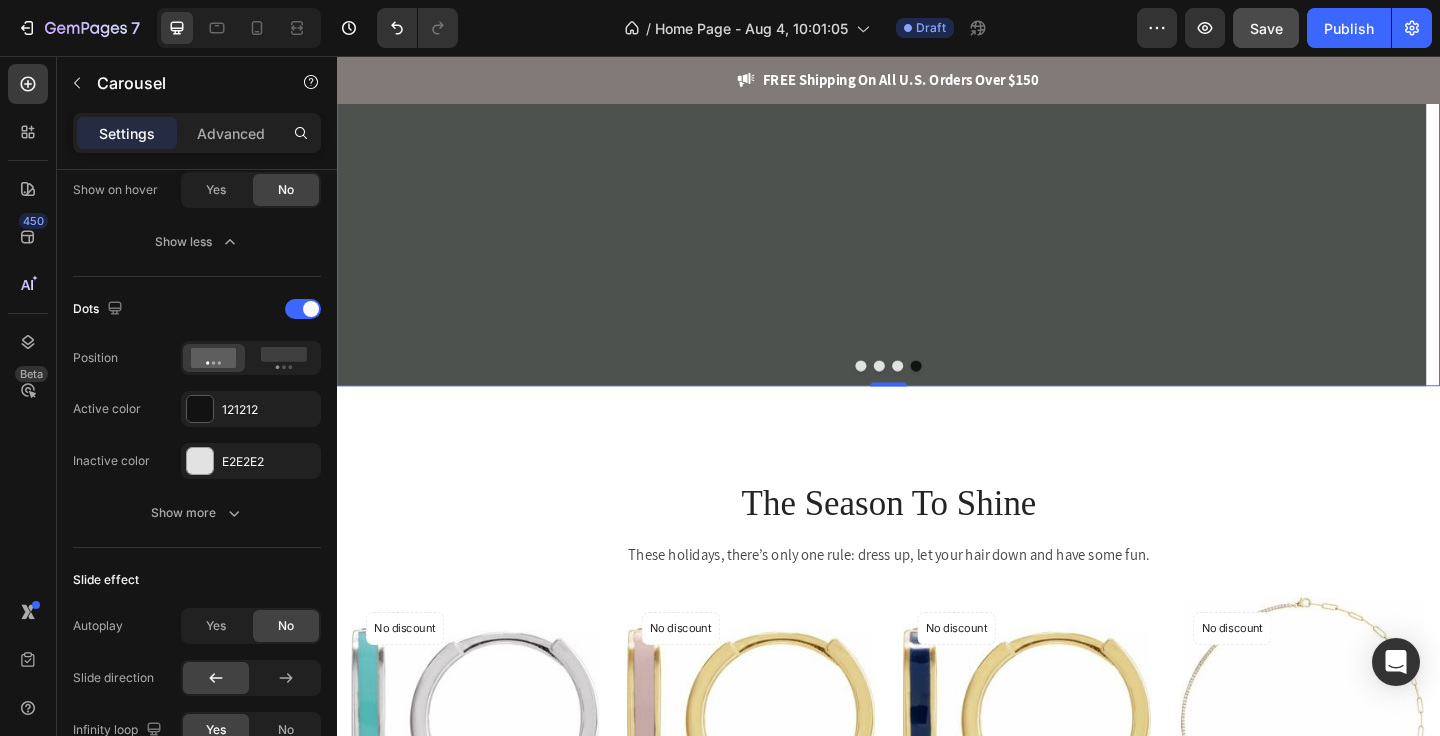click at bounding box center [907, 393] 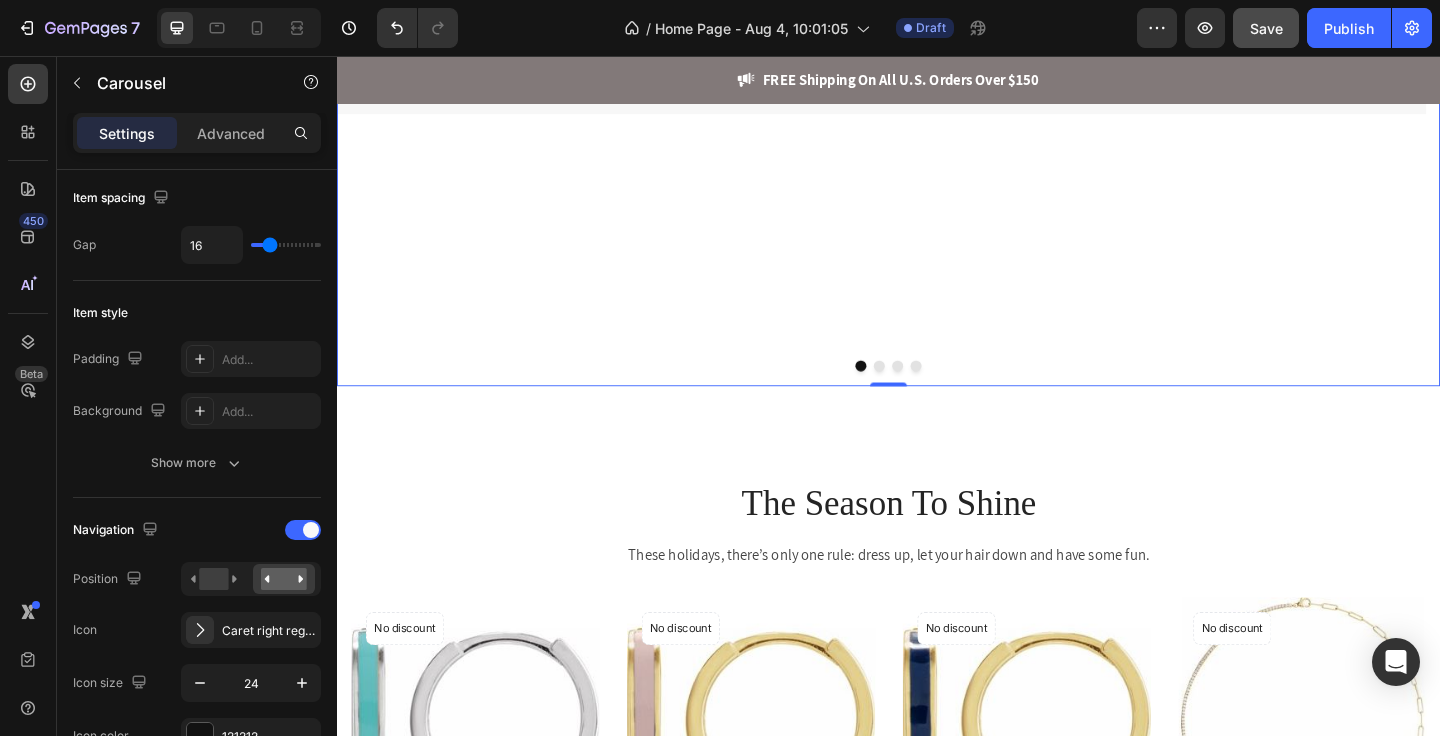 scroll, scrollTop: 0, scrollLeft: 0, axis: both 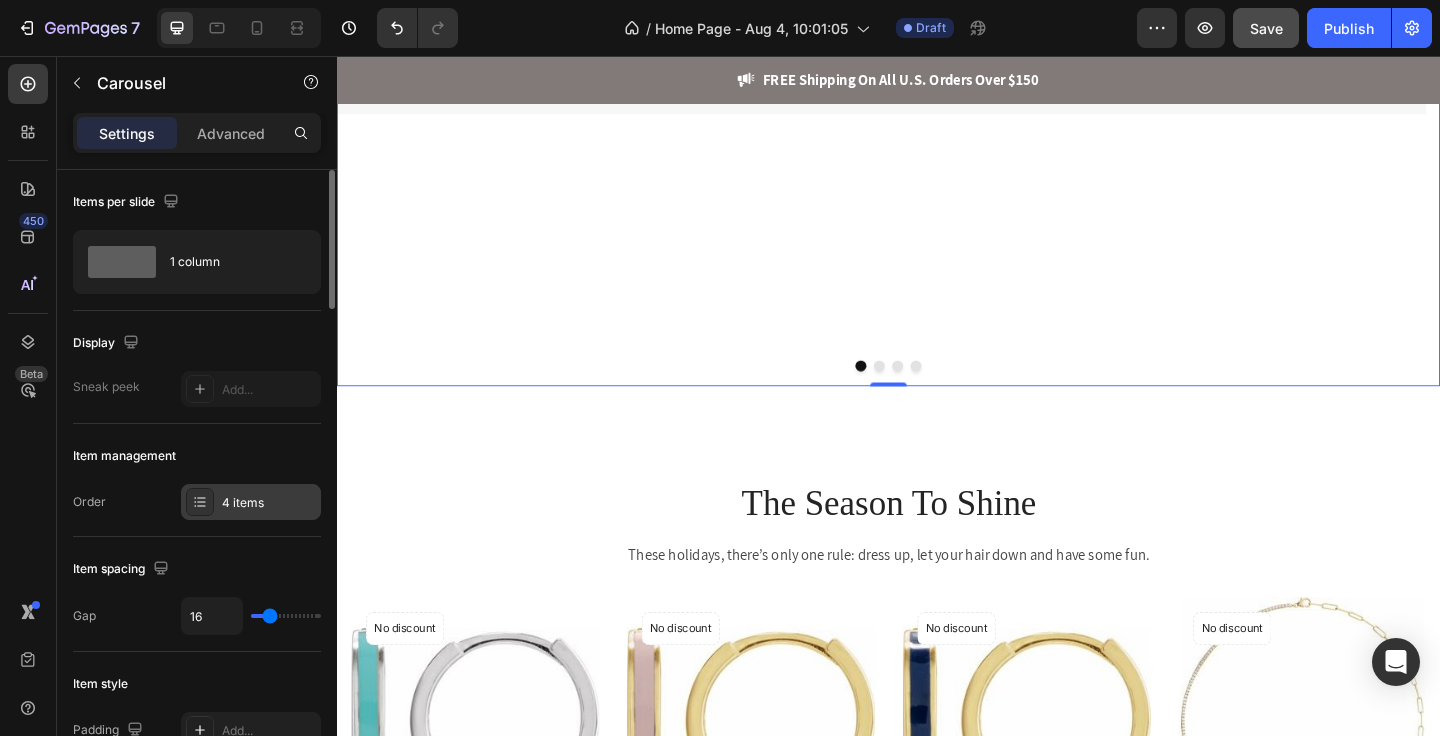 click on "4 items" at bounding box center [269, 503] 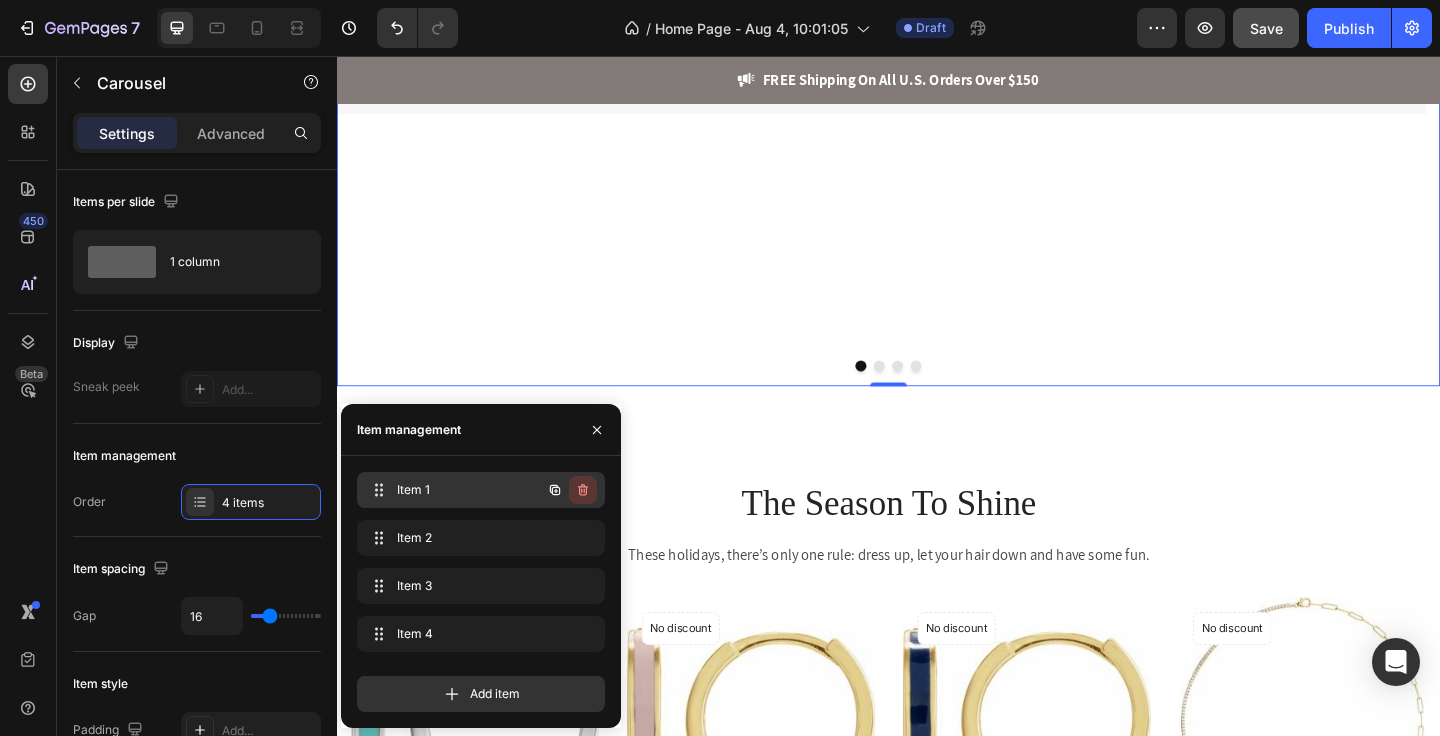 click 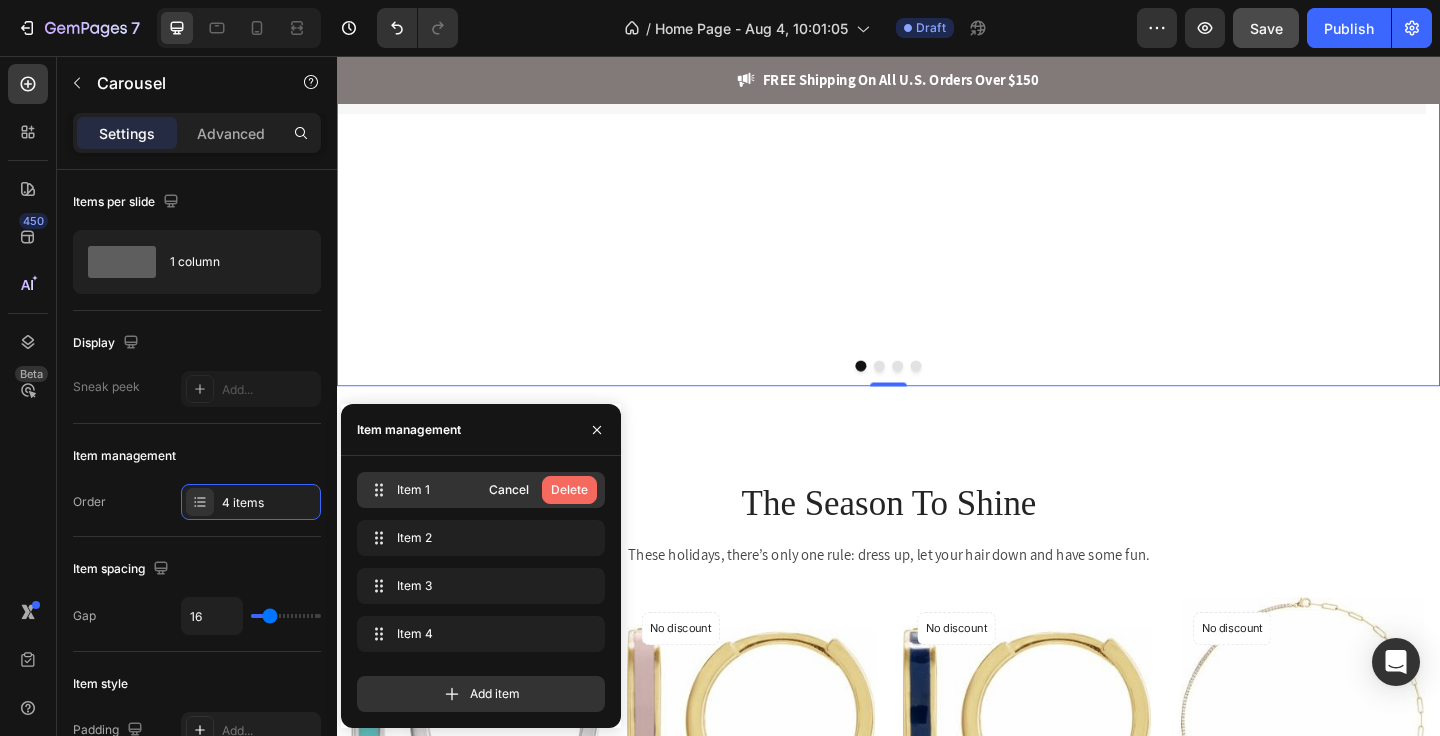 click on "Delete" at bounding box center (569, 490) 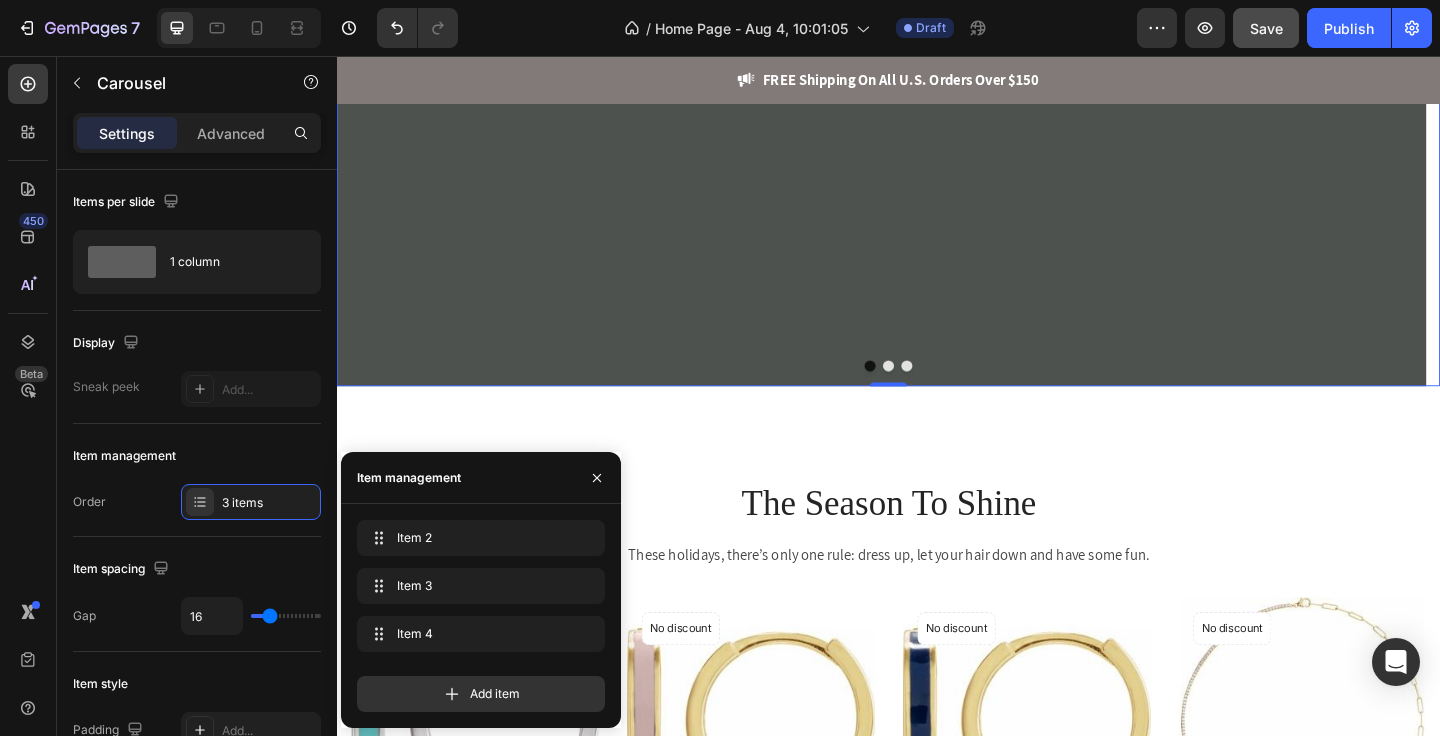 click at bounding box center [937, 393] 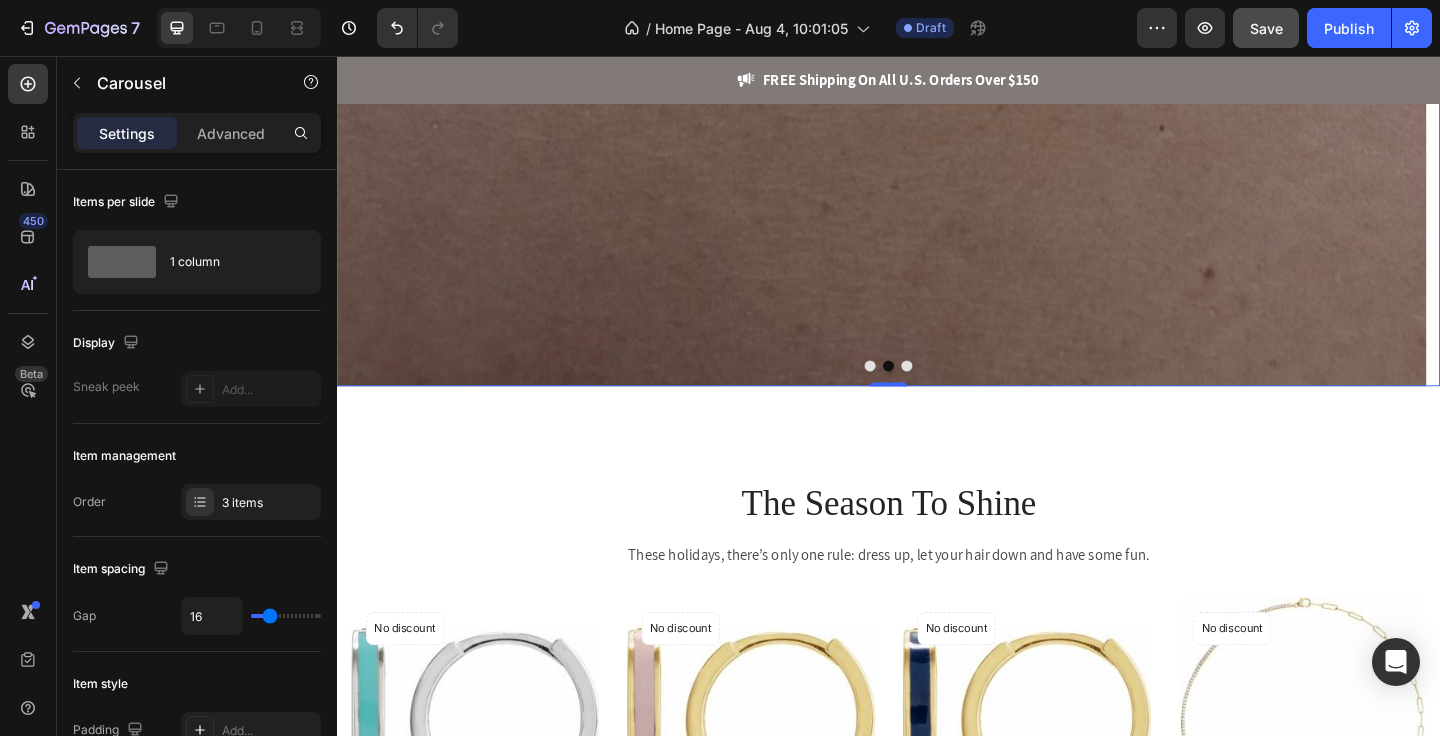 click at bounding box center [957, 393] 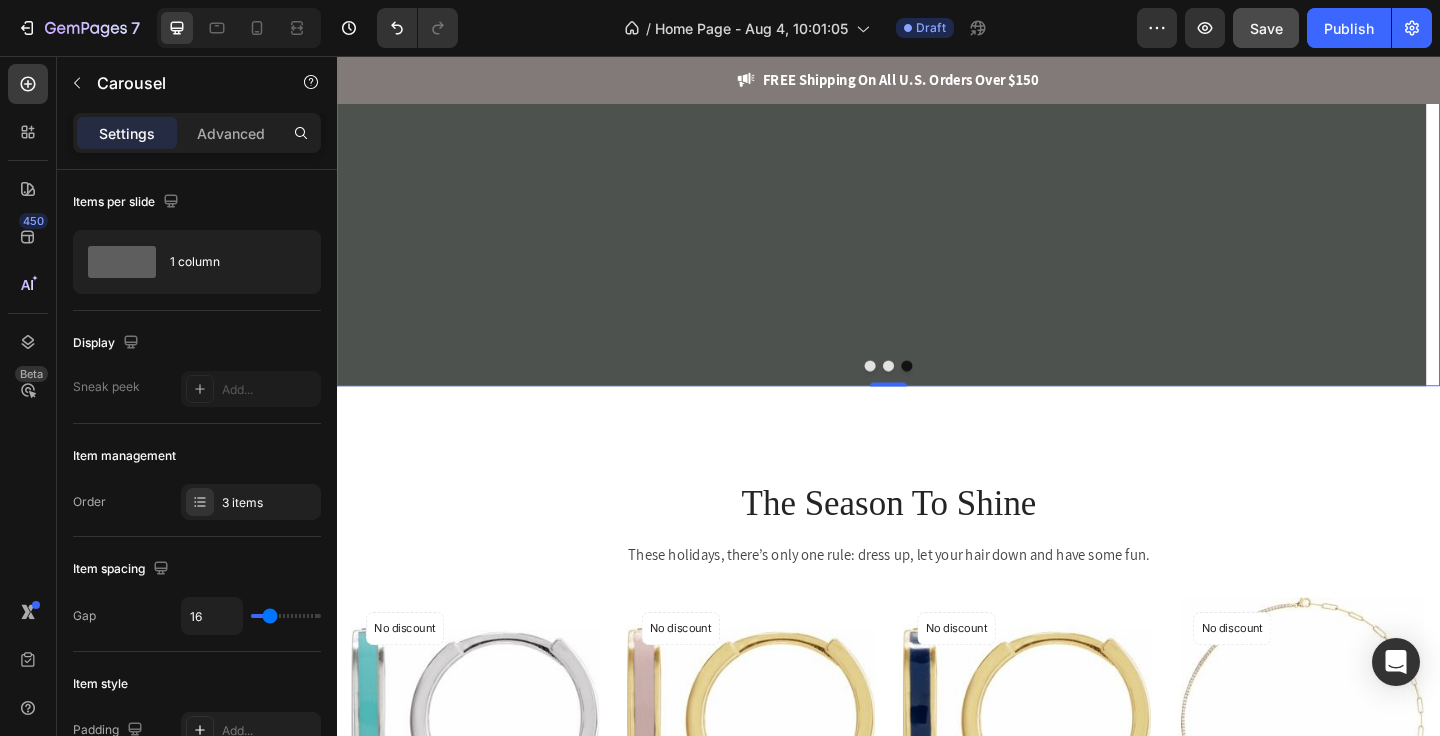 click at bounding box center [917, 393] 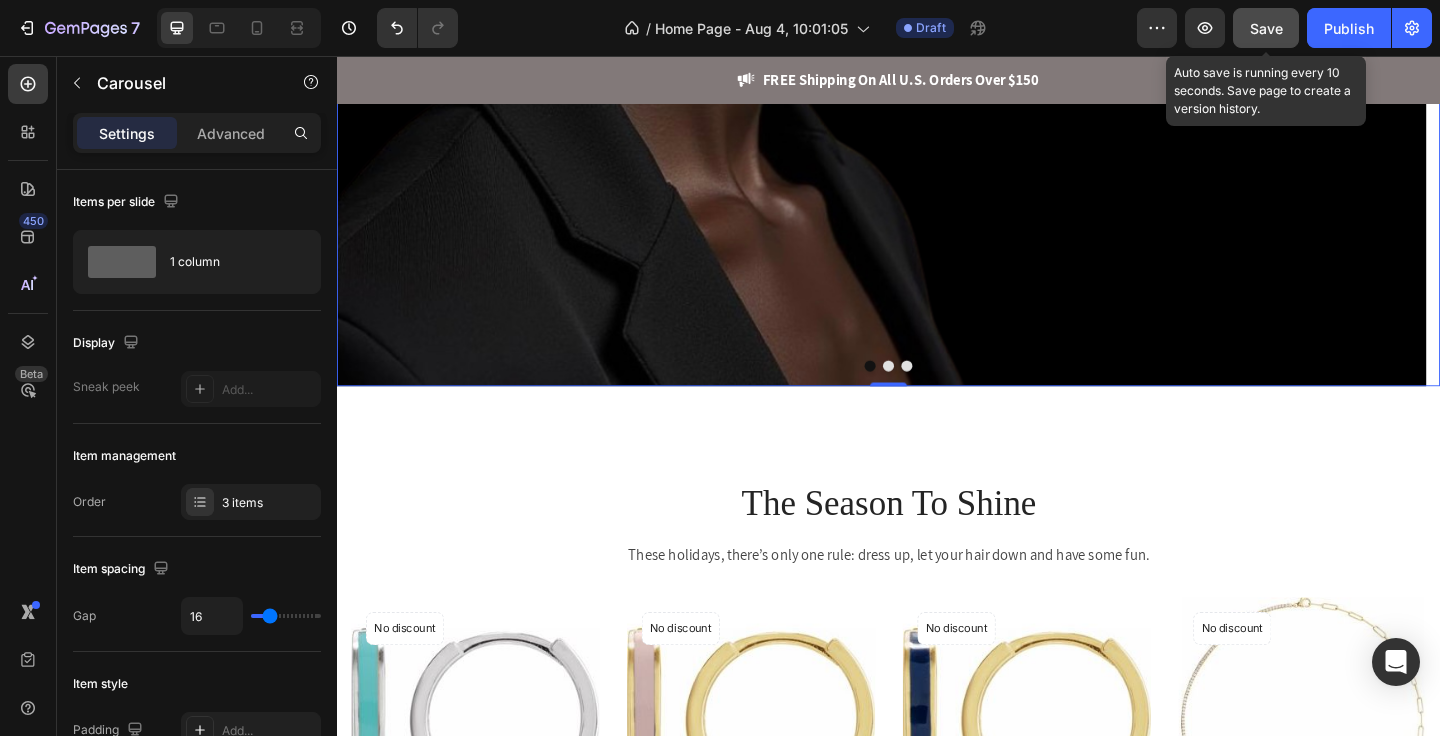 click on "Save" at bounding box center (1266, 28) 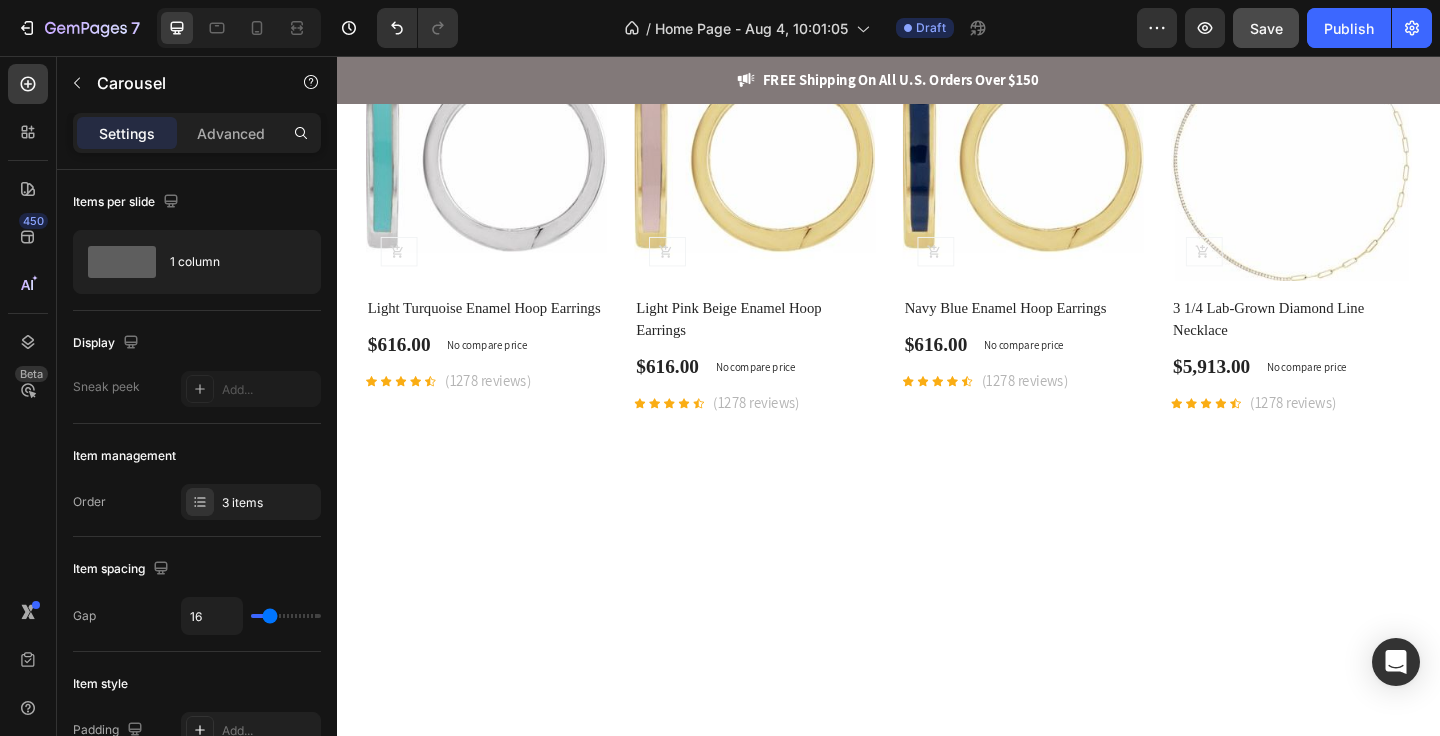 scroll, scrollTop: 5337, scrollLeft: 0, axis: vertical 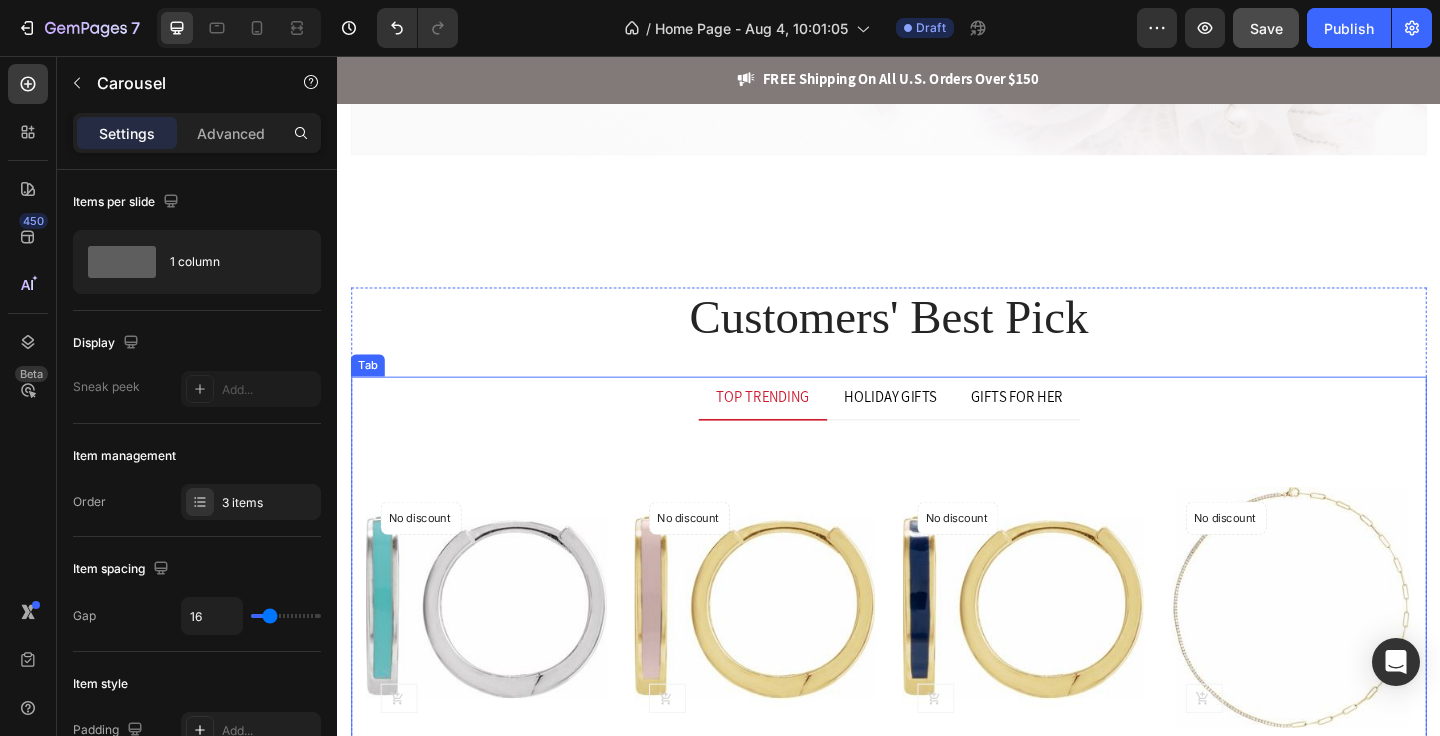 click on "TOP TRENDING HOLIDAY GIFTS GIFTS FOR HER" at bounding box center [937, 429] 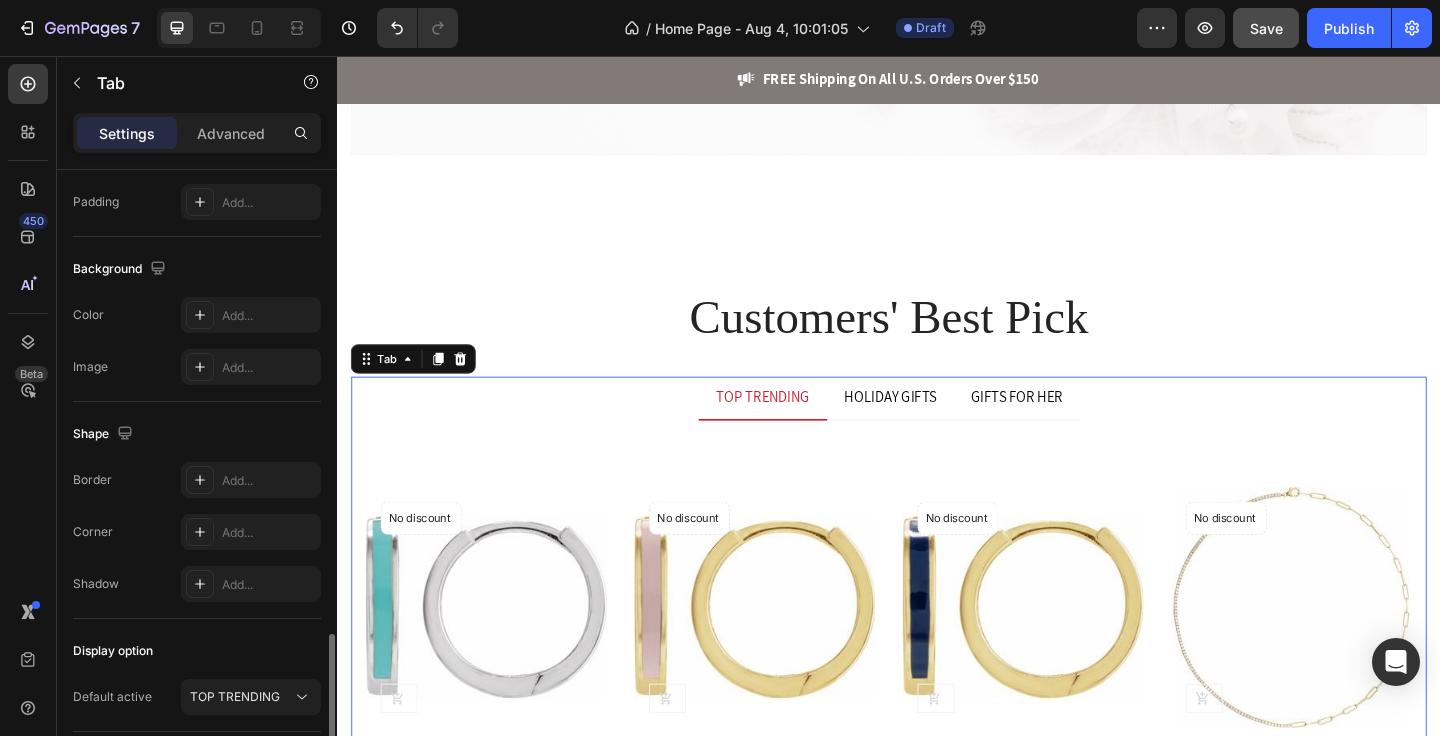 scroll, scrollTop: 656, scrollLeft: 0, axis: vertical 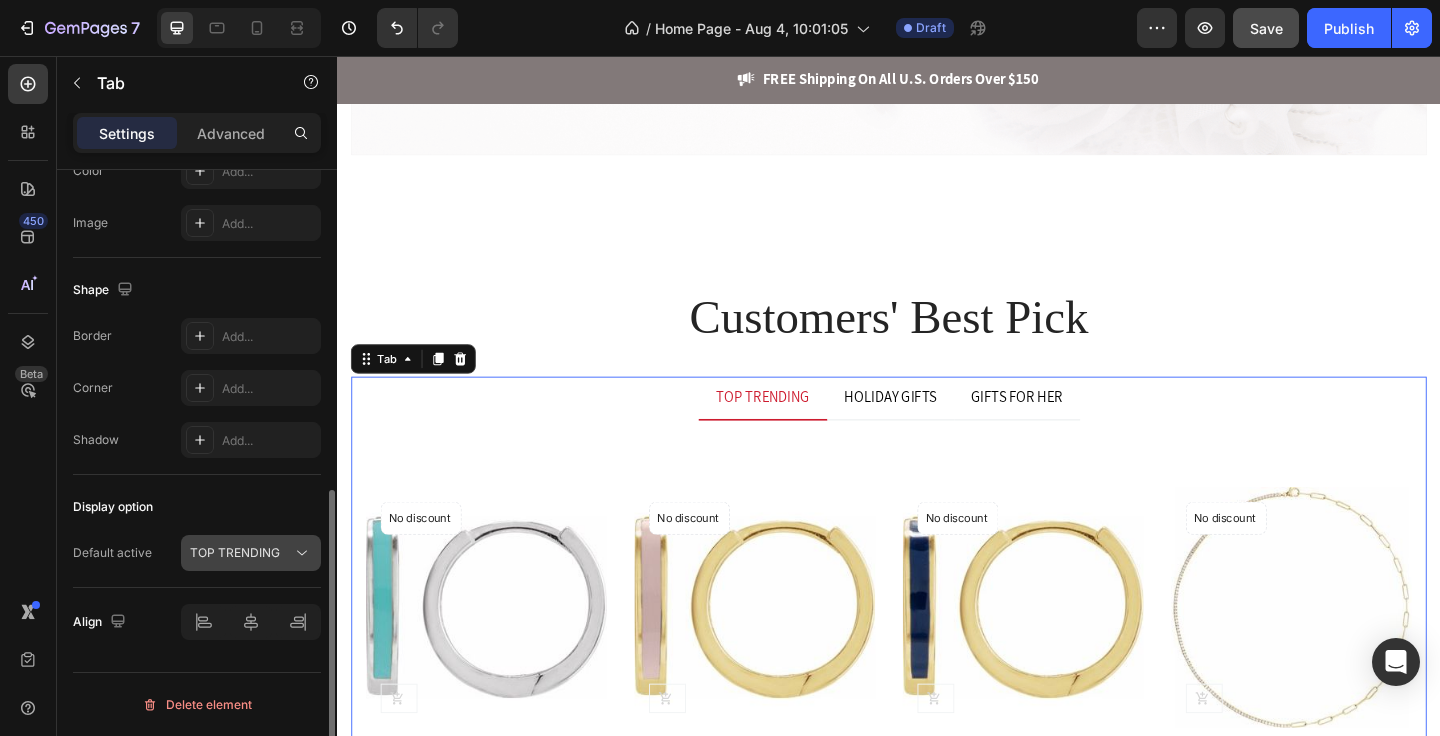 click on "TOP TRENDING" 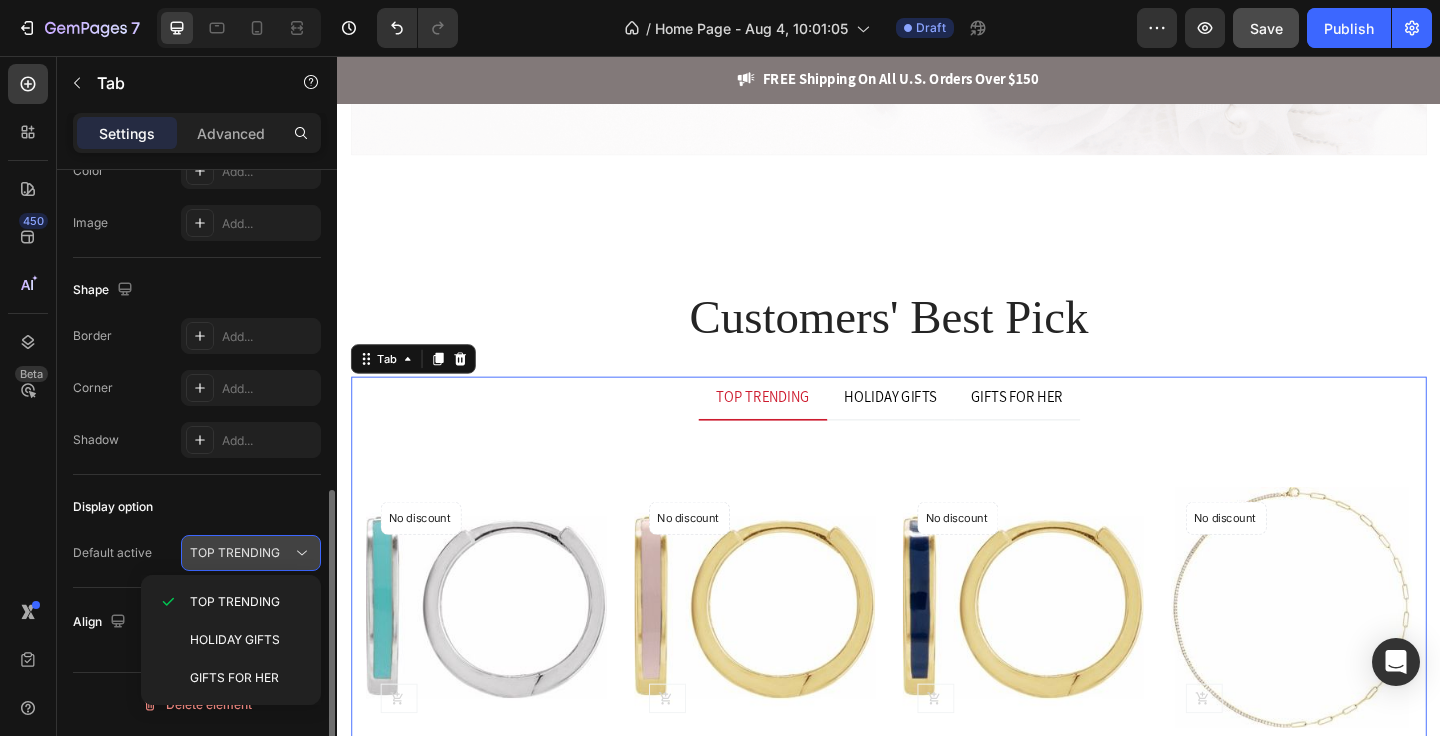 click on "TOP TRENDING" 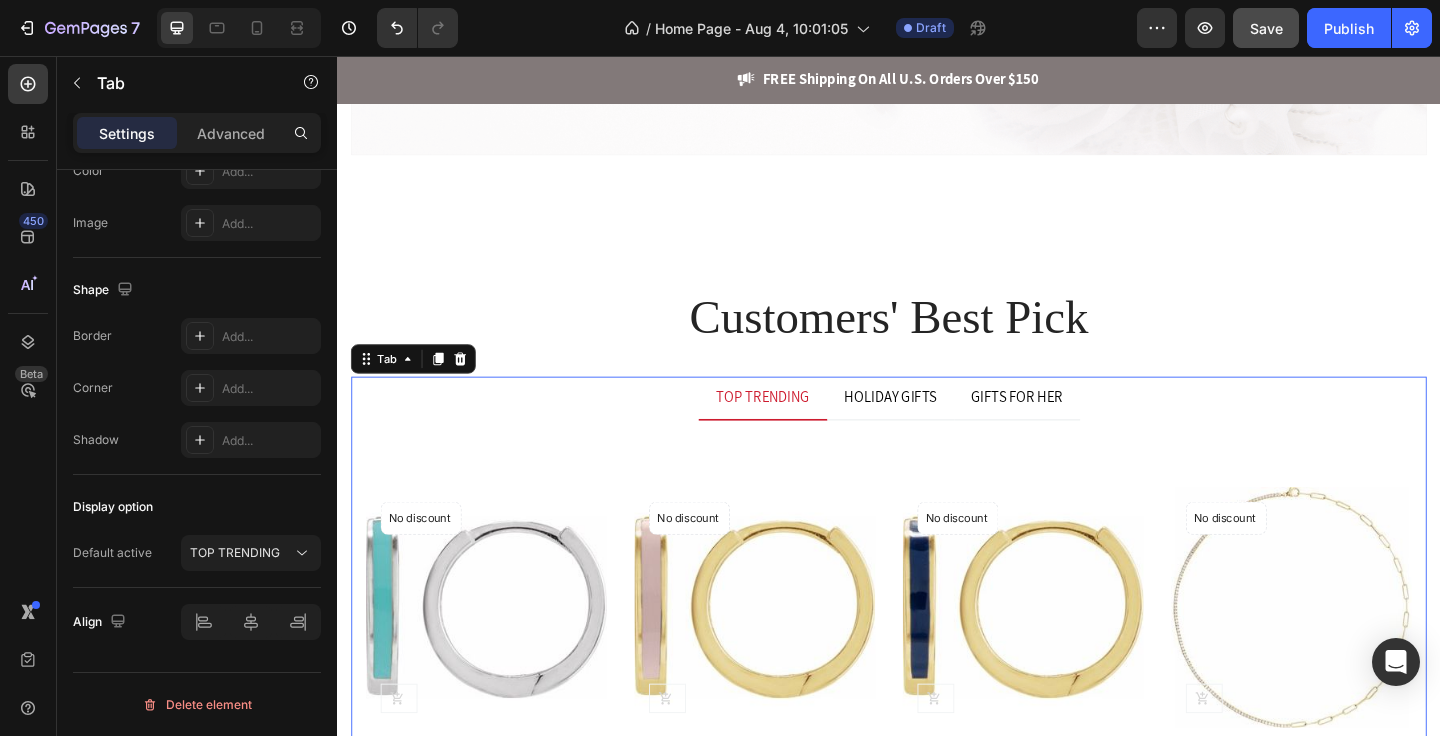 click on "TOP TRENDING" at bounding box center (800, 428) 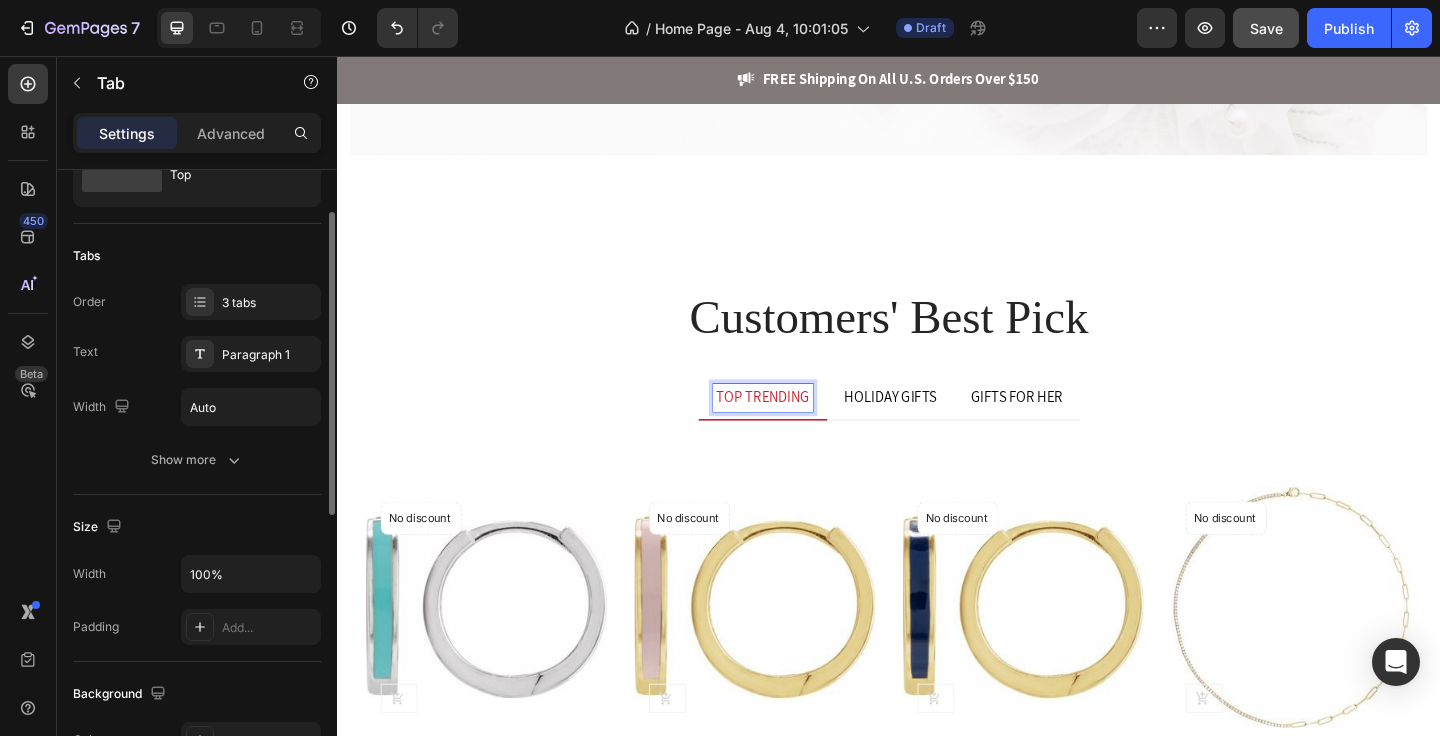 scroll, scrollTop: 0, scrollLeft: 0, axis: both 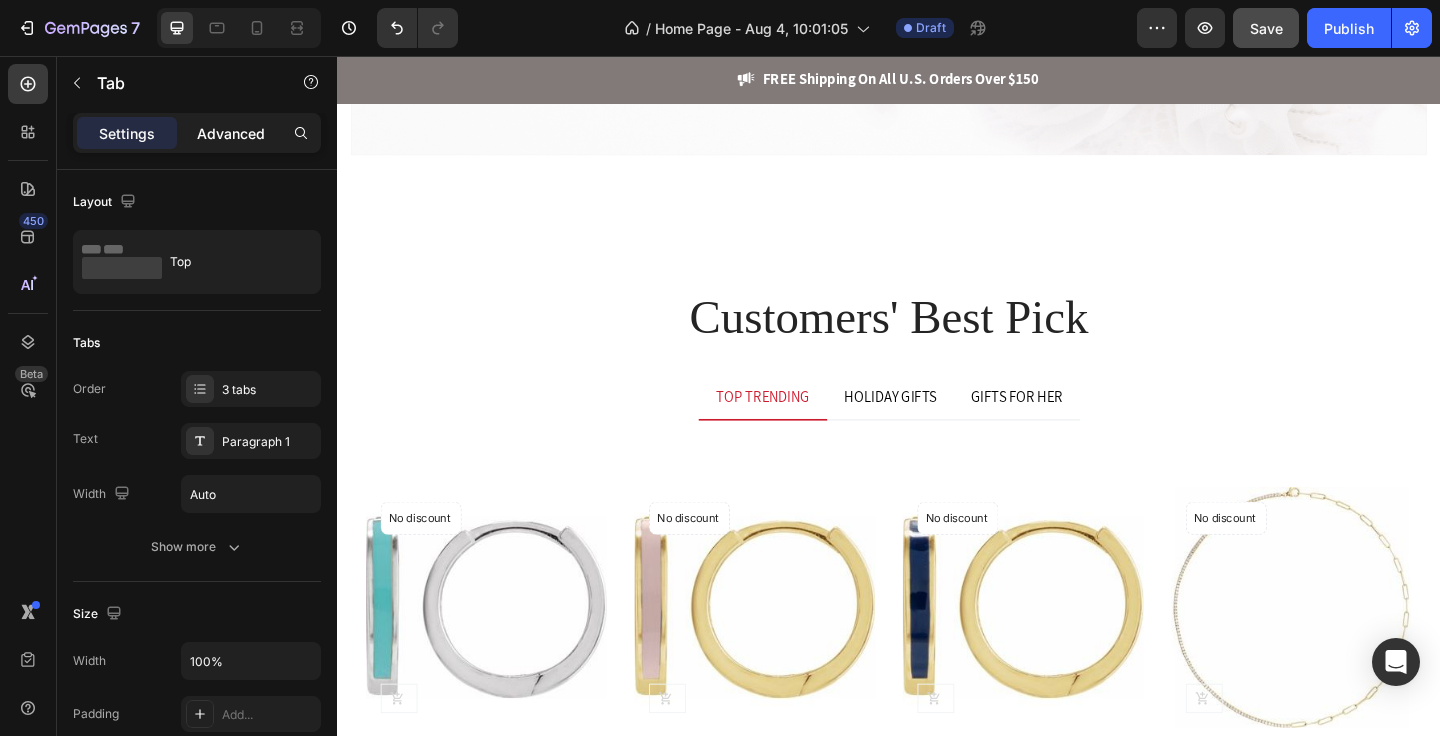 click on "Advanced" at bounding box center [231, 133] 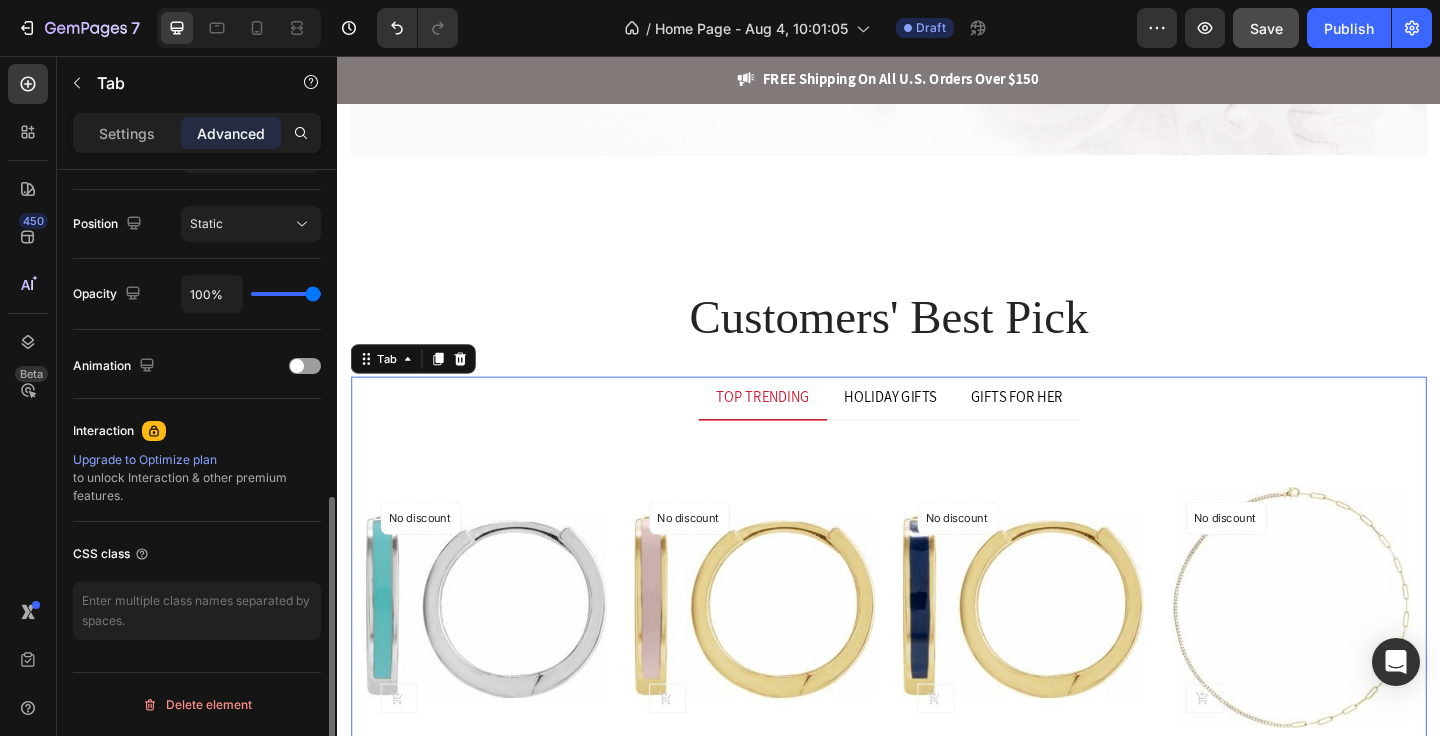 scroll, scrollTop: 470, scrollLeft: 0, axis: vertical 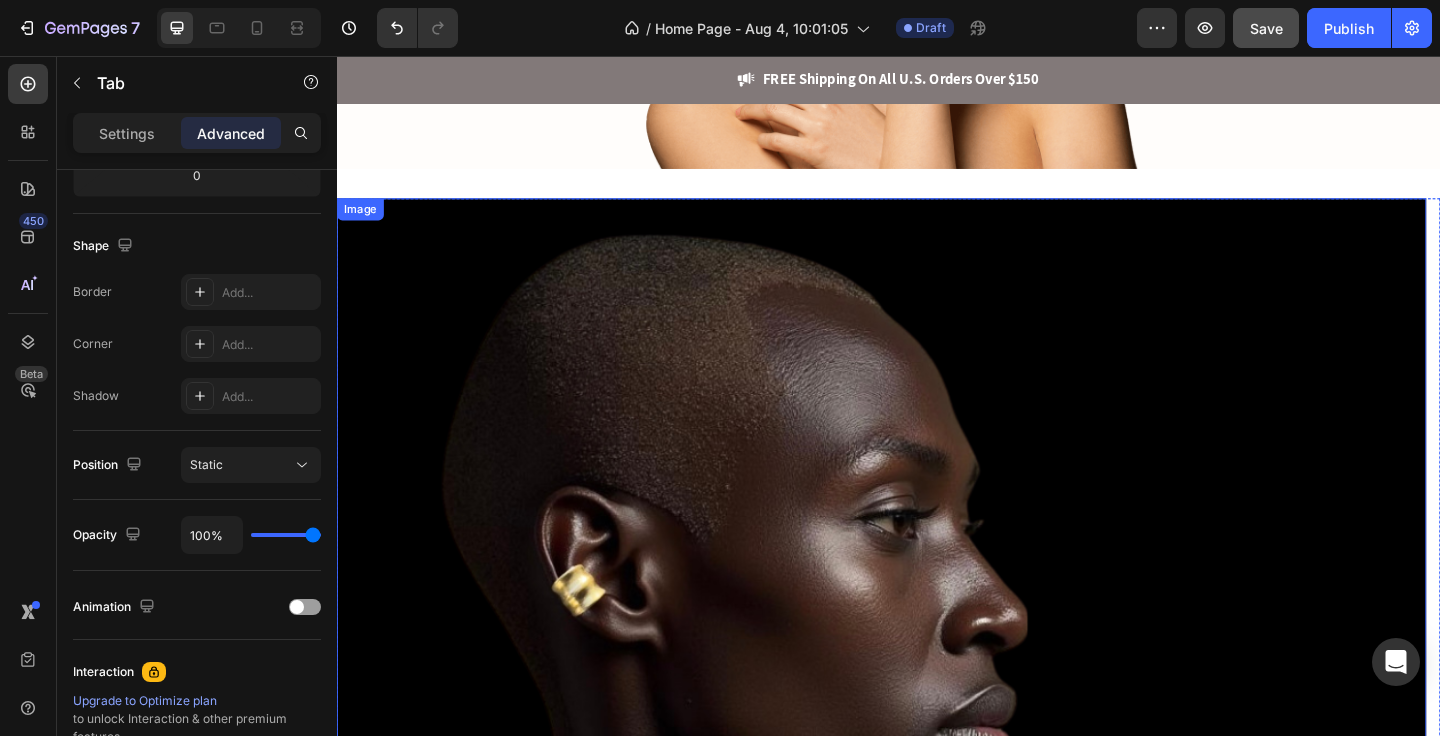 click at bounding box center [929, 803] 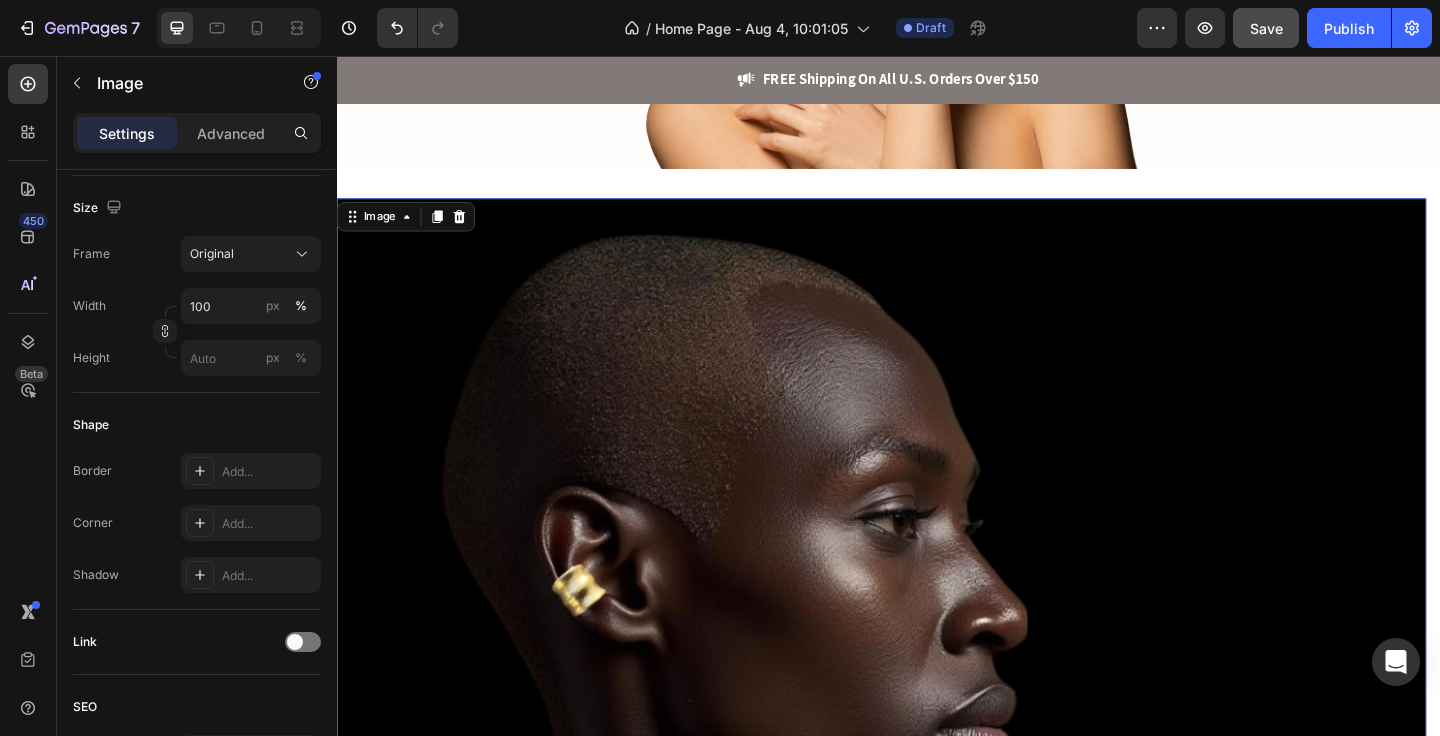 scroll, scrollTop: 0, scrollLeft: 0, axis: both 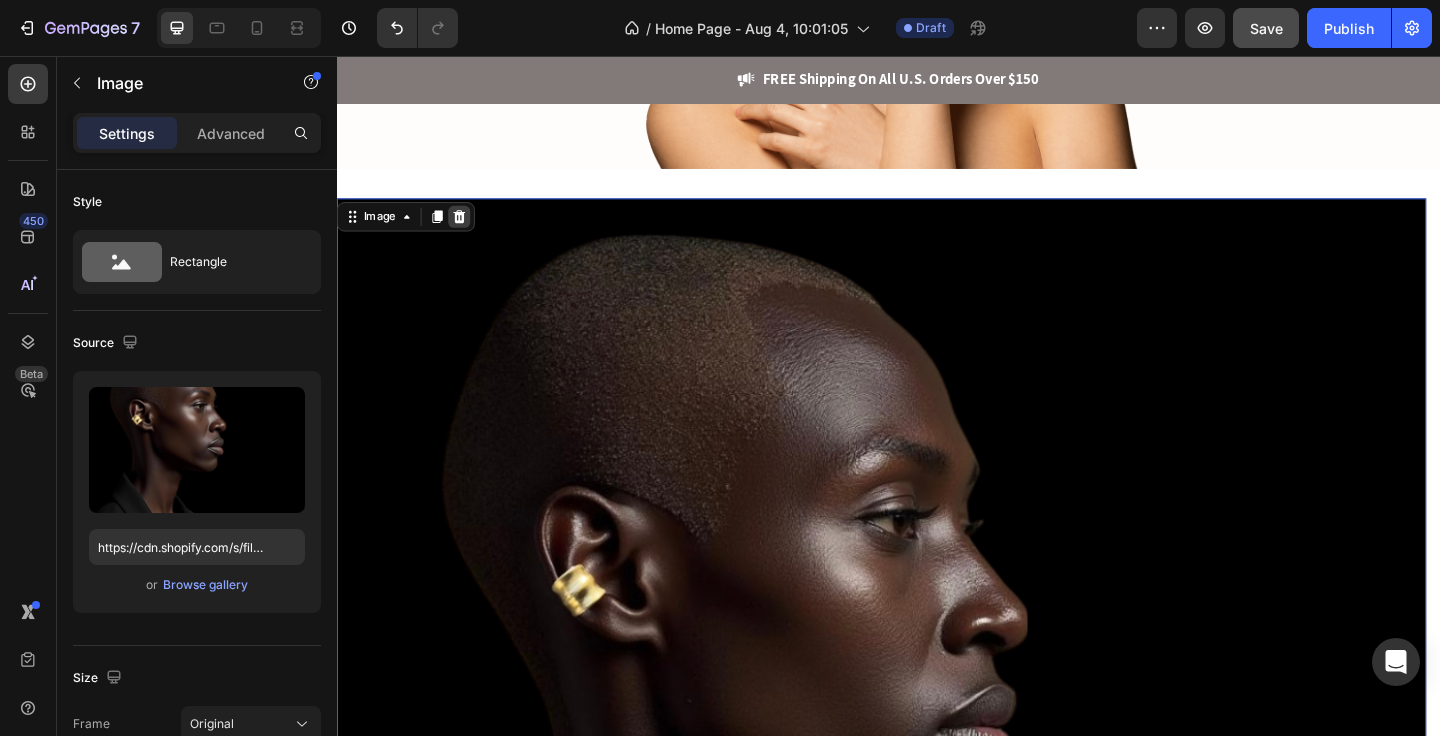 click 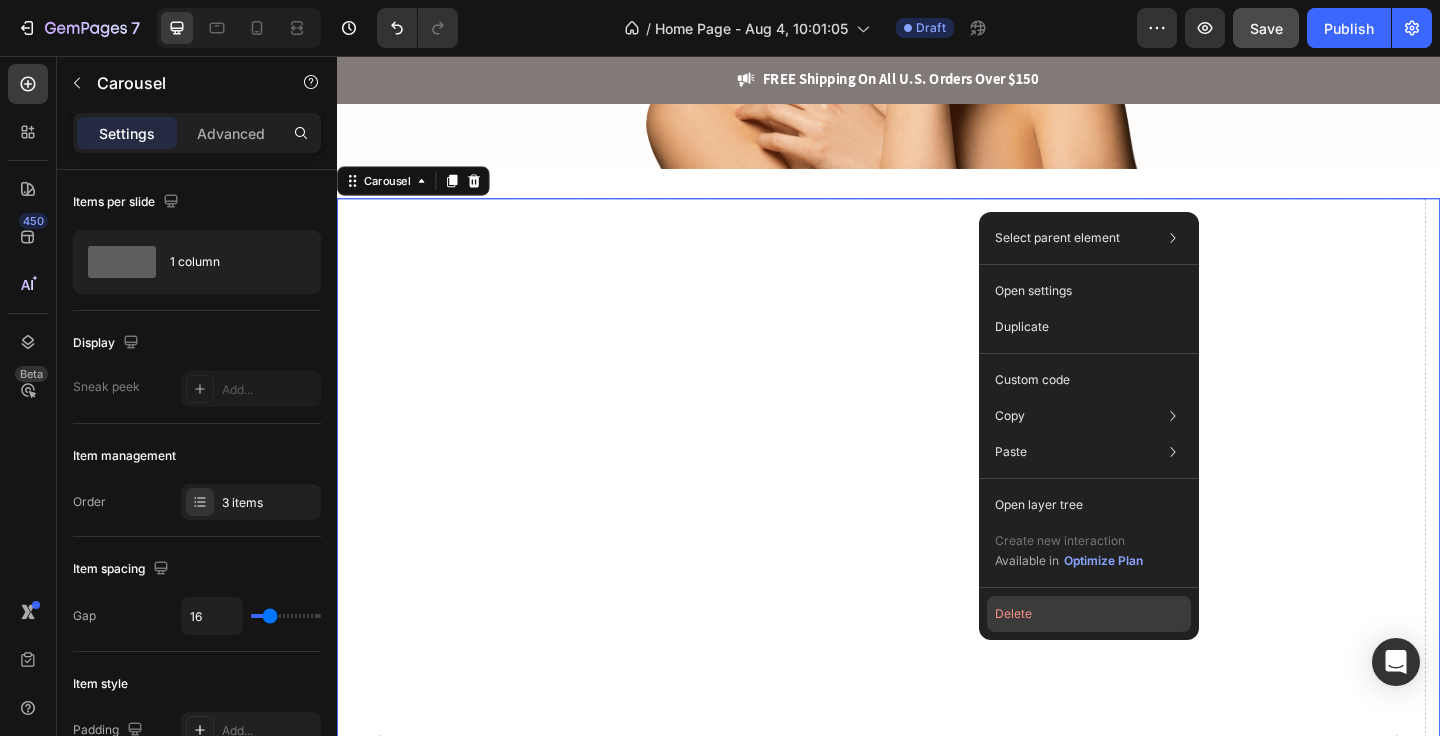 click on "Delete" 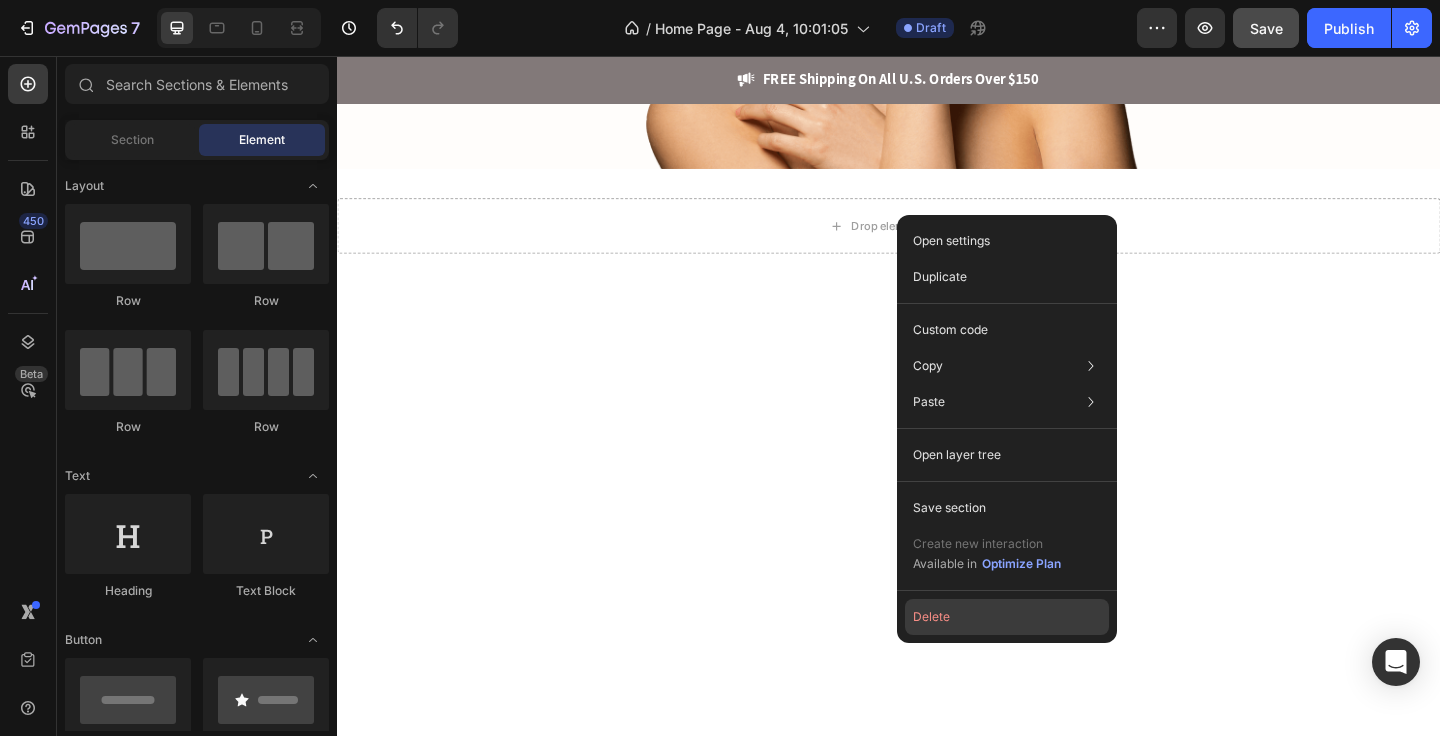 click on "Delete" 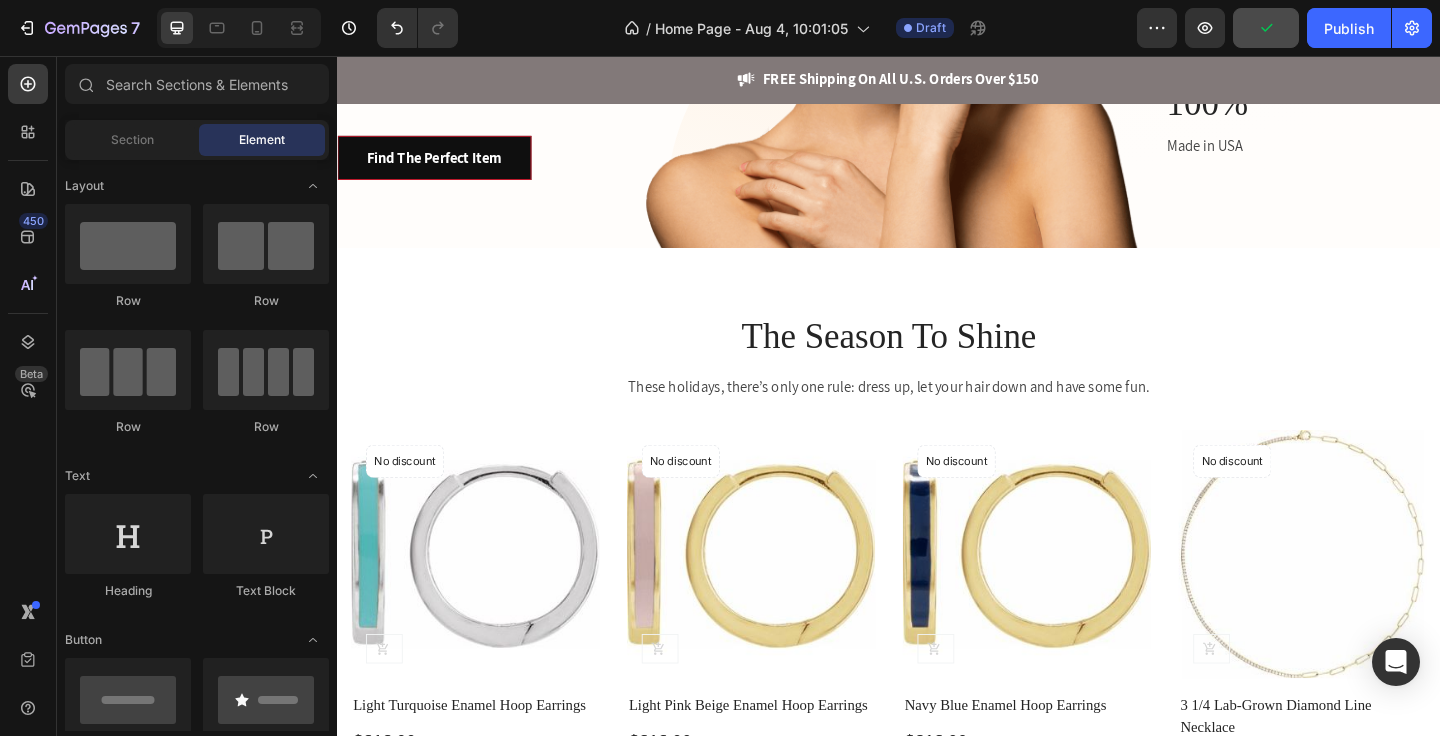 scroll, scrollTop: 572, scrollLeft: 0, axis: vertical 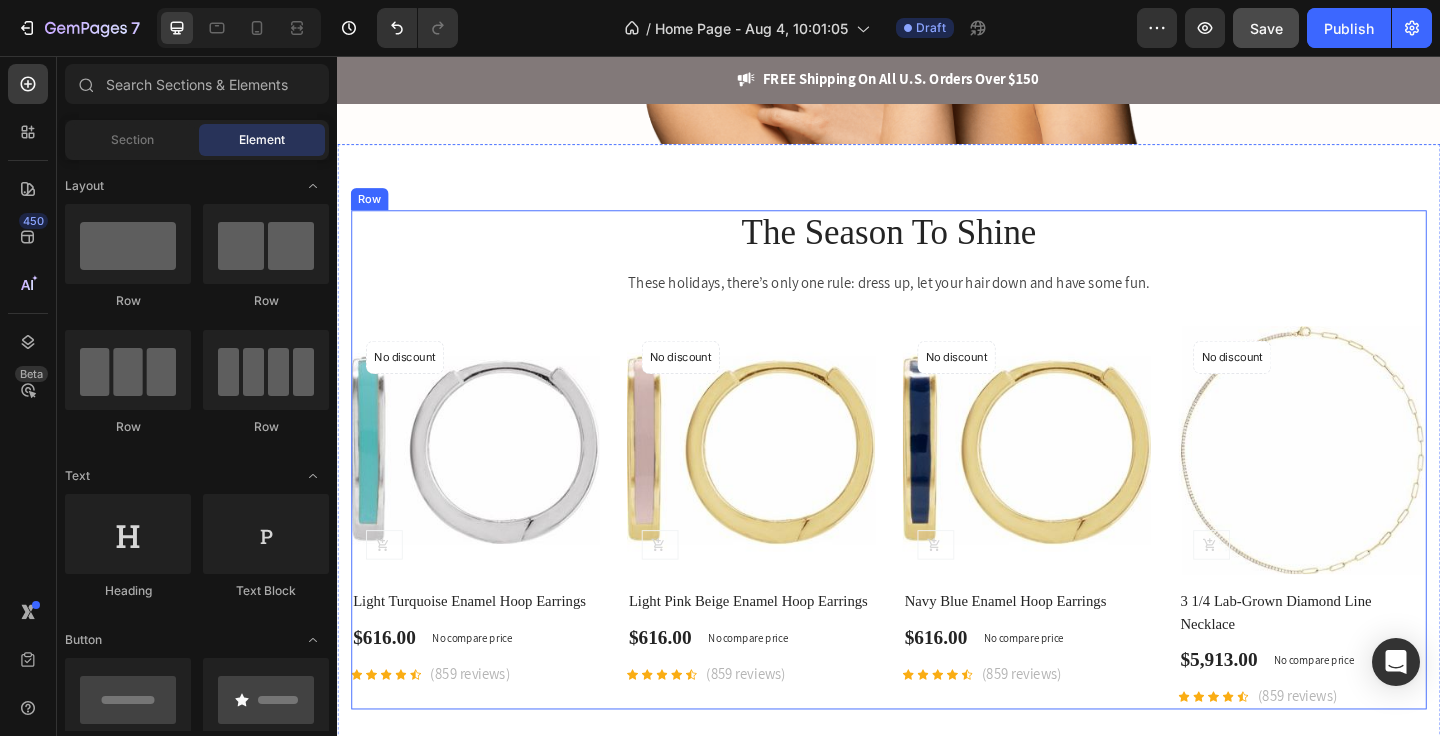 click on "The Season To Shine Heading These holidays, there’s only one rule: dress up, let your hair down and have some fun.  Text block Product Images No discount   Not be displayed when published Product Badge (P) Cart Button Row Light Turquoise Enamel Hoop Earrings (P) Title $616.00 (P) Price (P) Price No compare price (P) Price Row                Icon                Icon                Icon                Icon
Icon Icon List Hoz (859 reviews) Text block Row Product List Product Images No discount   Not be displayed when published Product Badge (P) Cart Button Row Light Pink Beige Enamel Hoop Earrings (P) Title $616.00 (P) Price (P) Price No compare price (P) Price Row                Icon                Icon                Icon                Icon
Icon Icon List Hoz (859 reviews) Text block Row Product List Product Images No discount   Not be displayed when published Product Badge (P) Cart Button Row Navy Blue Enamel Hoop Earrings (P) Title $616.00 (P) Price (P) Price Row" at bounding box center [937, 495] 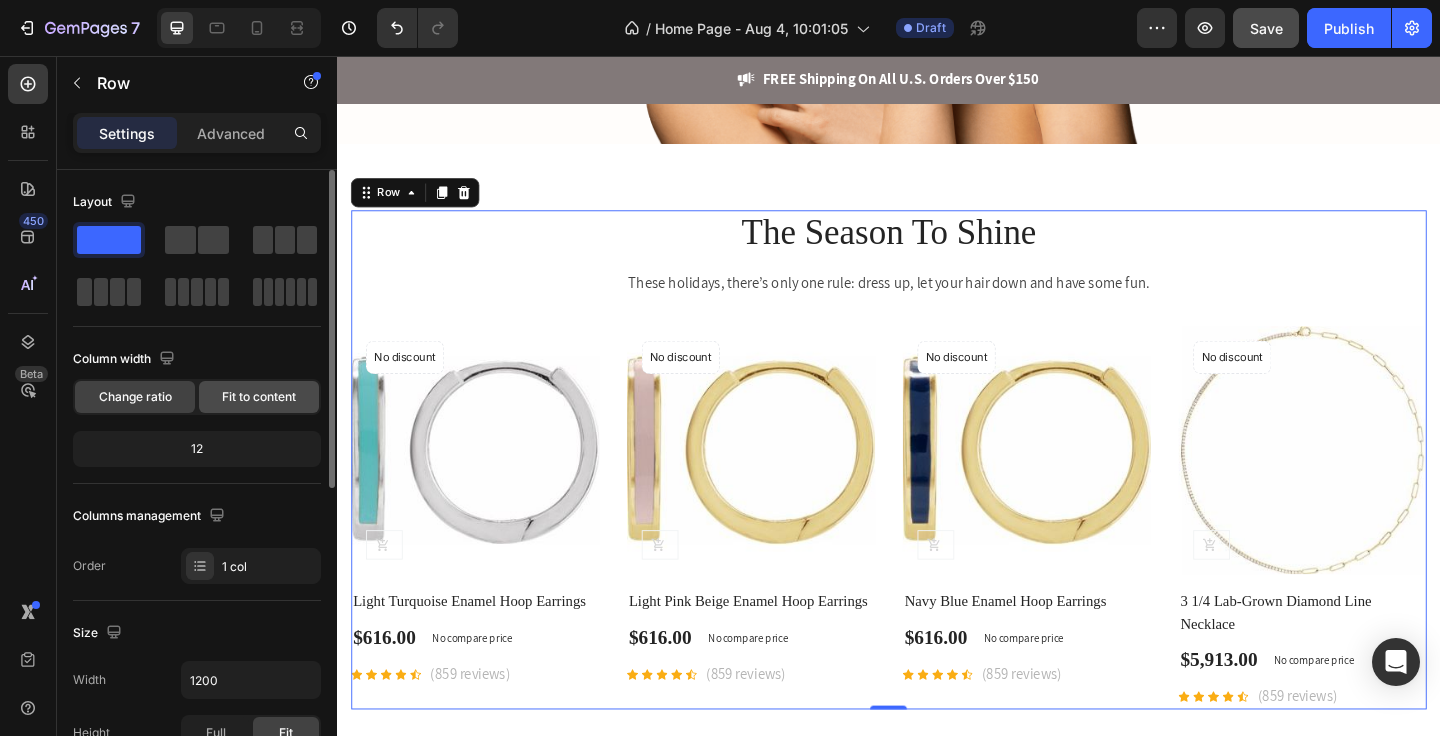 click on "Fit to content" 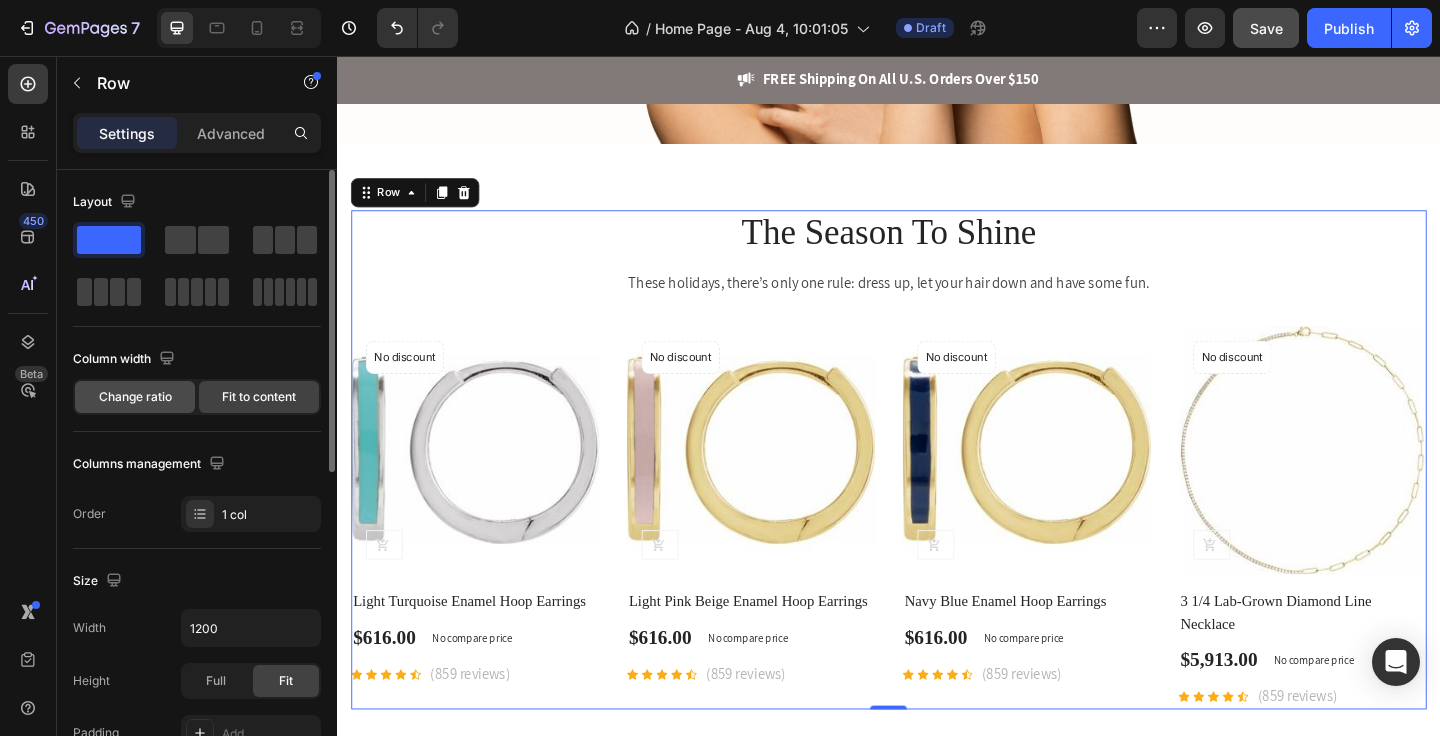 click on "Change ratio" 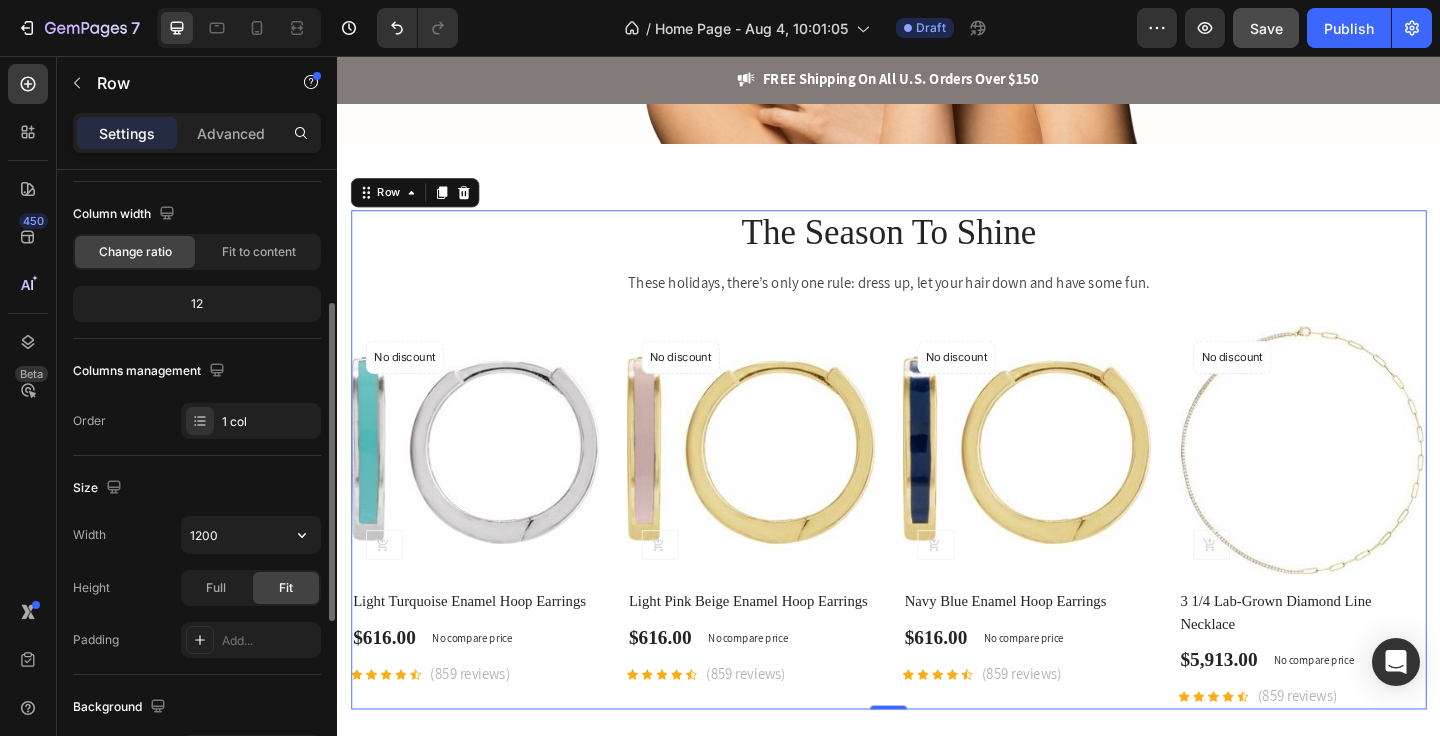 scroll, scrollTop: 510, scrollLeft: 0, axis: vertical 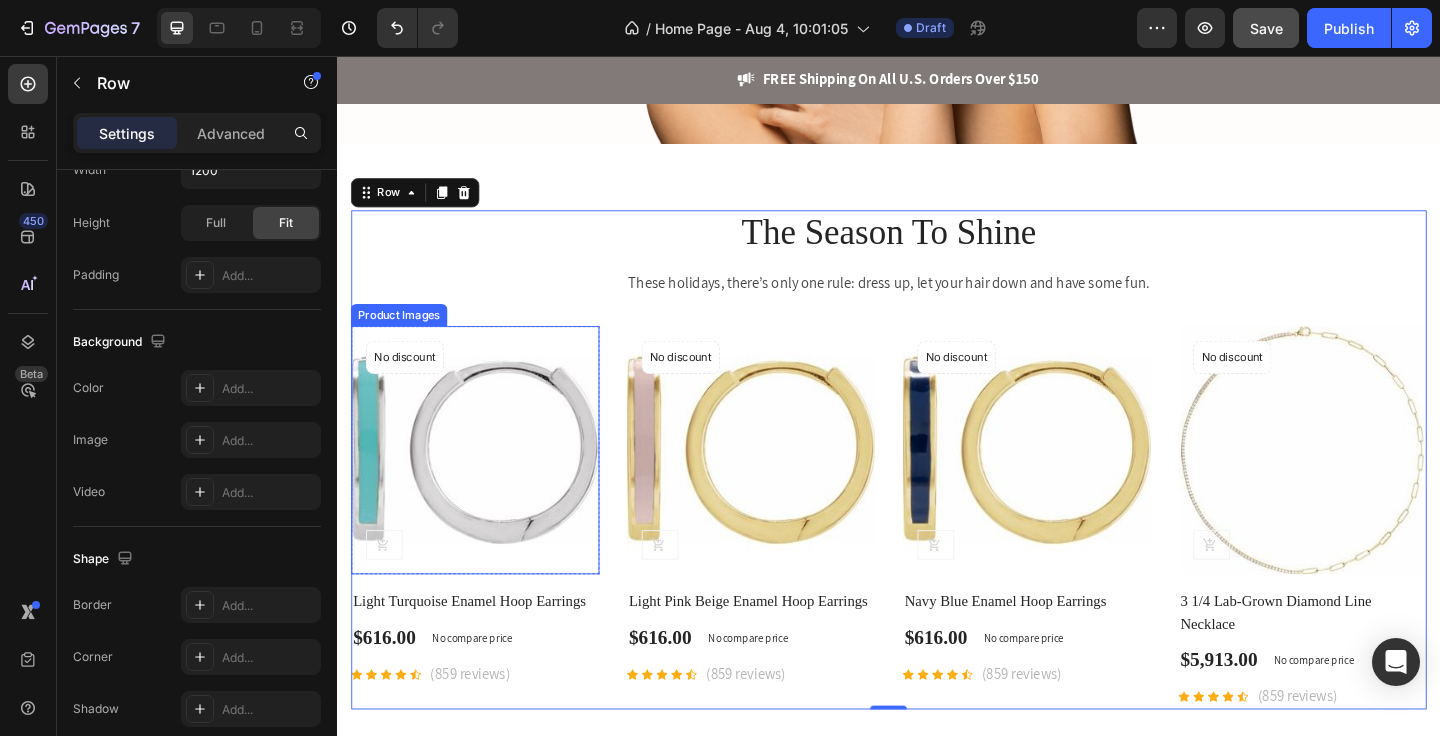 click at bounding box center [487, 485] 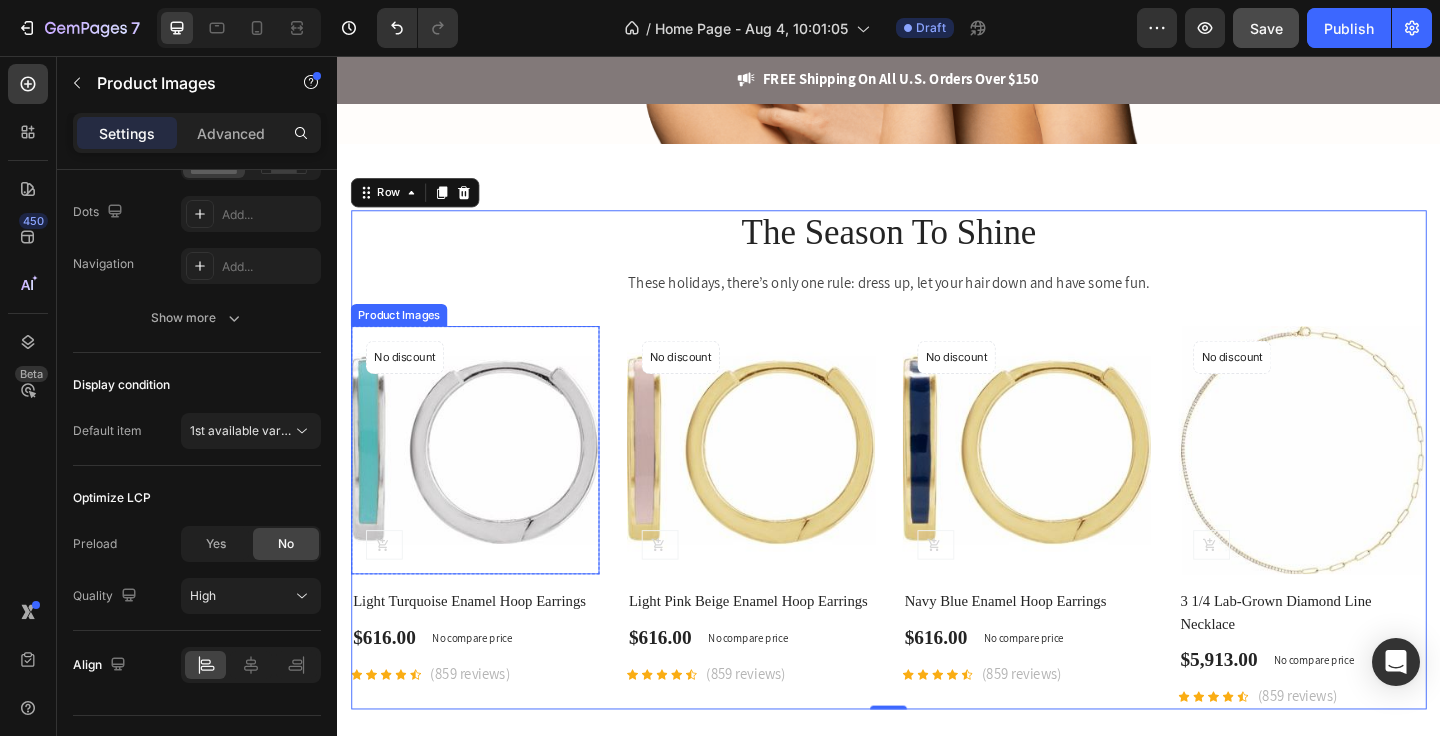 scroll, scrollTop: 0, scrollLeft: 0, axis: both 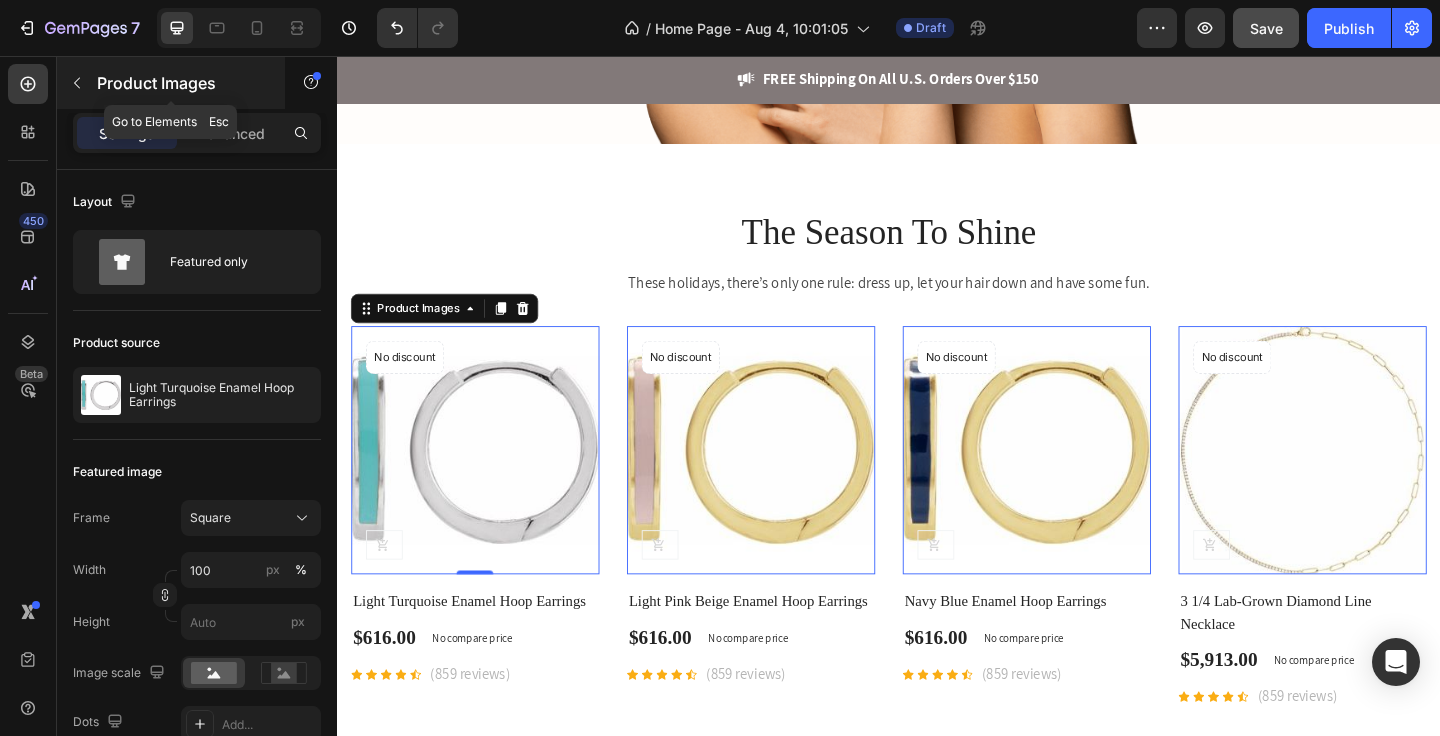 click 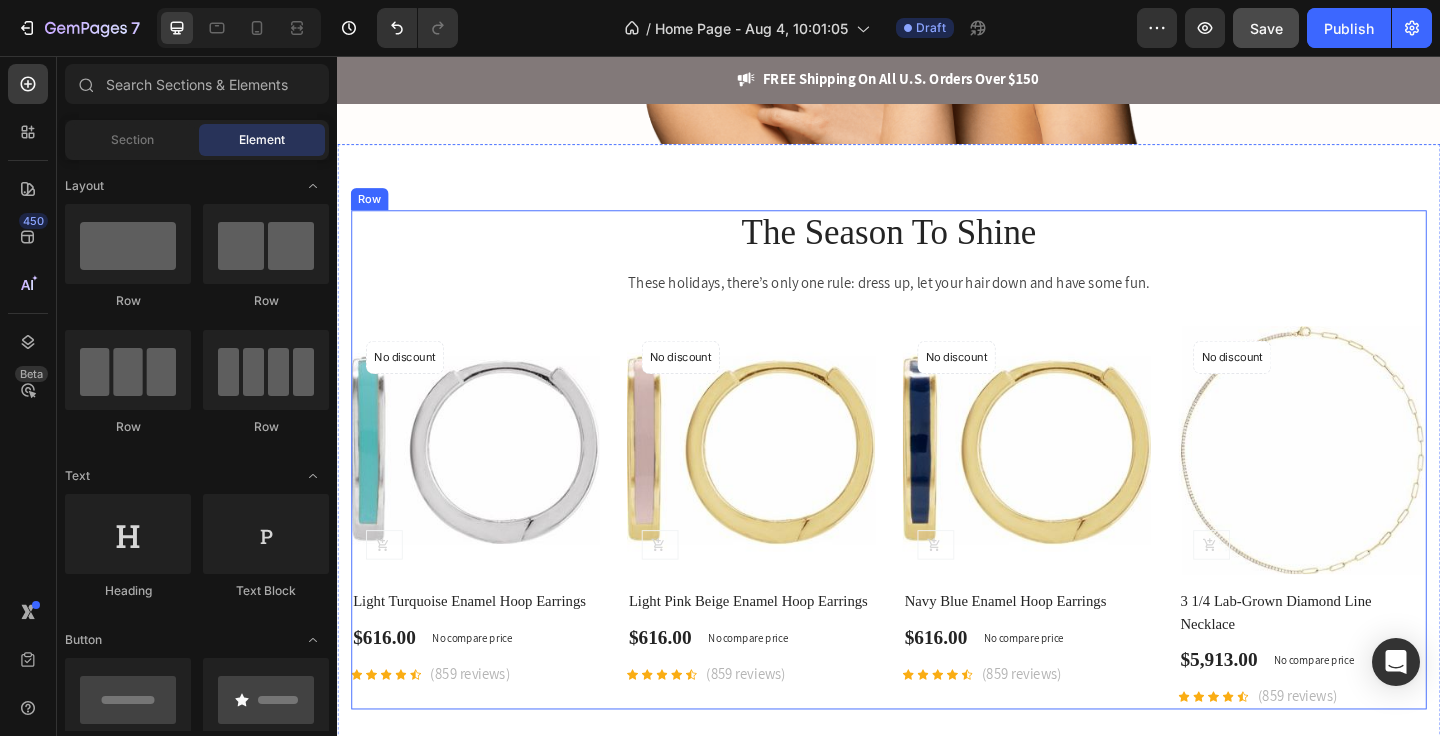 click on "The Season To Shine Heading These holidays, there’s only one rule: dress up, let your hair down and have some fun.  Text block Product Images No discount   Not be displayed when published Product Badge (P) Cart Button Row Light Turquoise Enamel Hoop Earrings (P) Title $616.00 (P) Price (P) Price No compare price (P) Price Row                Icon                Icon                Icon                Icon
Icon Icon List Hoz (859 reviews) Text block Row Product List Product Images No discount   Not be displayed when published Product Badge (P) Cart Button Row Light Pink Beige Enamel Hoop Earrings (P) Title $616.00 (P) Price (P) Price No compare price (P) Price Row                Icon                Icon                Icon                Icon
Icon Icon List Hoz (859 reviews) Text block Row Product List Product Images No discount   Not be displayed when published Product Badge (P) Cart Button Row Navy Blue Enamel Hoop Earrings (P) Title $616.00 (P) Price (P) Price Row" at bounding box center [937, 495] 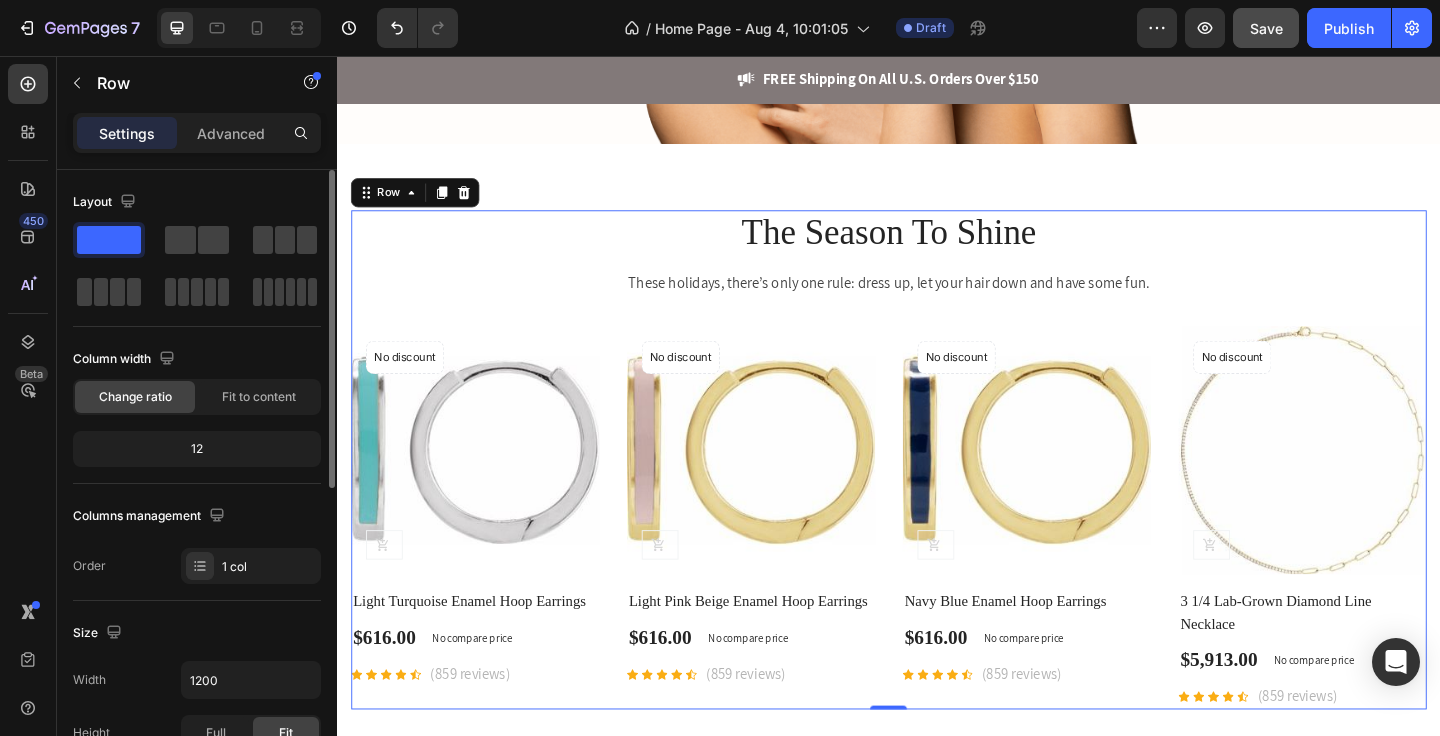 scroll, scrollTop: 404, scrollLeft: 0, axis: vertical 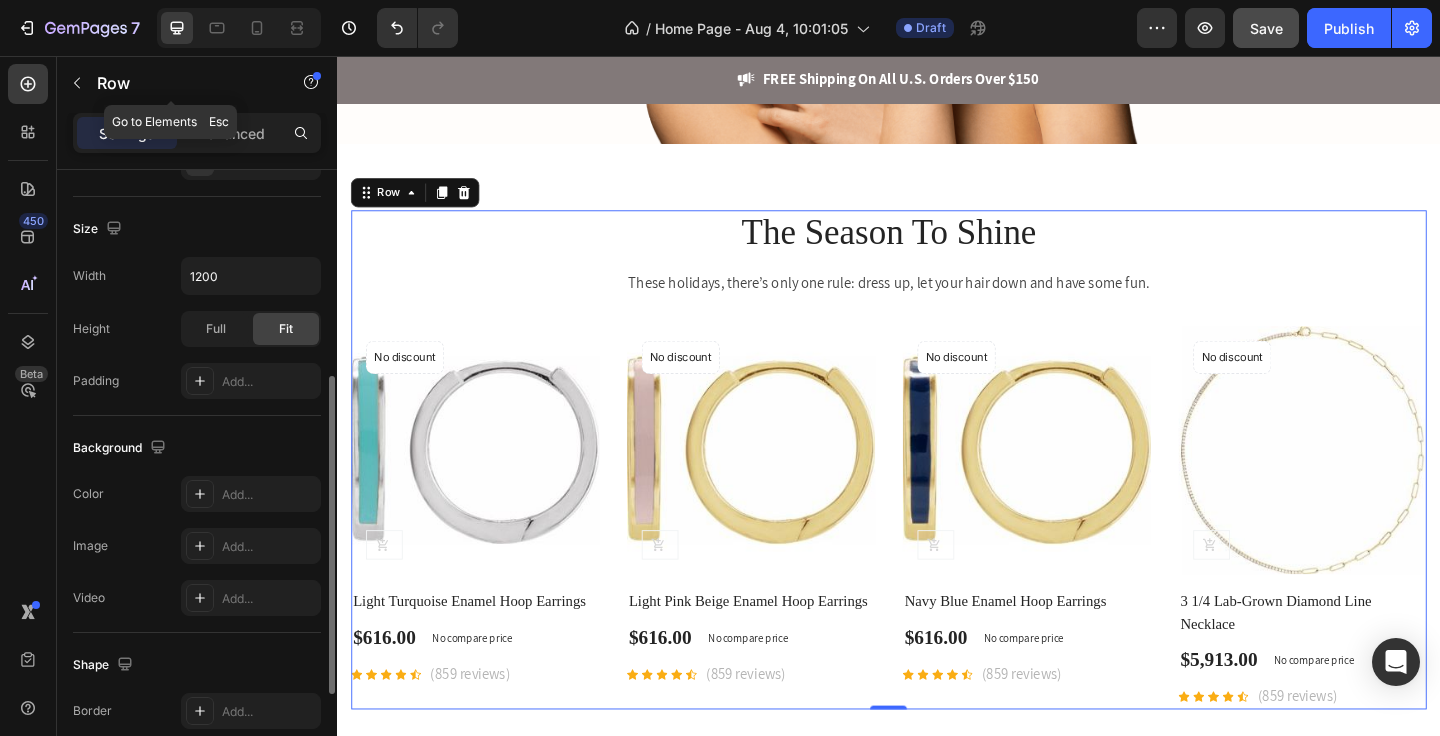 click at bounding box center [77, 83] 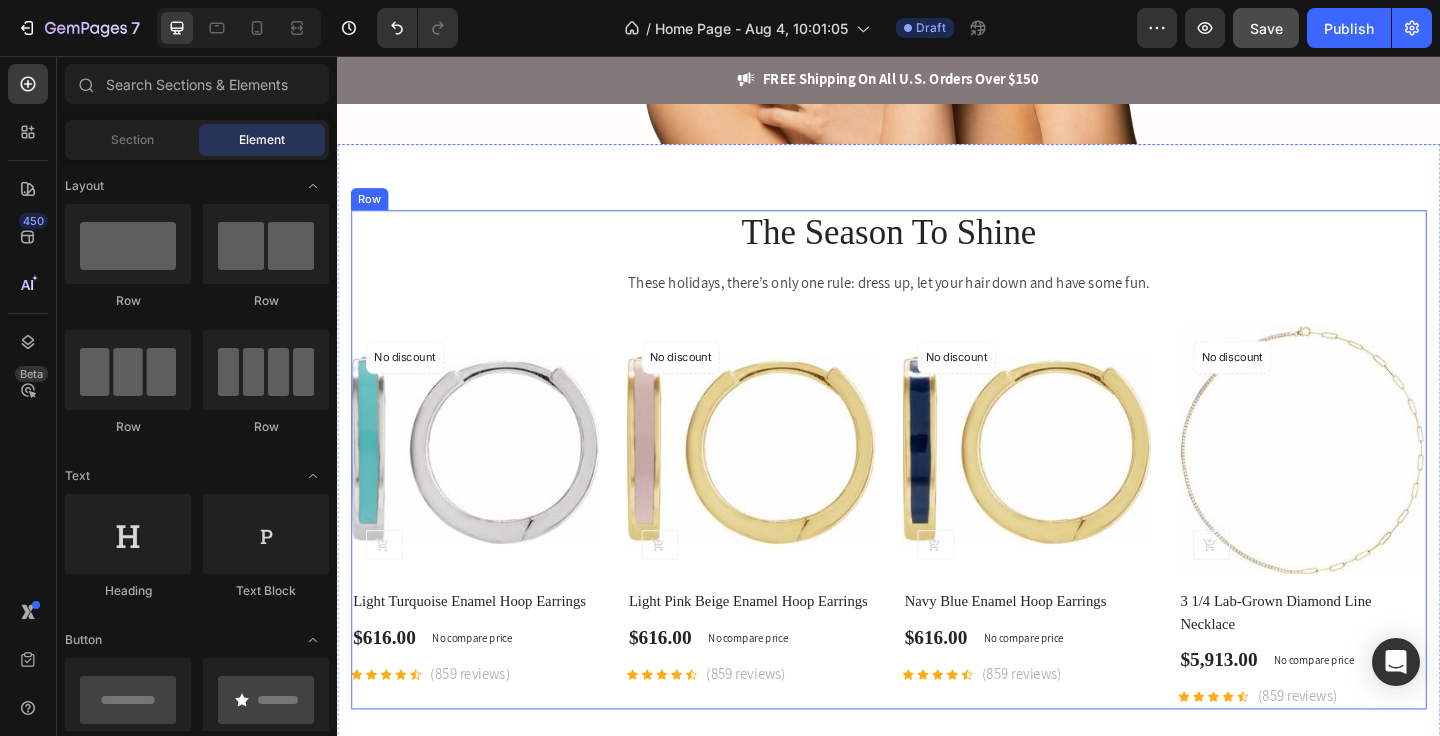 click on "The Season To Shine Heading These holidays, there’s only one rule: dress up, let your hair down and have some fun.  Text block Product Images No discount   Not be displayed when published Product Badge (P) Cart Button Row Light Turquoise Enamel Hoop Earrings (P) Title $616.00 (P) Price (P) Price No compare price (P) Price Row                Icon                Icon                Icon                Icon
Icon Icon List Hoz (859 reviews) Text block Row Product List Product Images No discount   Not be displayed when published Product Badge (P) Cart Button Row Light Pink Beige Enamel Hoop Earrings (P) Title $616.00 (P) Price (P) Price No compare price (P) Price Row                Icon                Icon                Icon                Icon
Icon Icon List Hoz (859 reviews) Text block Row Product List Product Images No discount   Not be displayed when published Product Badge (P) Cart Button Row Navy Blue Enamel Hoop Earrings (P) Title $616.00 (P) Price (P) Price Row" at bounding box center [937, 495] 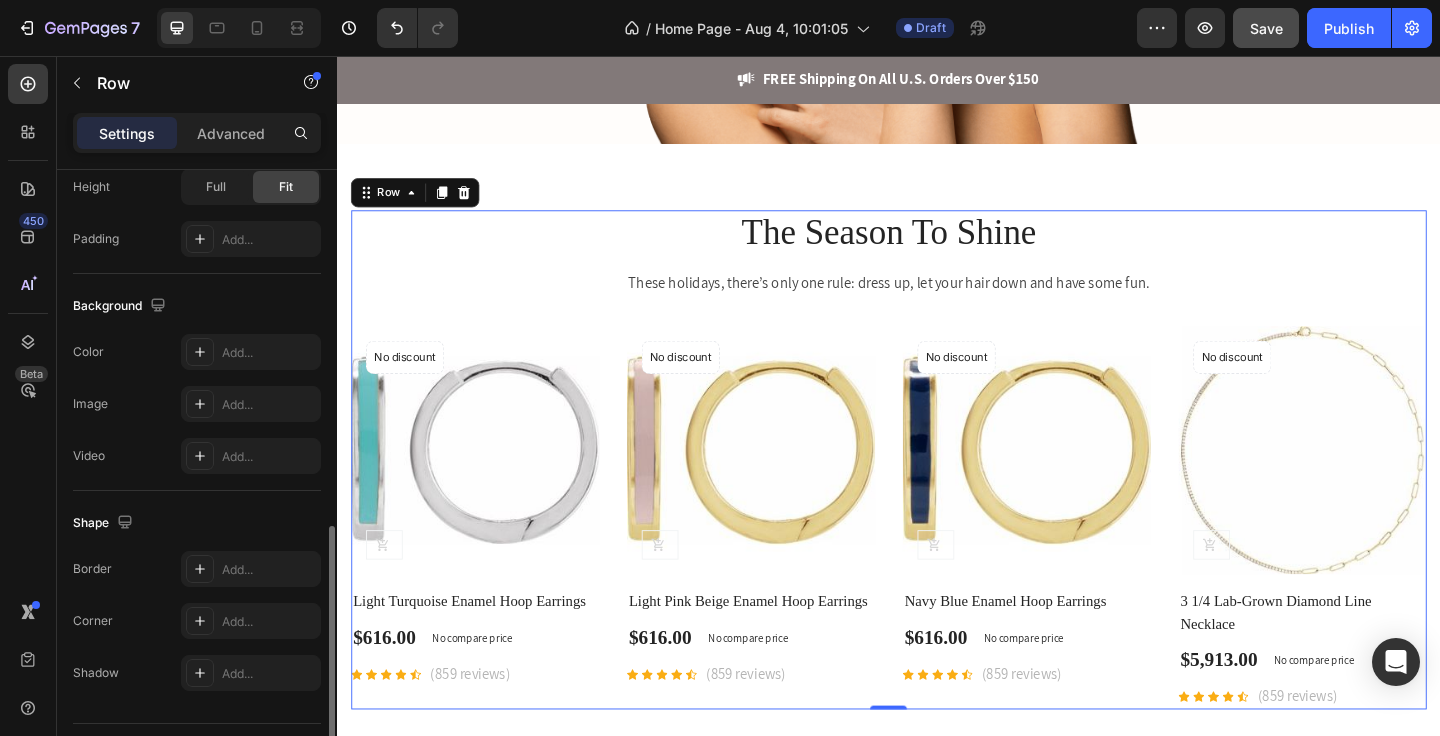 scroll, scrollTop: 597, scrollLeft: 0, axis: vertical 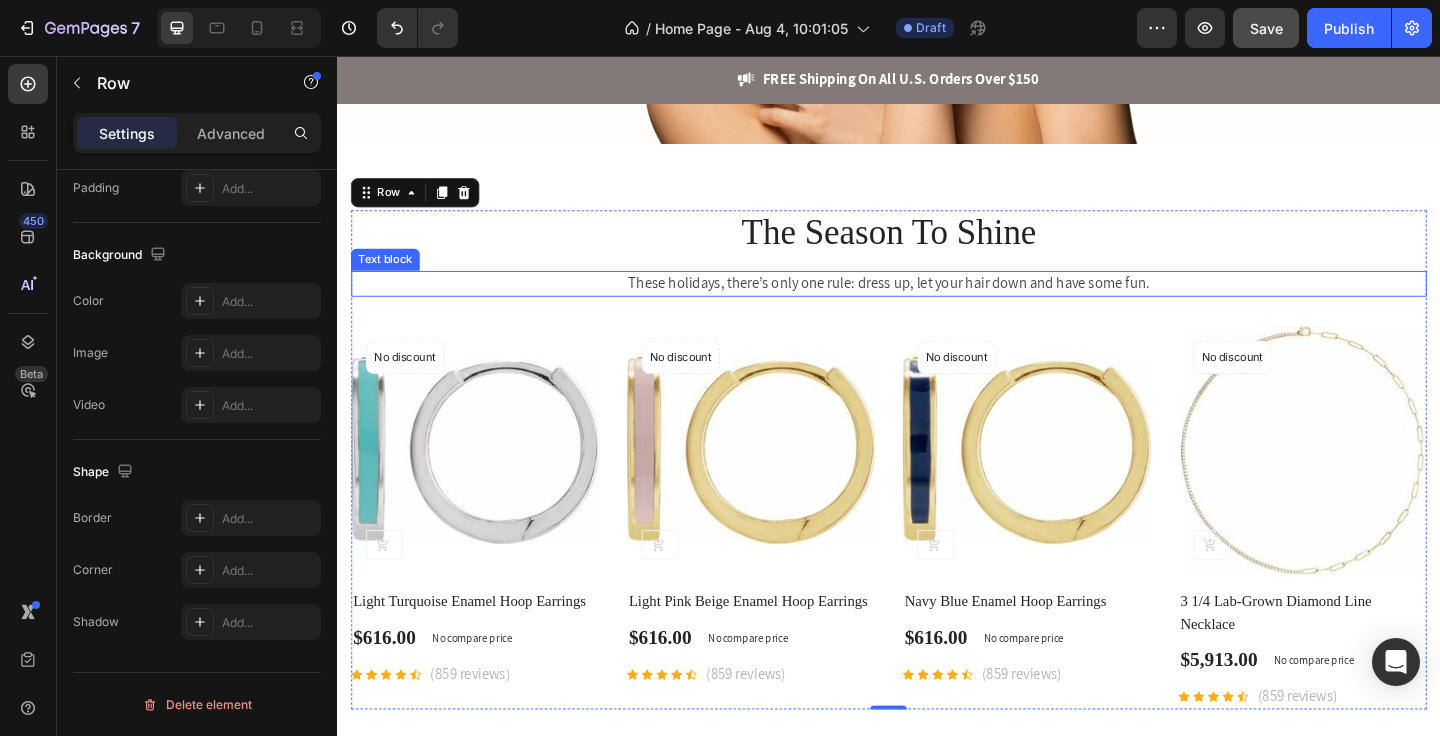 click on "These holidays, there’s only one rule: dress up, let your hair down and have some fun." at bounding box center [937, 304] 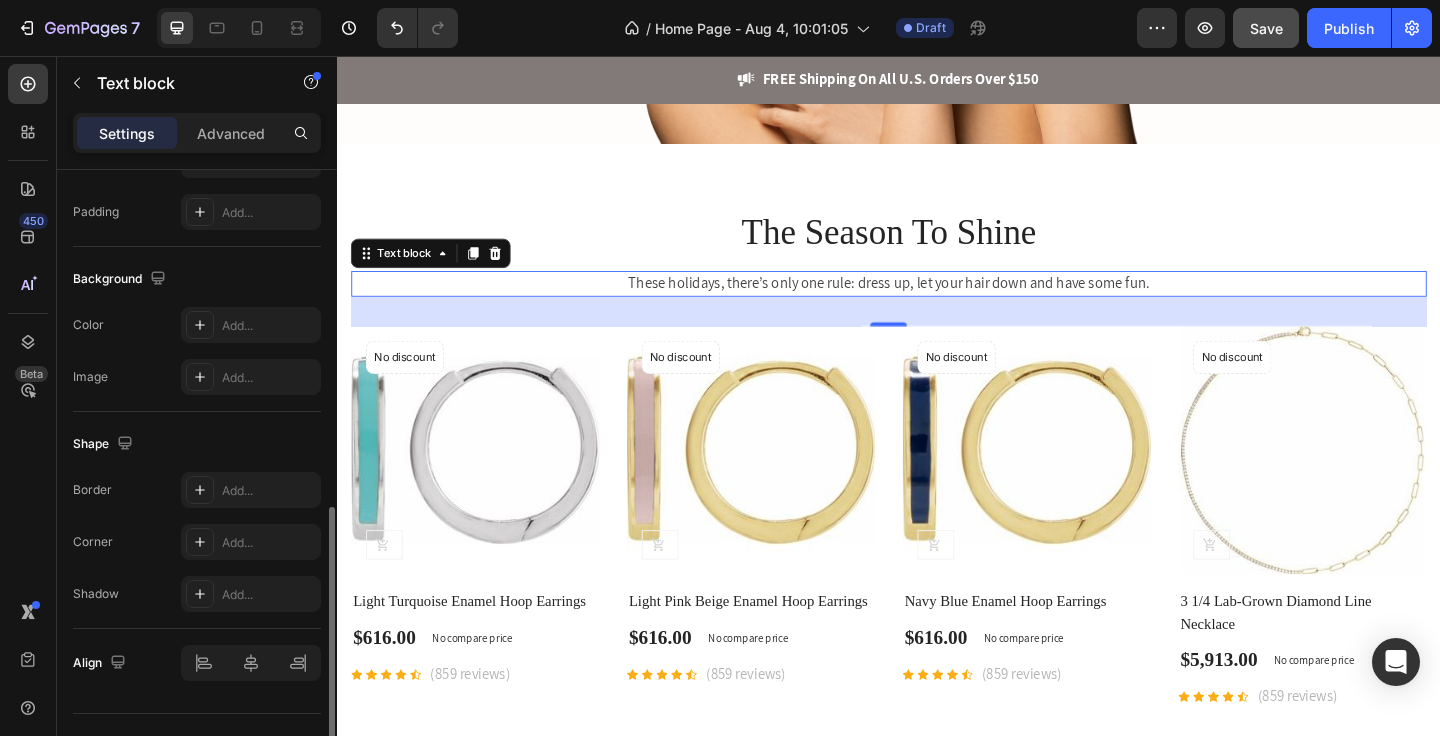 scroll, scrollTop: 562, scrollLeft: 0, axis: vertical 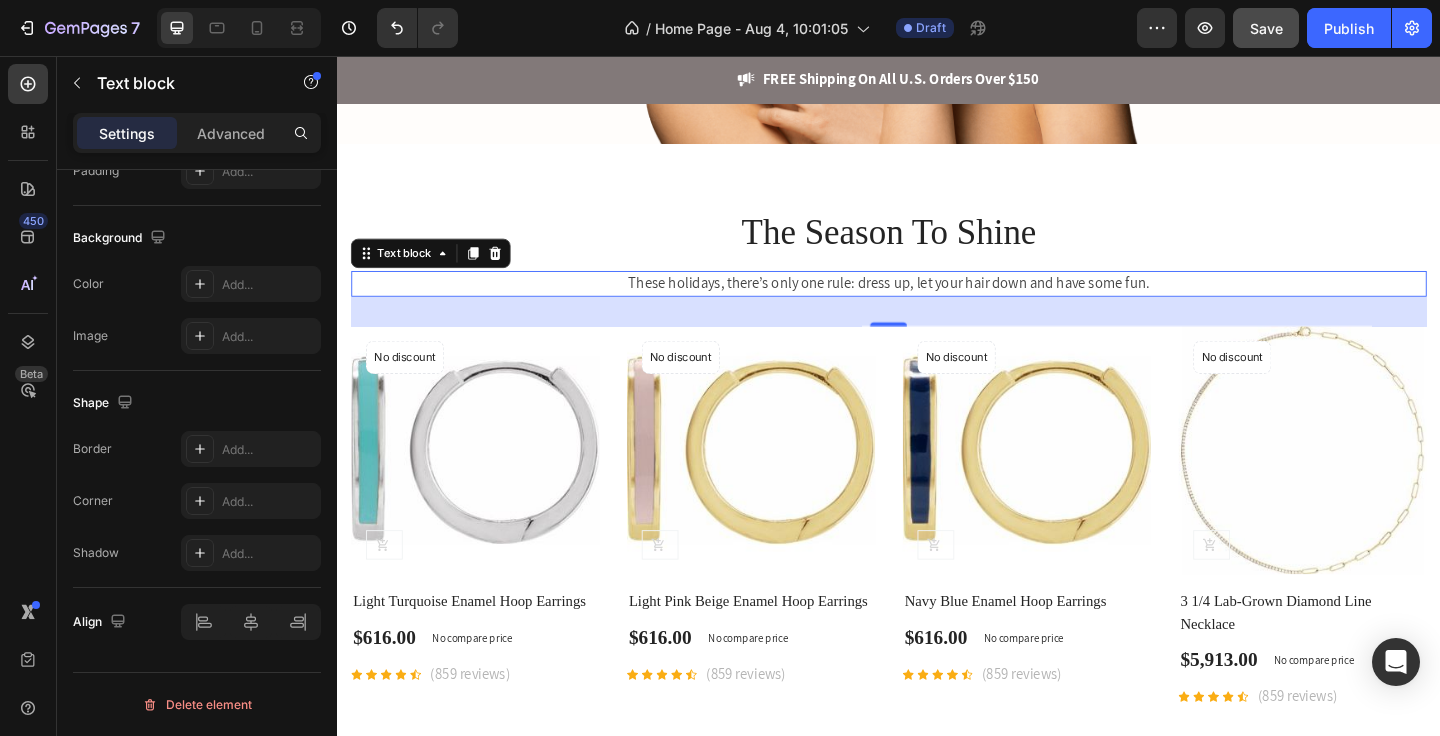 click on "These holidays, there’s only one rule: dress up, let your hair down and have some fun." at bounding box center [937, 304] 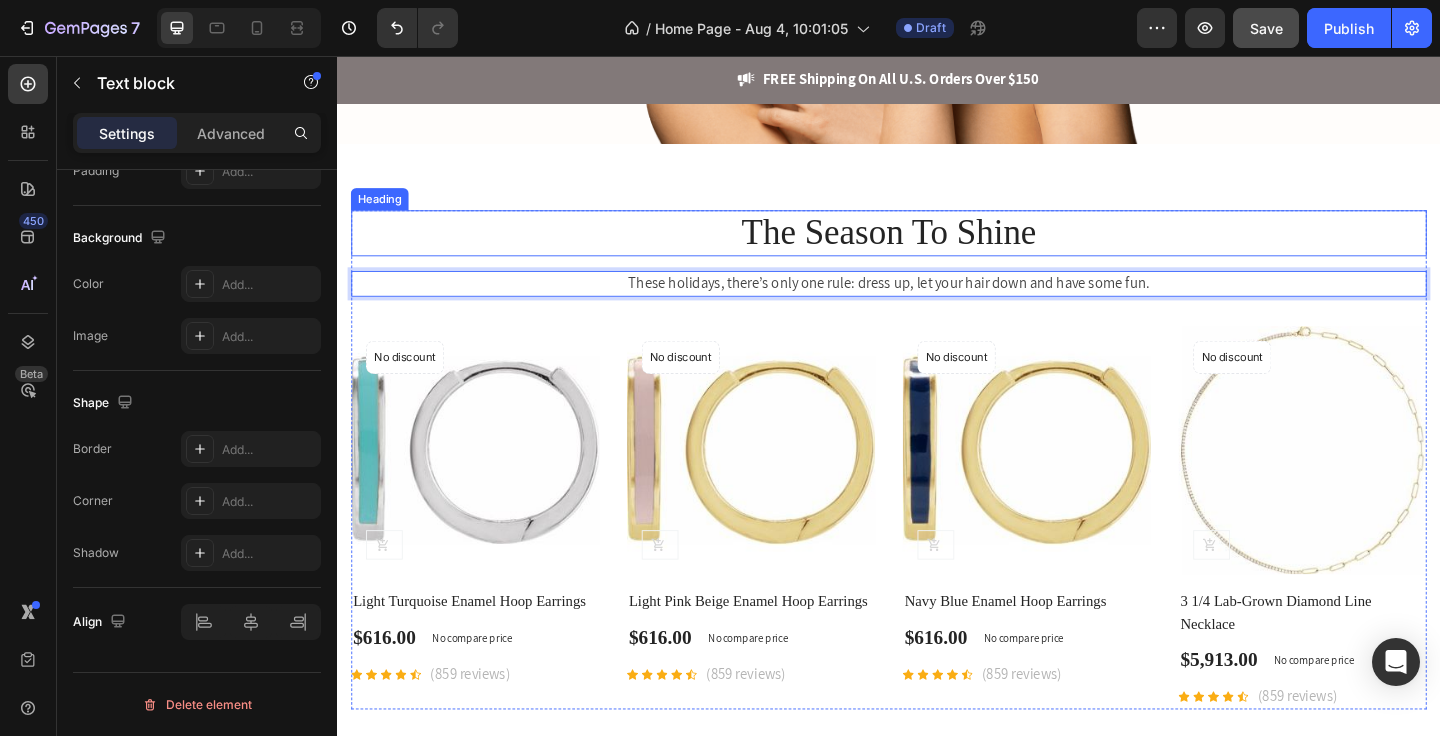 click on "The Season To Shine" at bounding box center [937, 249] 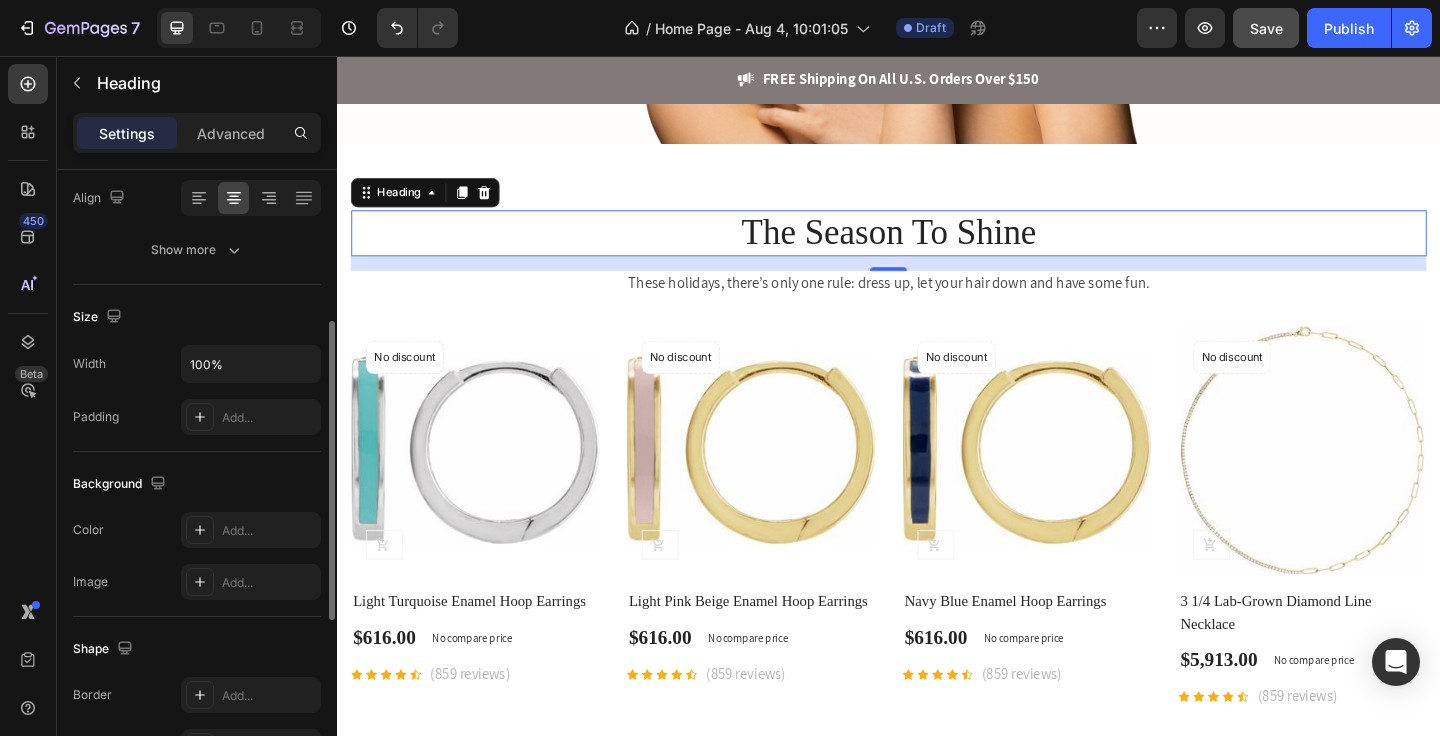 scroll, scrollTop: 675, scrollLeft: 0, axis: vertical 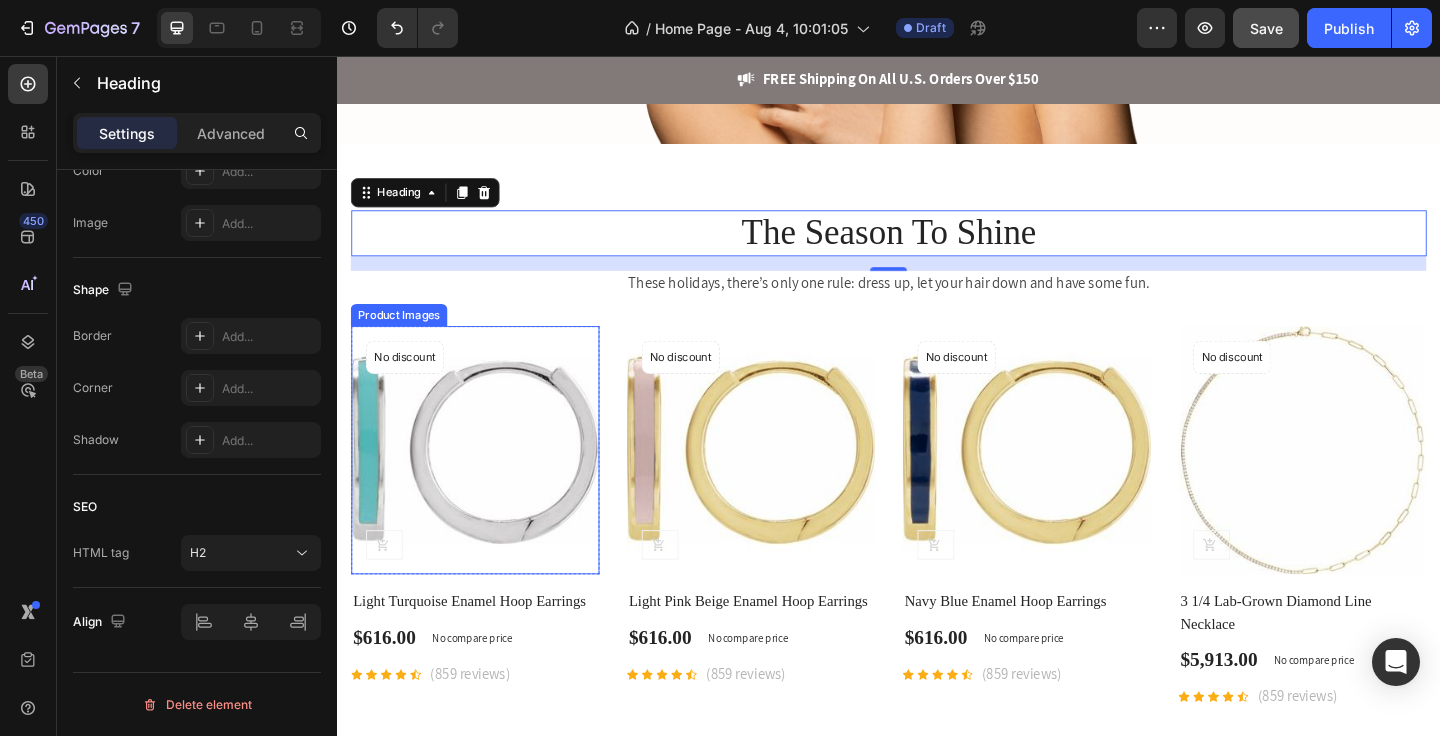 click on "Product Images" at bounding box center [404, 338] 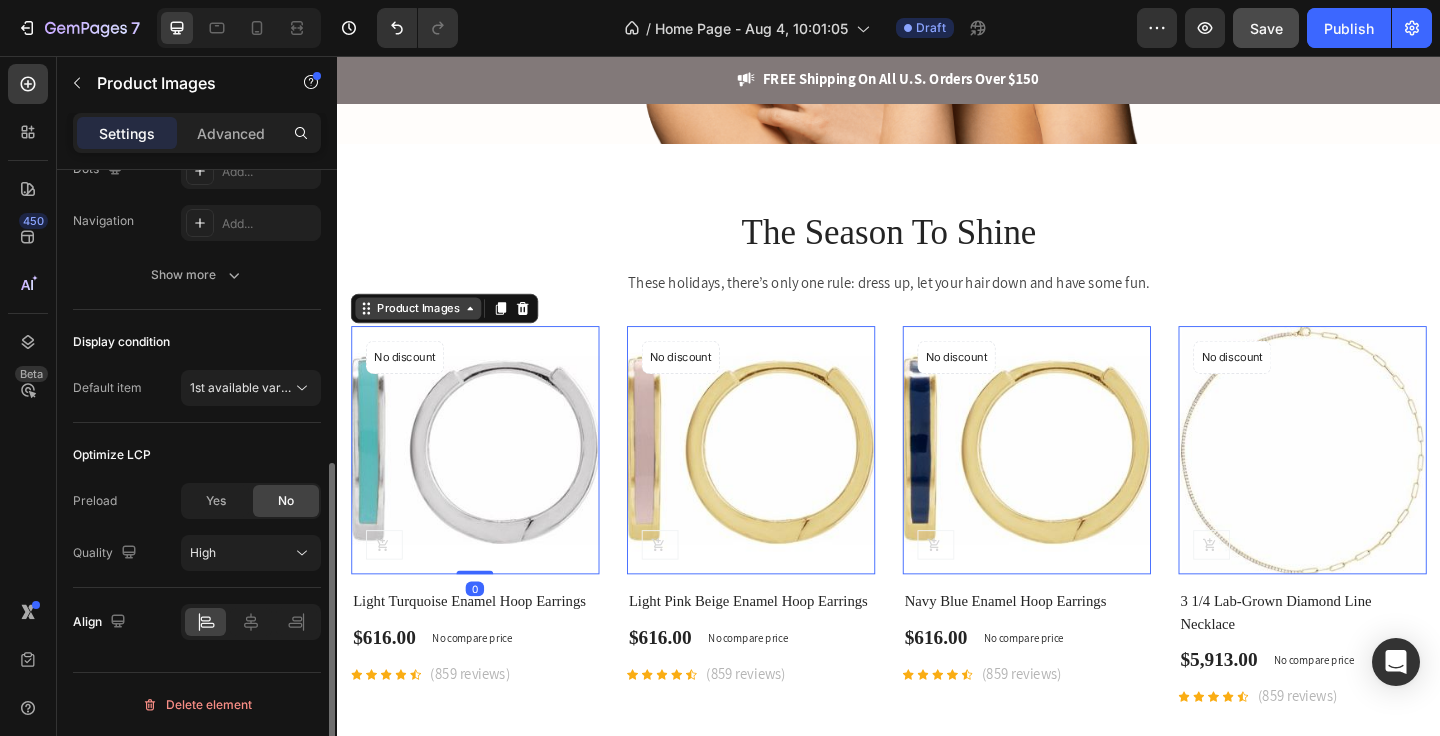 scroll, scrollTop: 0, scrollLeft: 0, axis: both 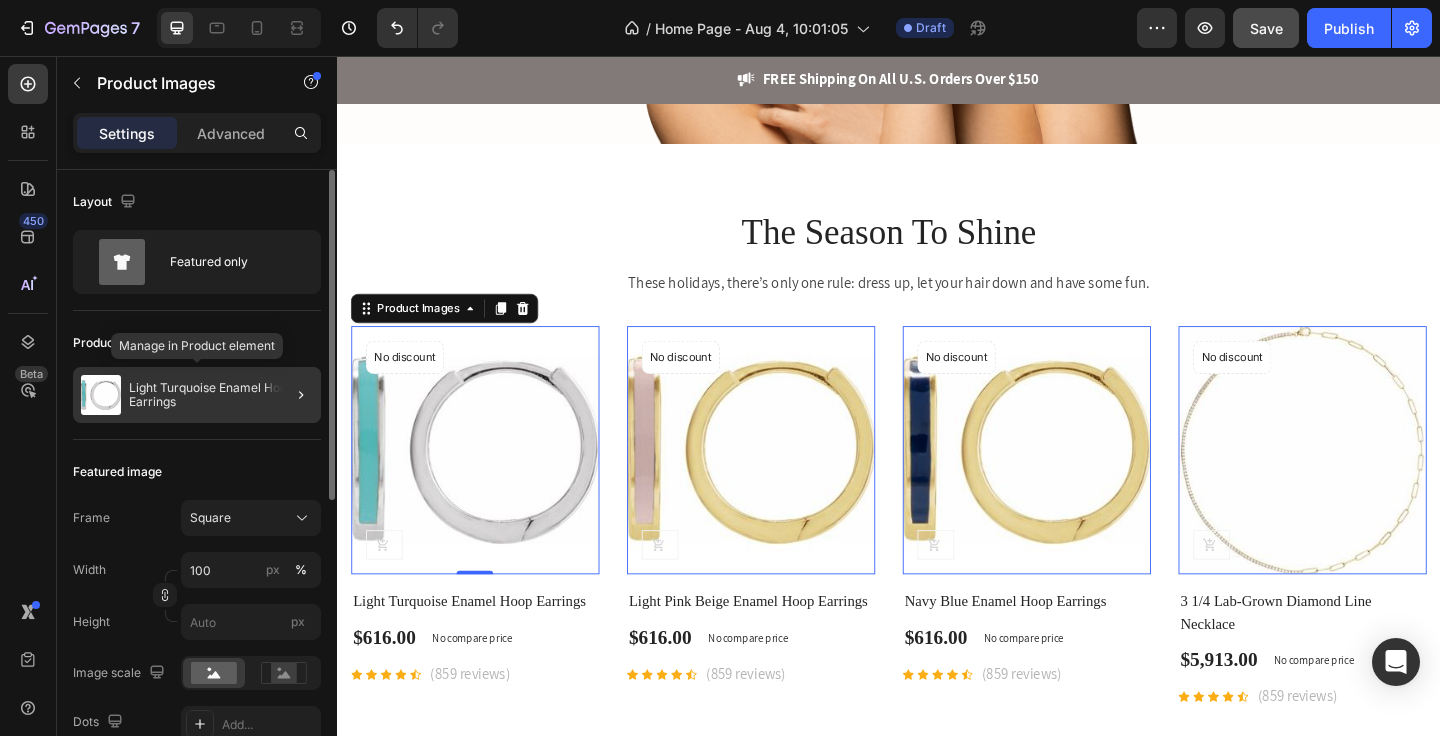 click on "Light Turquoise Enamel Hoop Earrings" at bounding box center (221, 395) 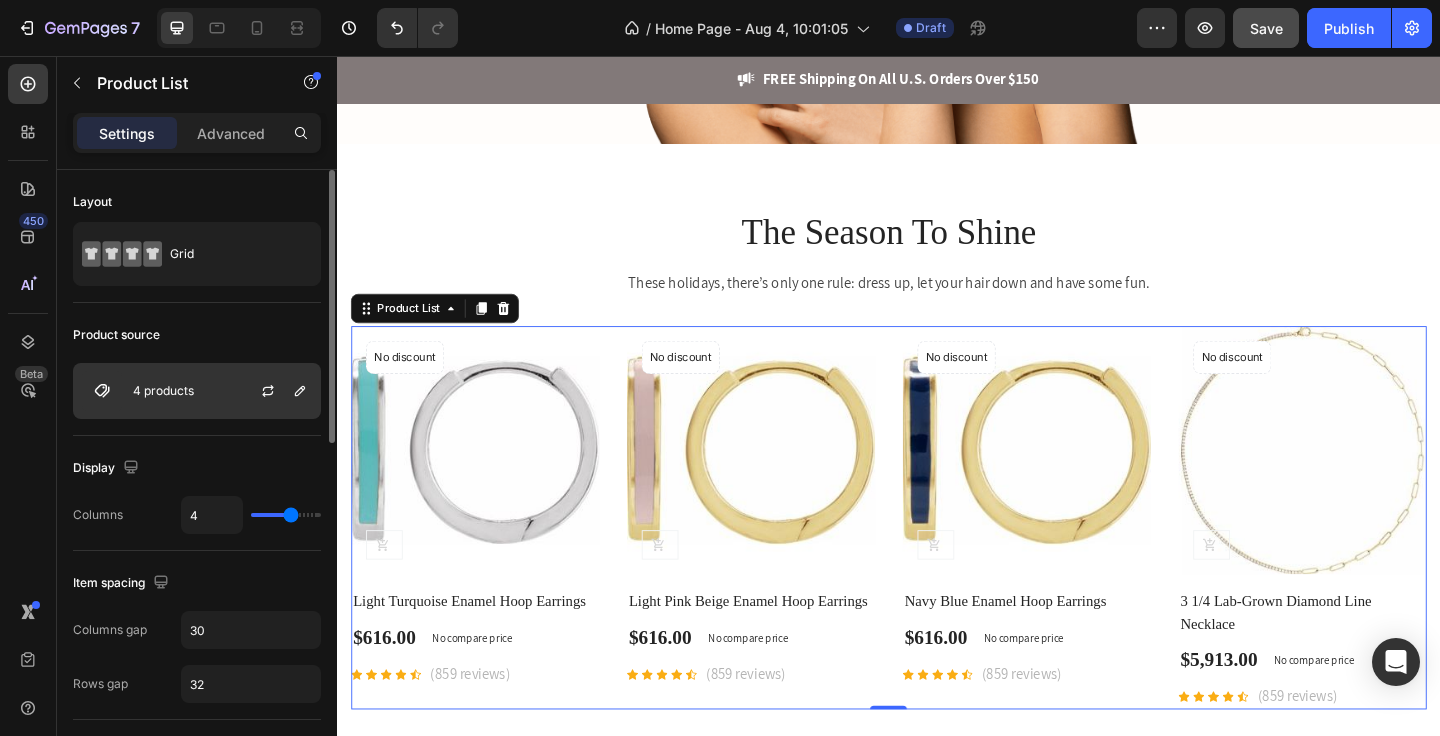 click on "4 products" at bounding box center [163, 391] 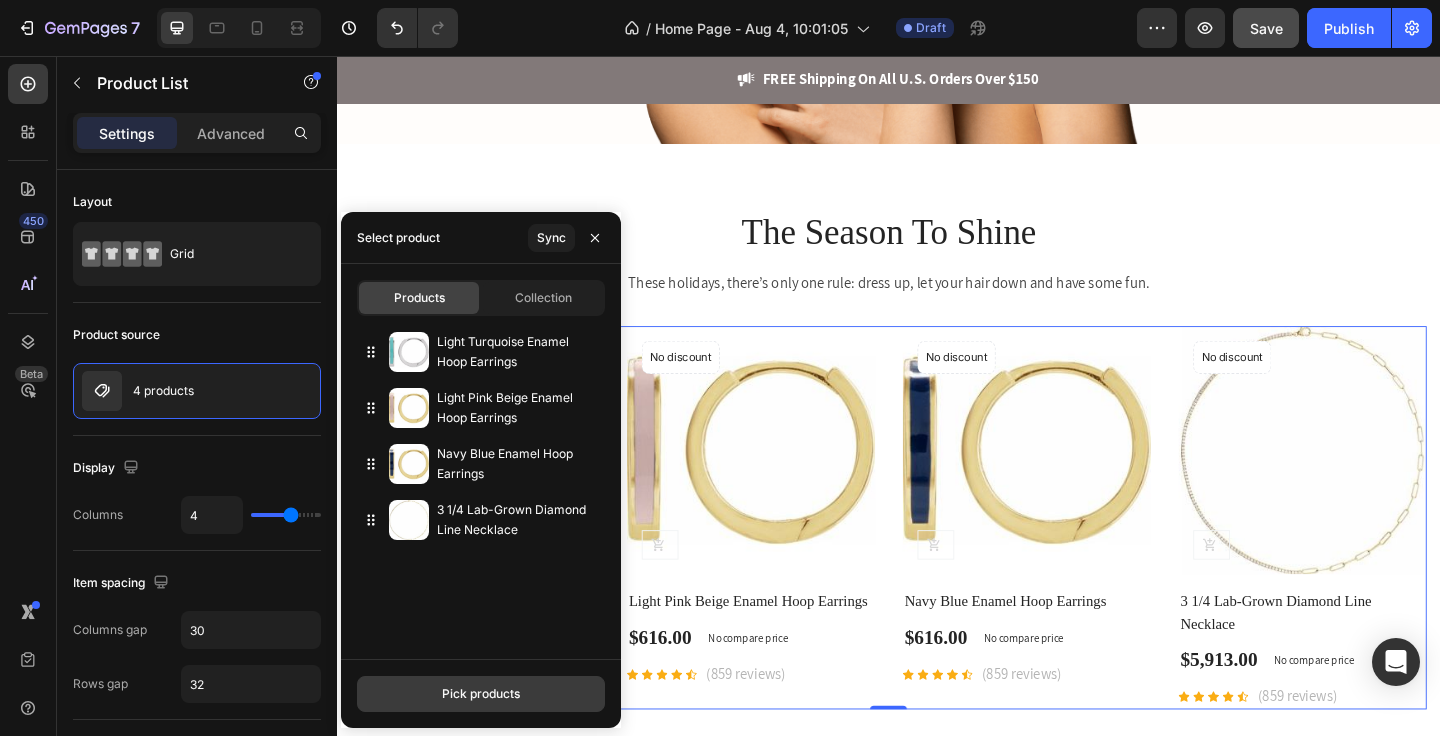 click on "Pick products" at bounding box center (481, 694) 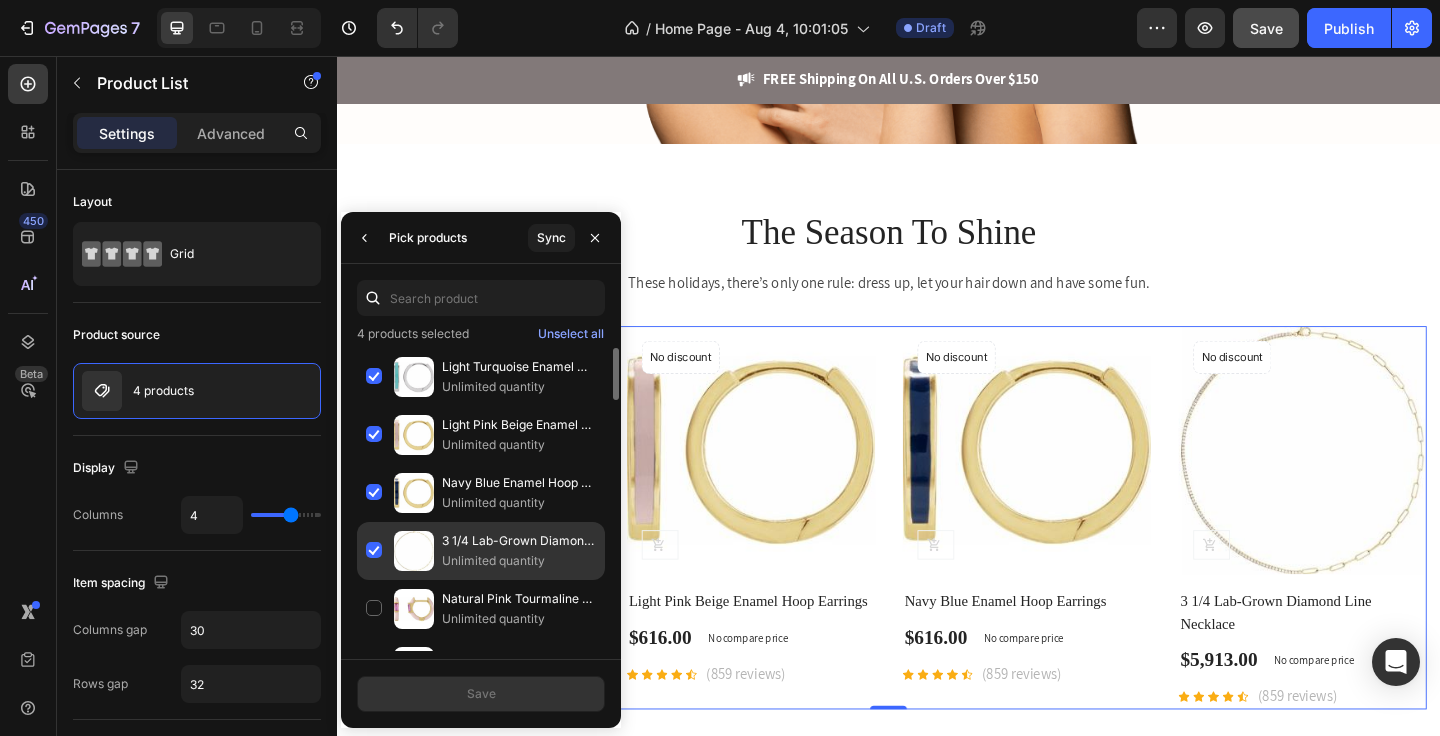 click on "3 1/4 Lab-Grown Diamond Line Necklace Unlimited quantity" 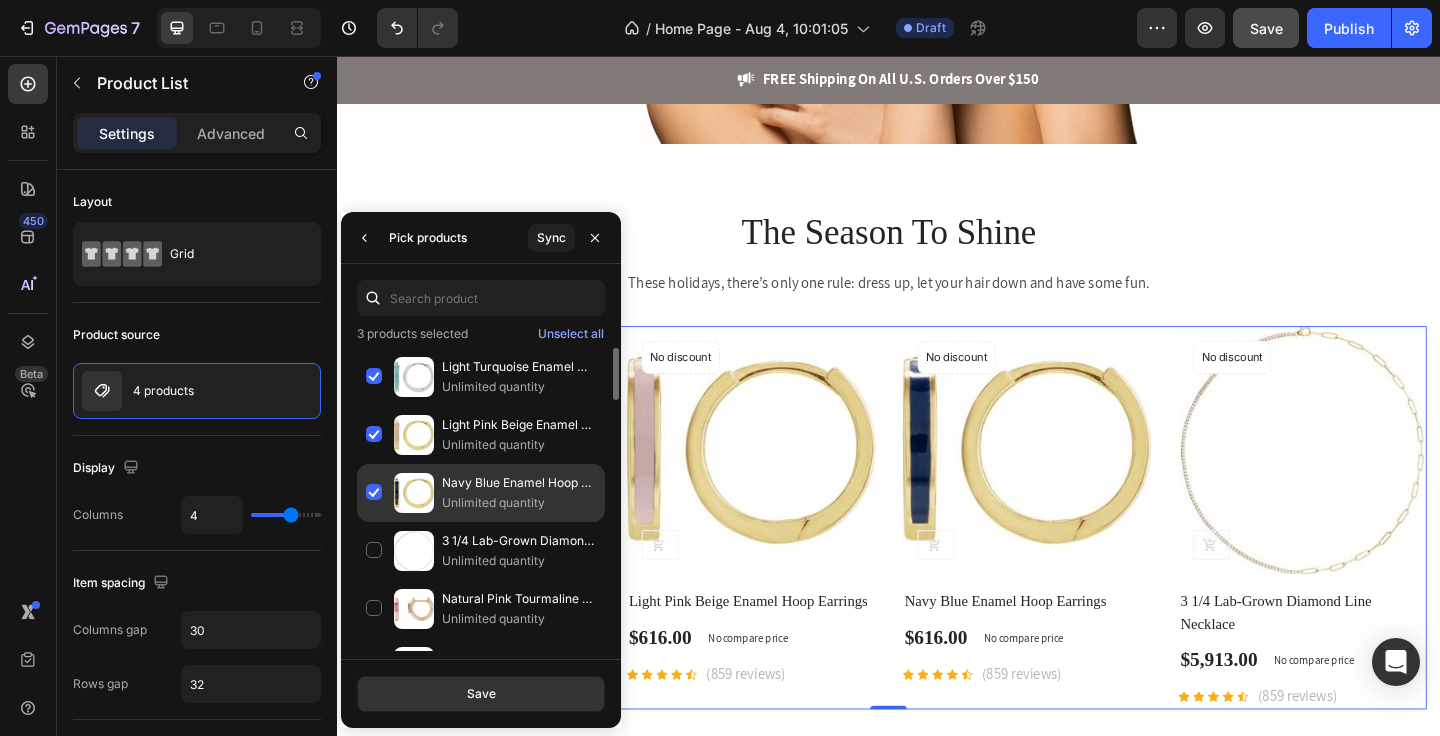 click on "Navy Blue Enamel Hoop Earrings Unlimited quantity" 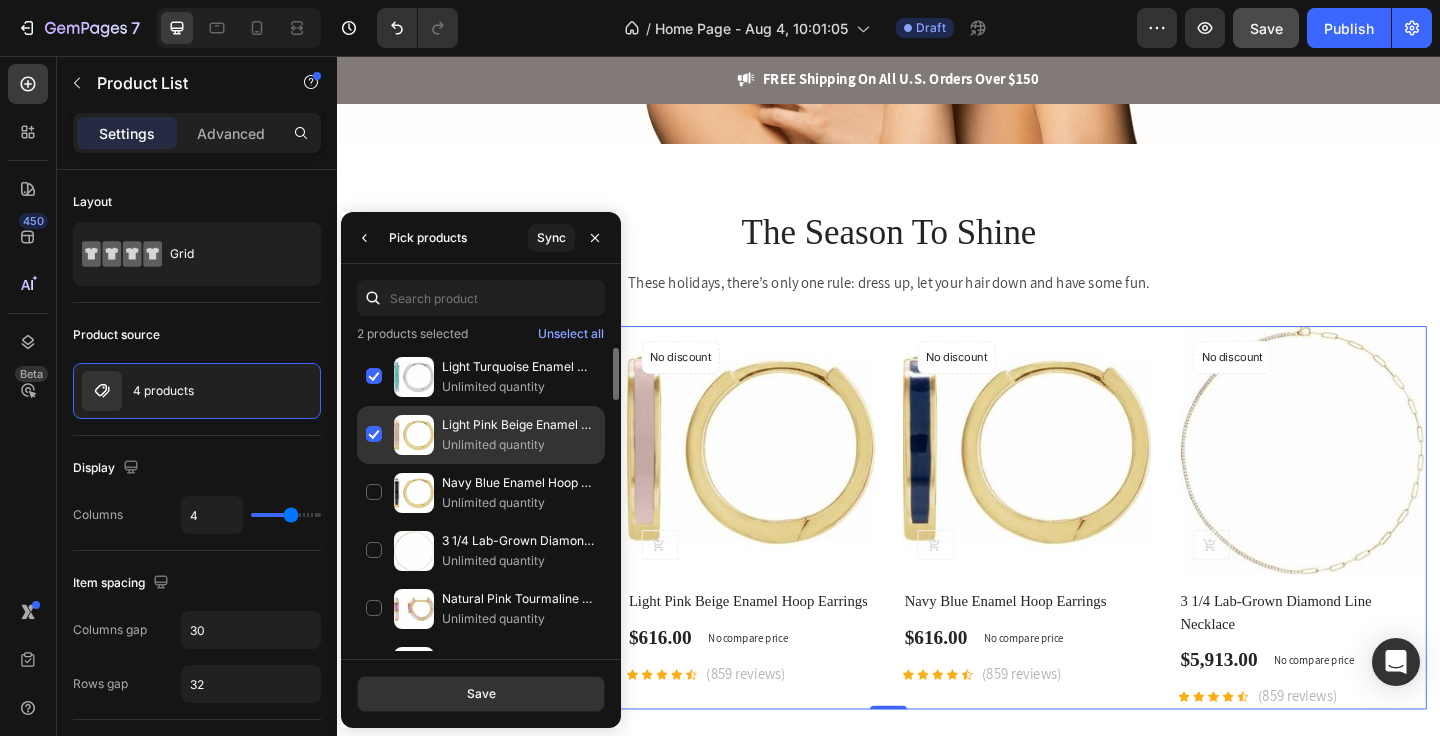 click on "Light Pink Beige Enamel Hoop Earrings Unlimited quantity" 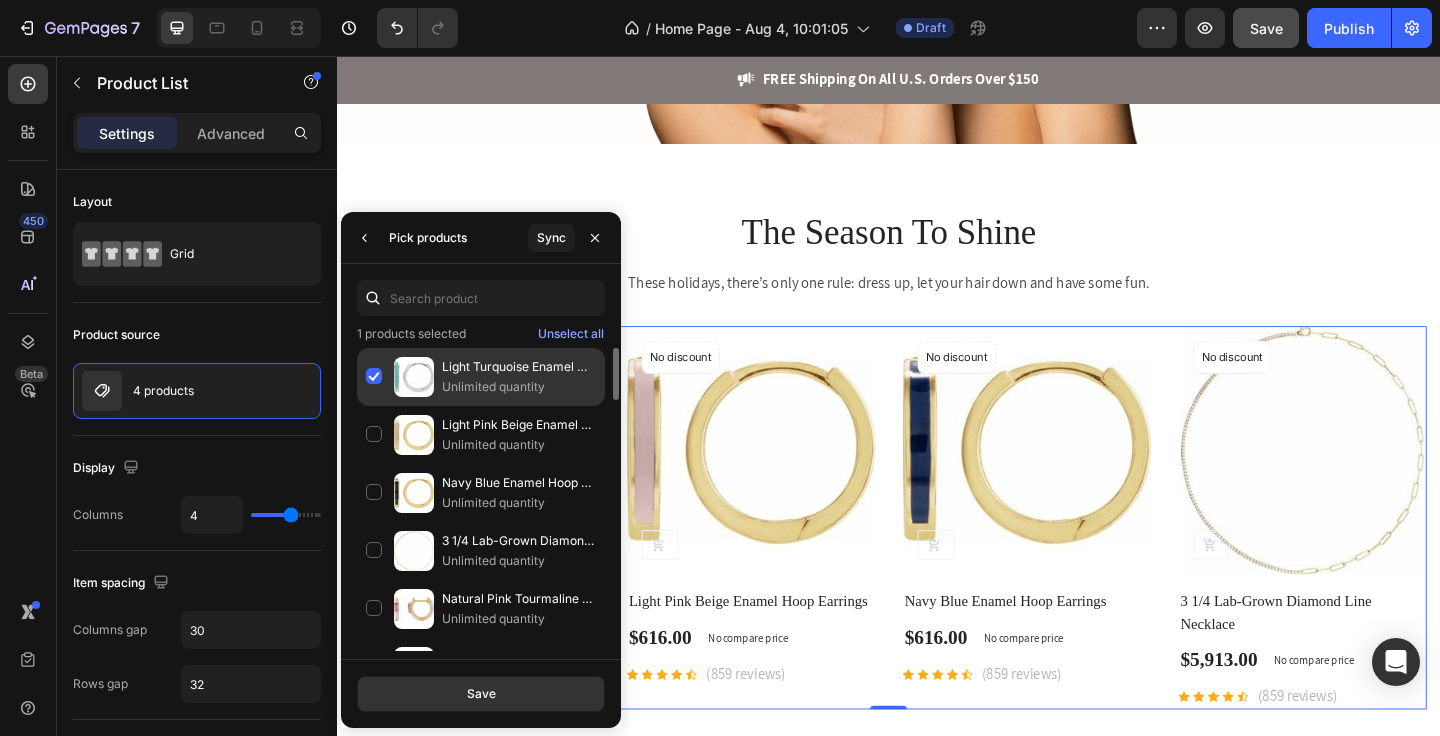 click on "Light Turquoise Enamel Hoop Earrings Unlimited quantity" 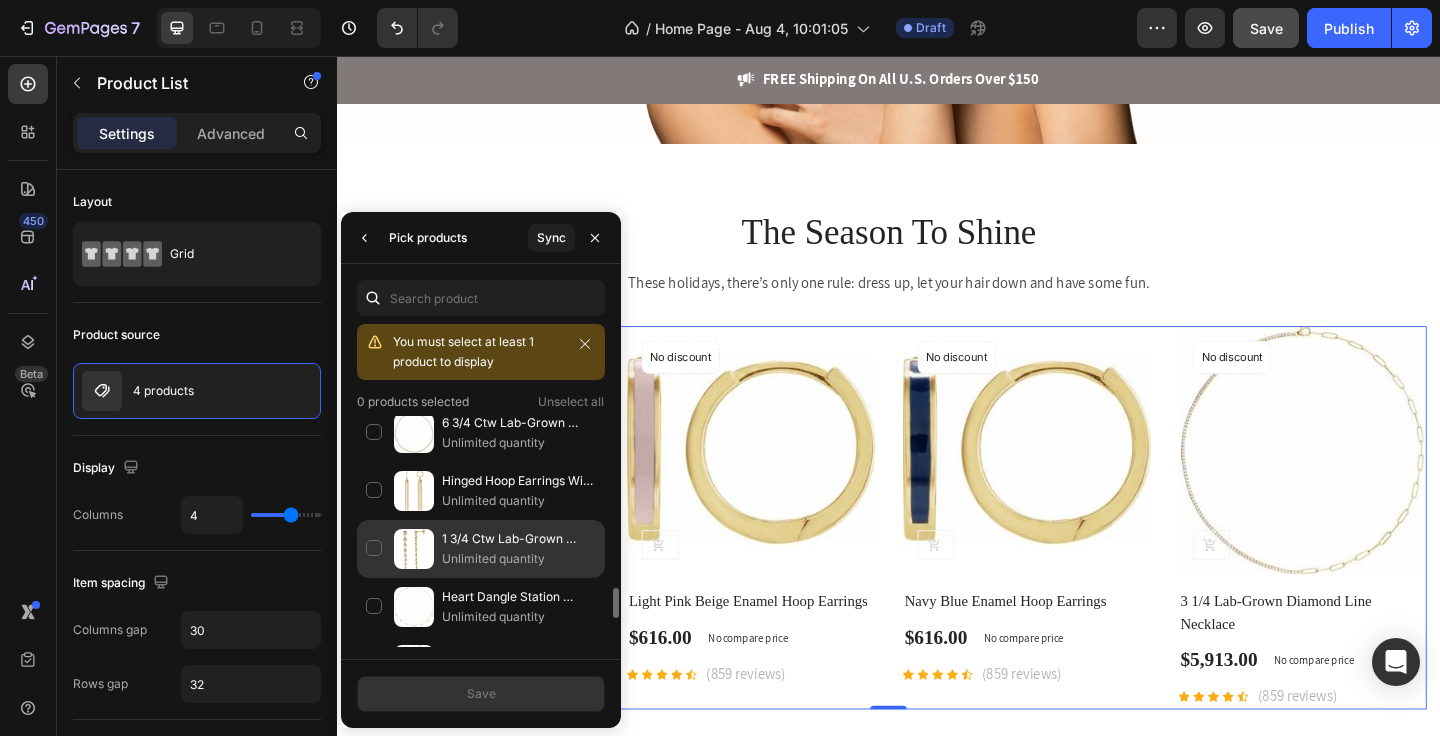 scroll, scrollTop: 1319, scrollLeft: 0, axis: vertical 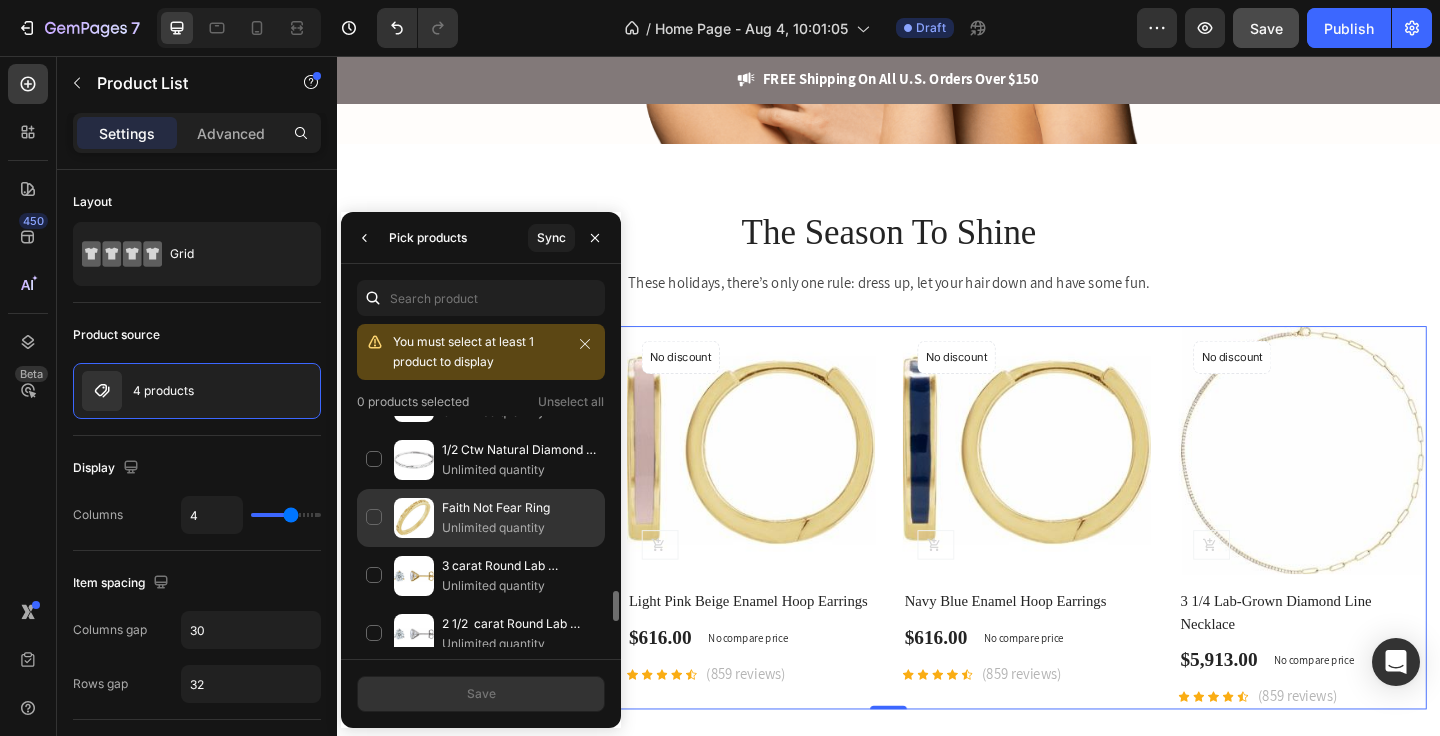 click on "Faith Not Fear Ring Unlimited quantity" 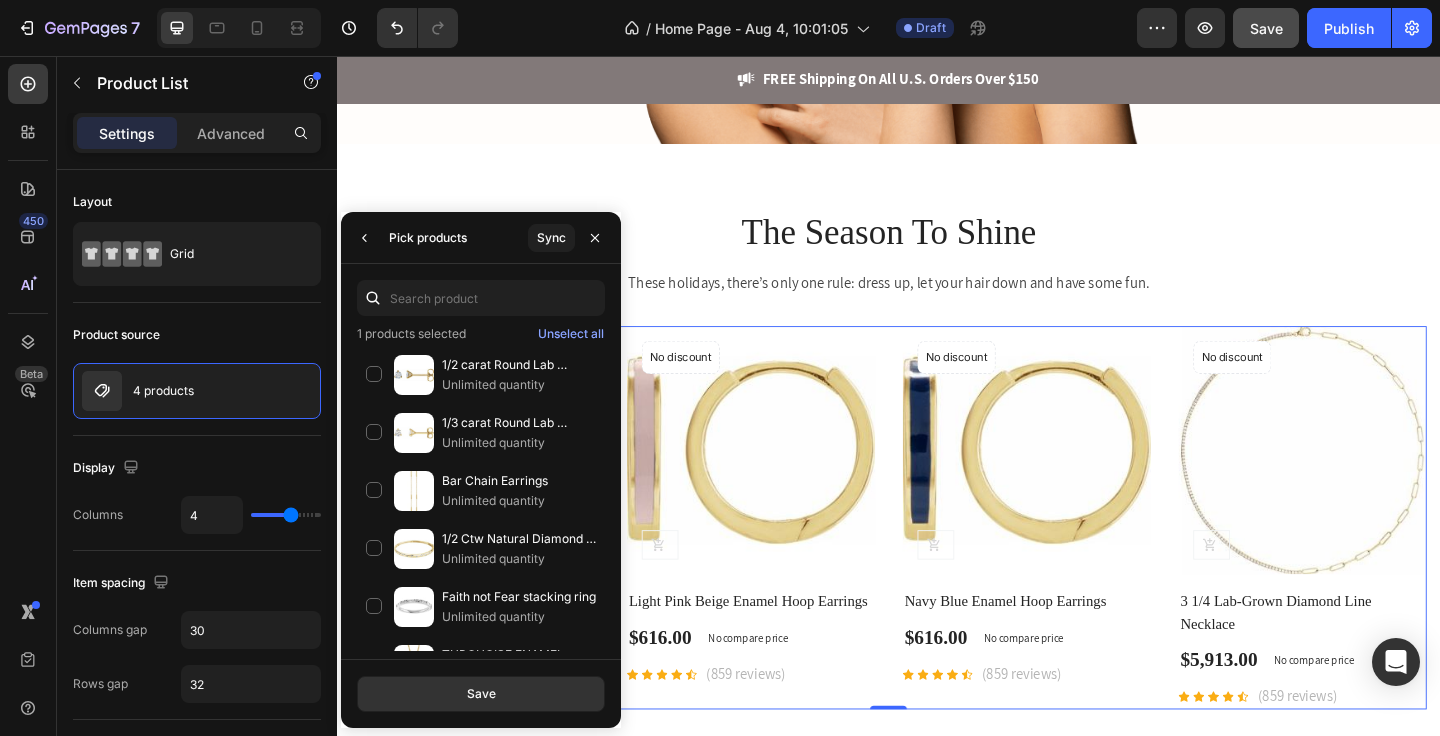 scroll, scrollTop: 1920, scrollLeft: 0, axis: vertical 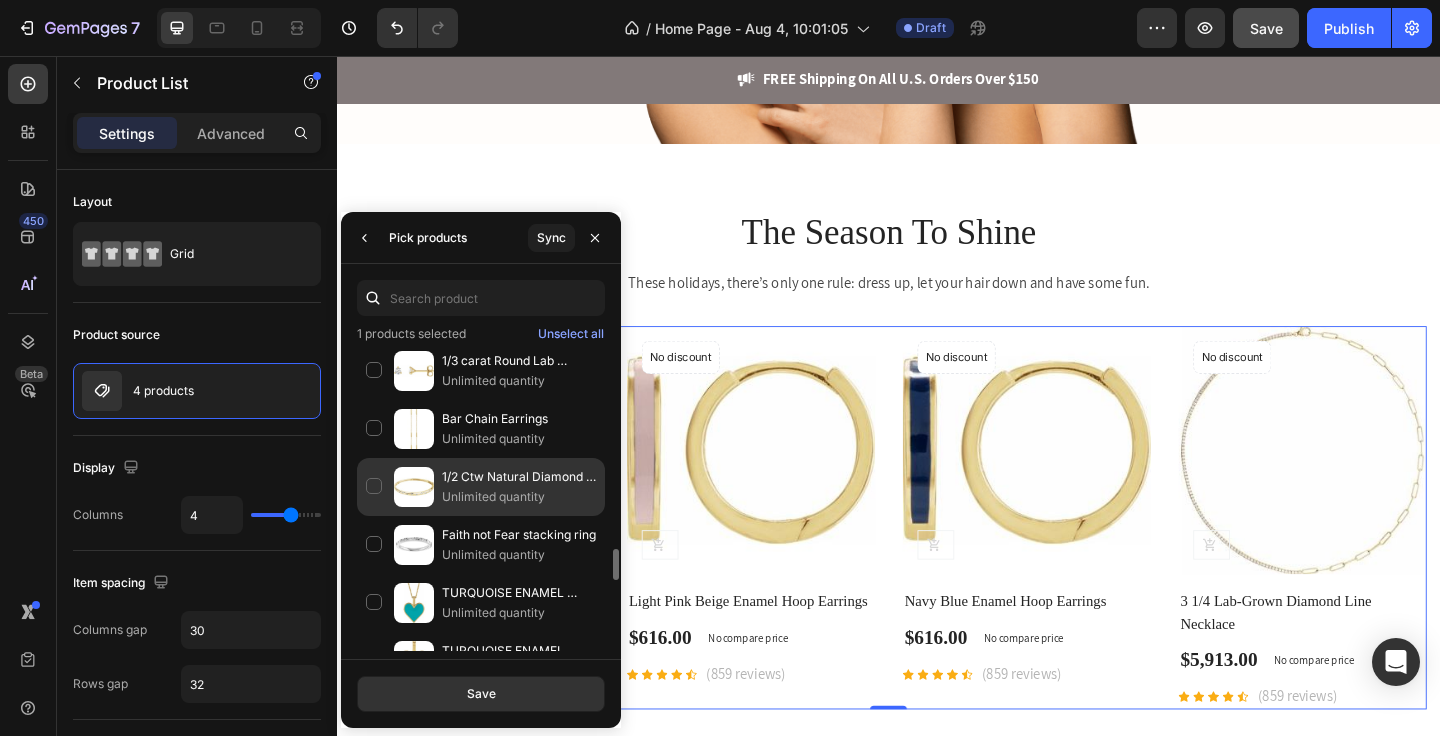 click on "1/2 Ctw Natural Diamond bangle Unlimited quantity" 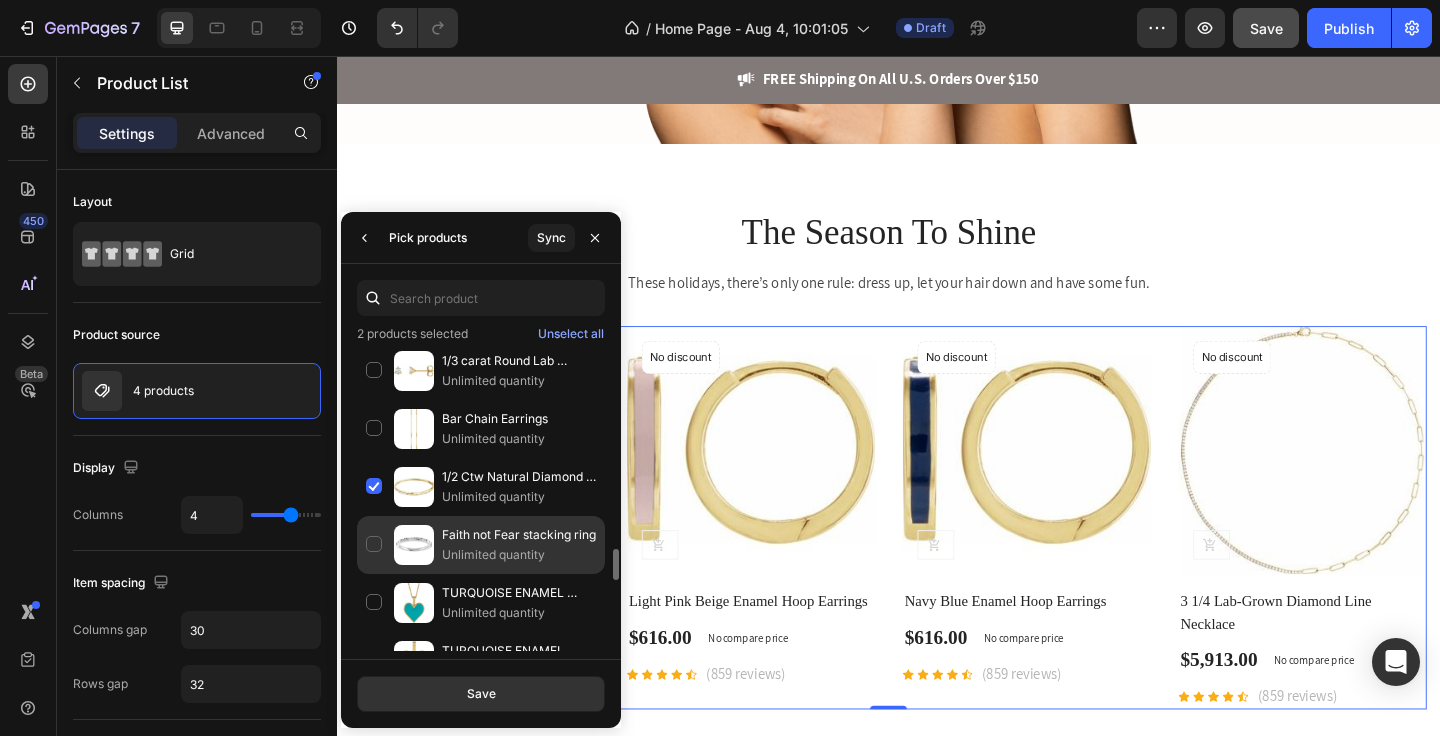 click on "Faith not Fear stacking ring Unlimited quantity" 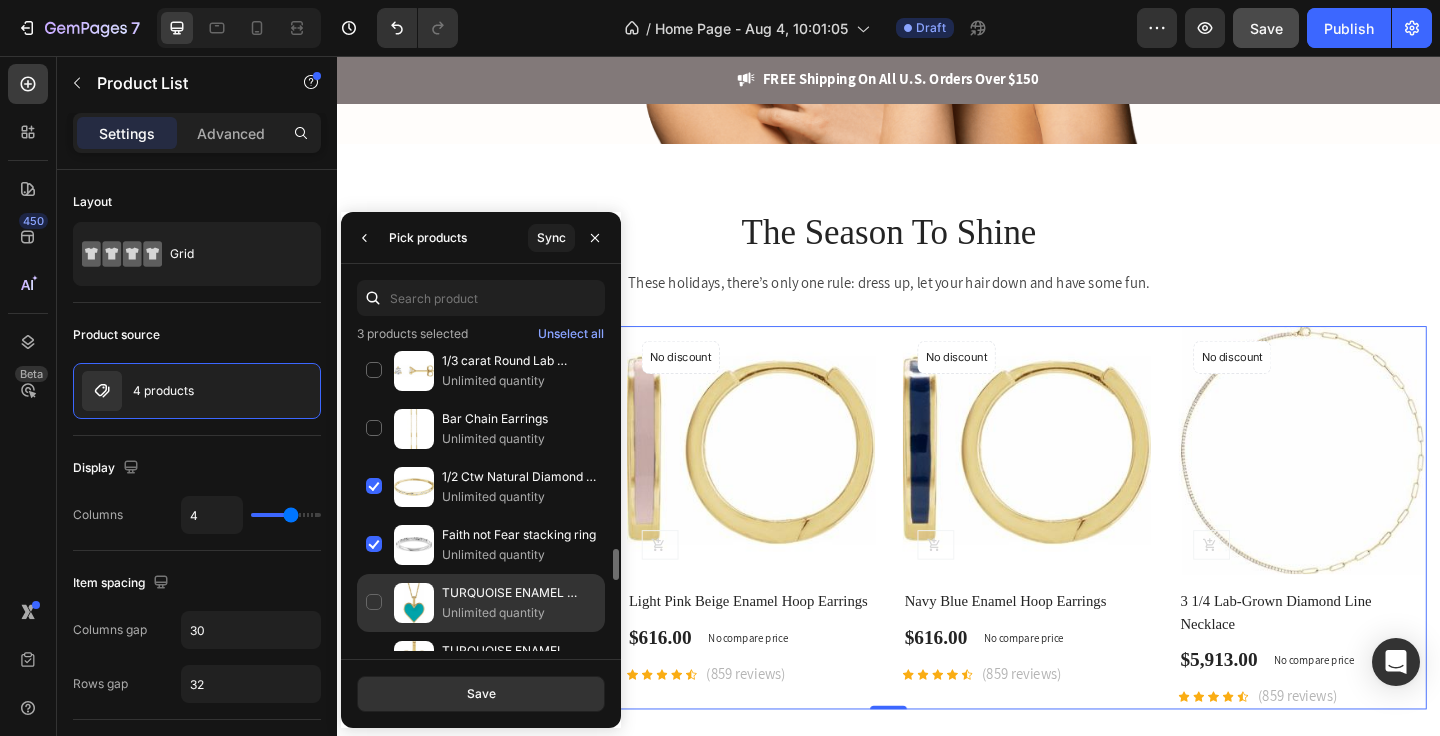 click on "TURQUOISE ENAMEL HEART NECKLACE Unlimited quantity" 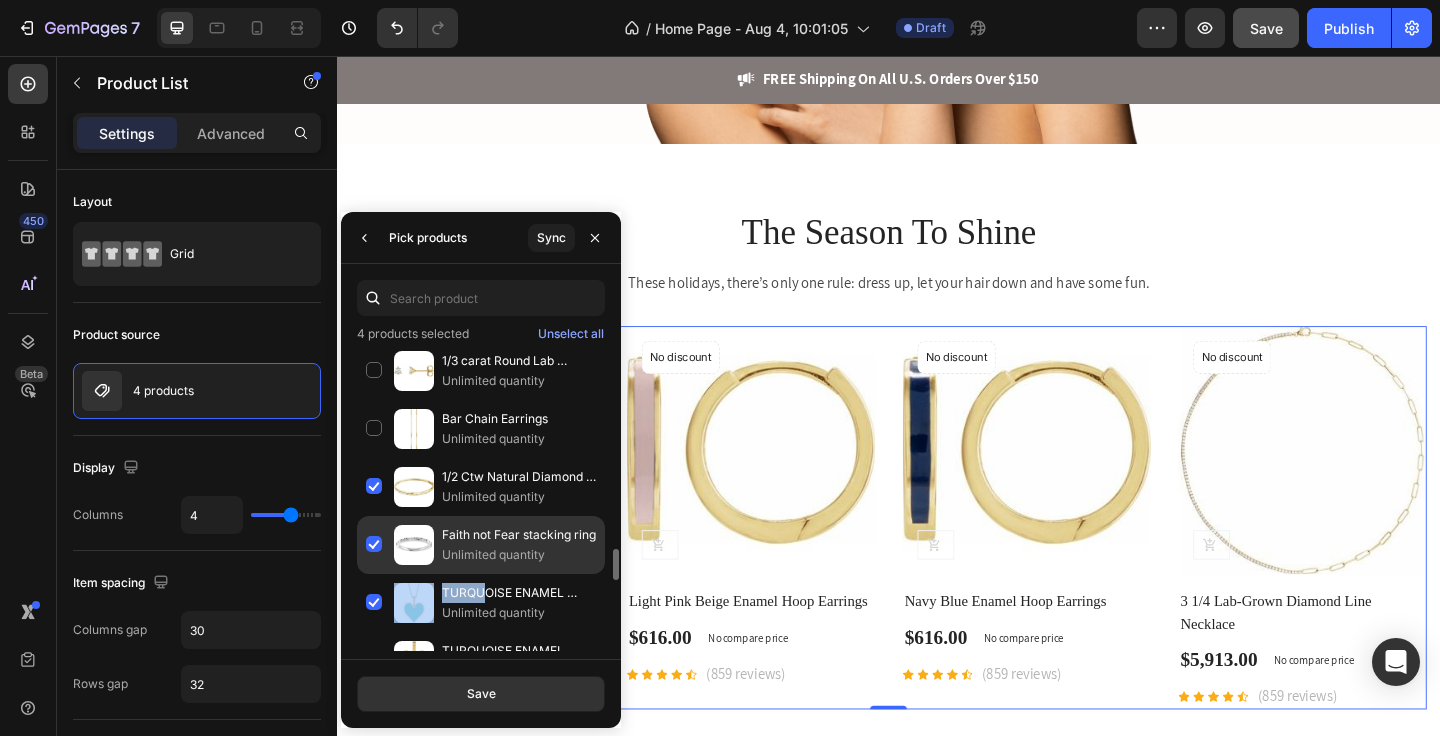 drag, startPoint x: 485, startPoint y: 597, endPoint x: 487, endPoint y: 568, distance: 29.068884 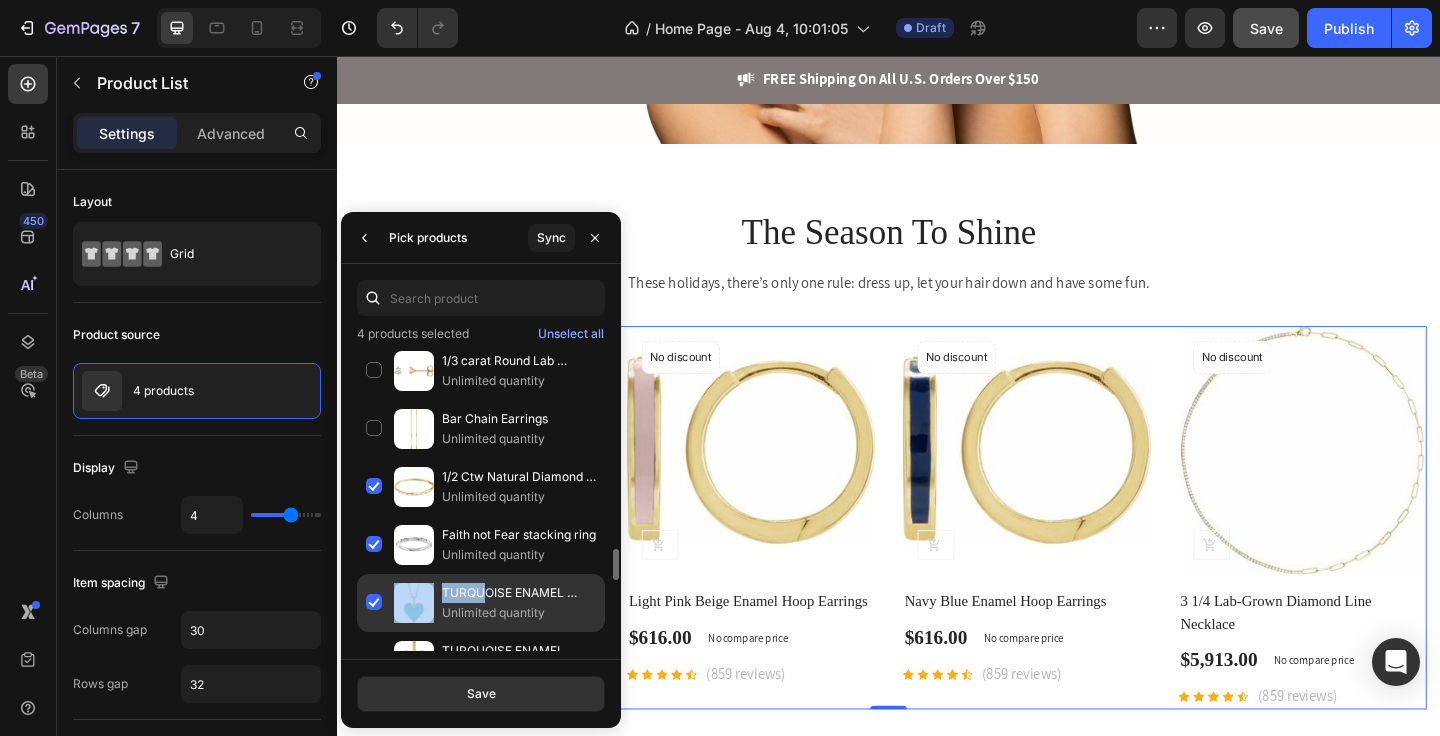 click on "TURQUOISE ENAMEL HEART NECKLACE" at bounding box center [519, 593] 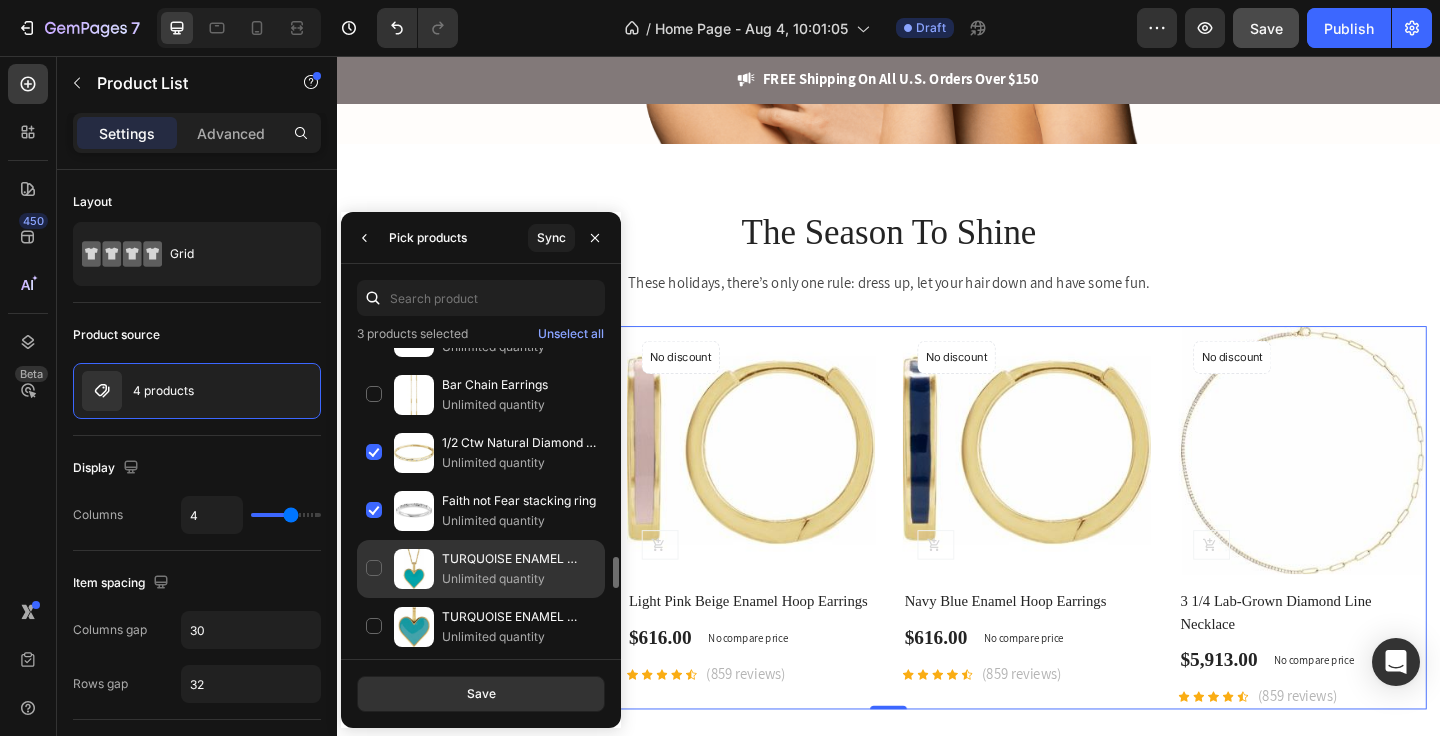 scroll, scrollTop: 2081, scrollLeft: 0, axis: vertical 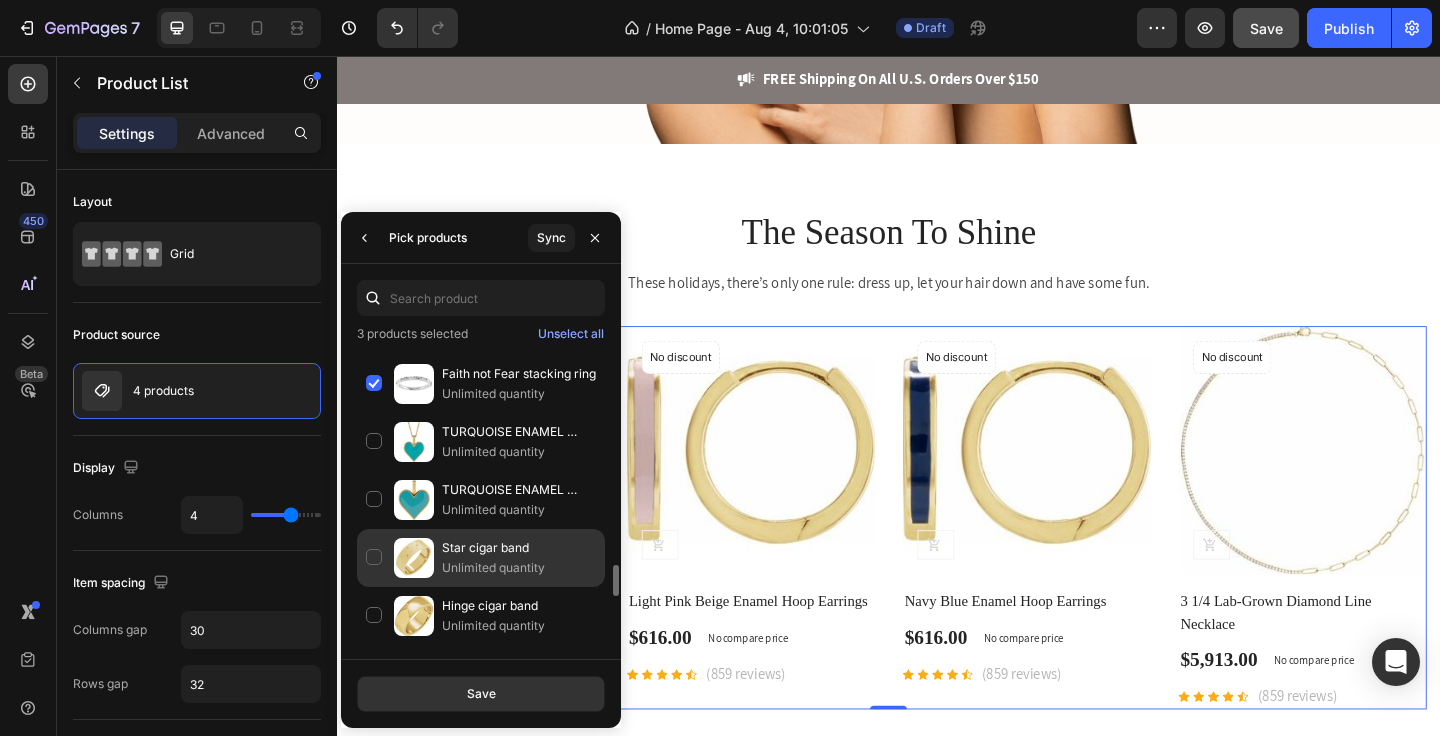 click on "Star cigar band Unlimited quantity" 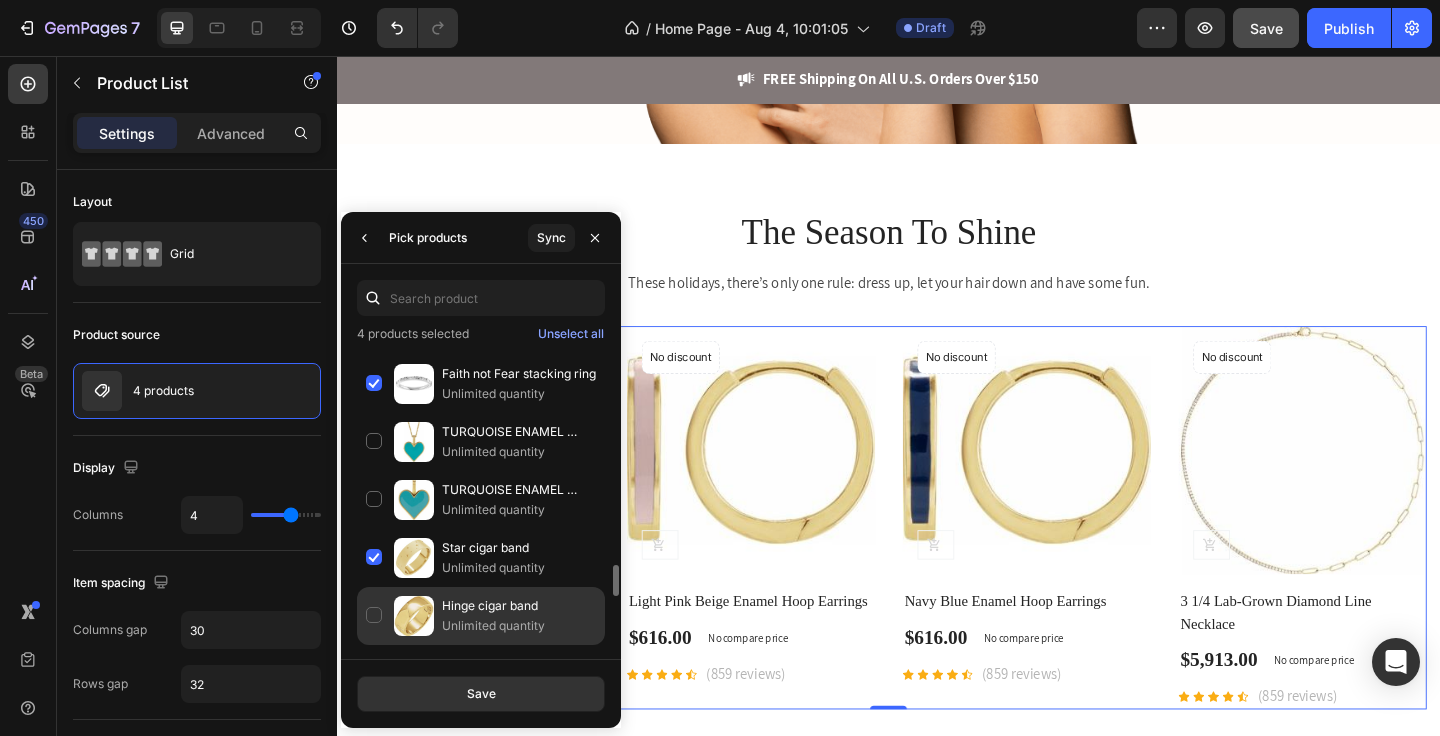 click on "Hinge cigar band Unlimited quantity" 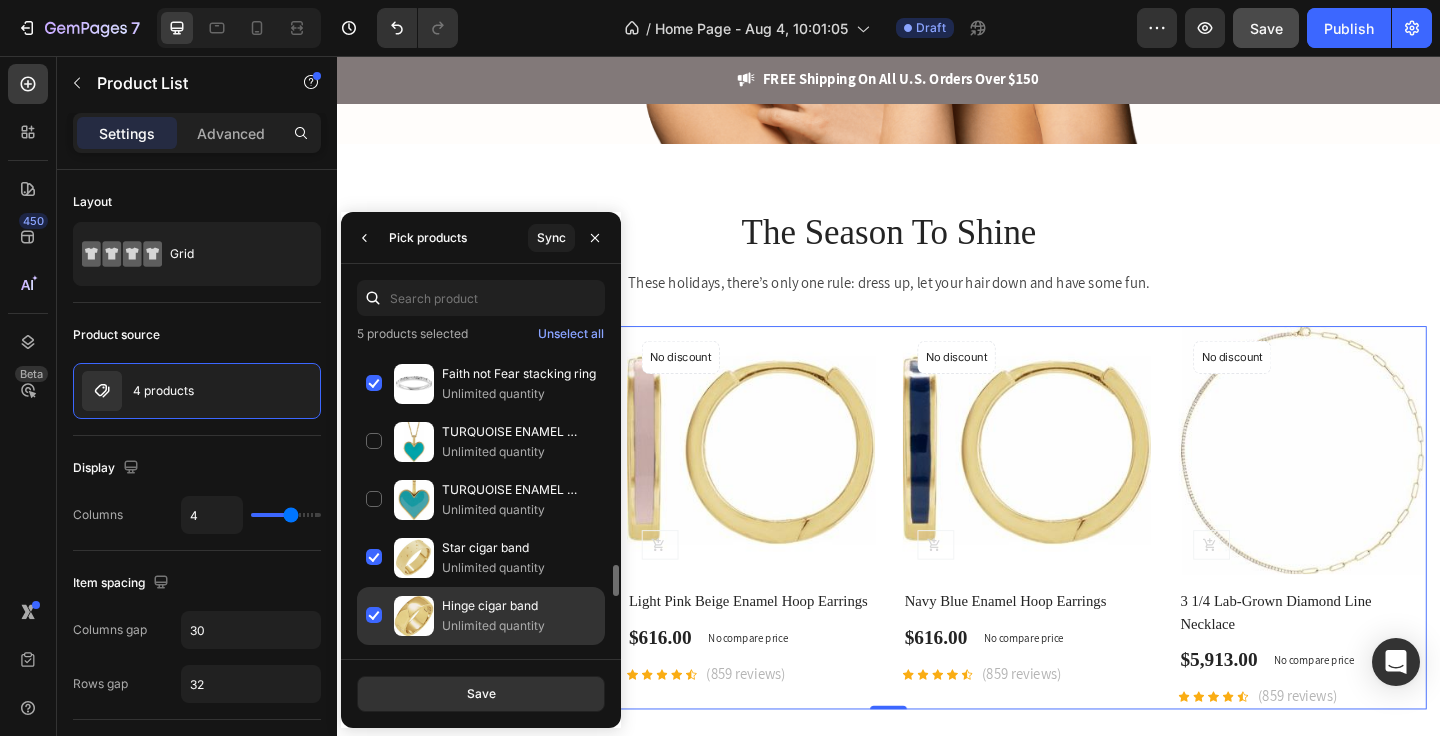 scroll, scrollTop: 2203, scrollLeft: 0, axis: vertical 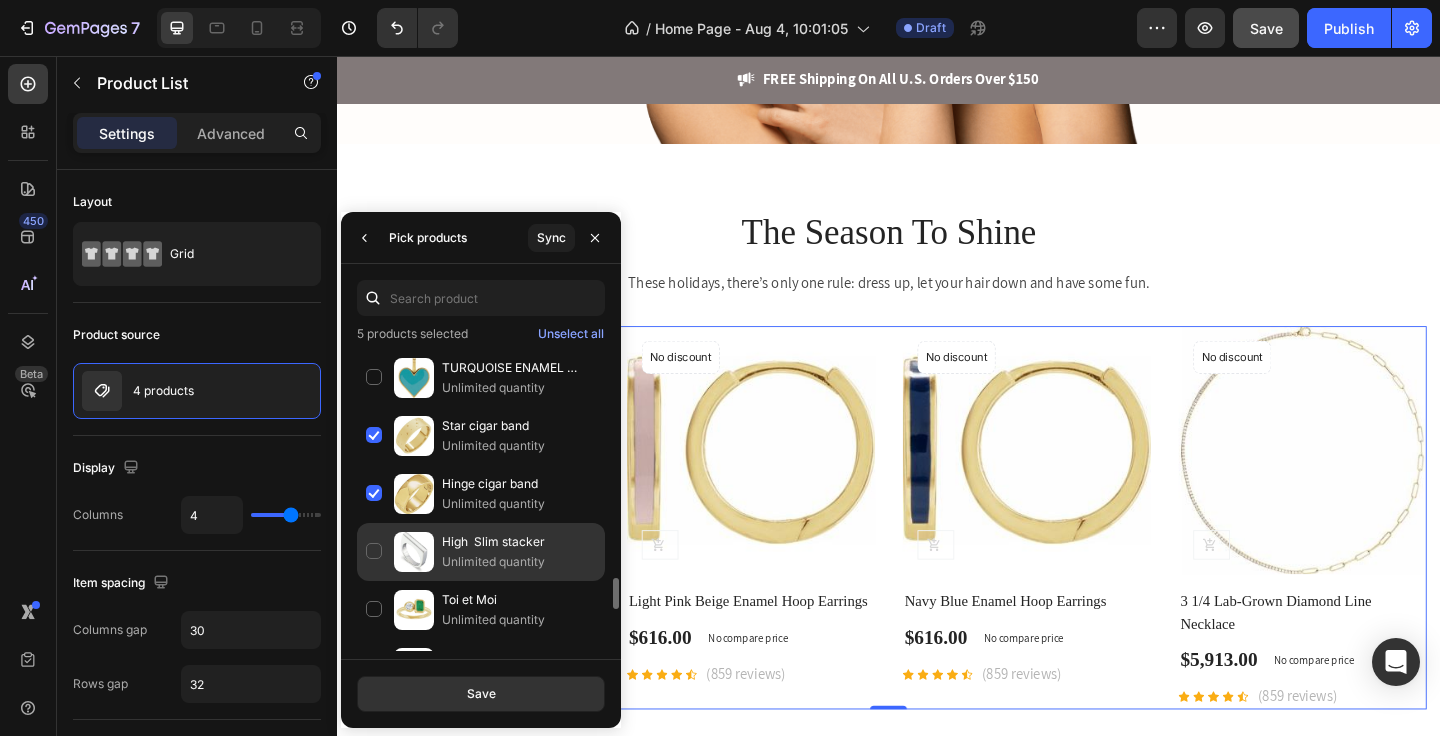 click on "High  Slim stacker Unlimited quantity" 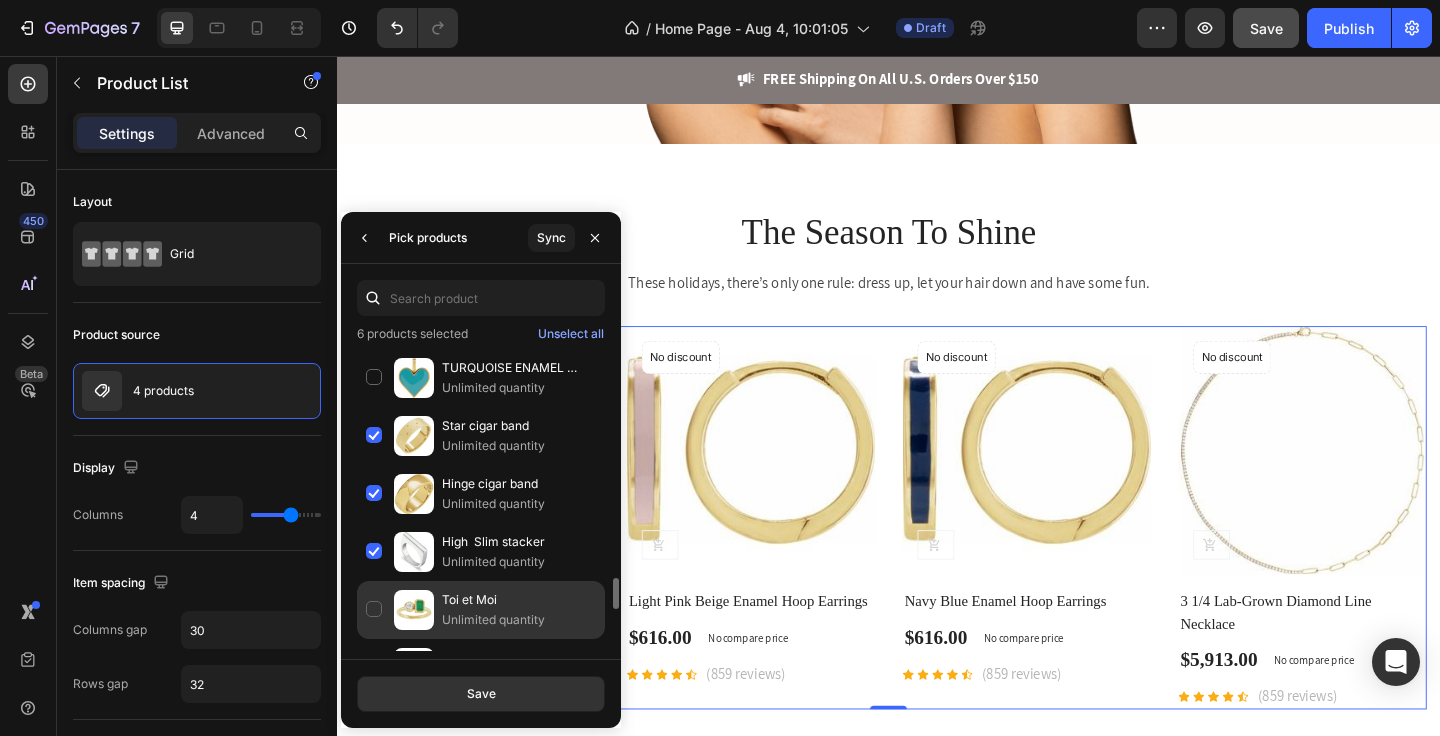 click on "Toi et Moi Unlimited quantity" 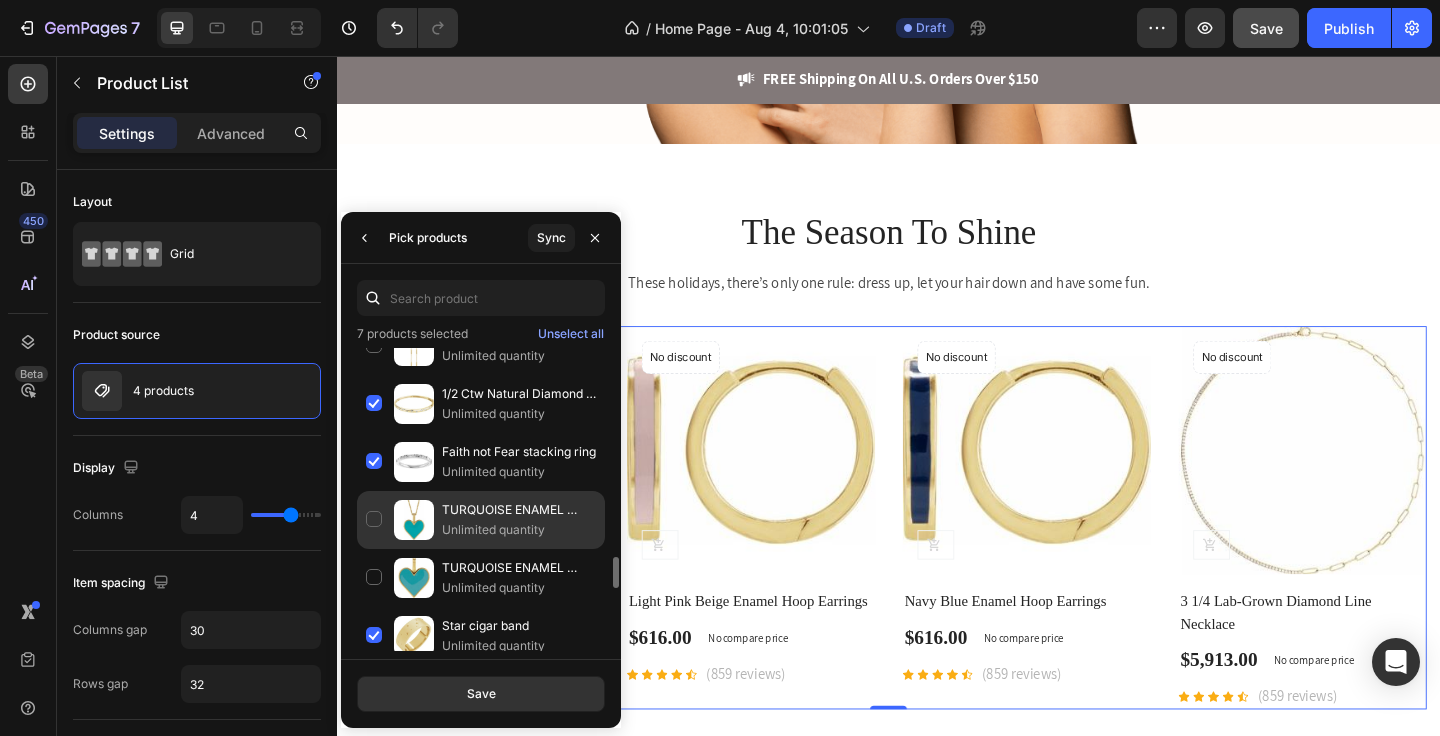 scroll, scrollTop: 1999, scrollLeft: 0, axis: vertical 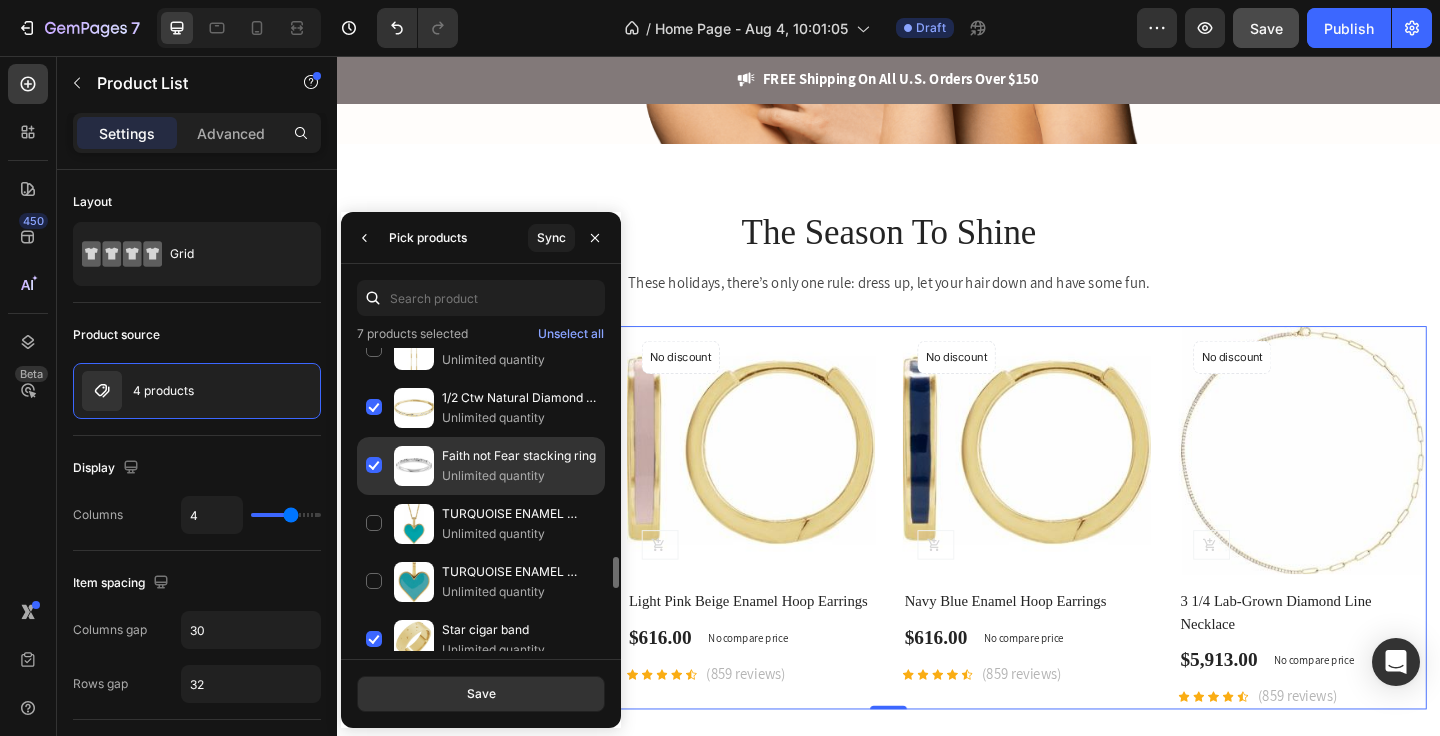 click on "Faith not Fear stacking ring Unlimited quantity" 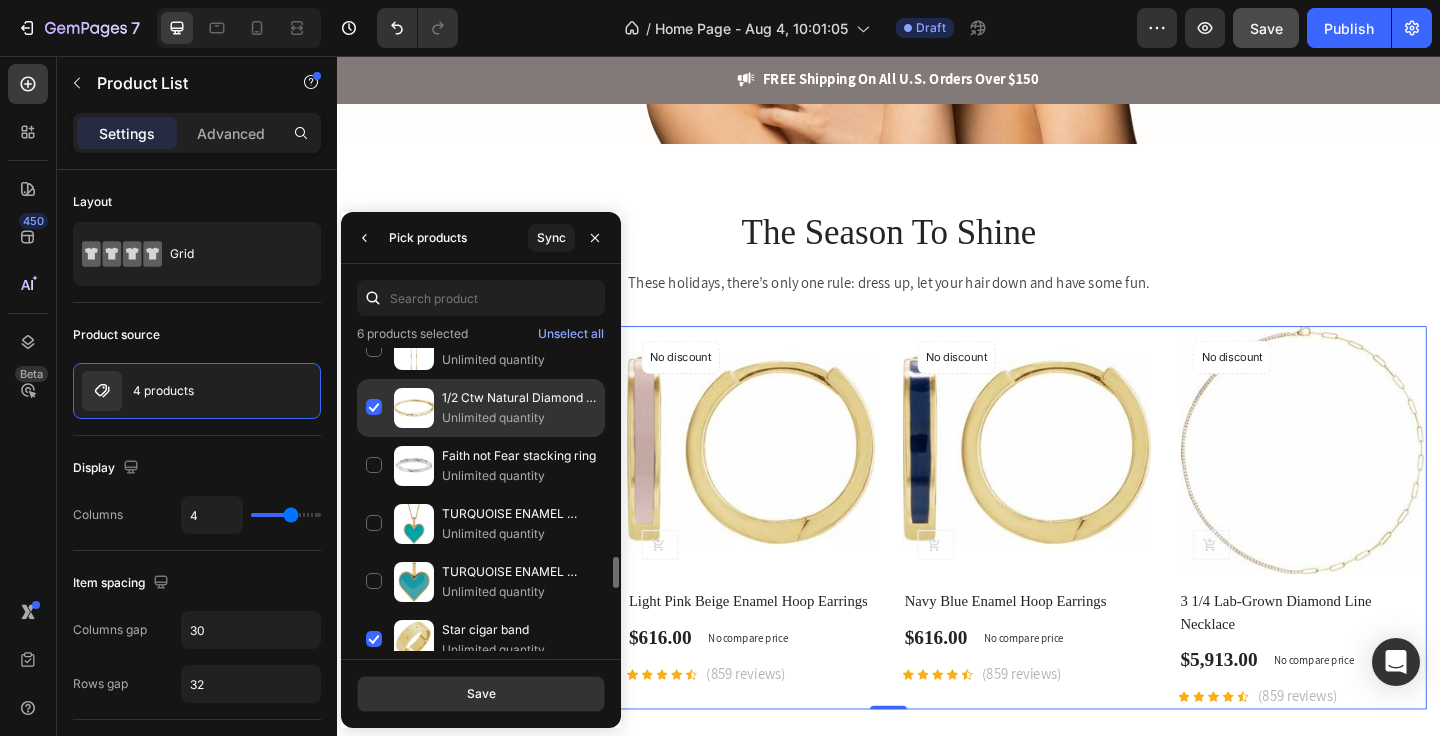 click on "1/2 Ctw Natural Diamond bangle Unlimited quantity" 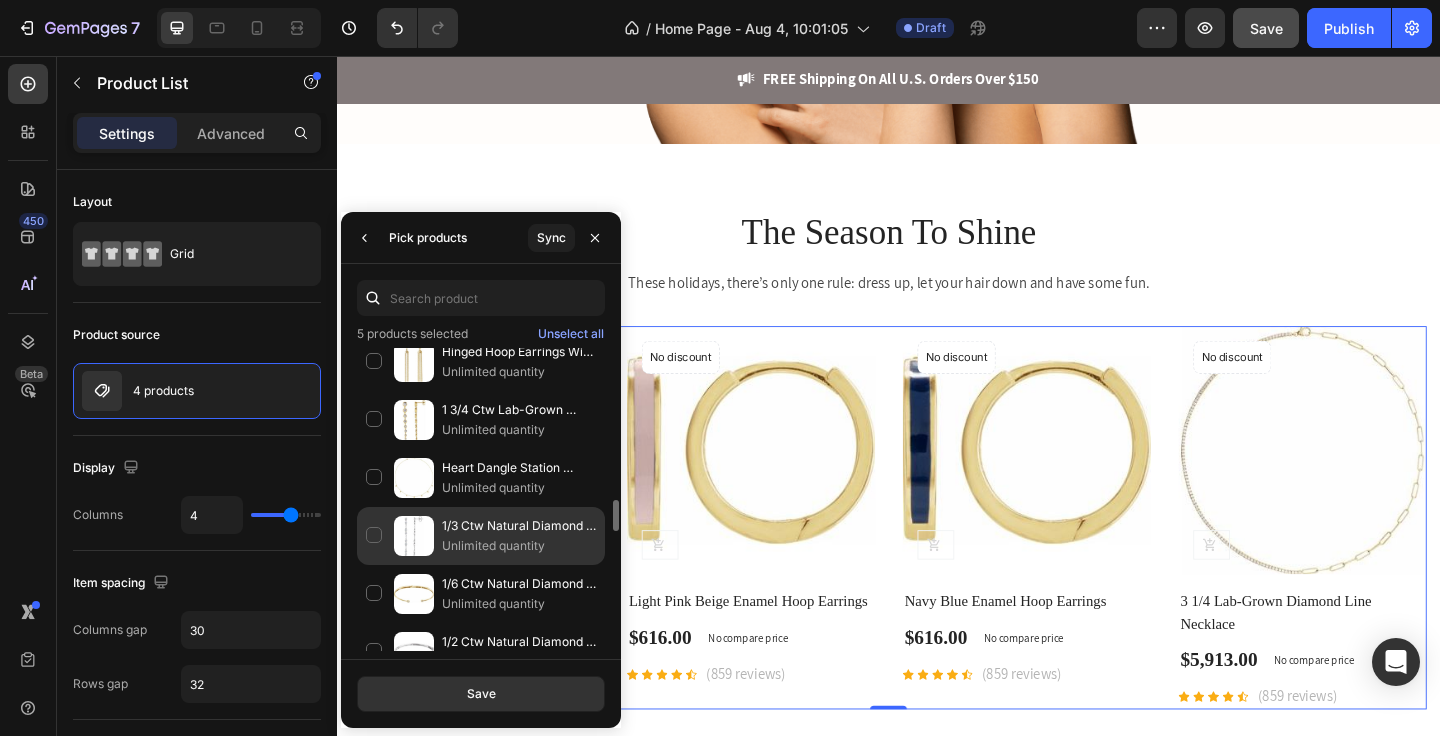 scroll, scrollTop: 1192, scrollLeft: 0, axis: vertical 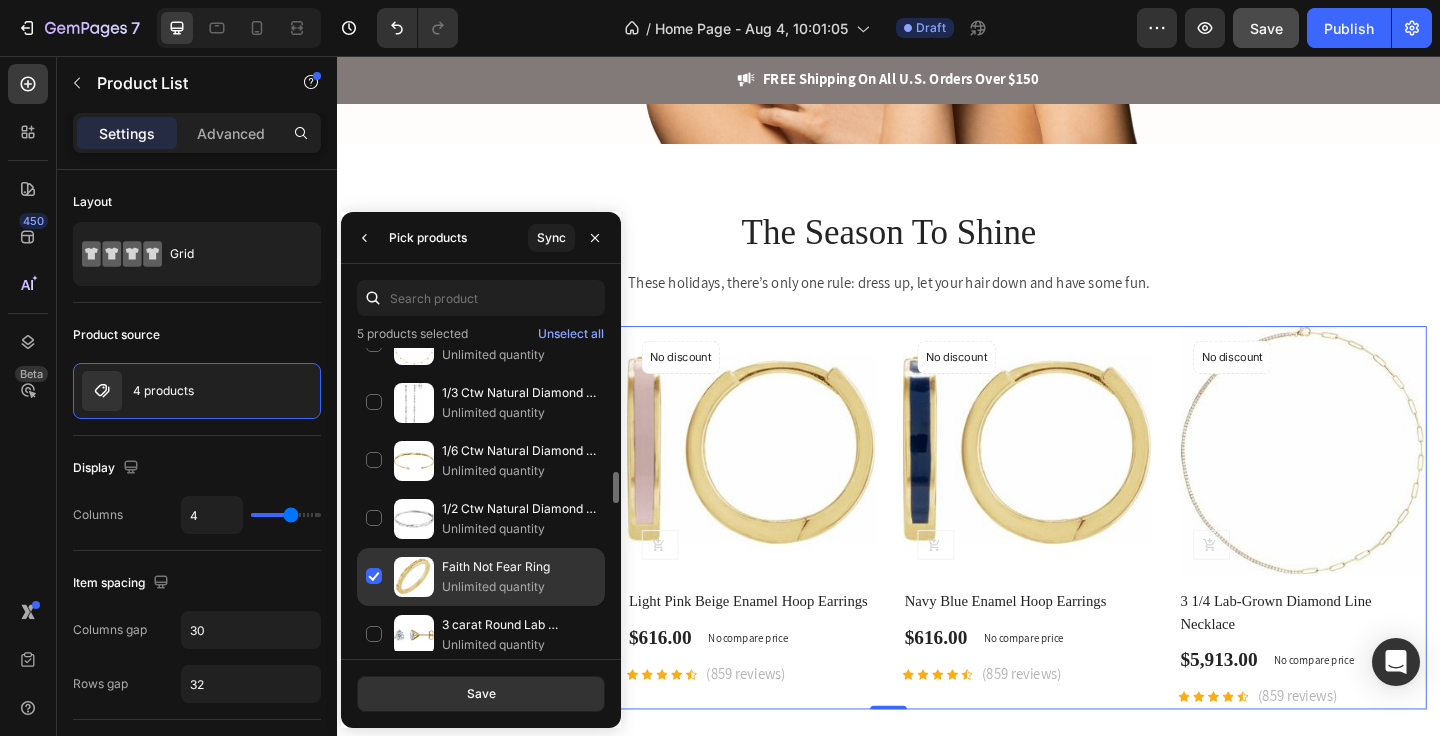 click on "Faith Not Fear Ring Unlimited quantity" 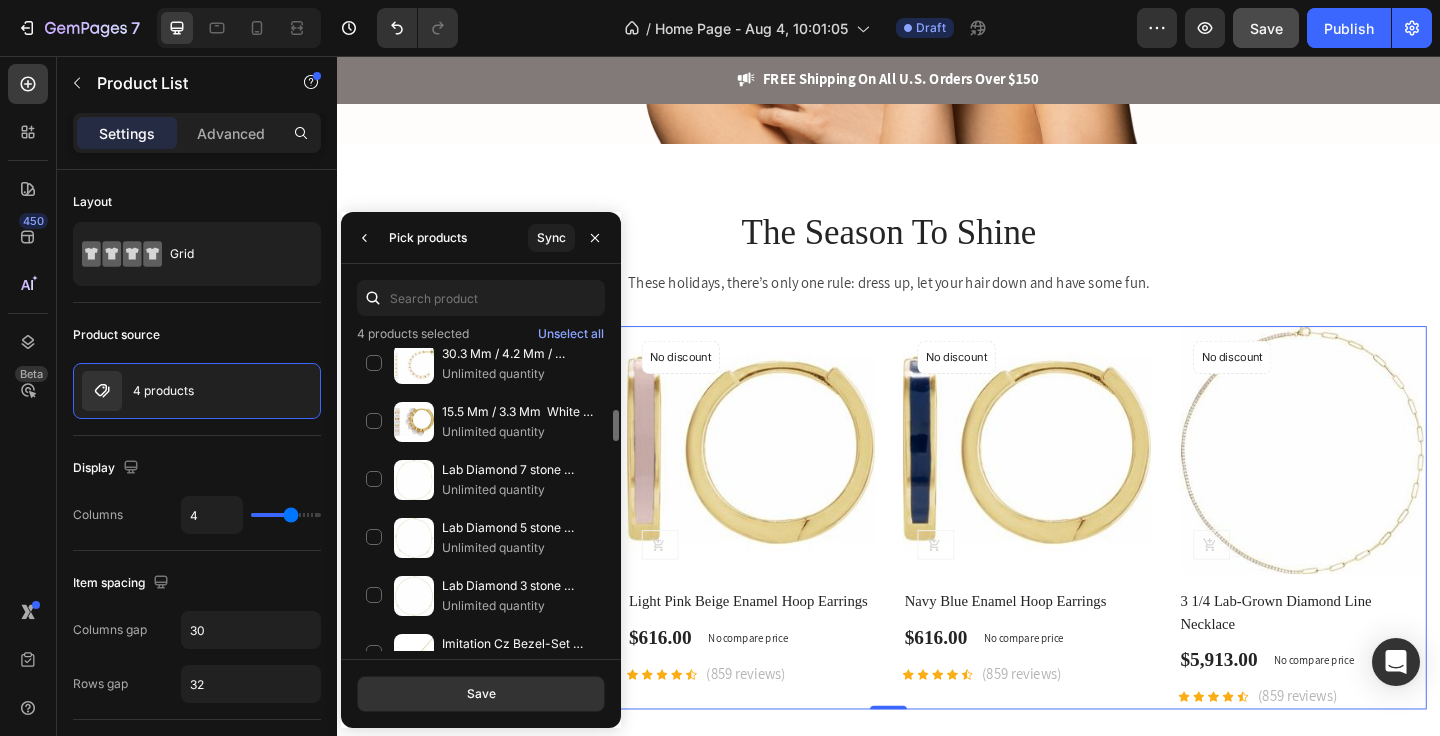 scroll, scrollTop: 0, scrollLeft: 0, axis: both 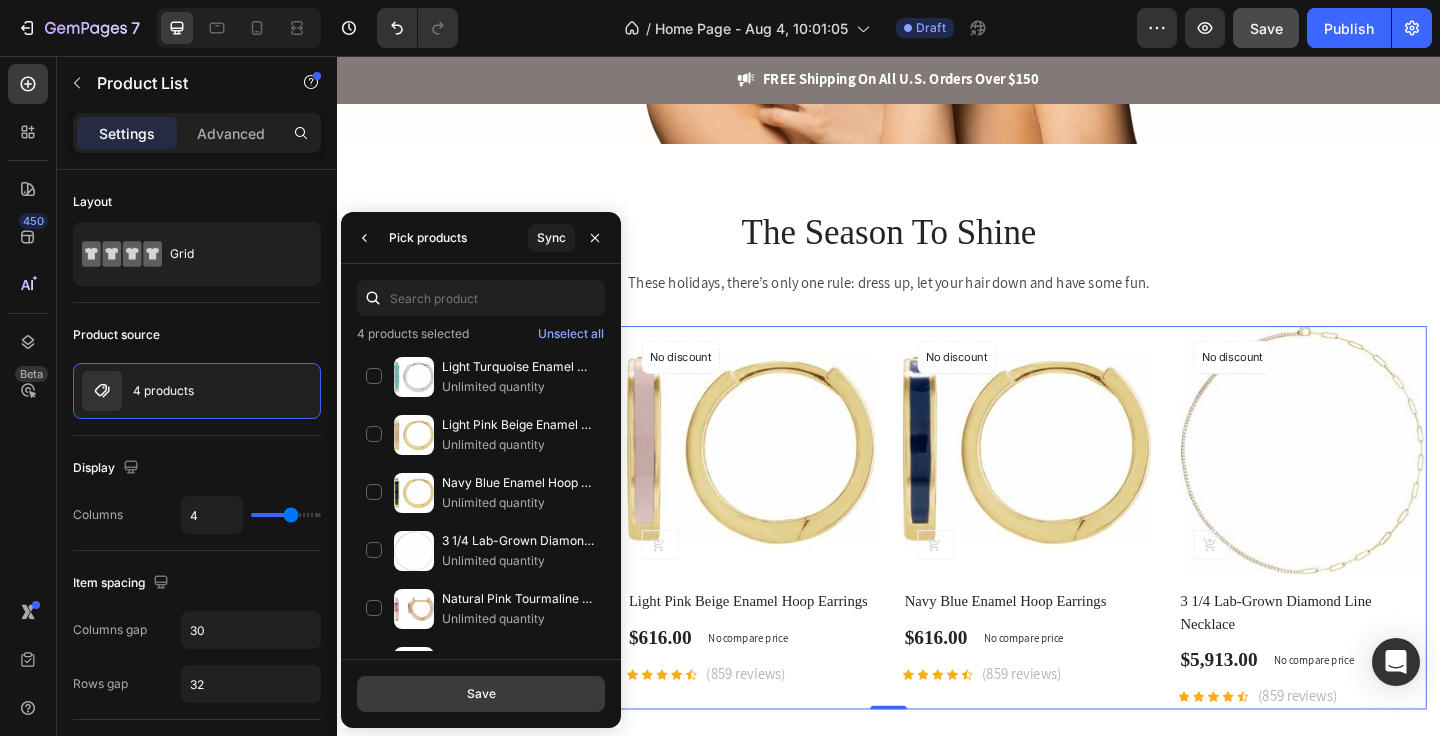 click on "Save" at bounding box center (481, 694) 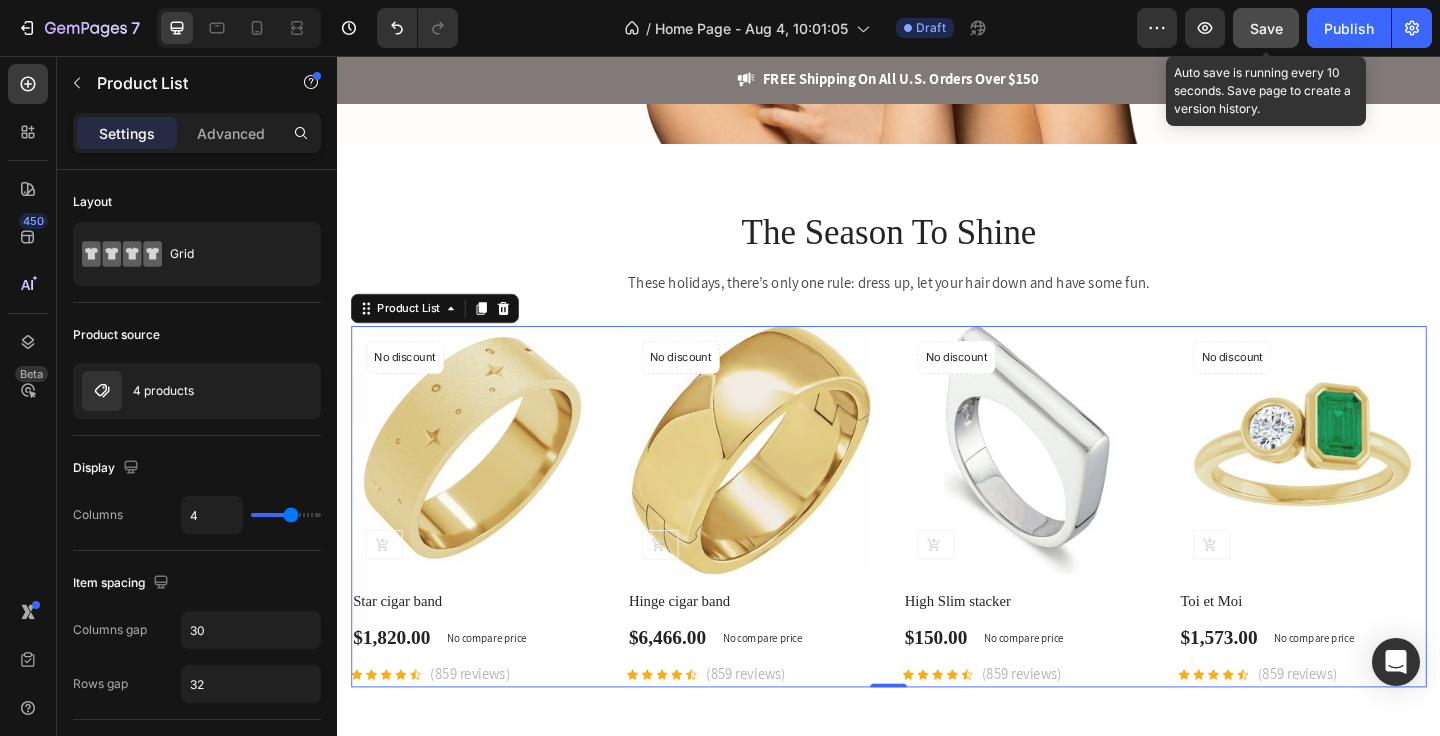 click on "Save" 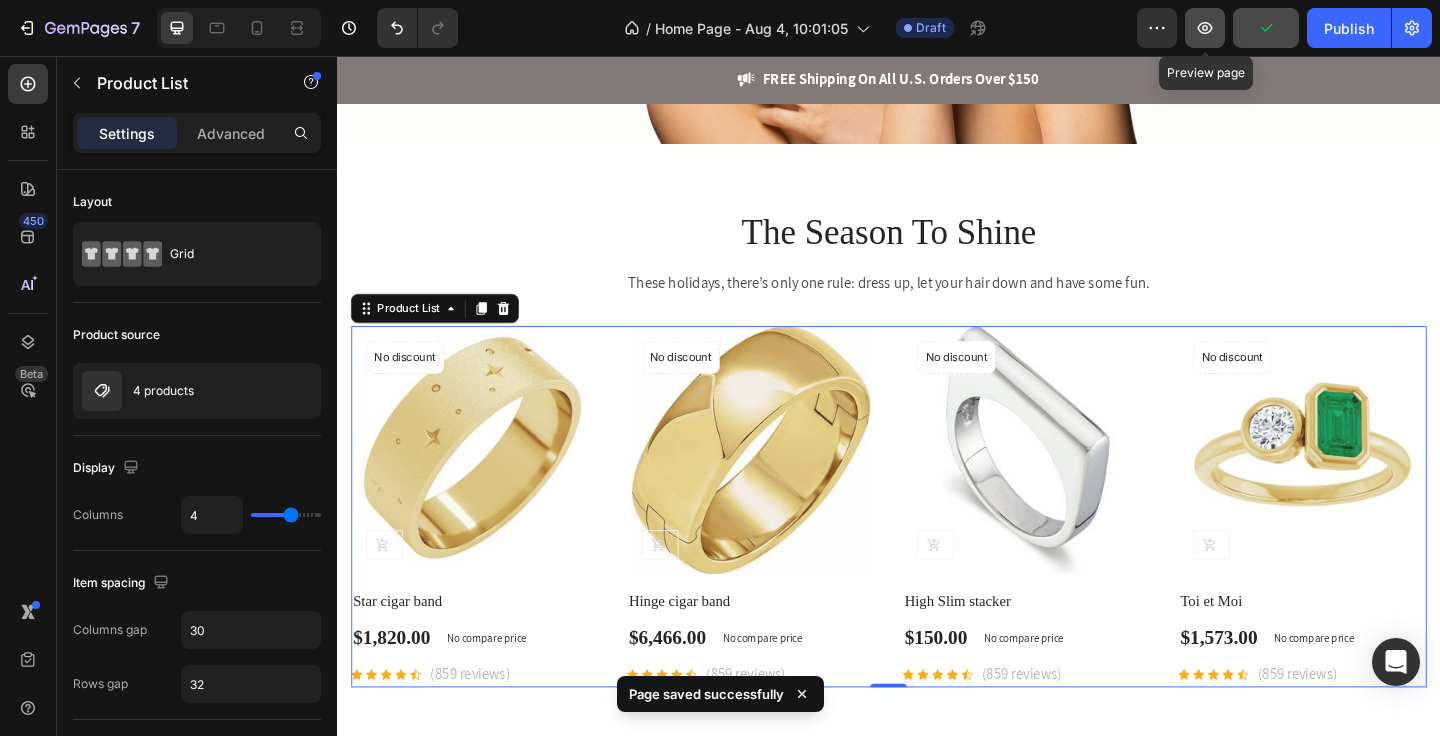 click 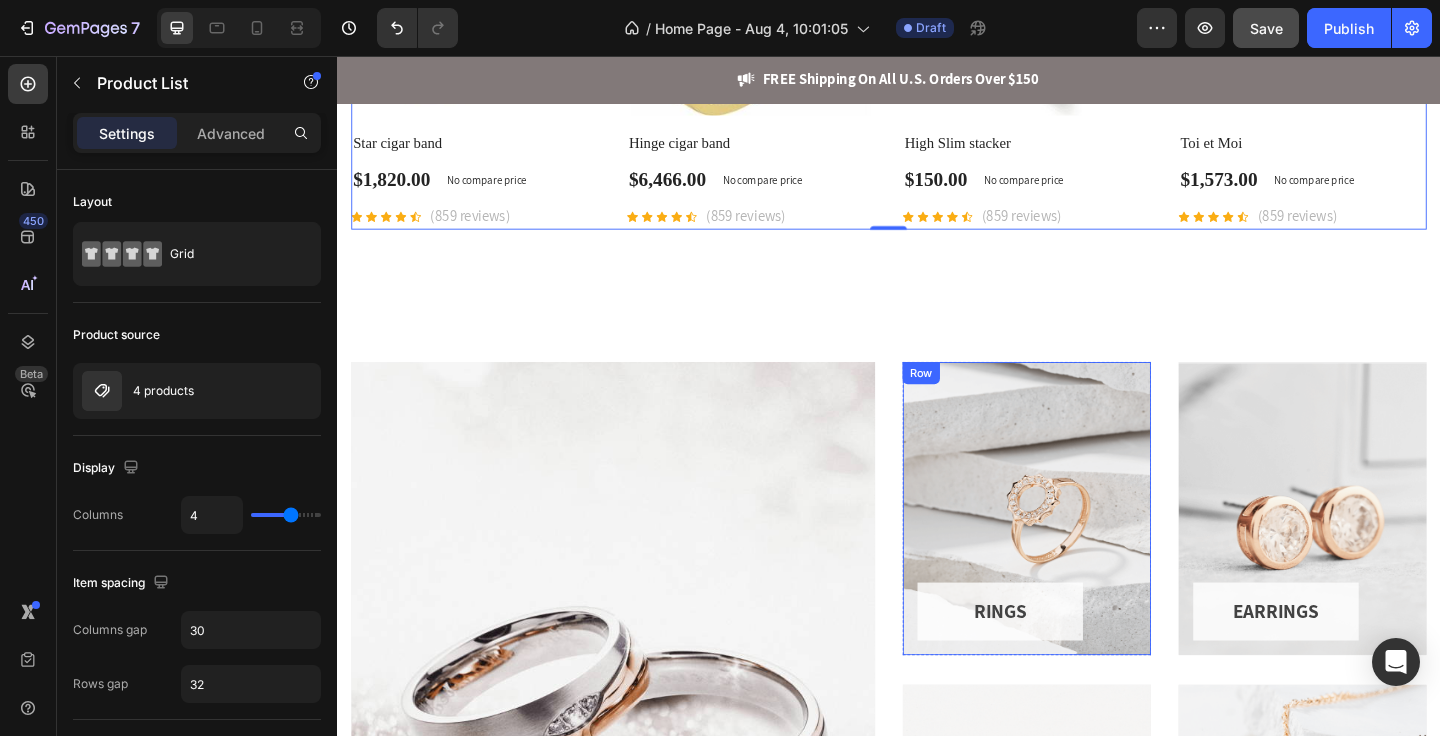 scroll, scrollTop: 1358, scrollLeft: 0, axis: vertical 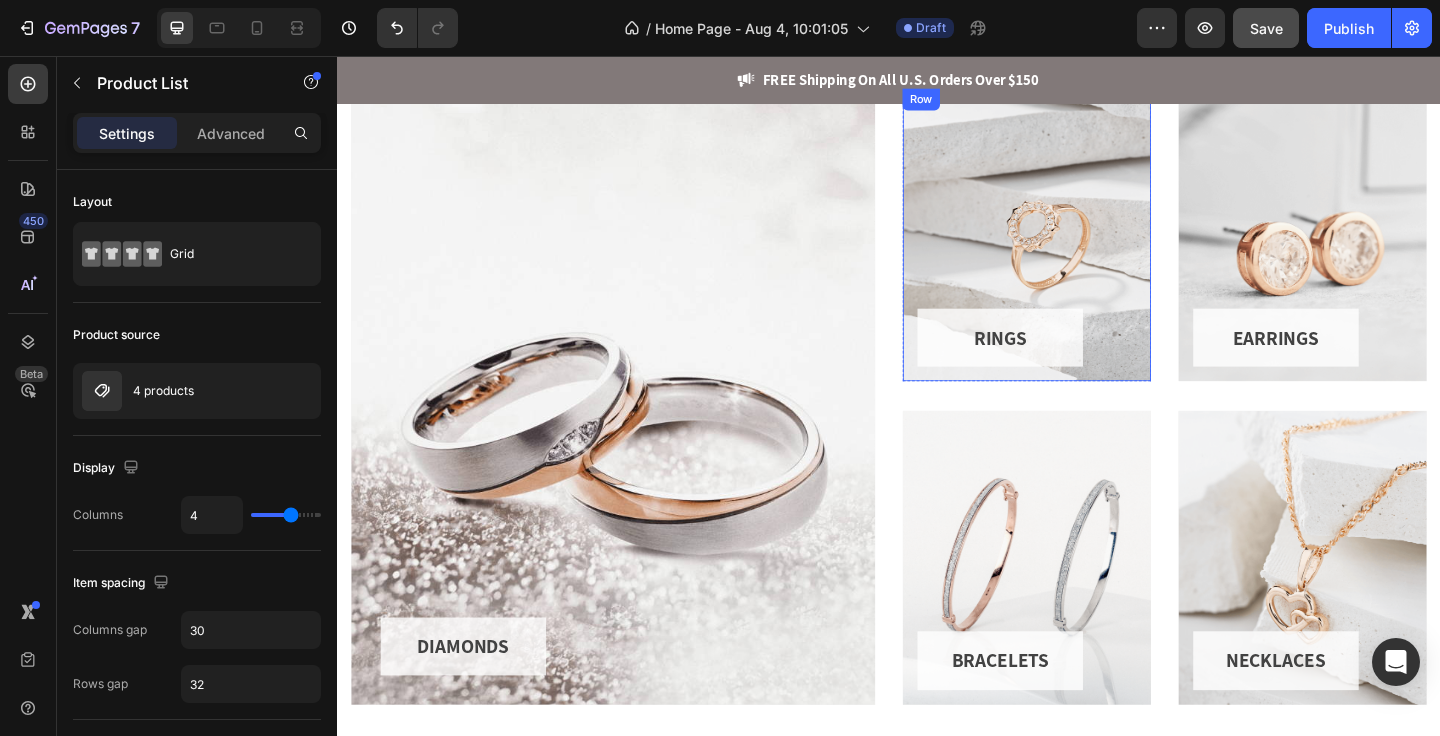 click on "RINGS Button Row" at bounding box center [1087, 251] 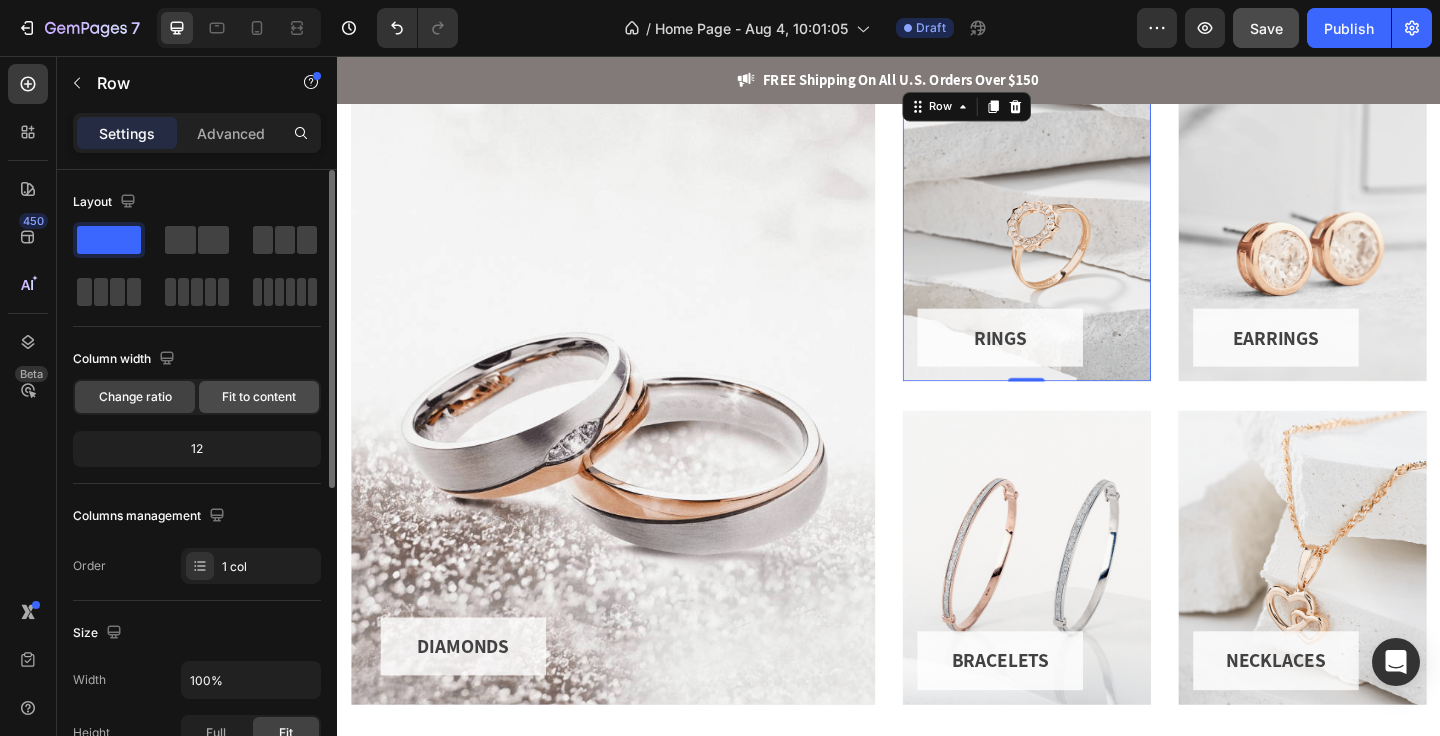 click on "Fit to content" 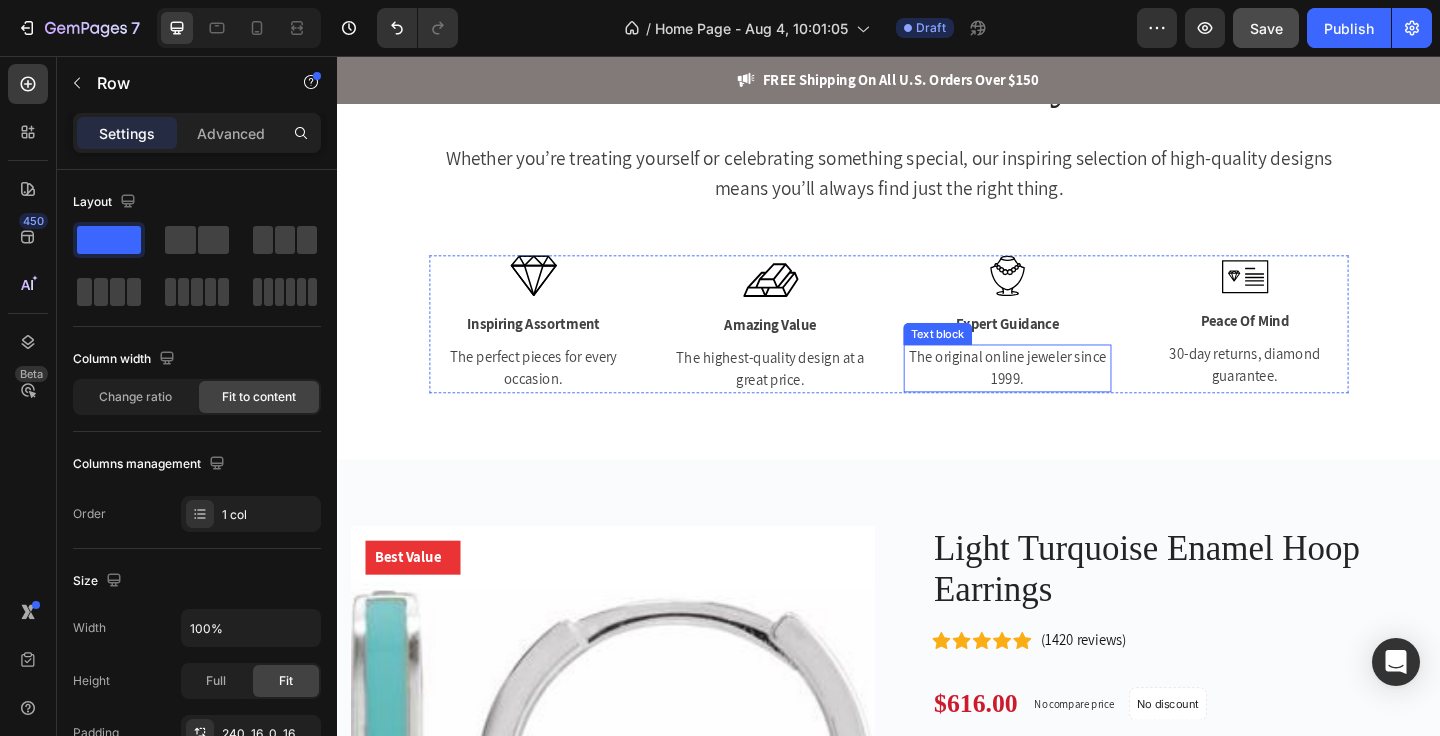 scroll, scrollTop: 2446, scrollLeft: 0, axis: vertical 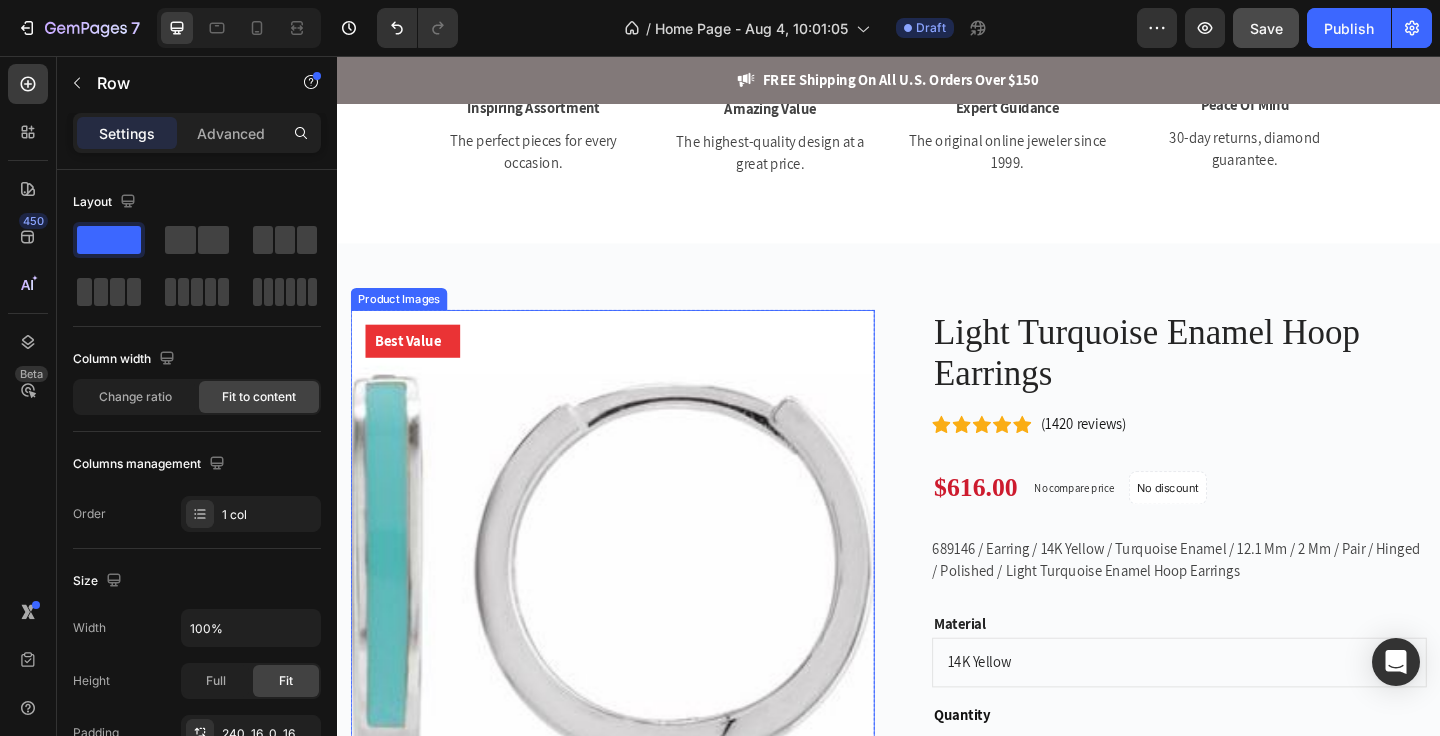 click at bounding box center [637, 617] 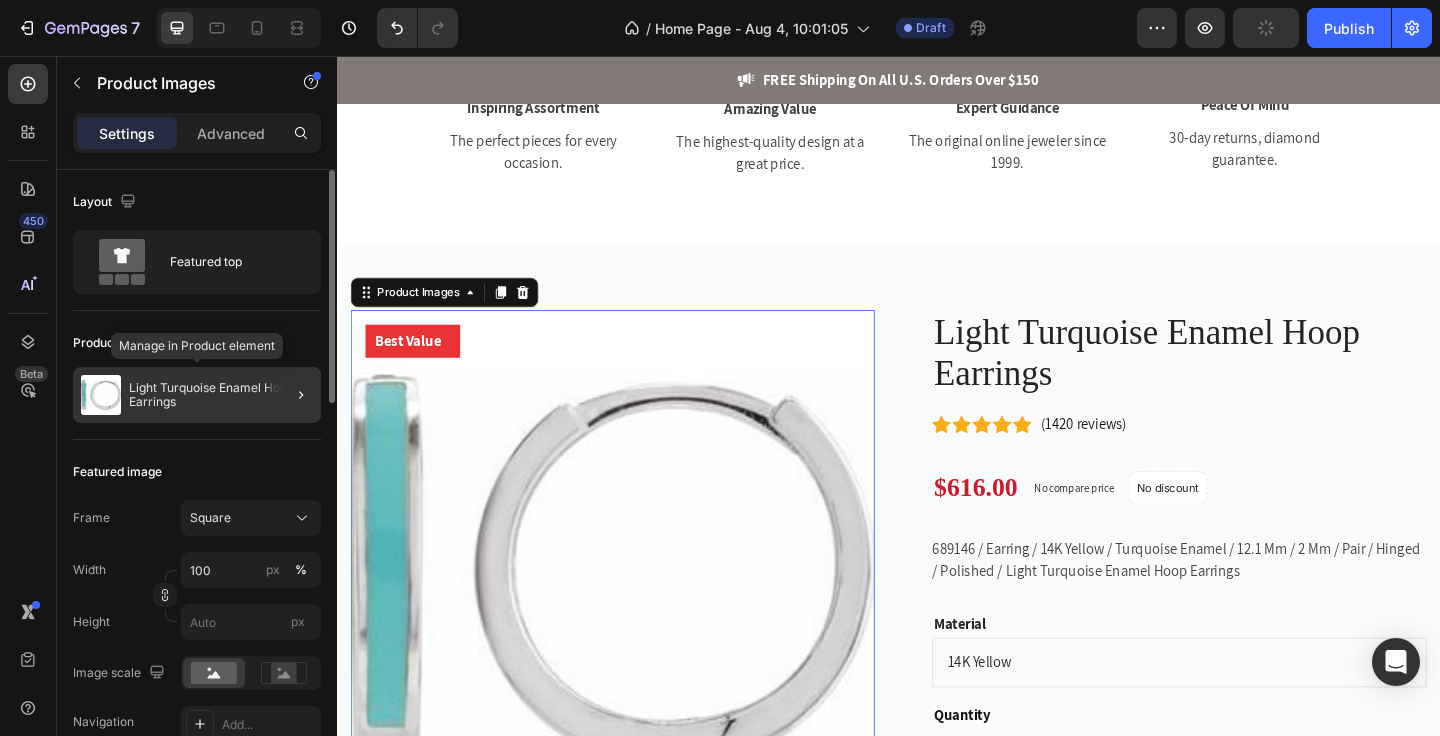click on "Light Turquoise Enamel Hoop Earrings" at bounding box center (221, 395) 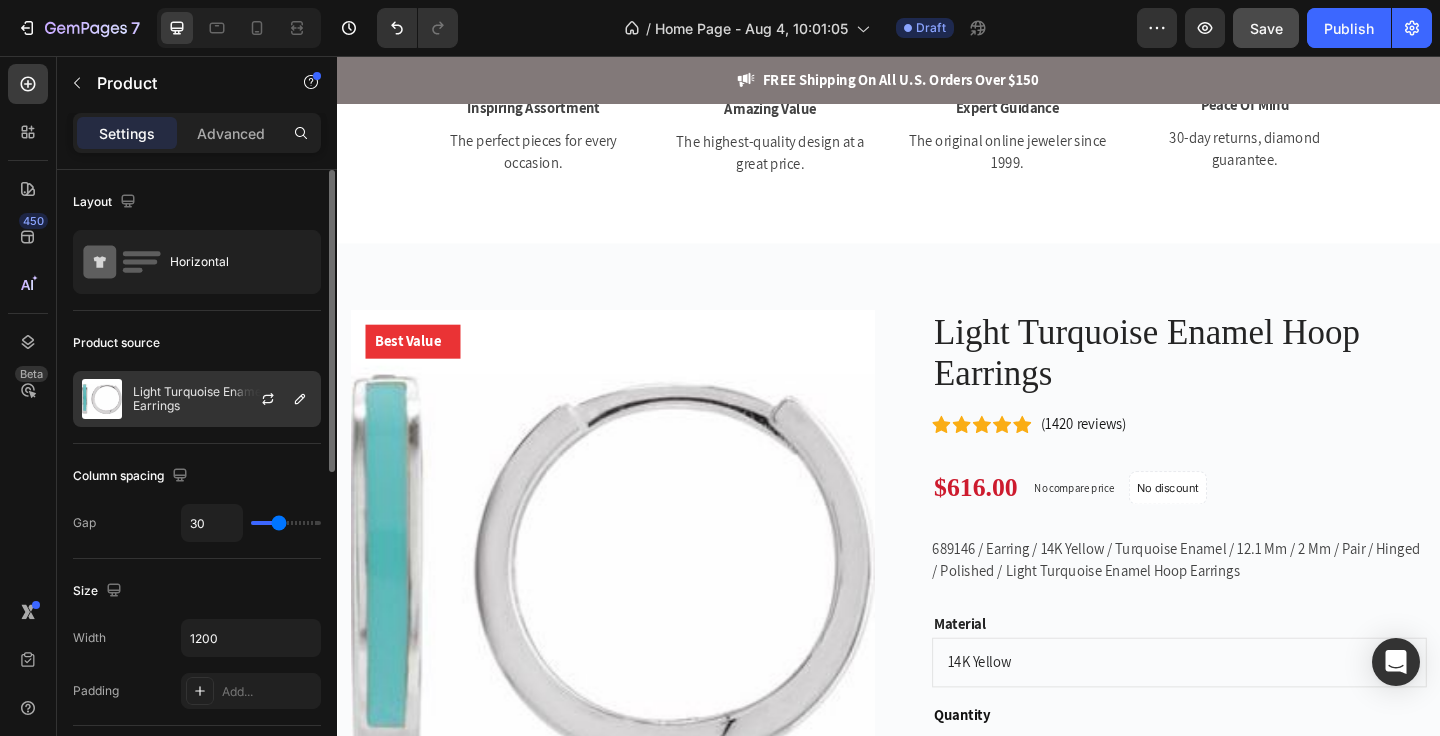 click on "Light Turquoise Enamel Hoop Earrings" at bounding box center (222, 399) 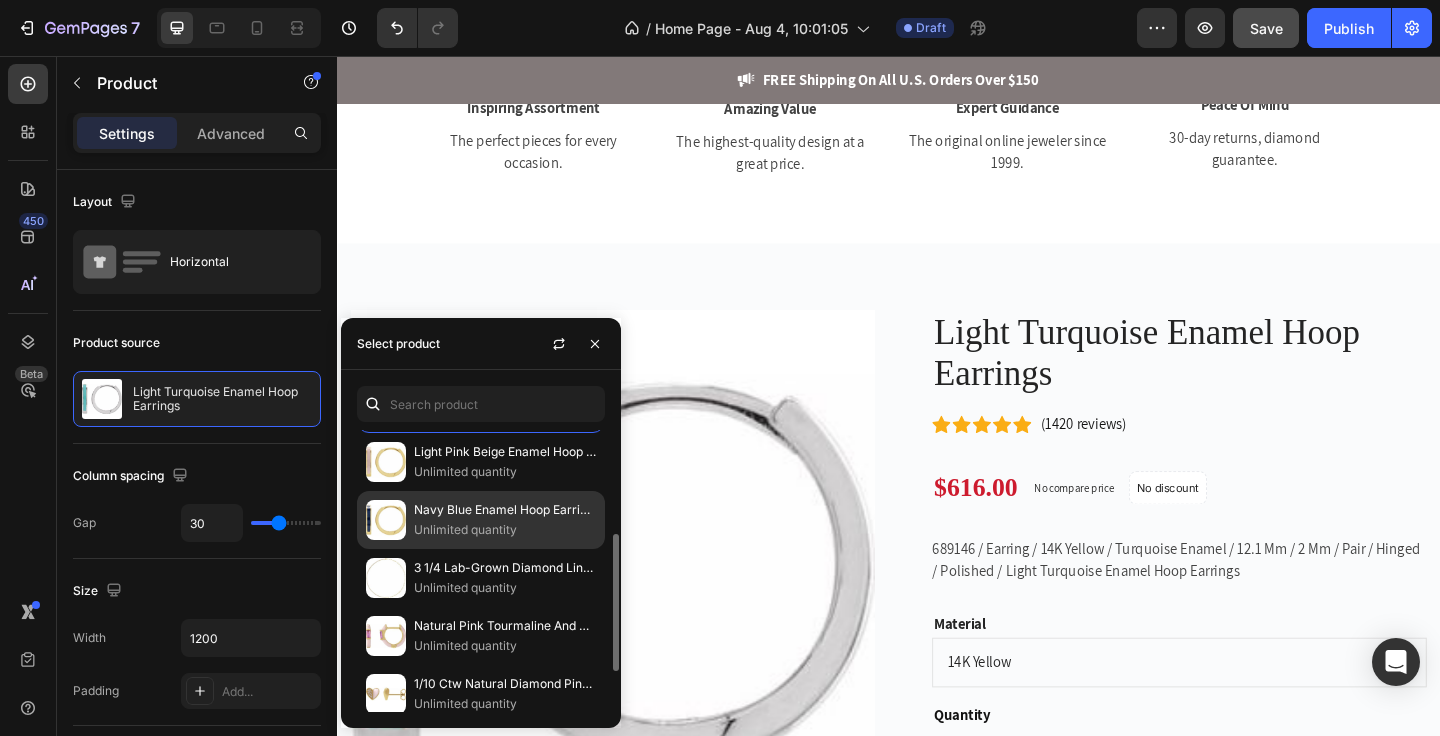 scroll, scrollTop: 107, scrollLeft: 0, axis: vertical 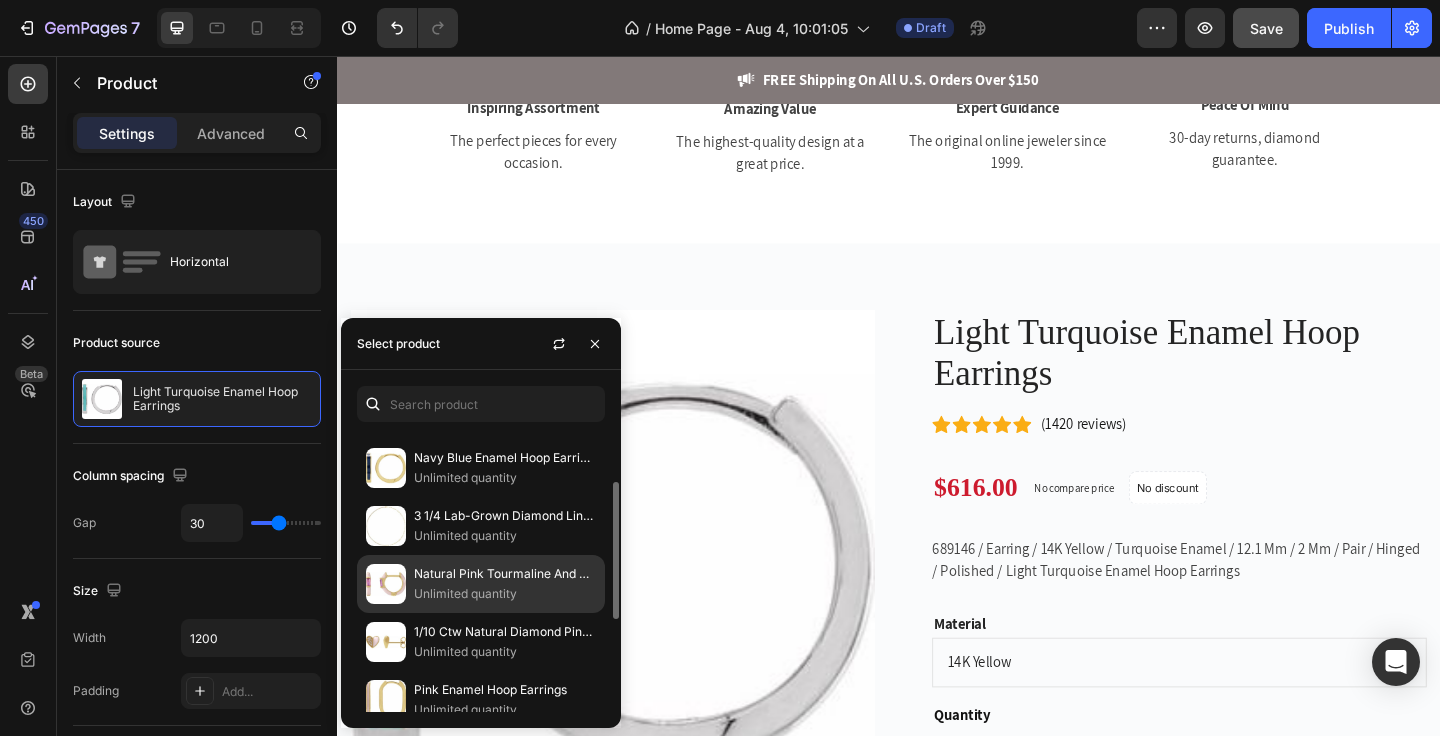 click on "Natural Pink Tourmaline And Pink Enamel Hinged Hoop Earrings" at bounding box center (505, 574) 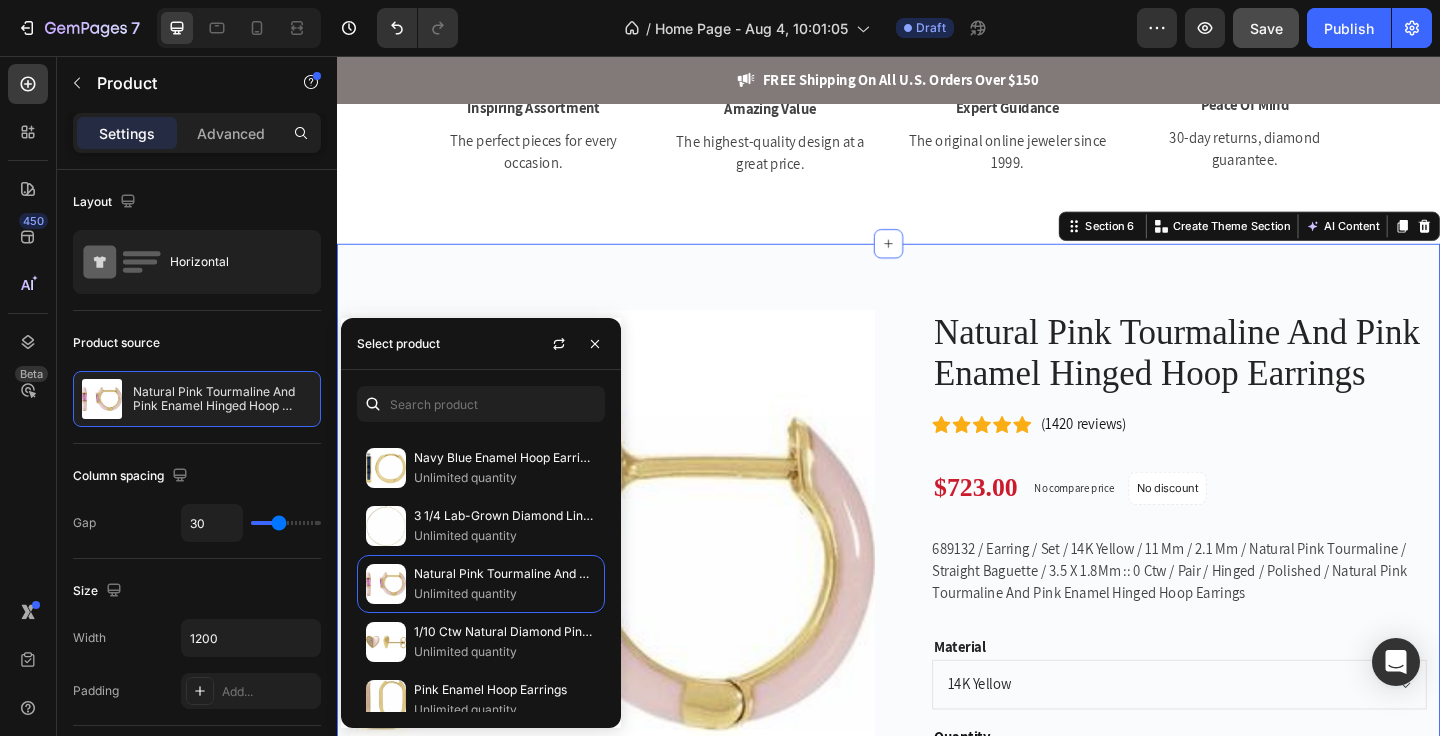 click on "Best Value Text block Row Product Images Row Natural Pink Tourmaline And Pink Enamel Hinged Hoop Earrings (P) Title                Icon                Icon                Icon                Icon                Icon Icon List Hoz (1420 reviews) Text block Row $723.00 (P) Price (P) Price No compare price (P) Price No discount   Not be displayed when published Product Badge Row 689132 / Earring / Set / 14K Yellow / 11 Mm / 2.1 Mm / Natural Pink Tourmaline / Straight Baguette / 3.5 X 1.8Mm :: 0 Ctw / Pair / Hinged / Polished / Natural Pink Tourmaline And Pink Enamel Hinged Hoop Earrings   (P) Description Material   14K Yellow (P) Variants & Swatches Quantity Text block
1
(P) Quantity Add to cart (P) Cart Button Image 30-Day Refund Text block Money-Back Guarantee Text block Row Image Secure Payment Text block Multiple Payment Gateways Text block Row Row Row Product Special Gift Set on Sale at  45% OFF Text block Product Images Light Turquoise Enamel Hoop Earrings (P) Title $616.00" at bounding box center (937, 807) 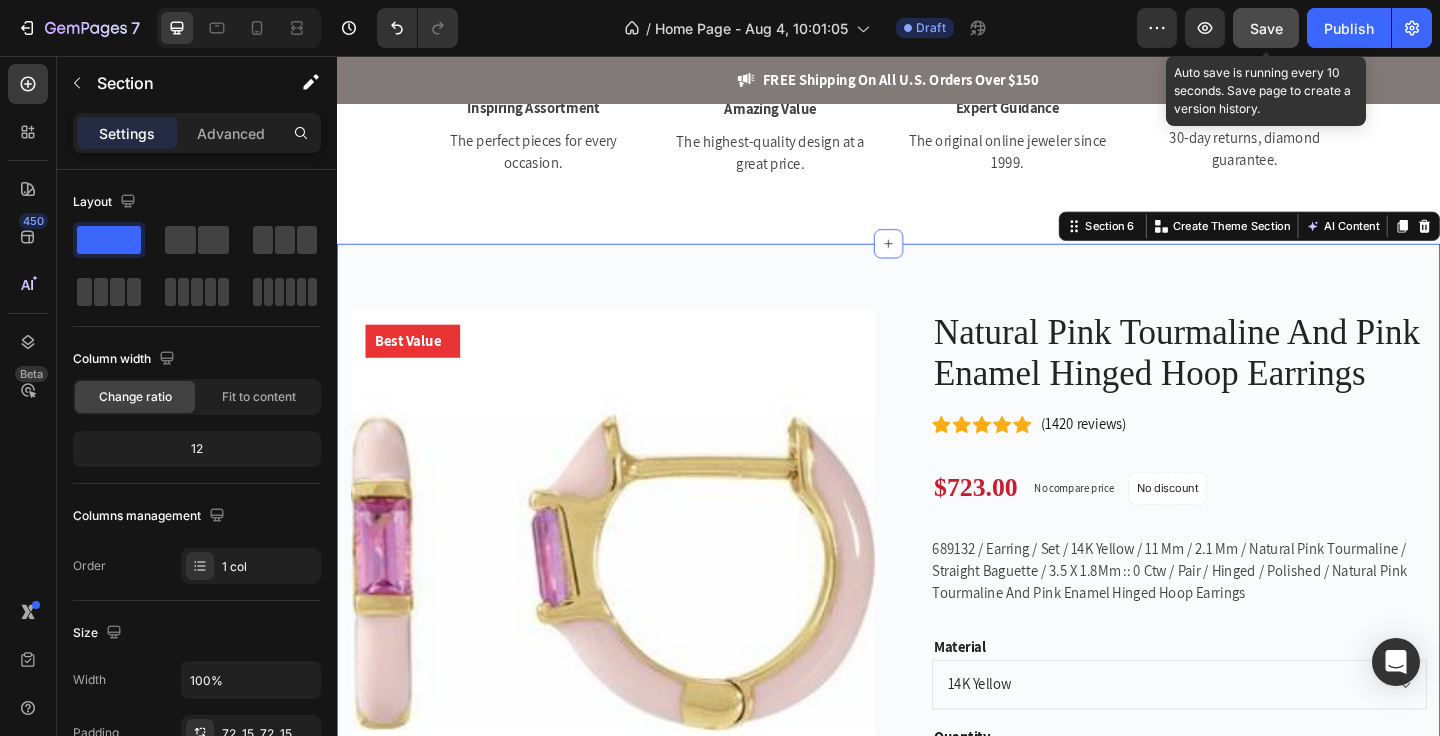 click on "Save" at bounding box center (1266, 28) 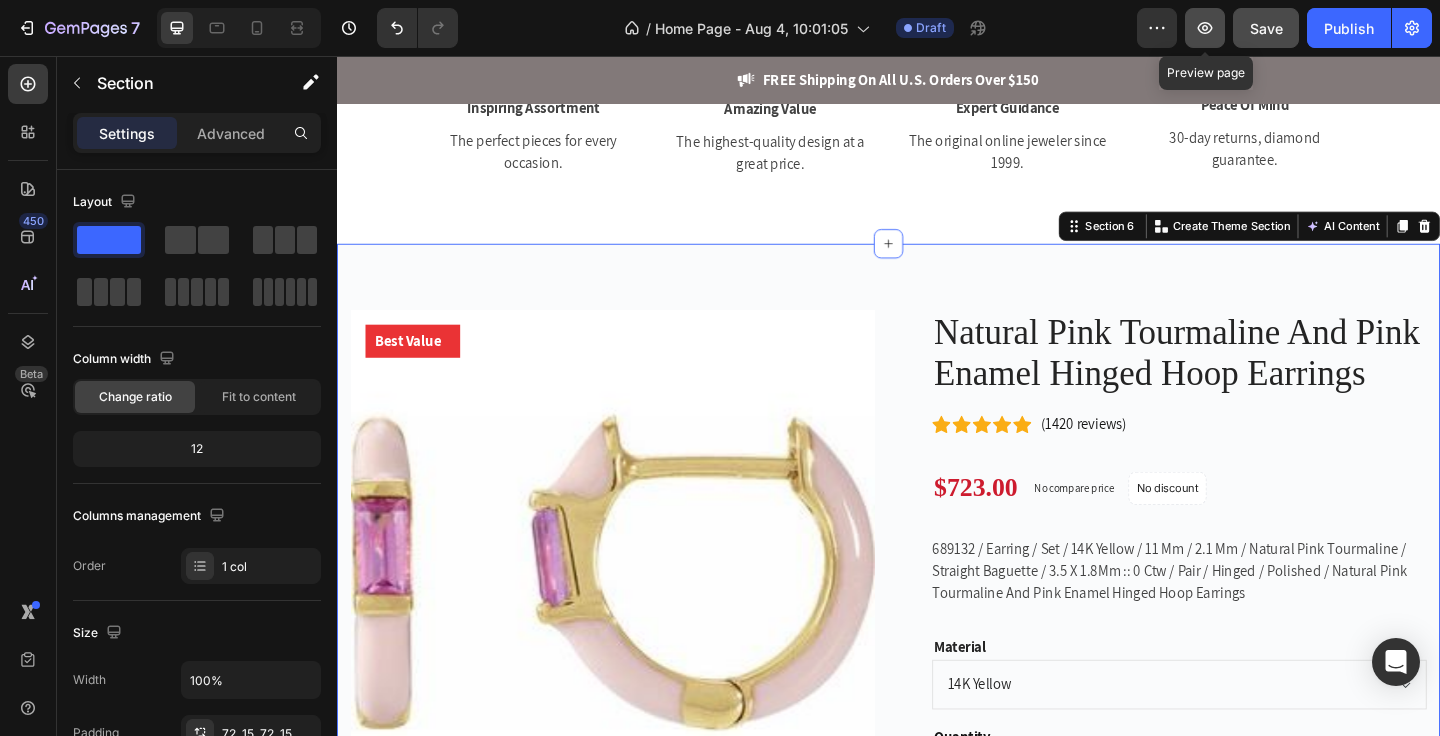 click 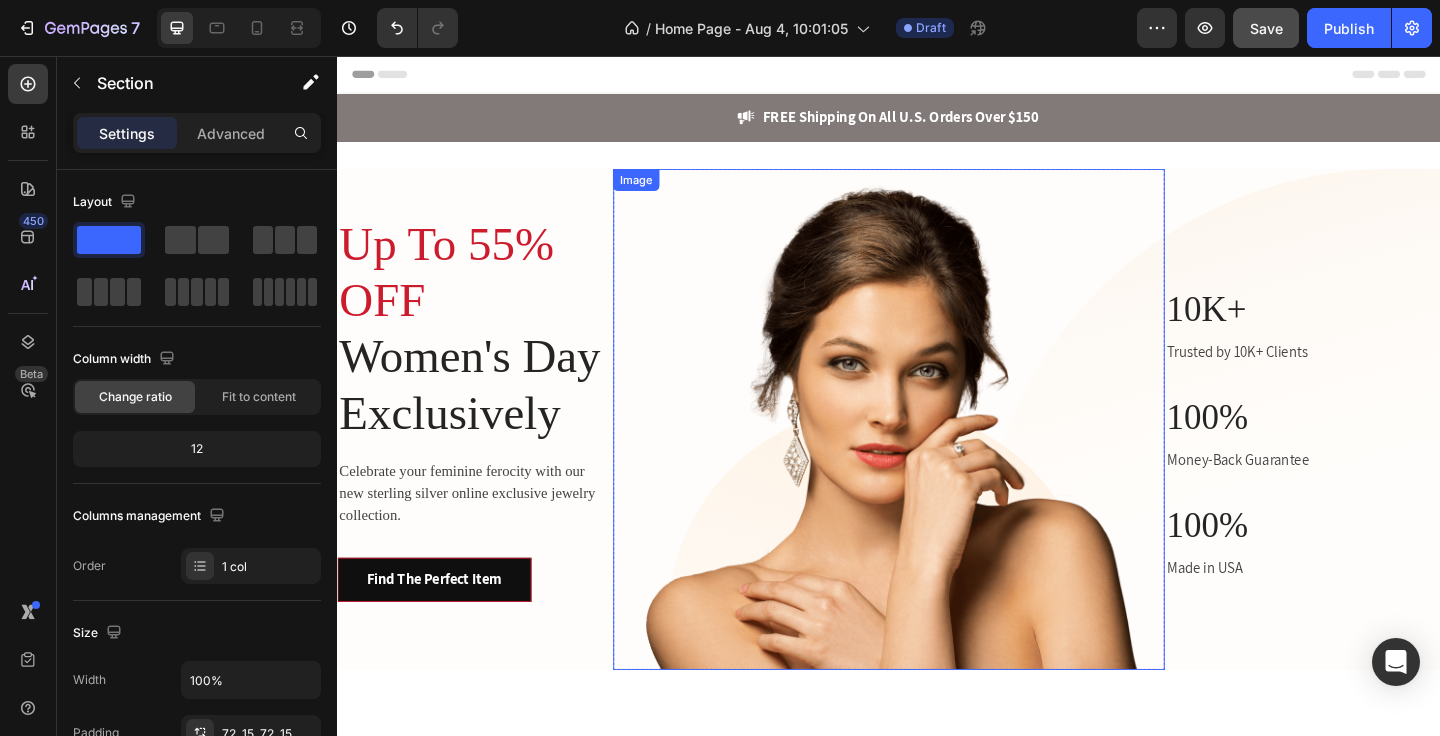 scroll, scrollTop: 371, scrollLeft: 0, axis: vertical 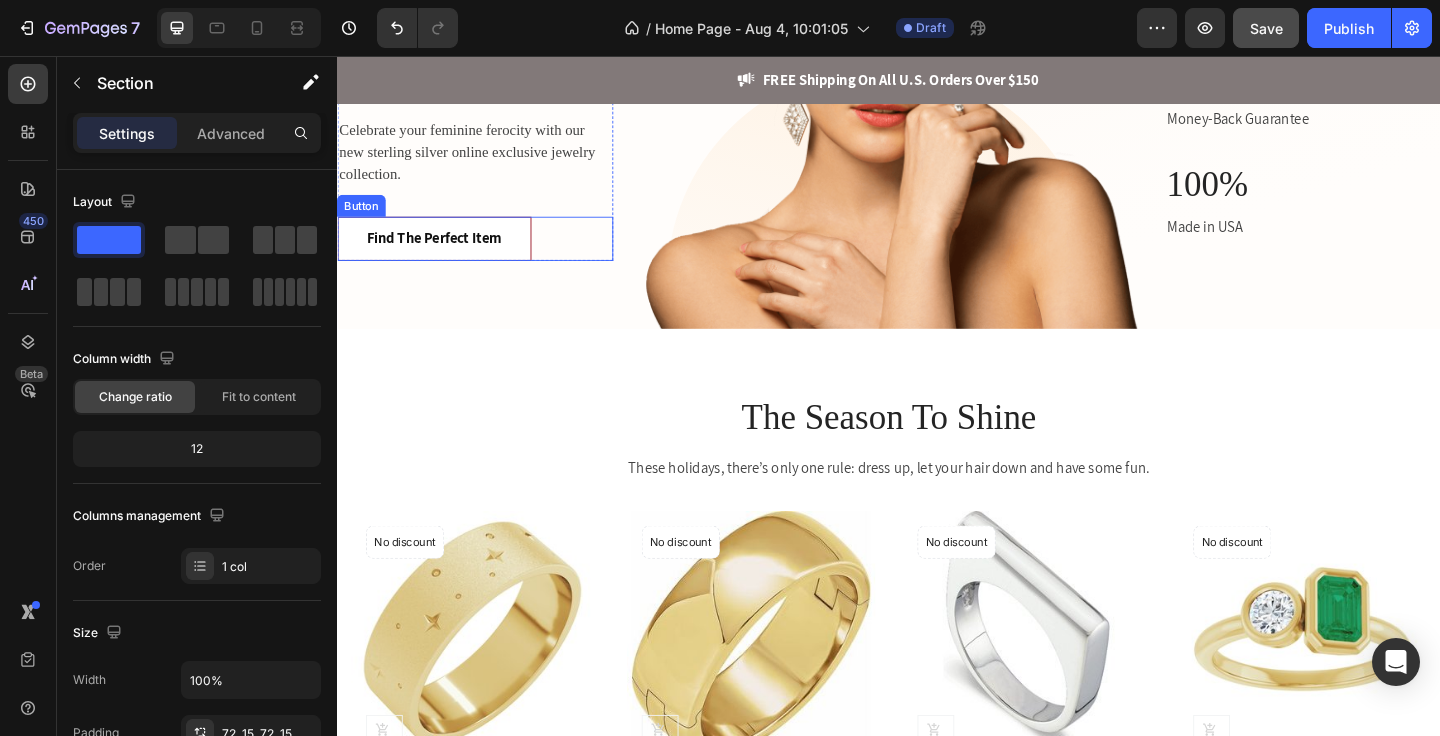 click on "Find The Perfect Item" at bounding box center (442, 255) 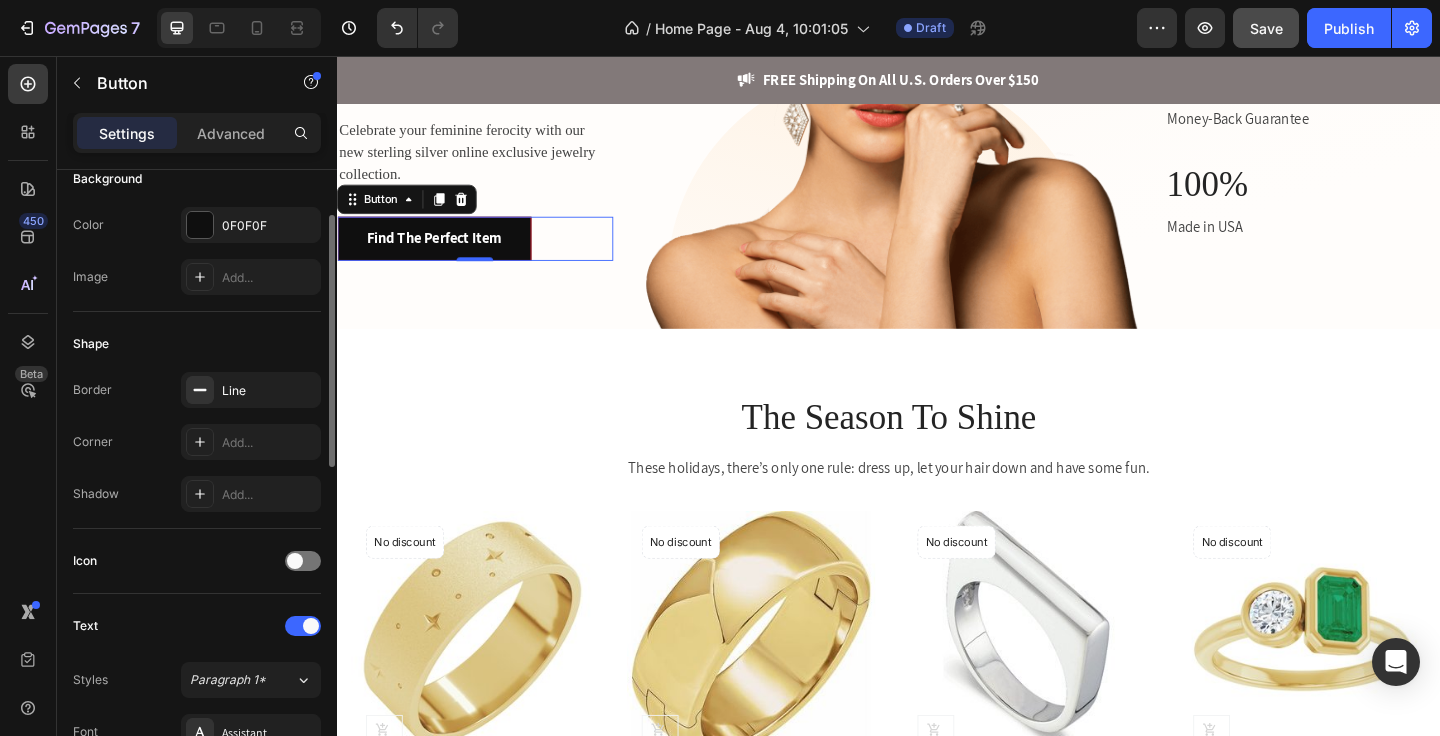 scroll, scrollTop: 0, scrollLeft: 0, axis: both 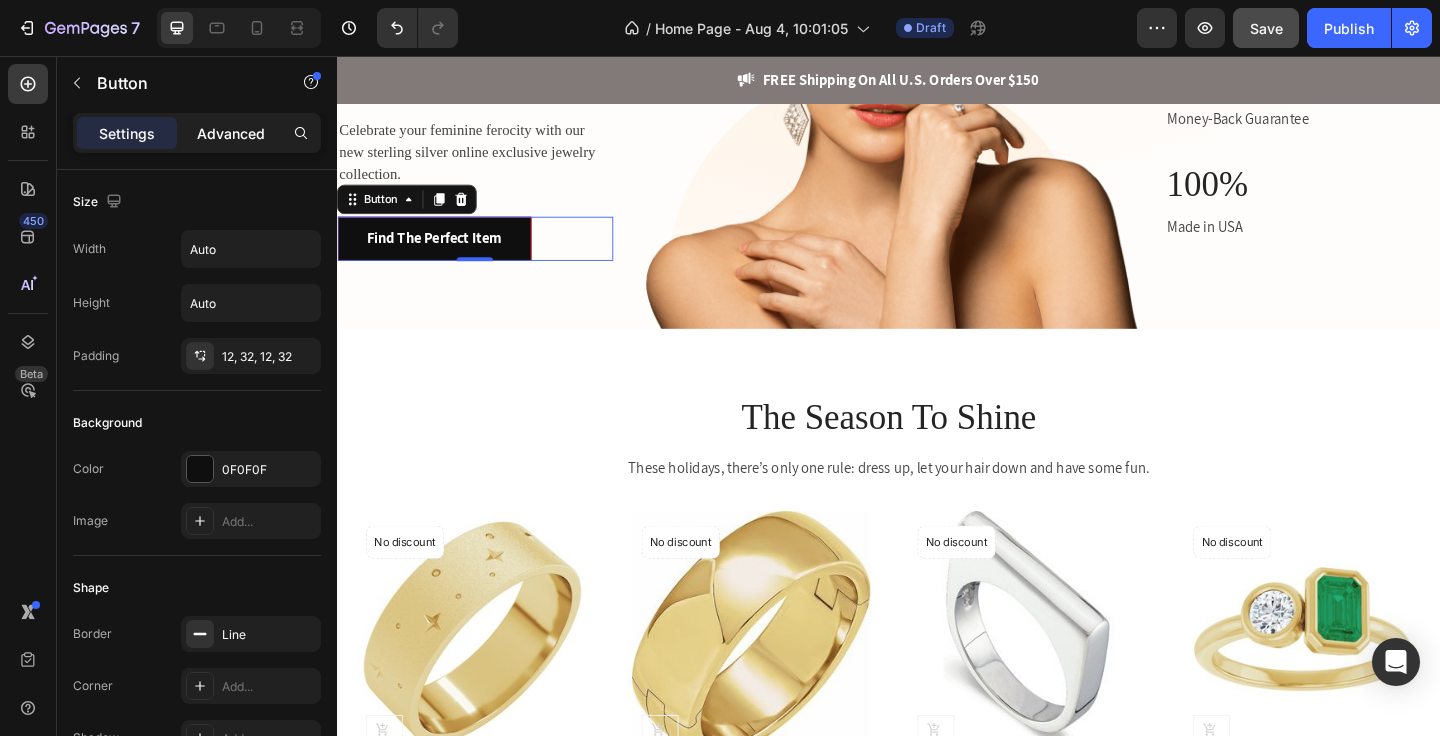 click on "Advanced" at bounding box center (231, 133) 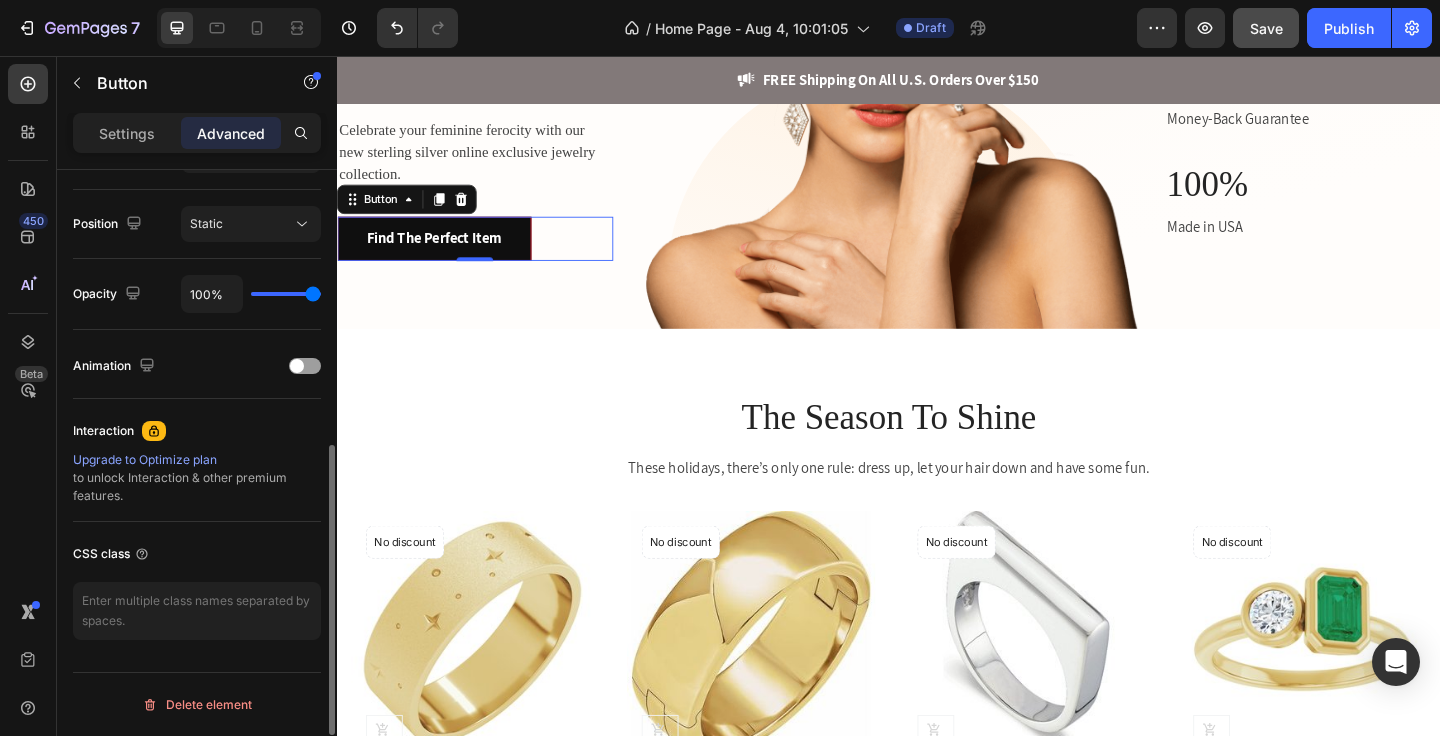 scroll, scrollTop: 541, scrollLeft: 0, axis: vertical 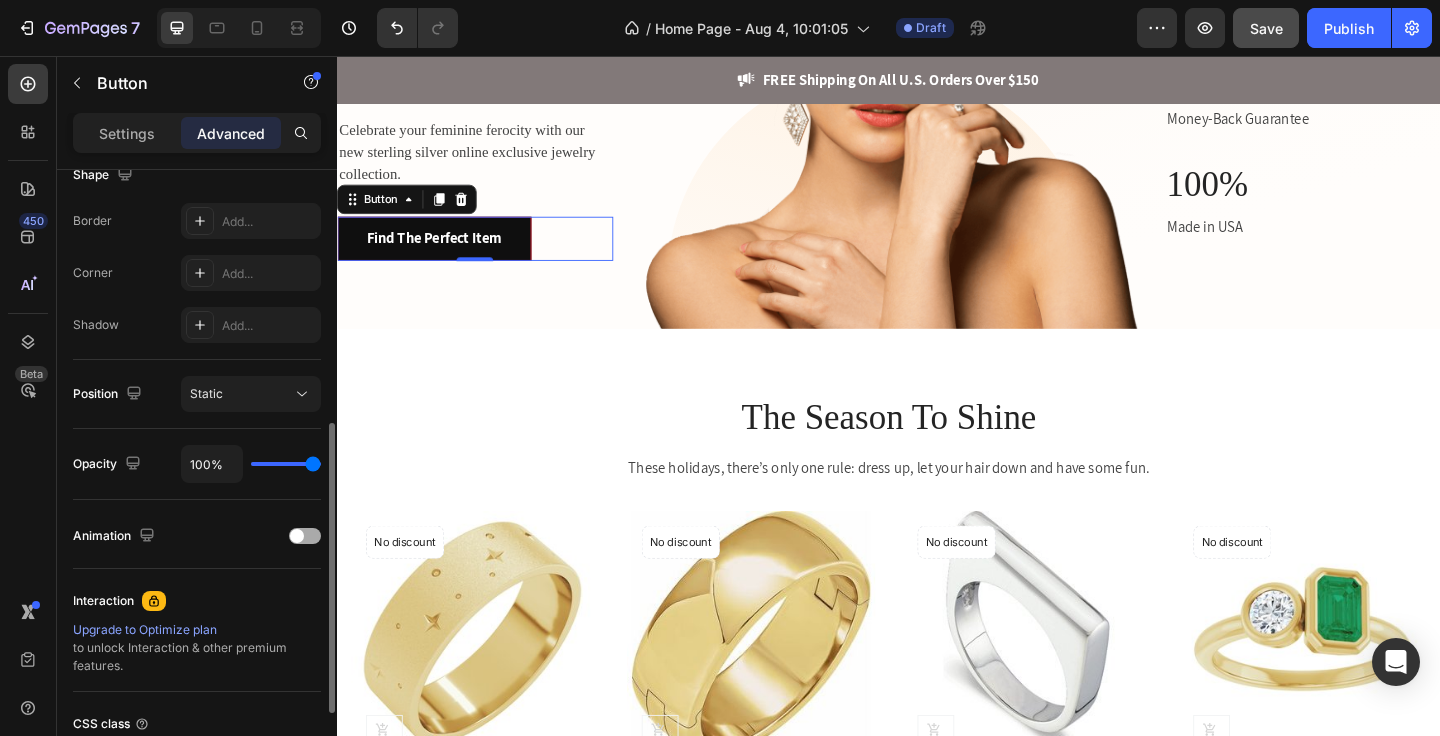 click at bounding box center (305, 536) 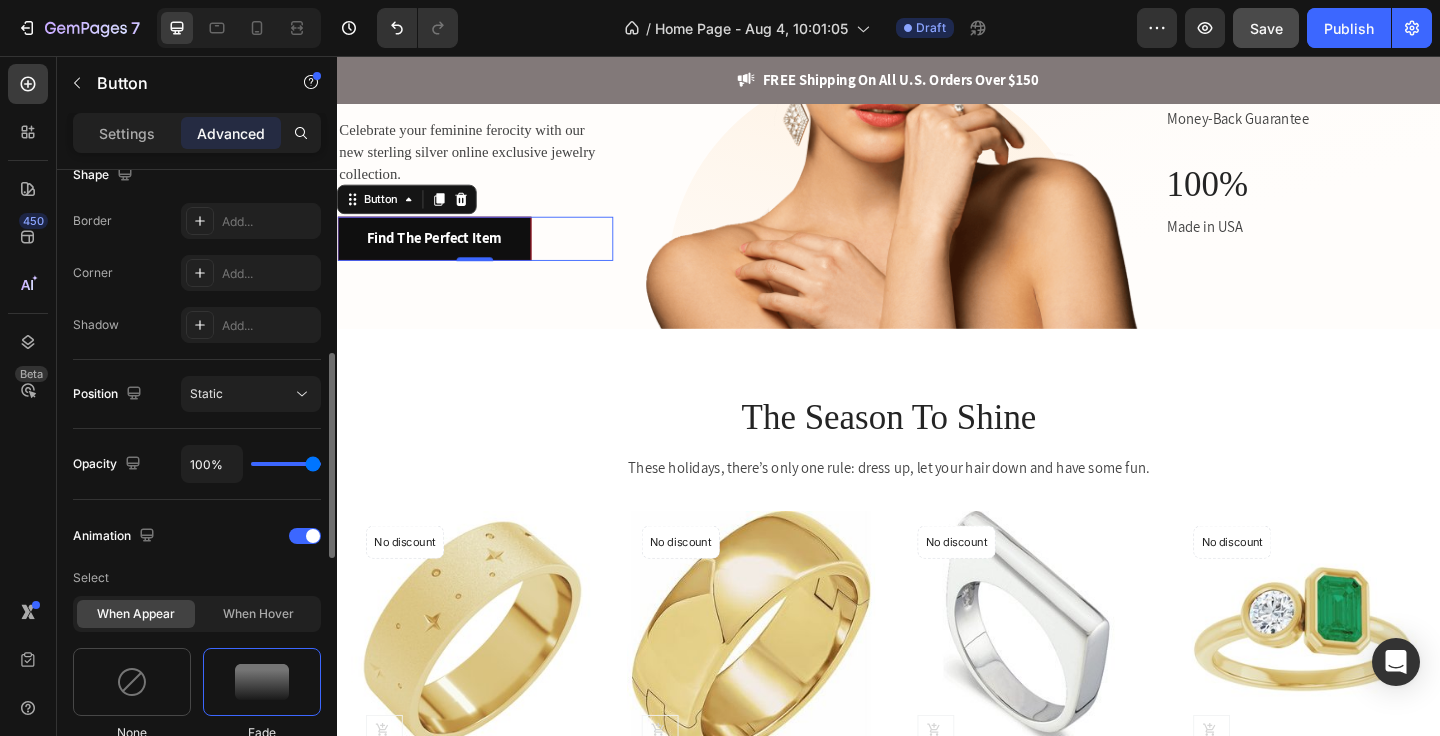 scroll, scrollTop: 663, scrollLeft: 0, axis: vertical 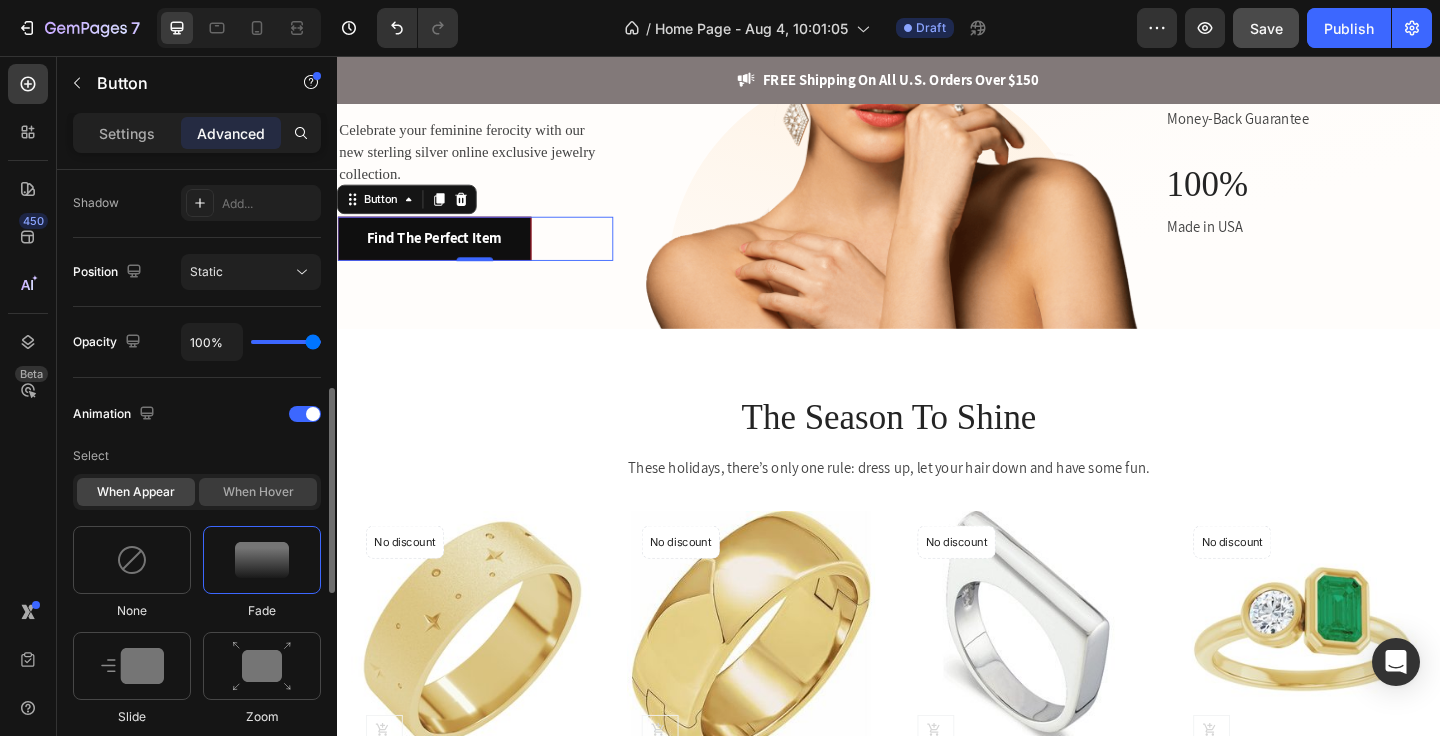 click on "When hover" 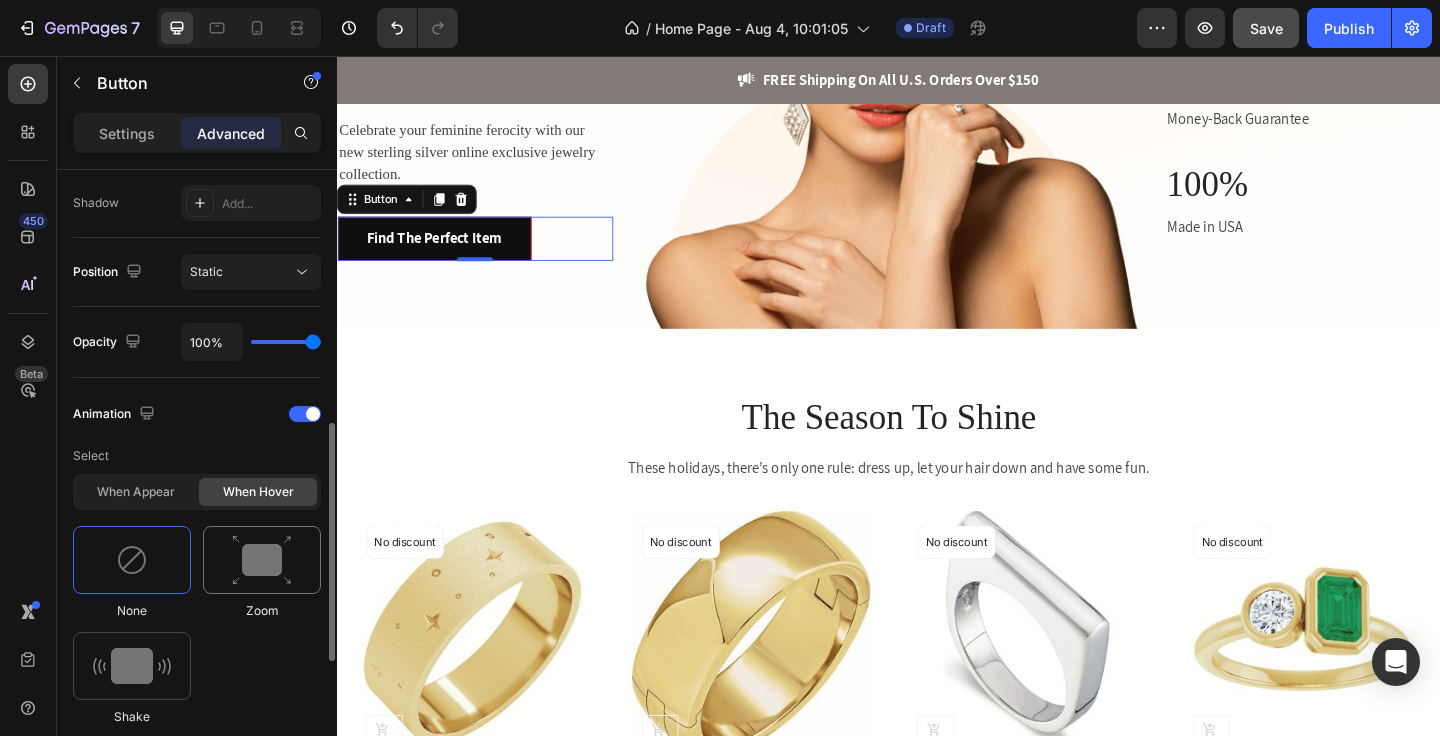 click at bounding box center [262, 560] 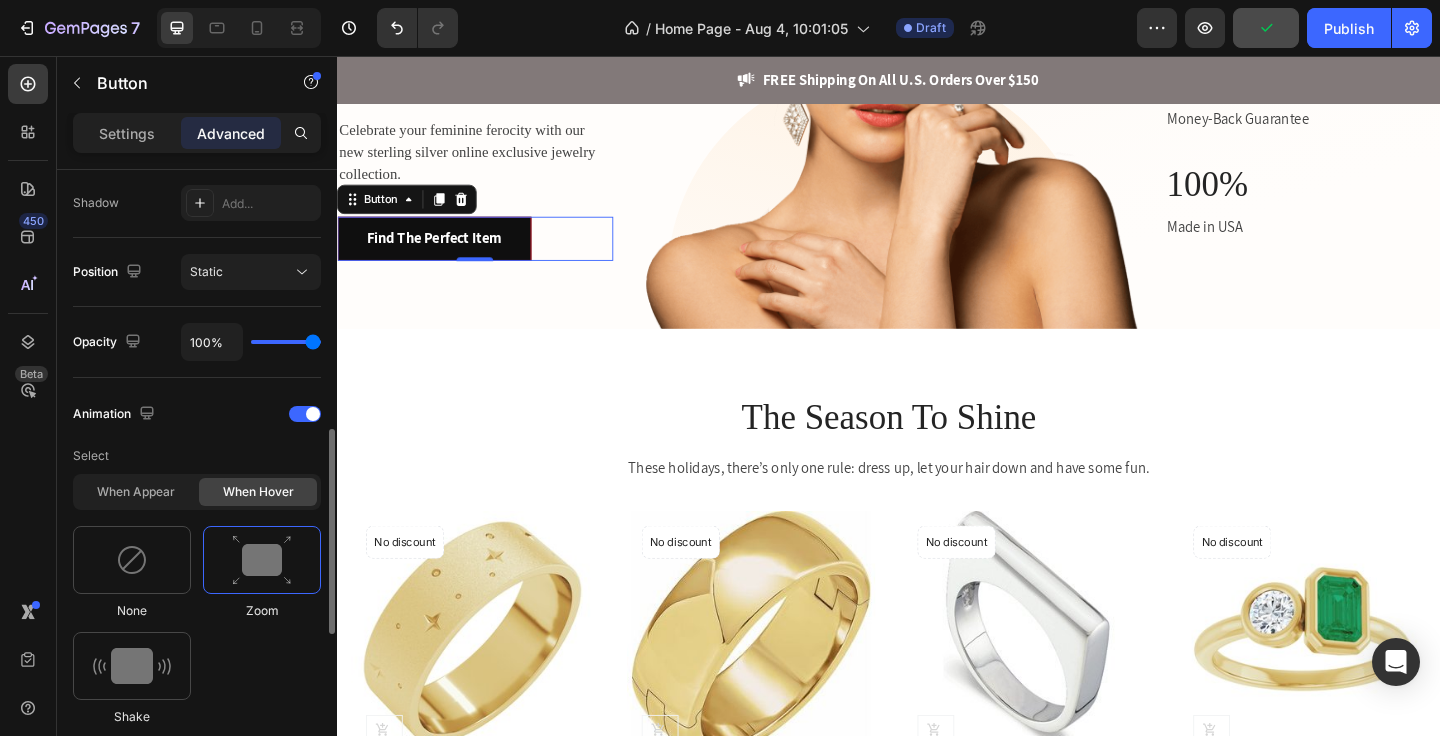 scroll, scrollTop: 694, scrollLeft: 0, axis: vertical 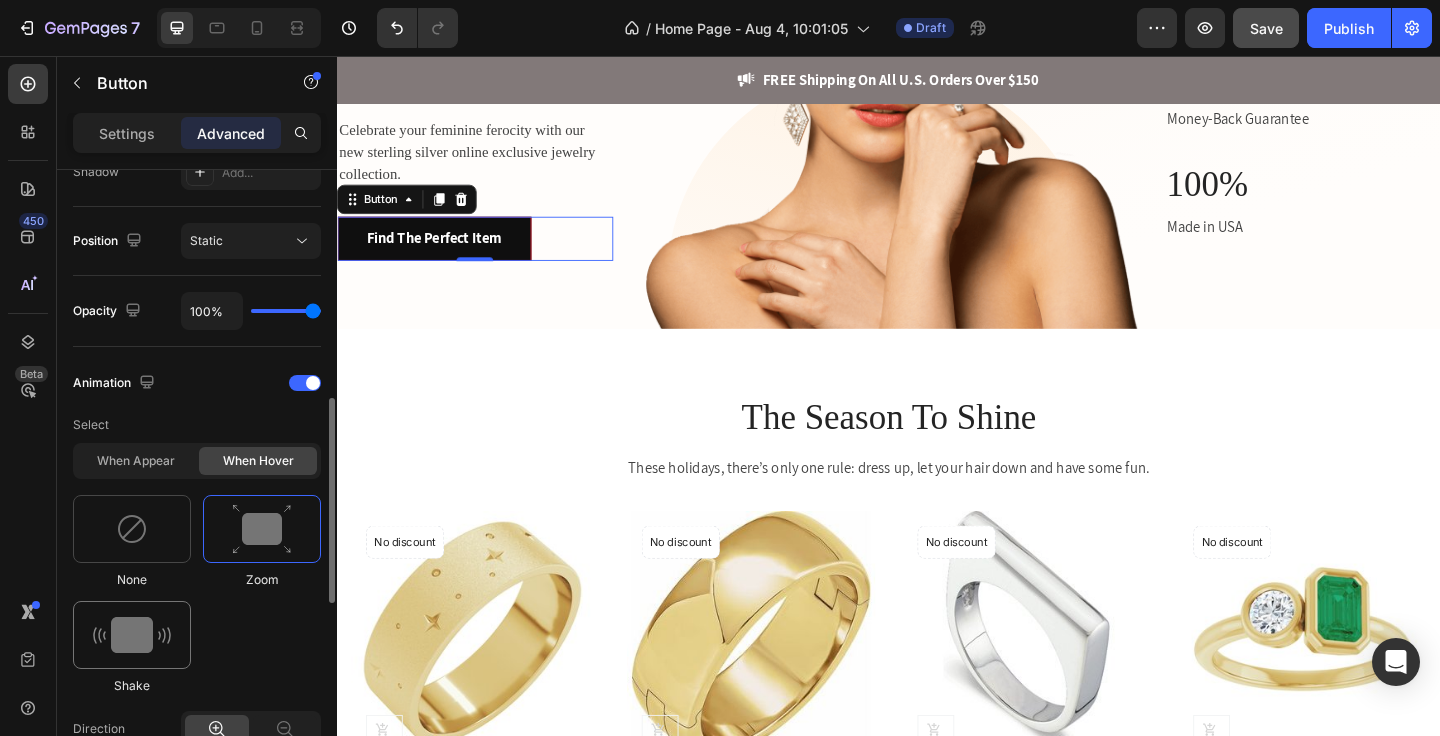click at bounding box center (132, 635) 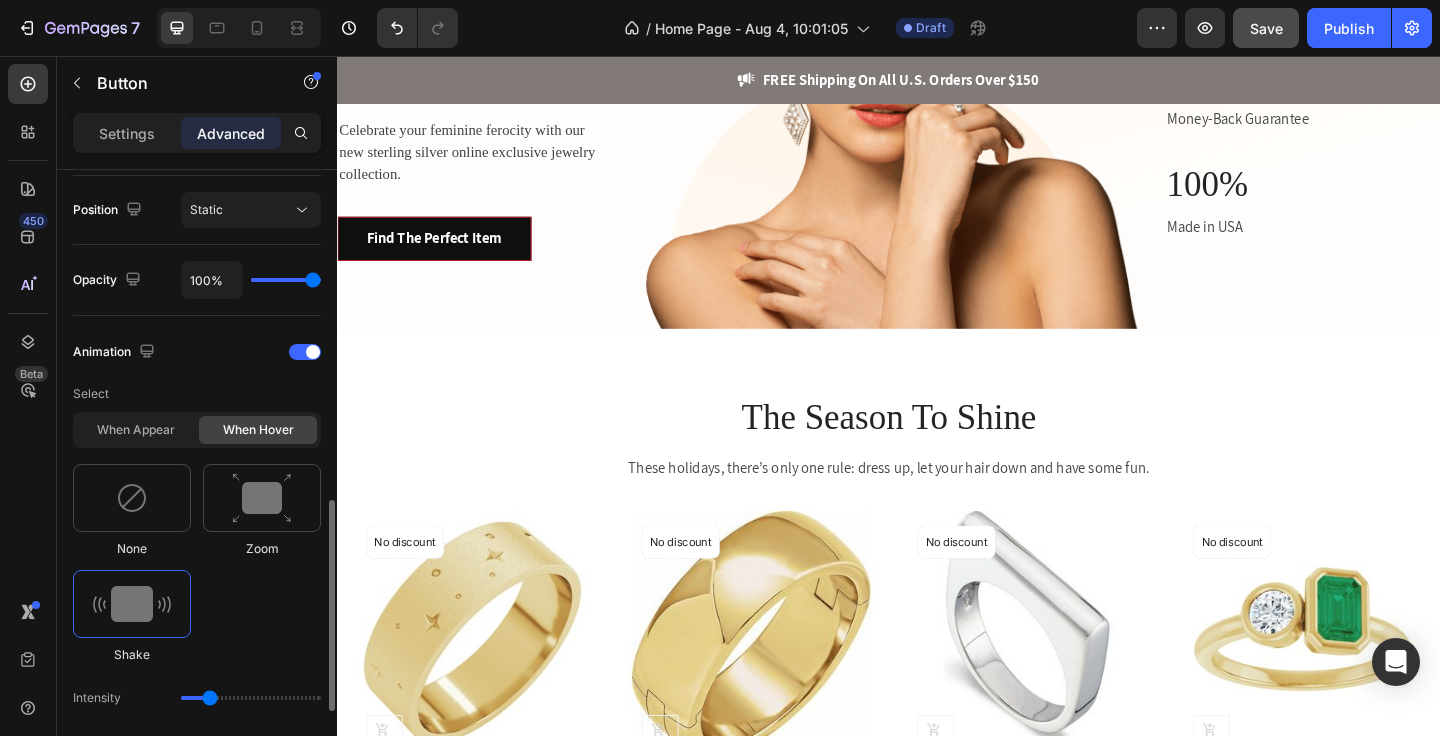 scroll, scrollTop: 788, scrollLeft: 0, axis: vertical 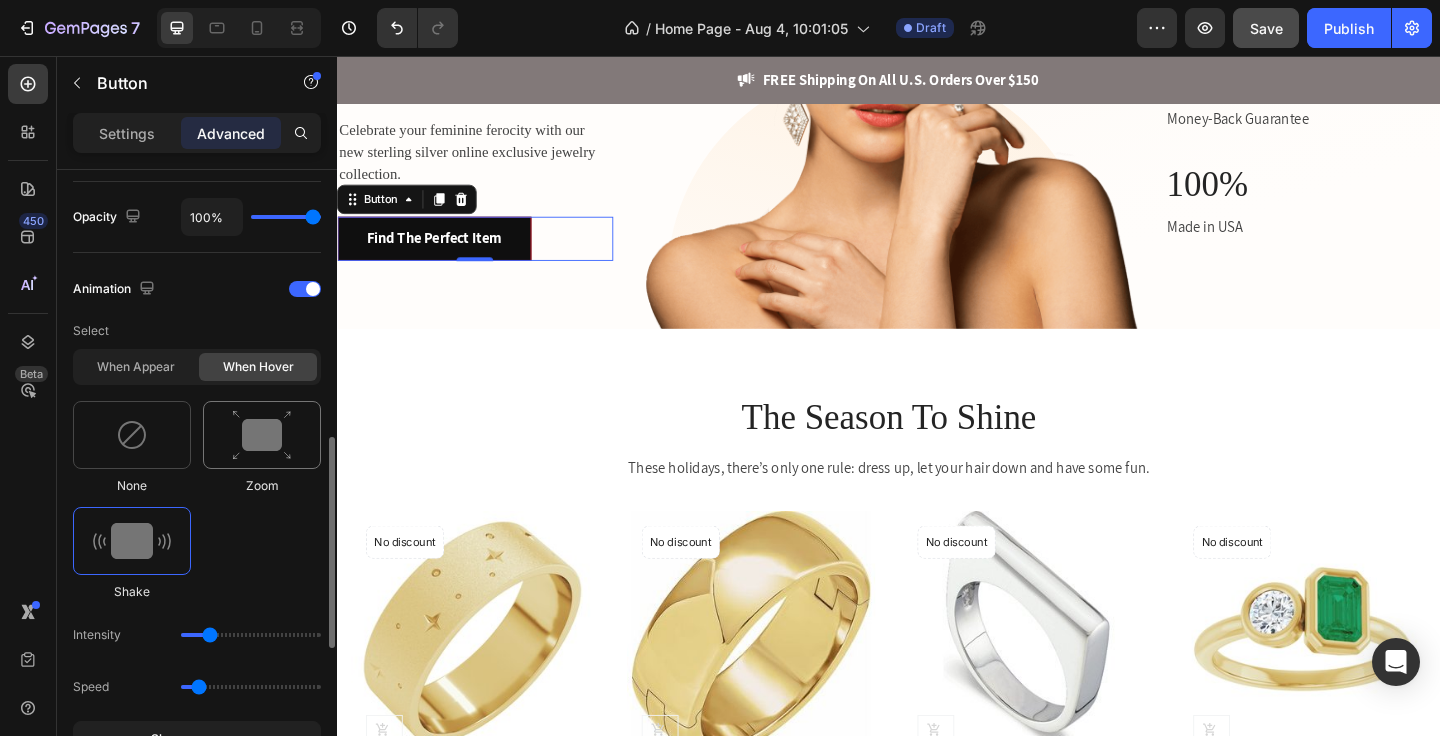 click at bounding box center [262, 435] 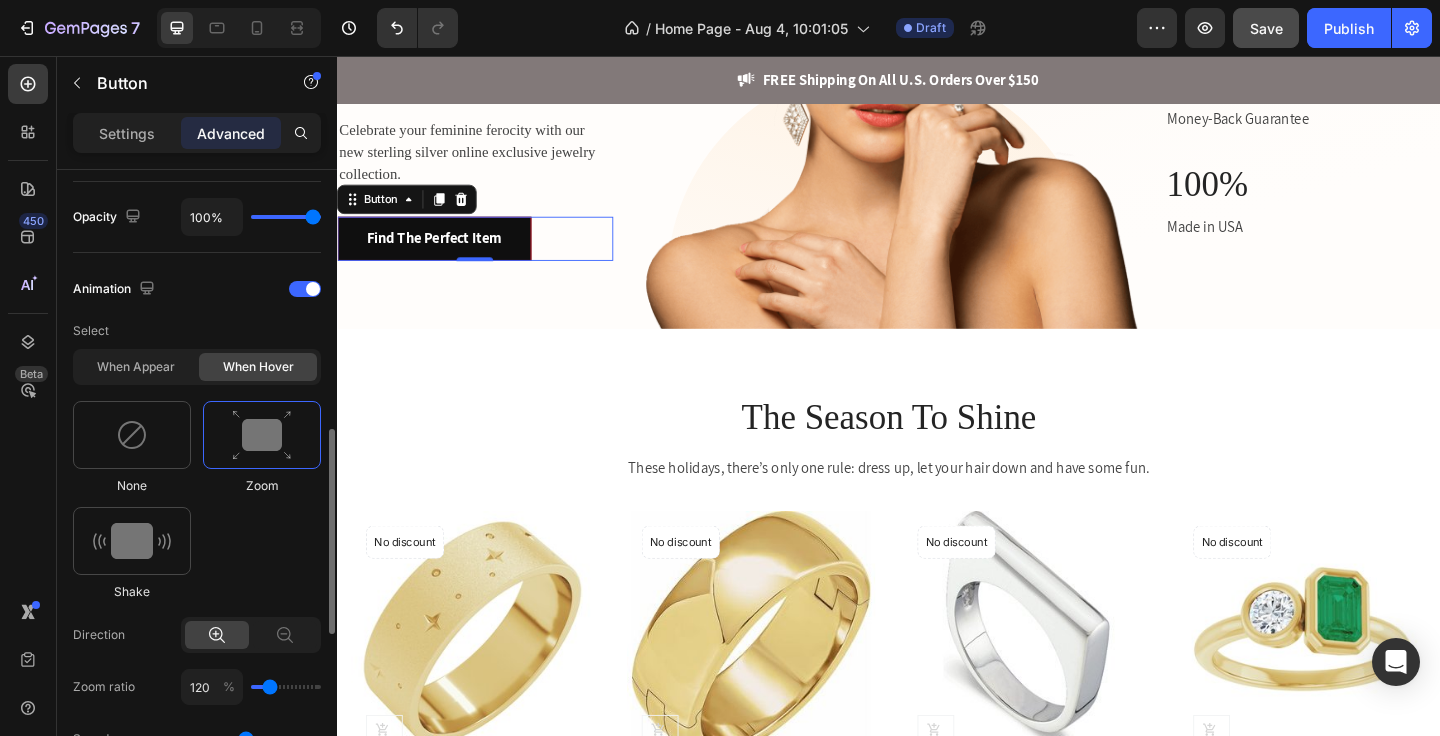 click on "When hover" 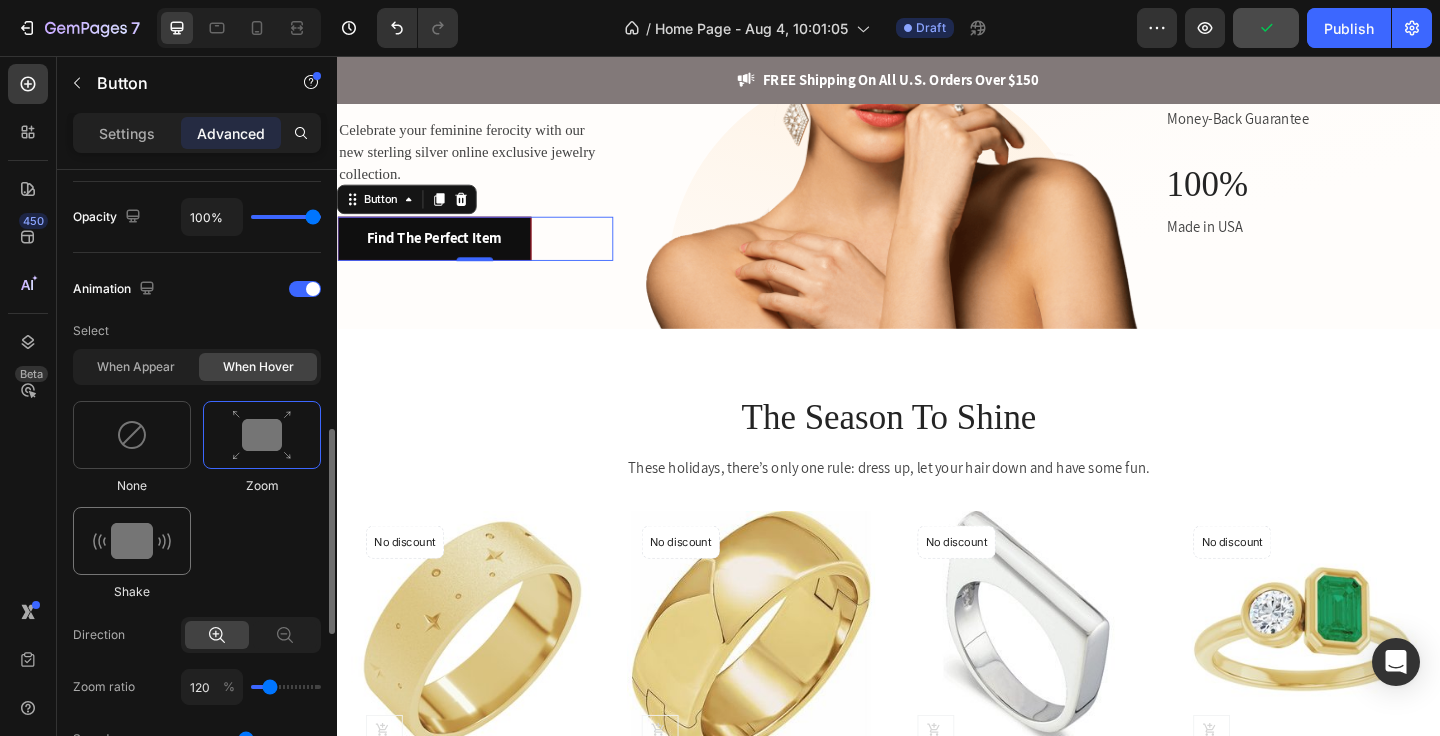 click at bounding box center (132, 541) 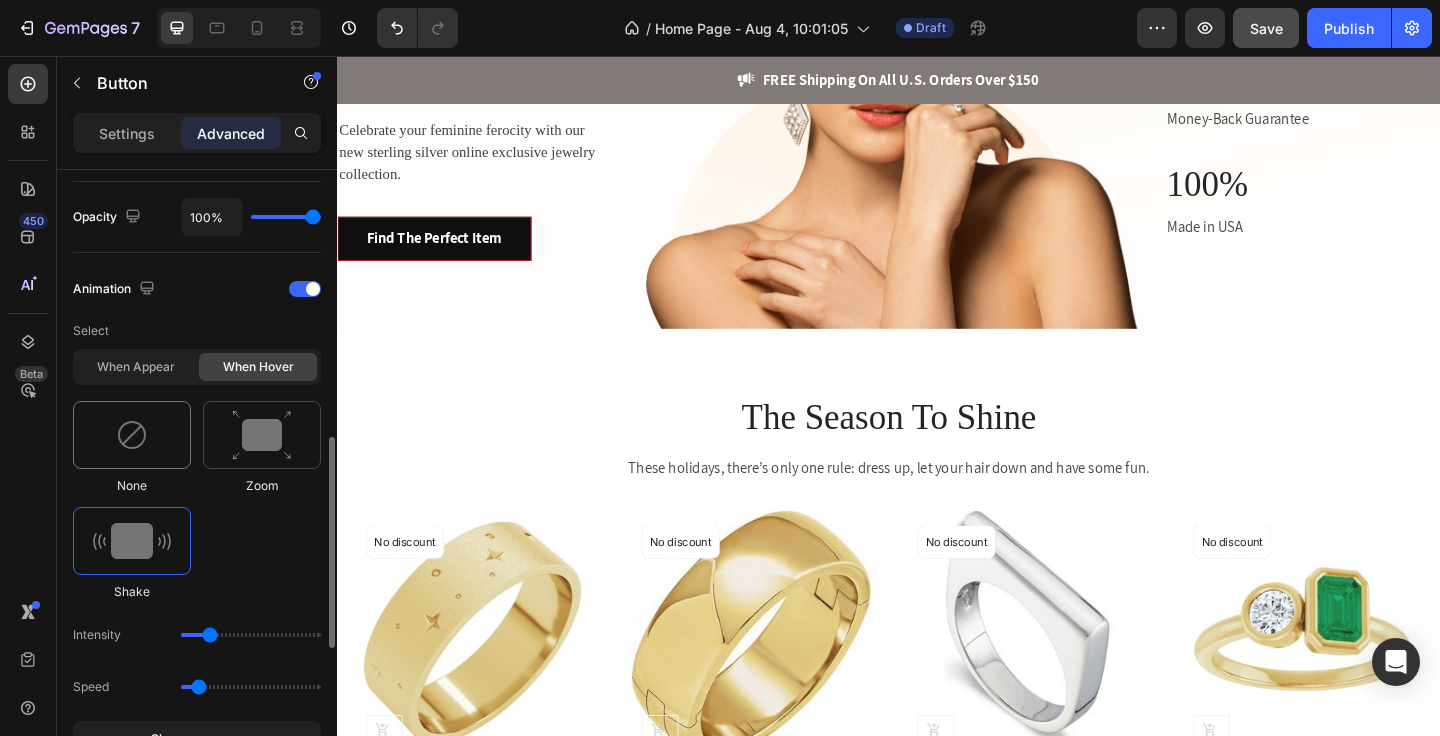 click at bounding box center (132, 435) 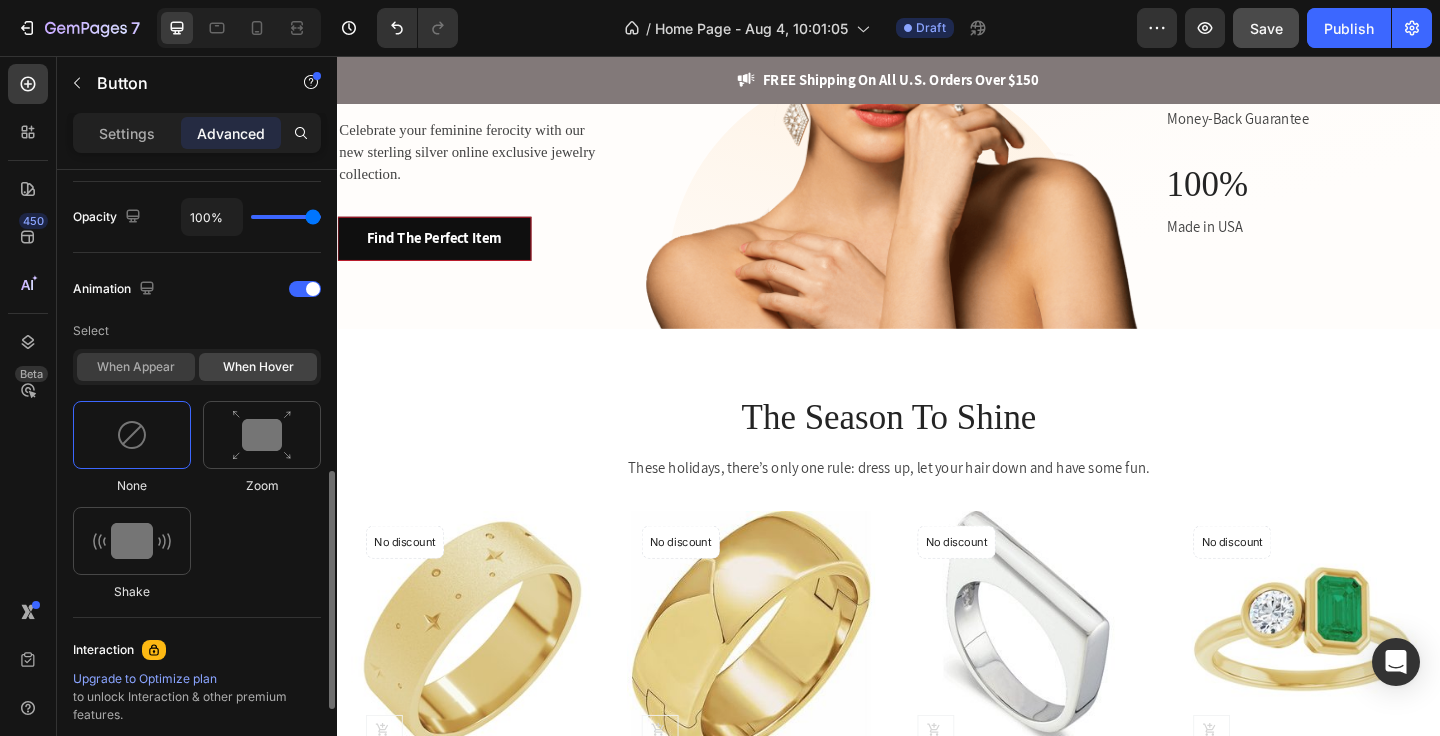 click on "When appear" 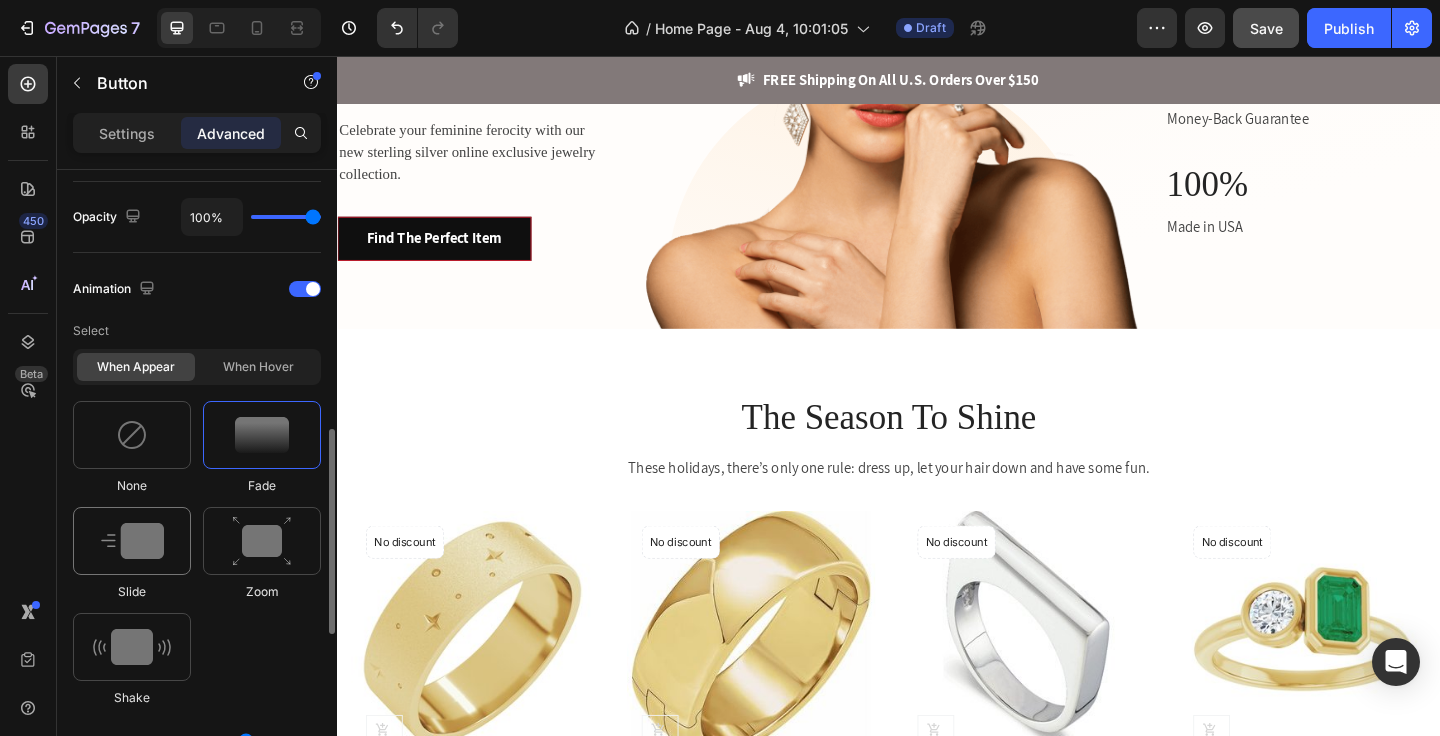 click at bounding box center [132, 541] 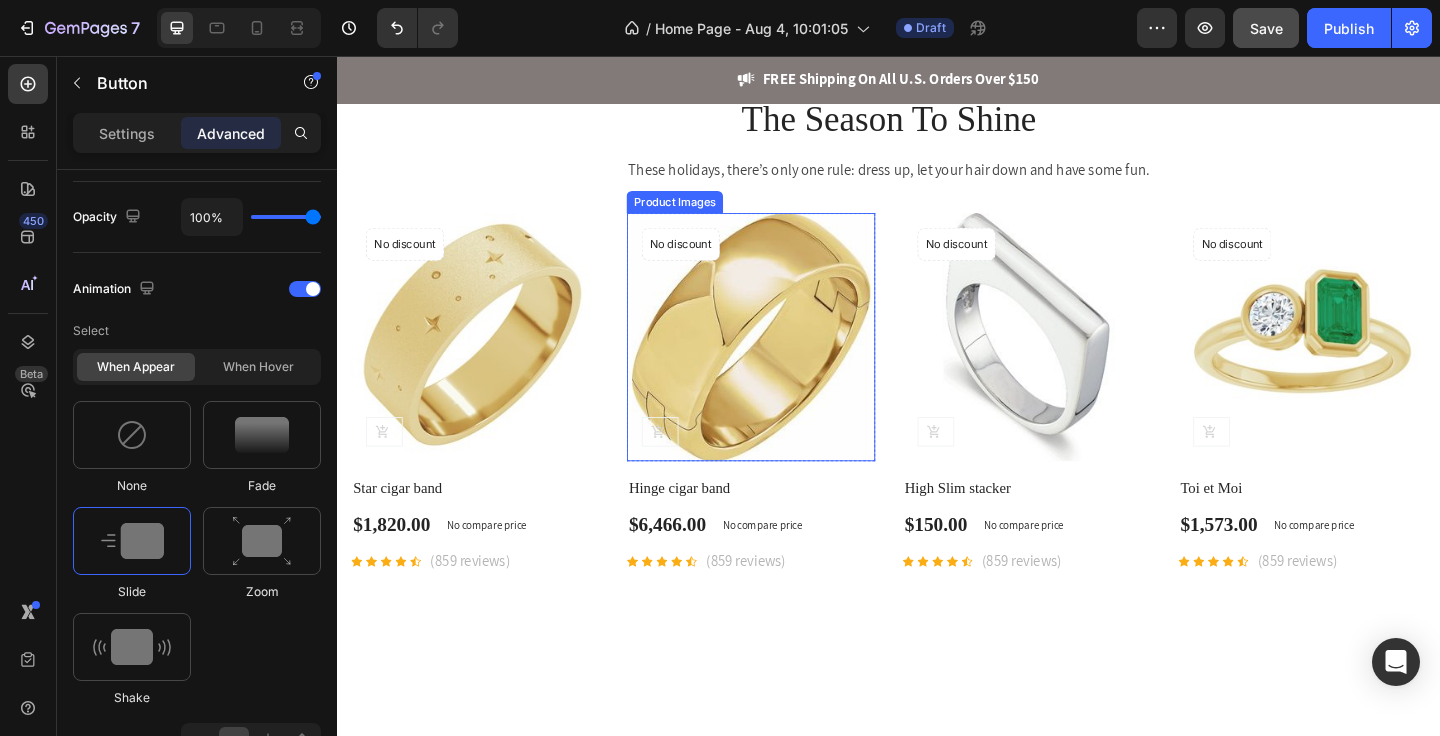 scroll, scrollTop: 292, scrollLeft: 0, axis: vertical 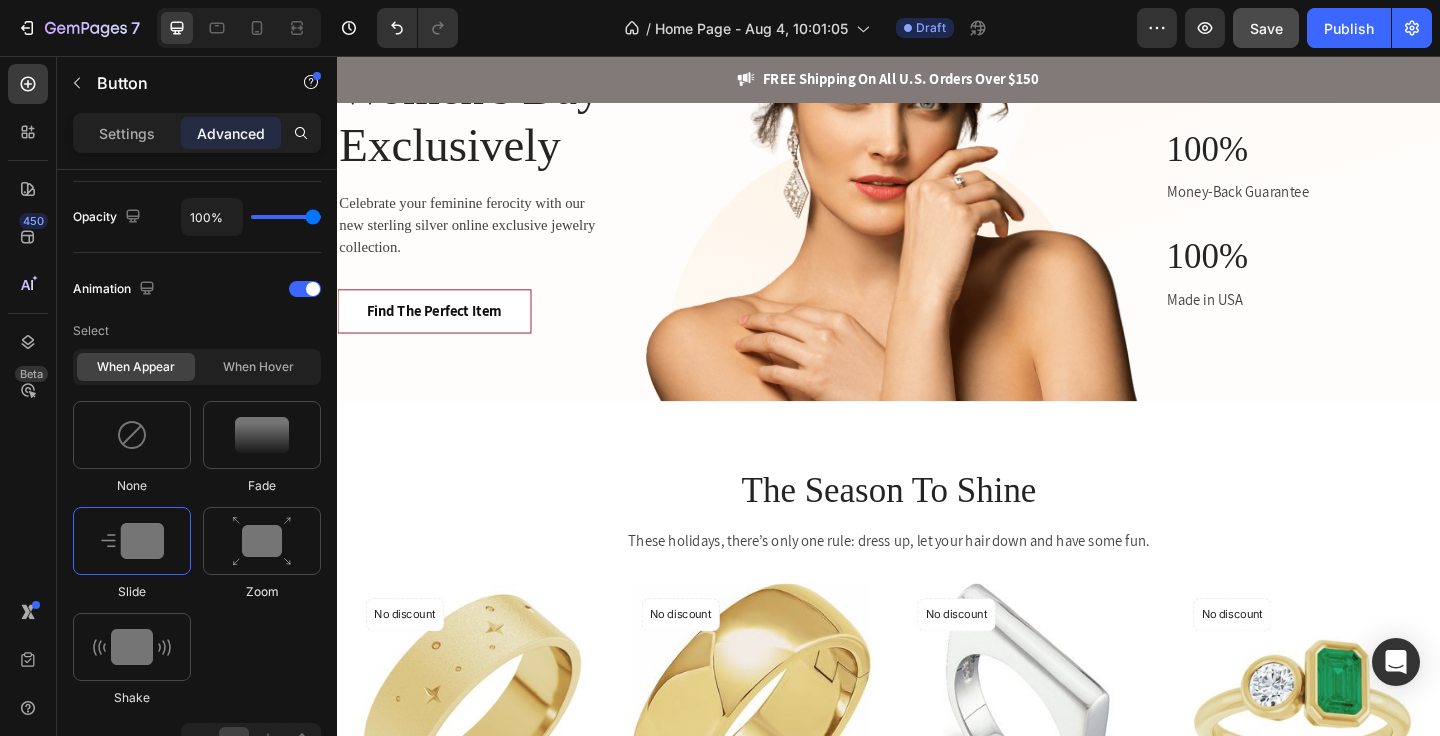 click on "Find The Perfect Item" at bounding box center [442, 334] 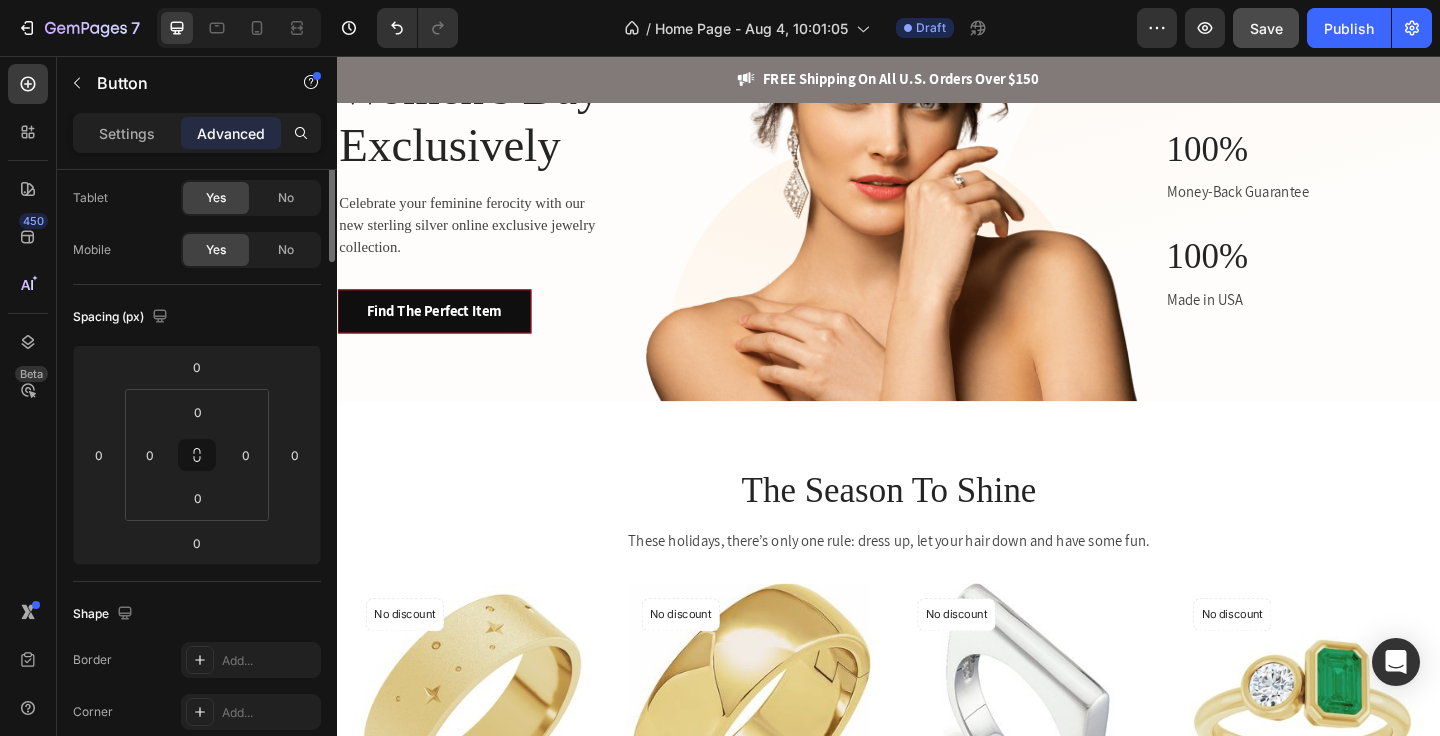 scroll, scrollTop: 0, scrollLeft: 0, axis: both 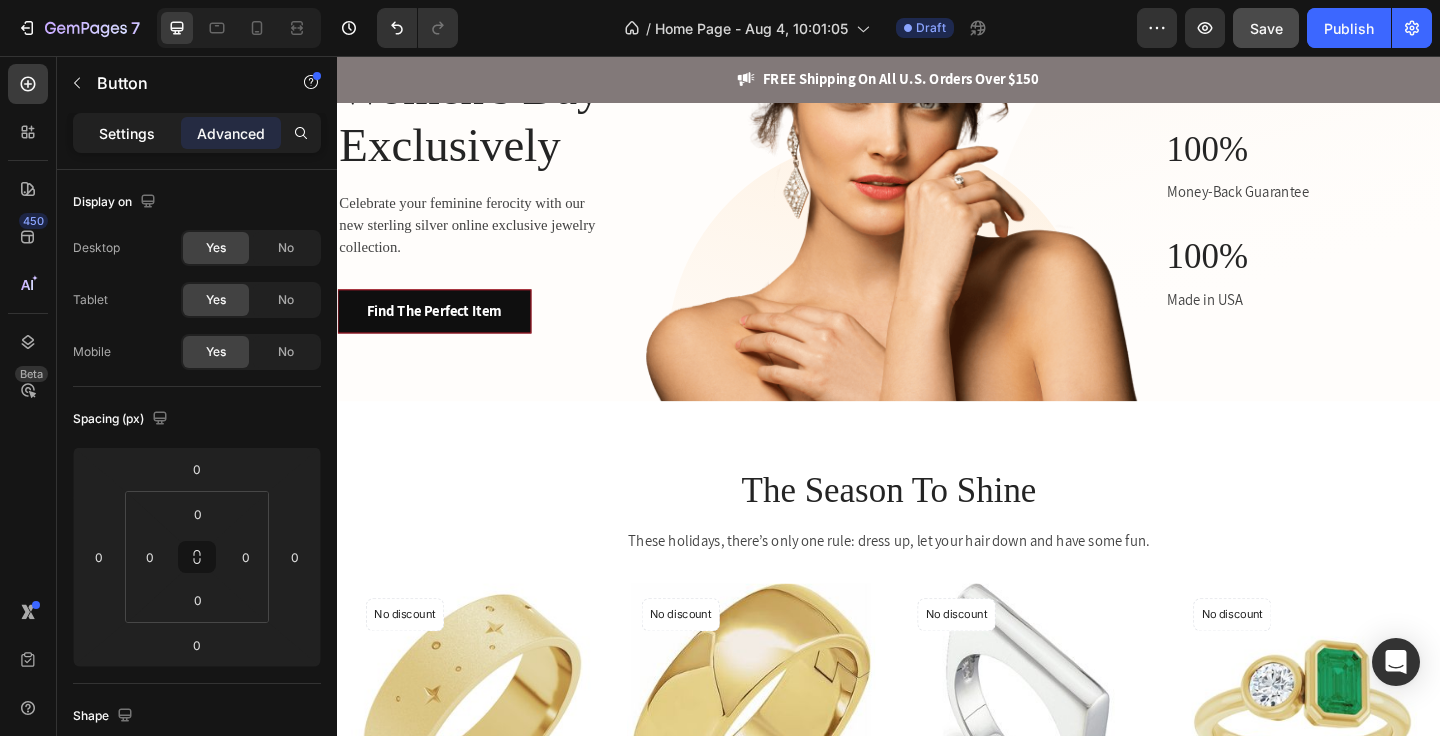 click on "Settings" at bounding box center [127, 133] 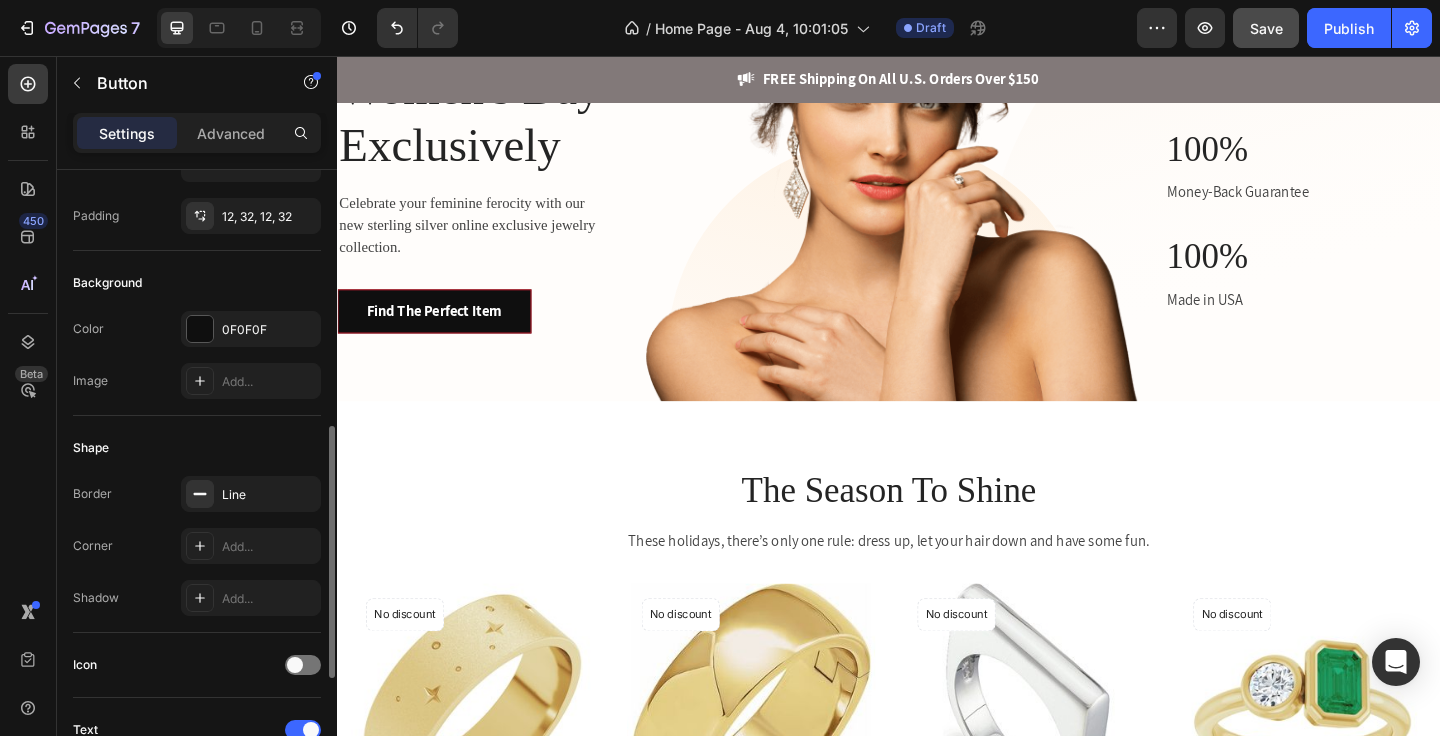 scroll, scrollTop: 282, scrollLeft: 0, axis: vertical 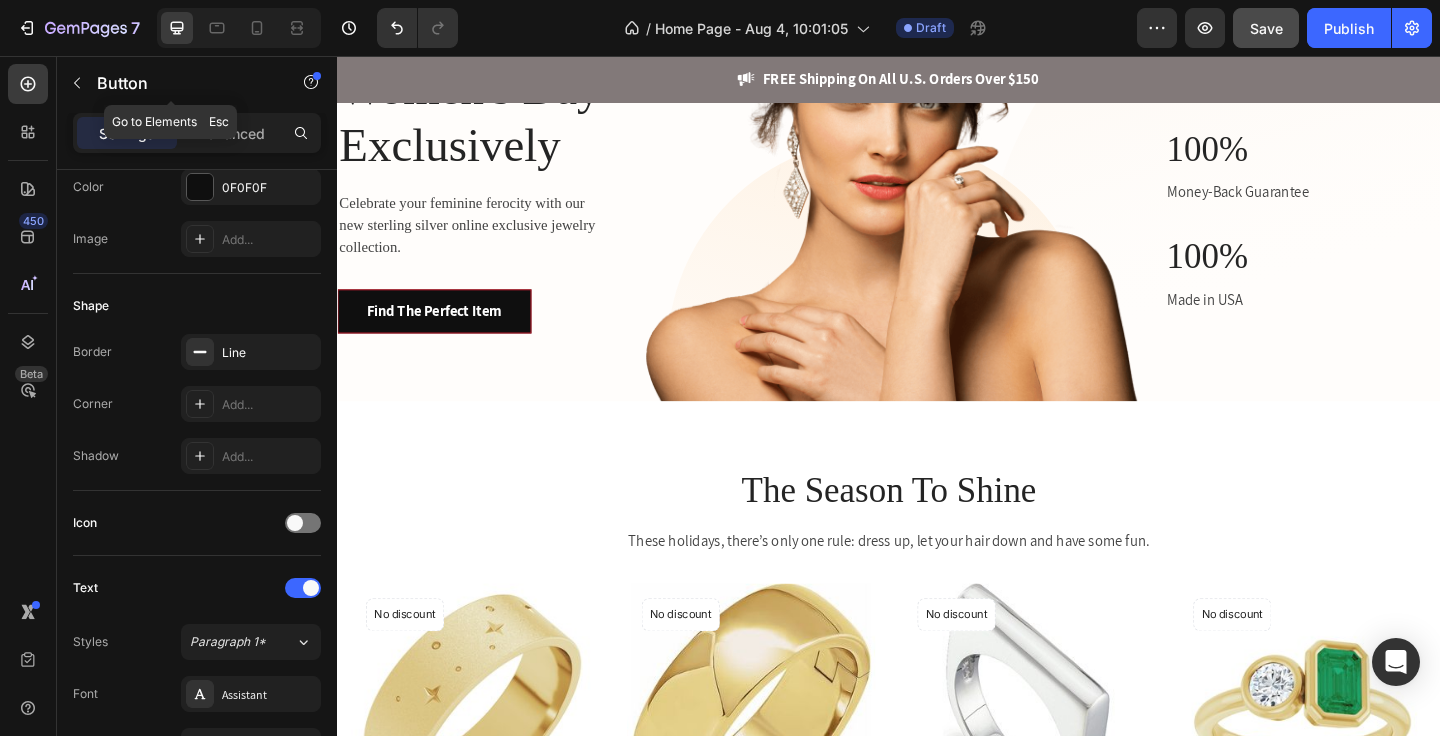 click 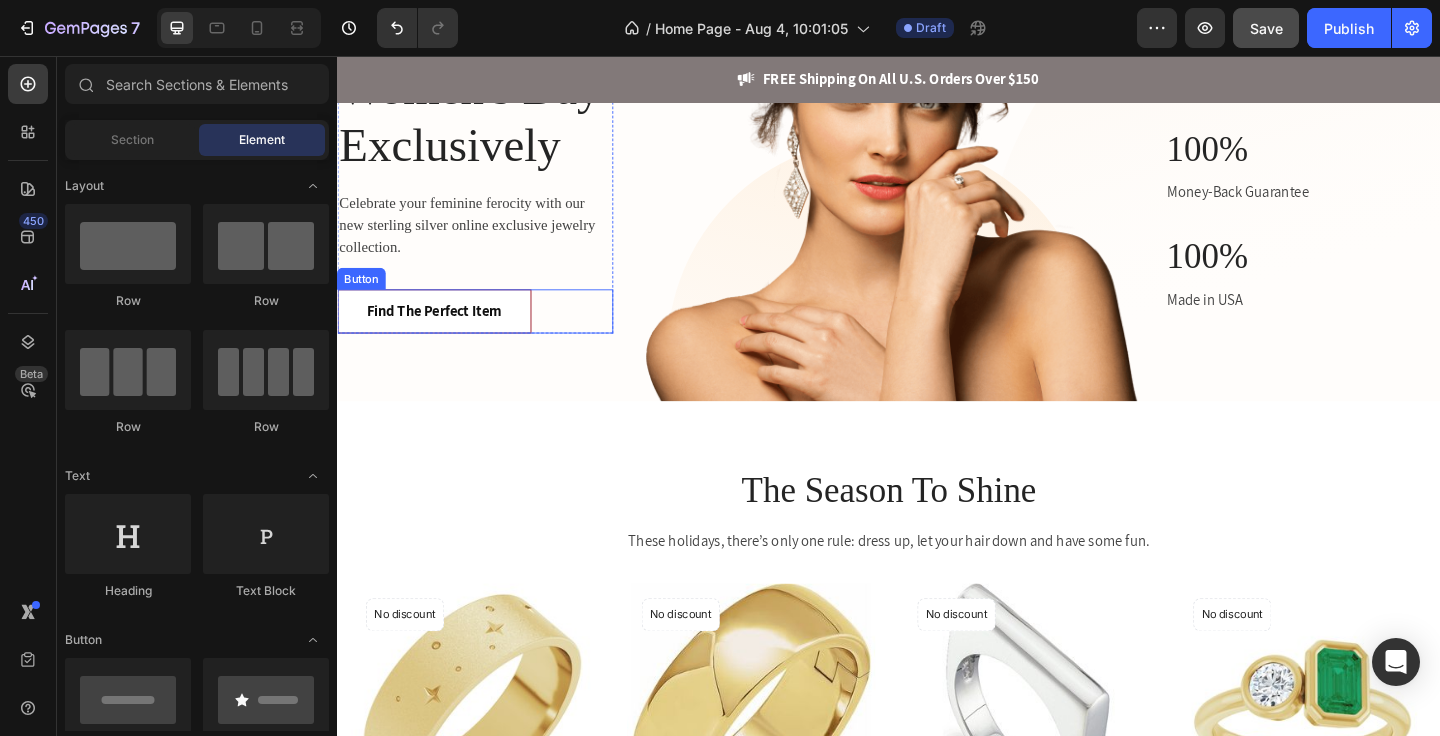 click on "Find The Perfect Item" at bounding box center (442, 334) 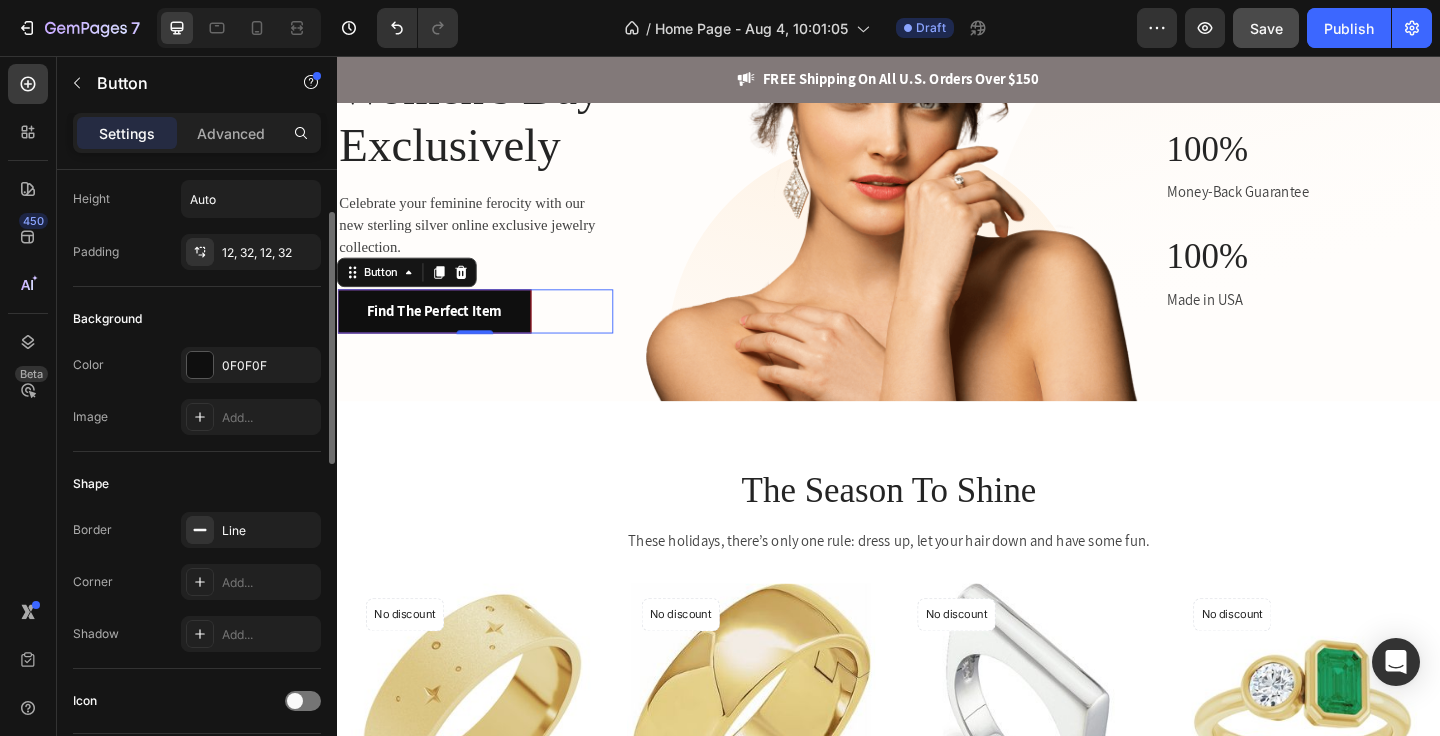 scroll, scrollTop: 212, scrollLeft: 0, axis: vertical 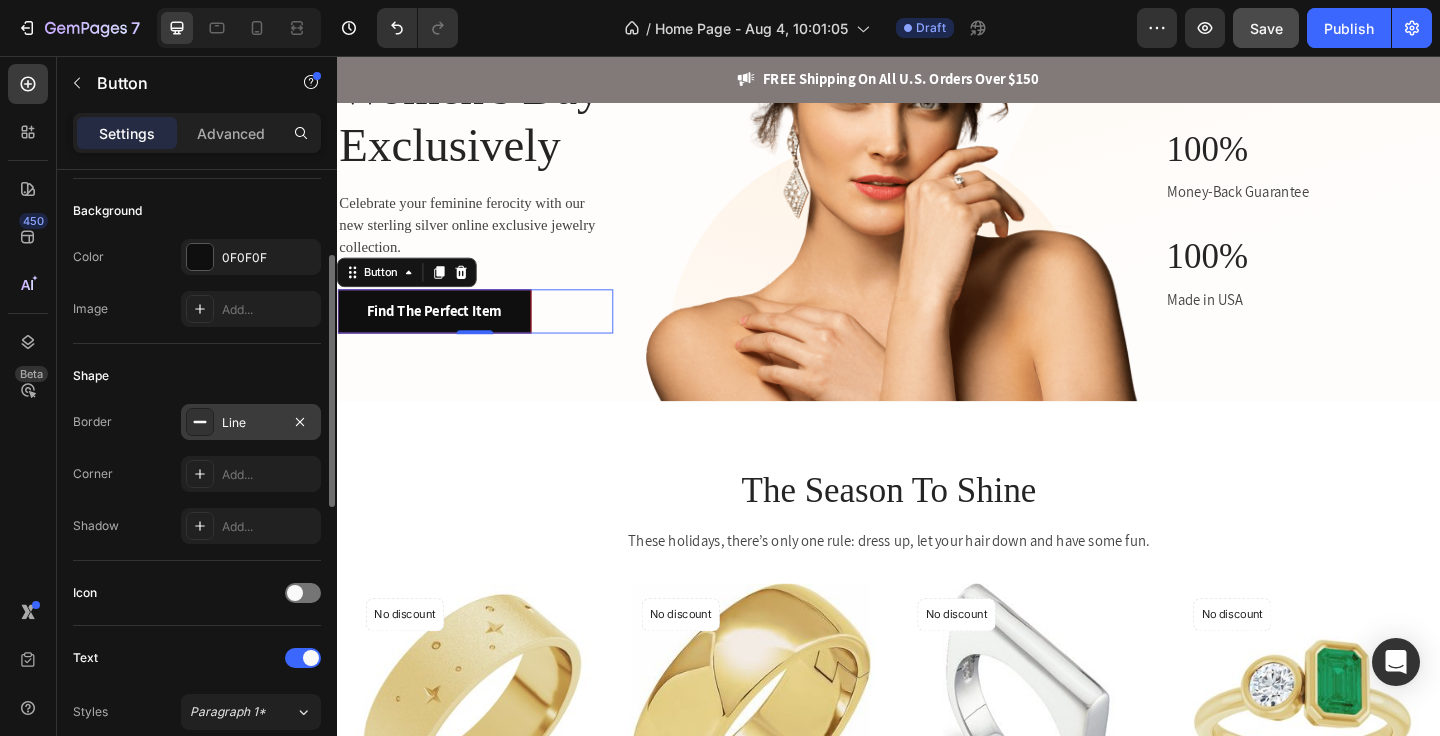 click on "Line" at bounding box center [251, 423] 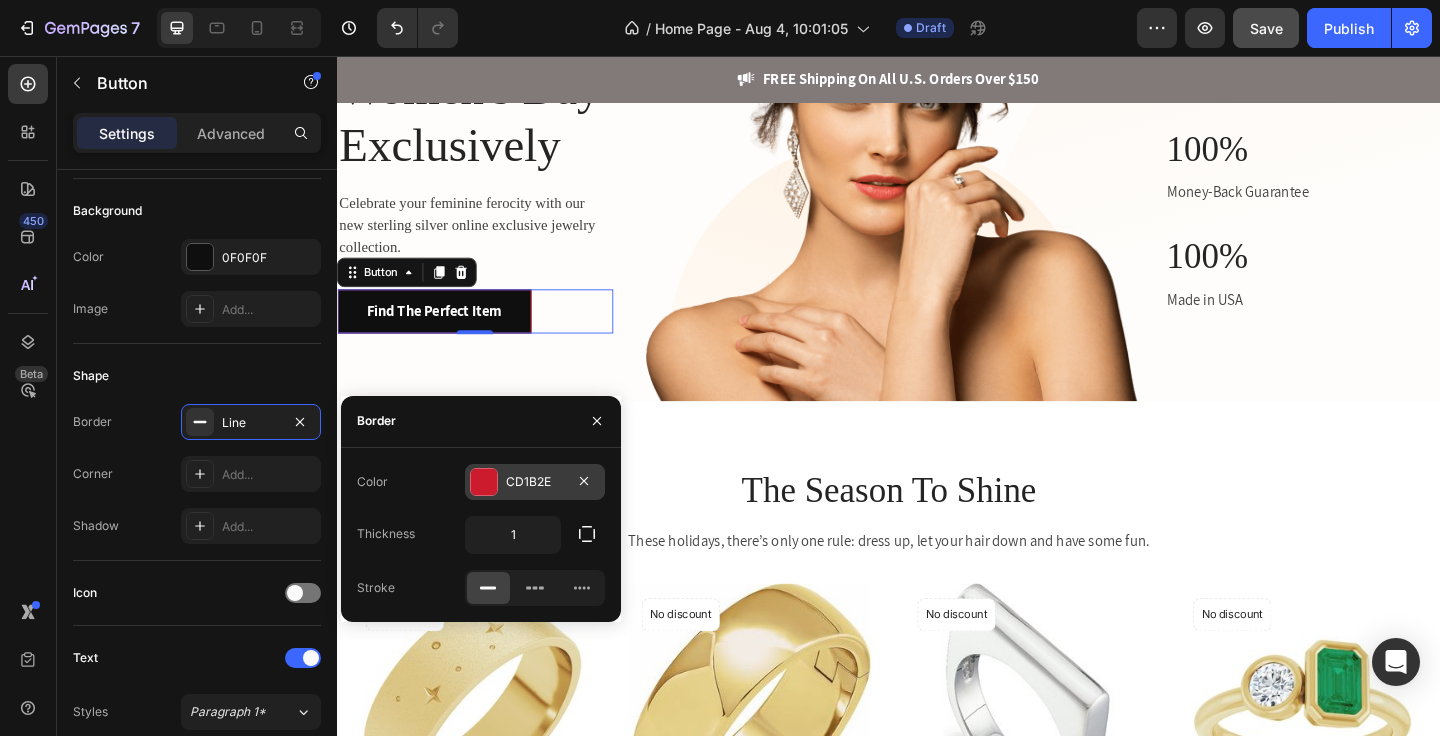 click on "CD1B2E" at bounding box center (535, 482) 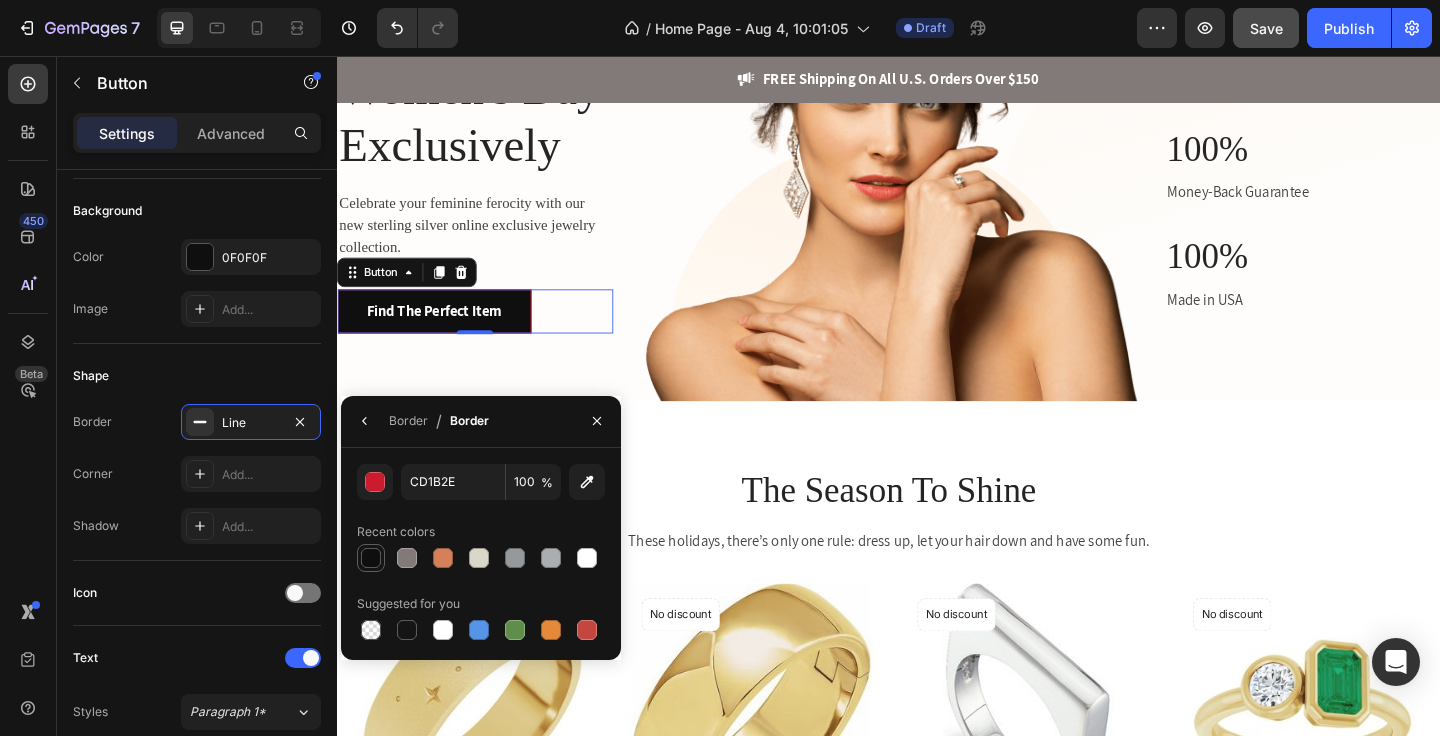 click at bounding box center (371, 558) 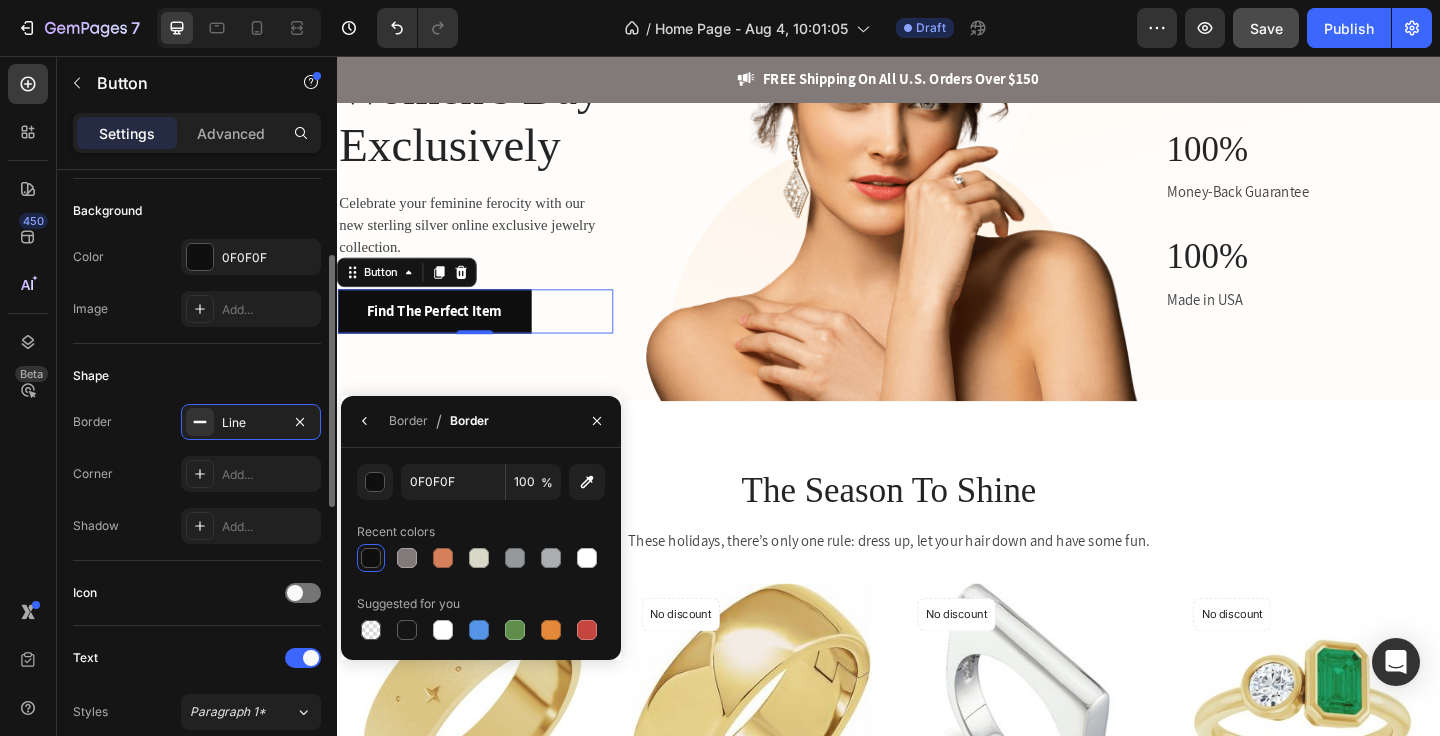click on "Border Line" at bounding box center [197, 422] 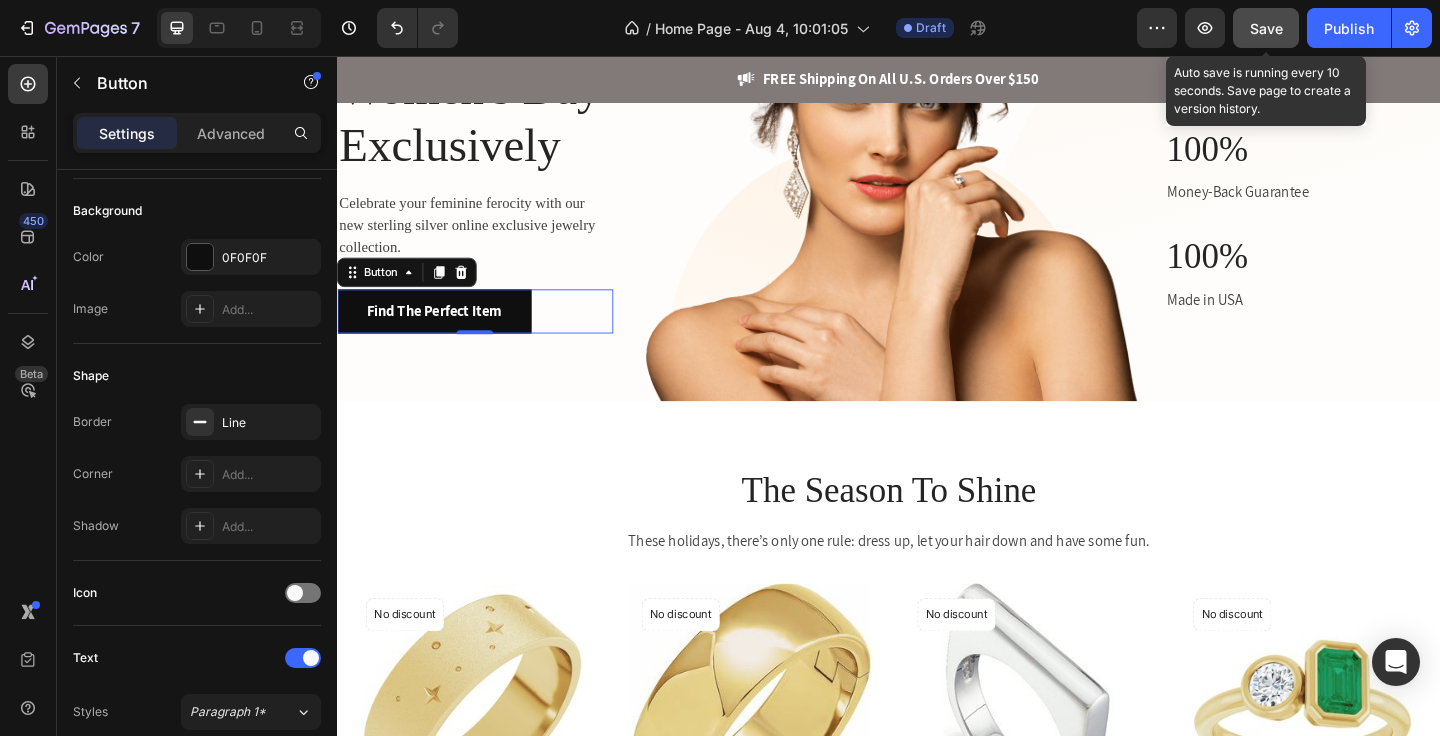 click on "Save" at bounding box center [1266, 28] 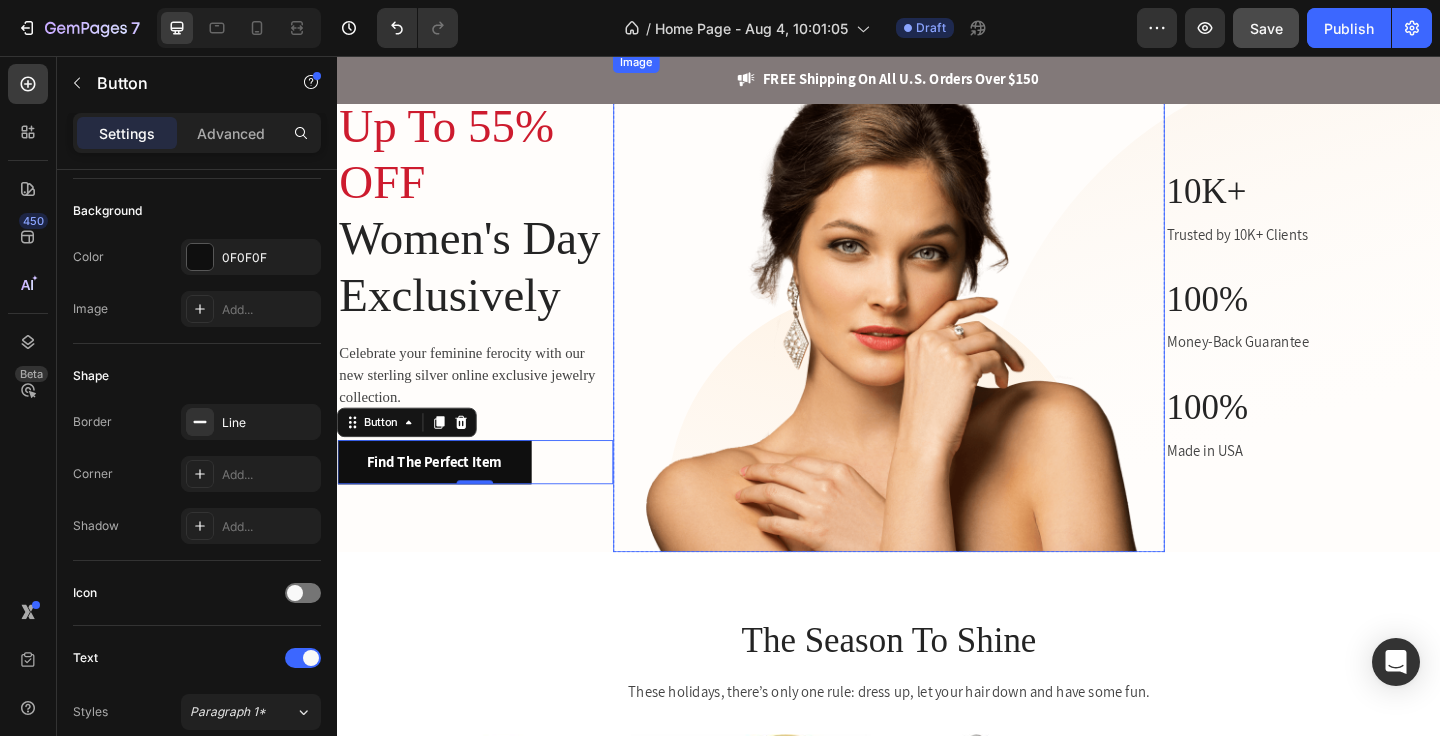 scroll, scrollTop: 0, scrollLeft: 0, axis: both 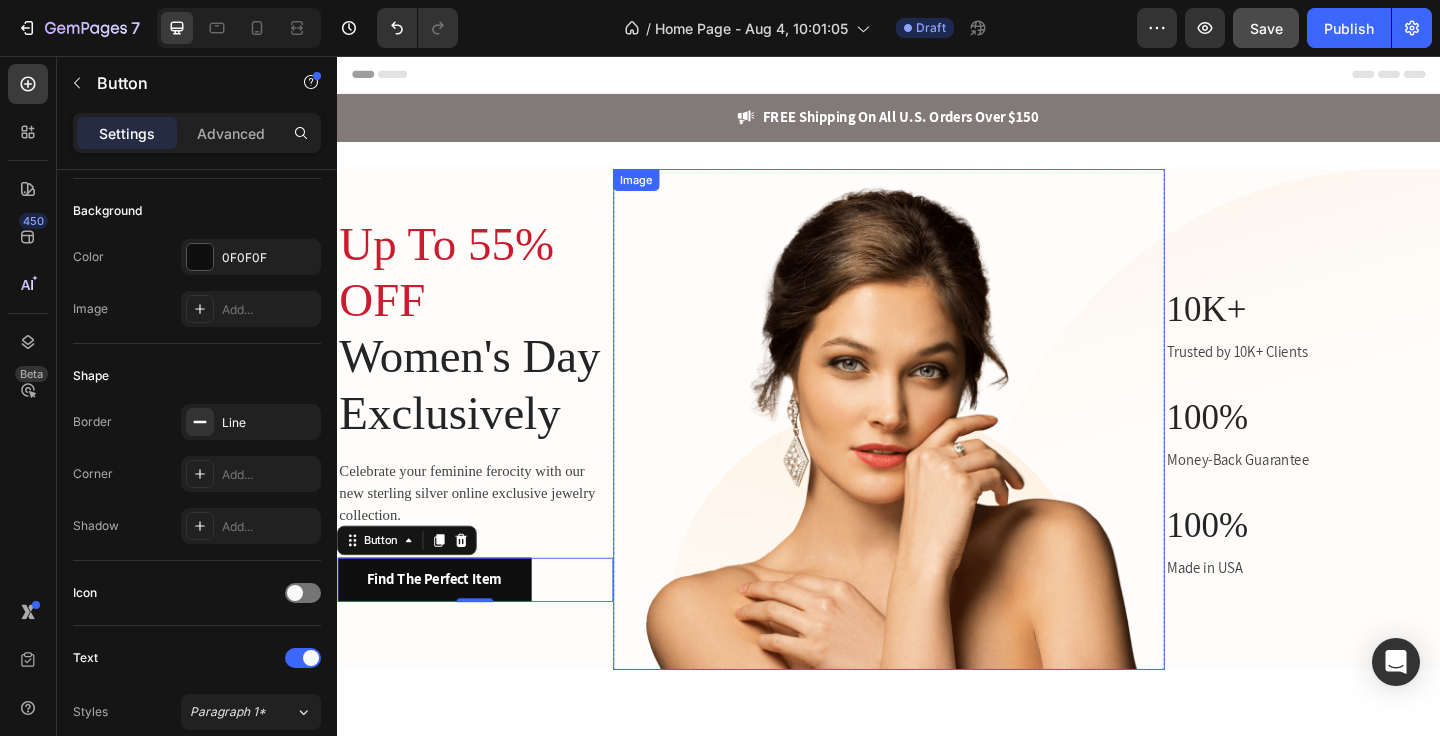 click at bounding box center (937, 451) 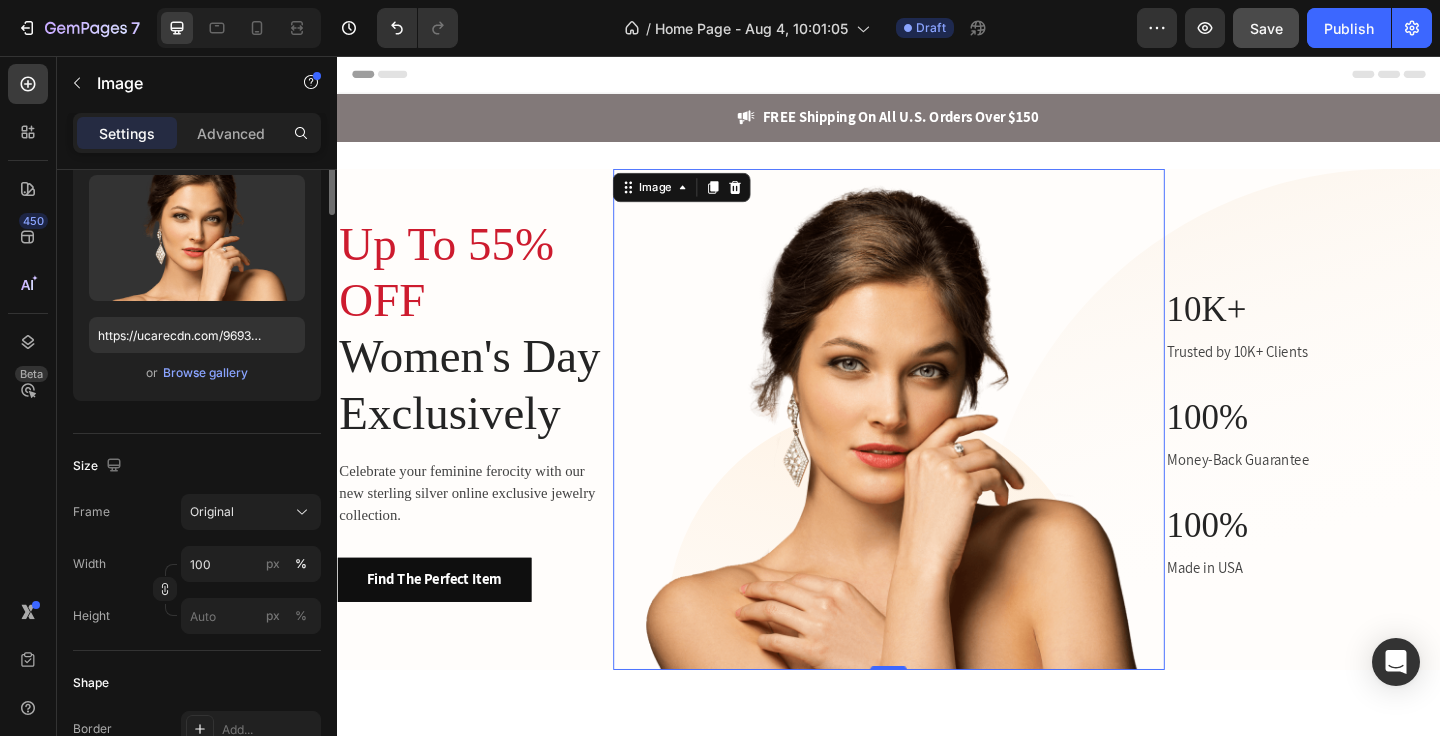 scroll, scrollTop: 0, scrollLeft: 0, axis: both 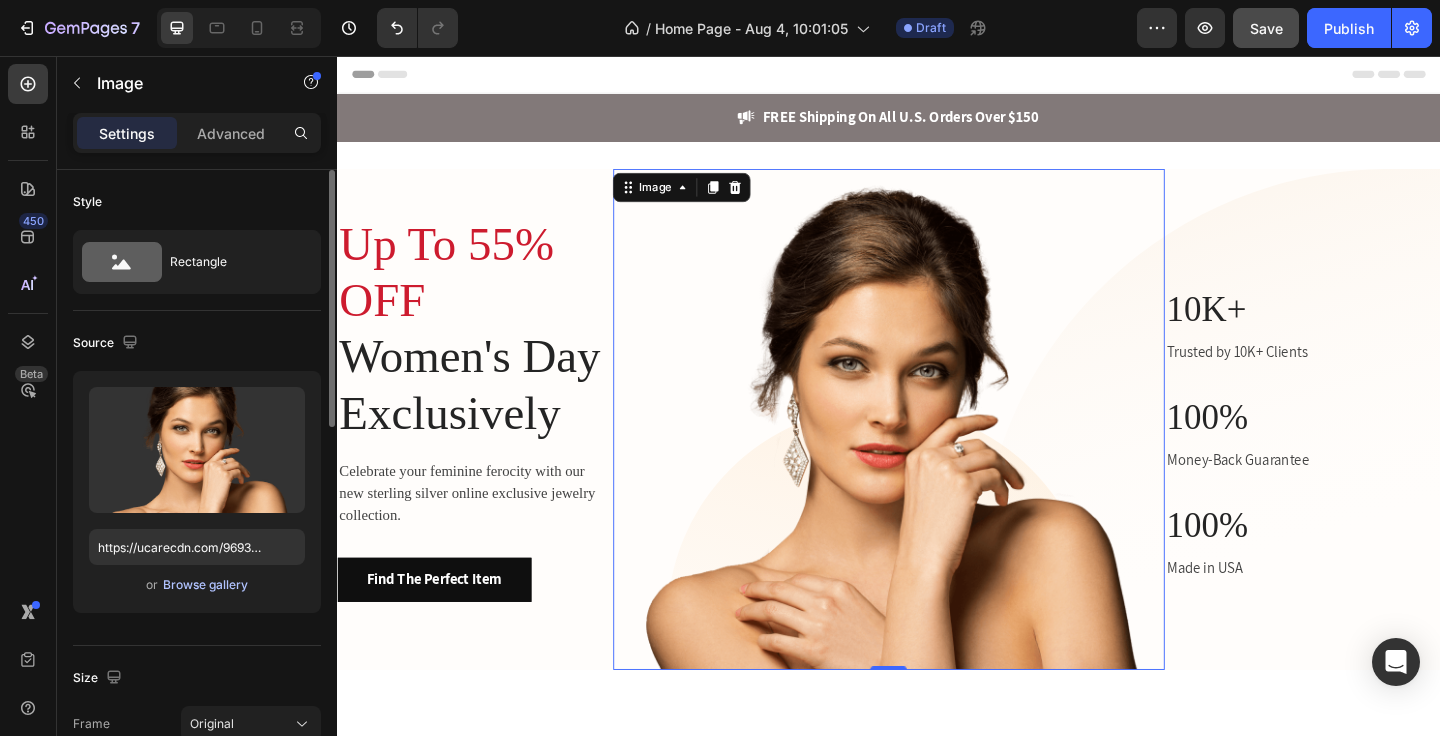 click on "Browse gallery" at bounding box center (205, 585) 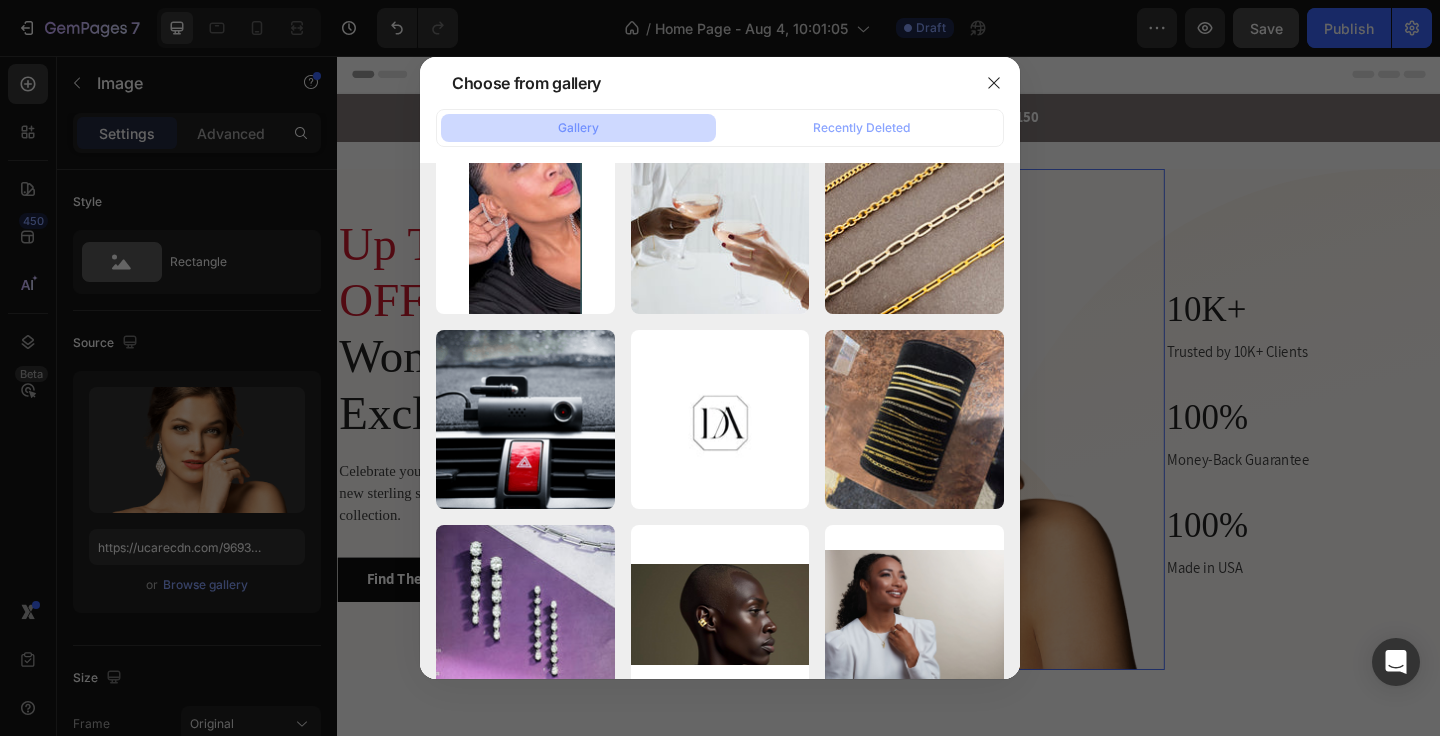 scroll, scrollTop: 2018, scrollLeft: 0, axis: vertical 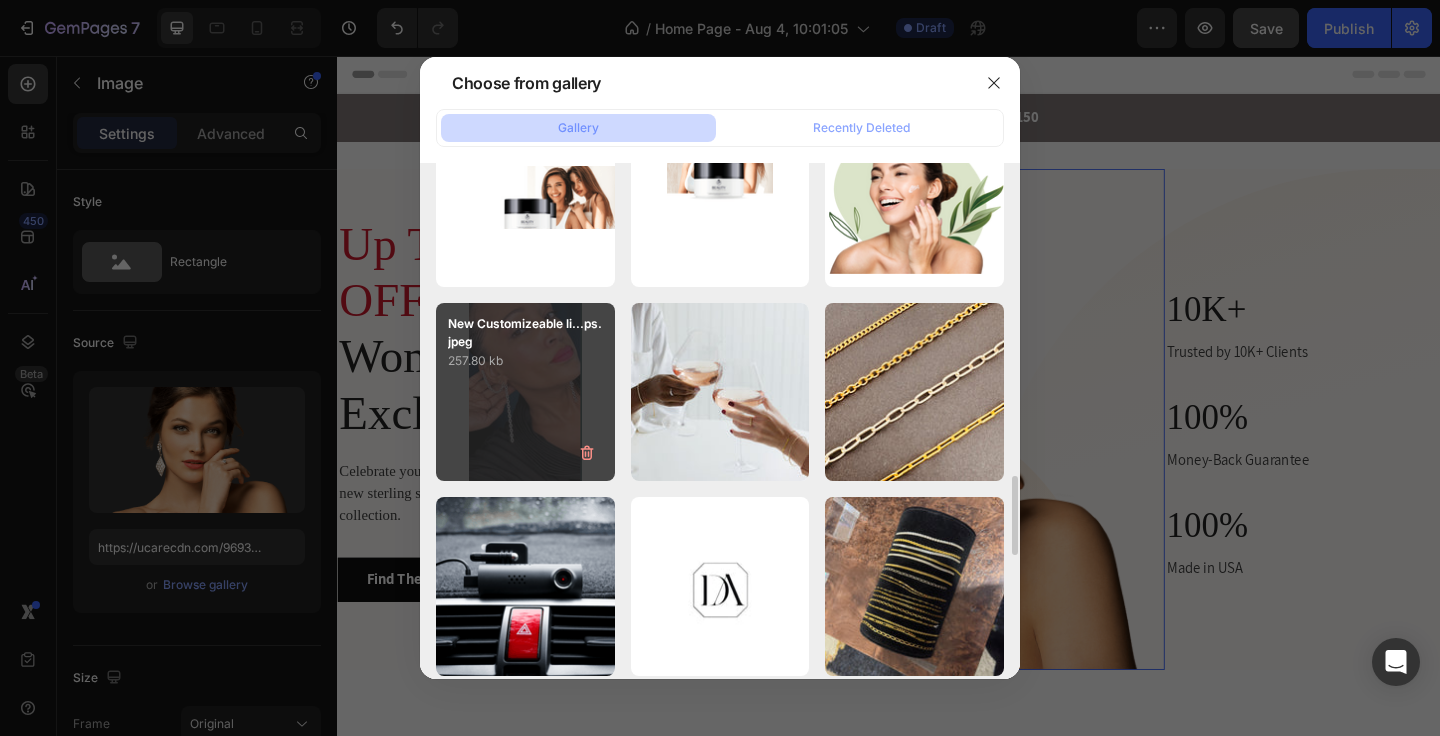 click on "New Customizeable li...ps.jpeg 257.80 kb" at bounding box center [525, 392] 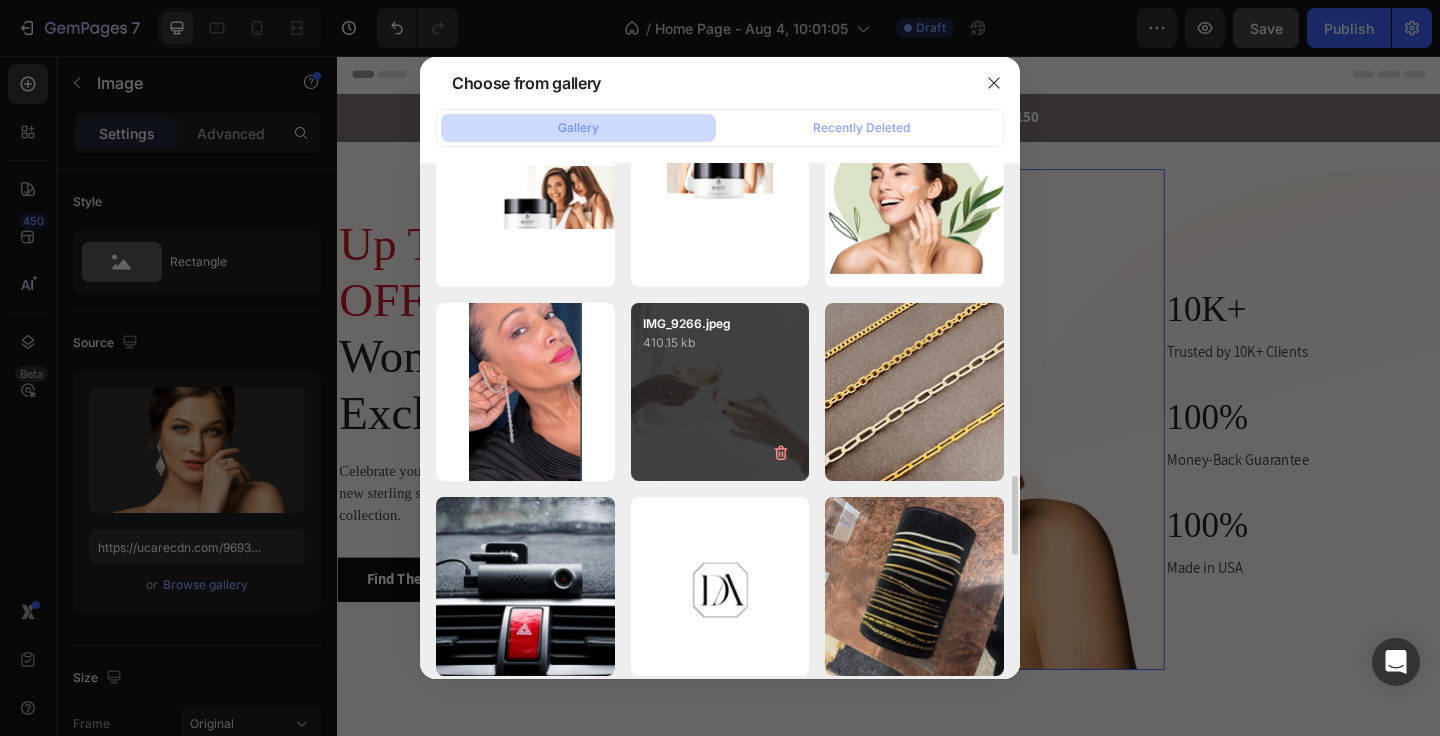 type on "https://cdn.shopify.com/s/files/1/0578/3738/7927/files/gempages_501928004851598366-fd316bd8-dac6-4c00-83f5-06d7d2c178c1.jpg" 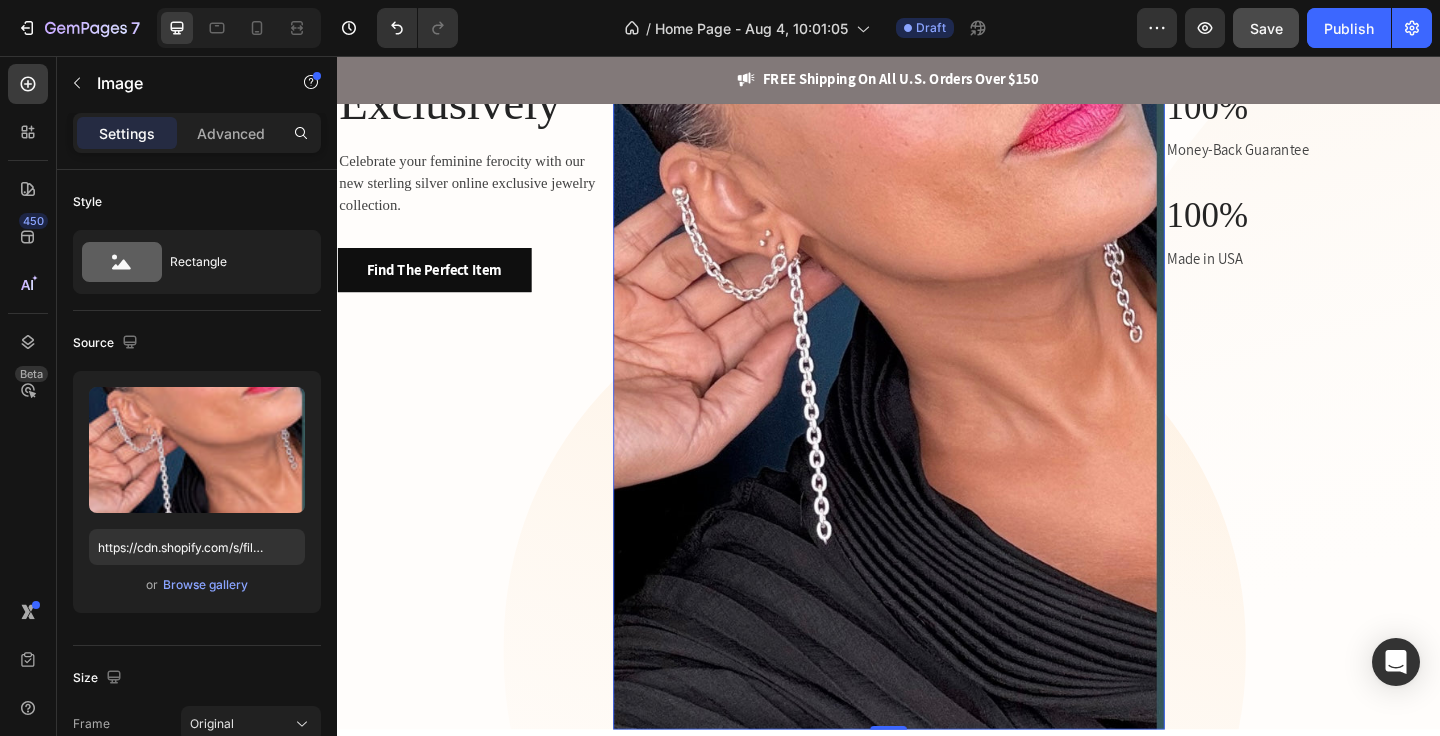 scroll, scrollTop: 646, scrollLeft: 0, axis: vertical 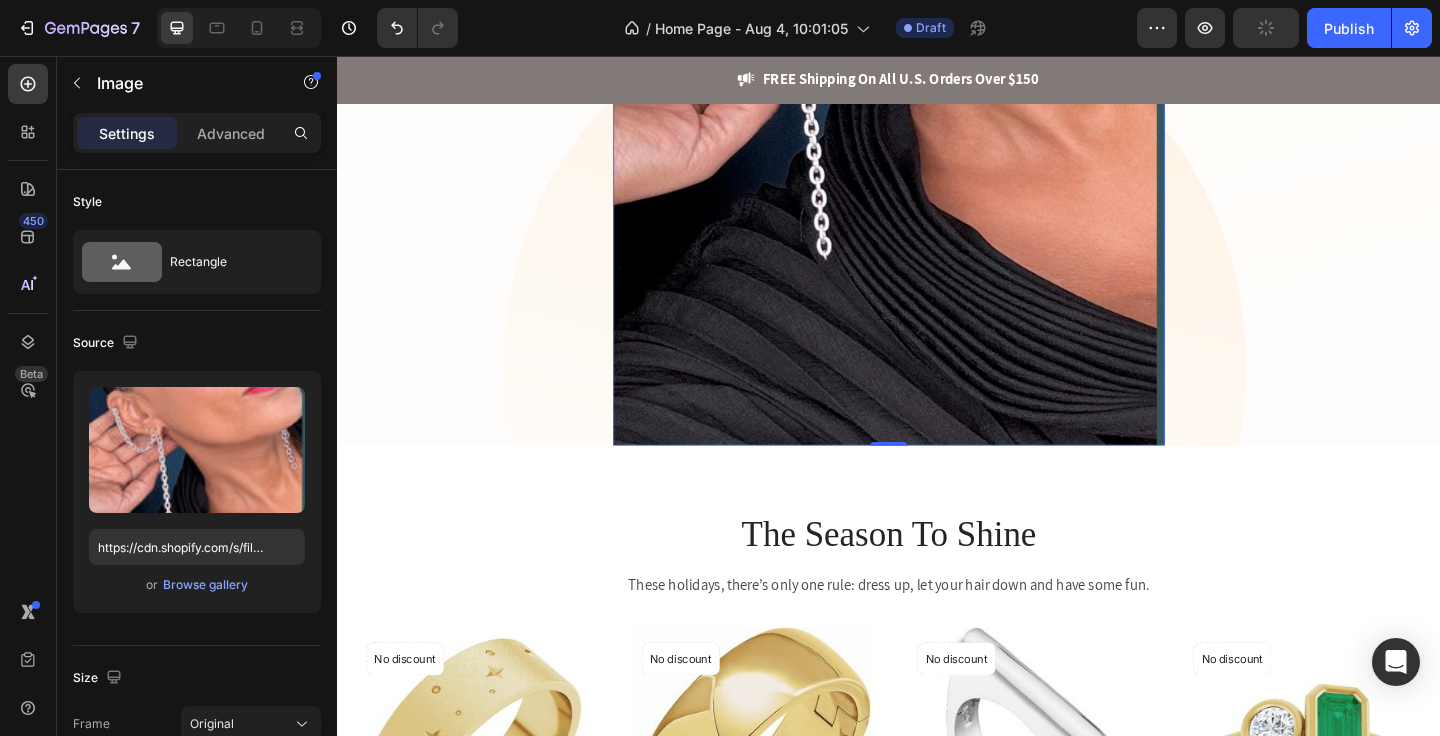 drag, startPoint x: 930, startPoint y: 466, endPoint x: 943, endPoint y: 262, distance: 204.4138 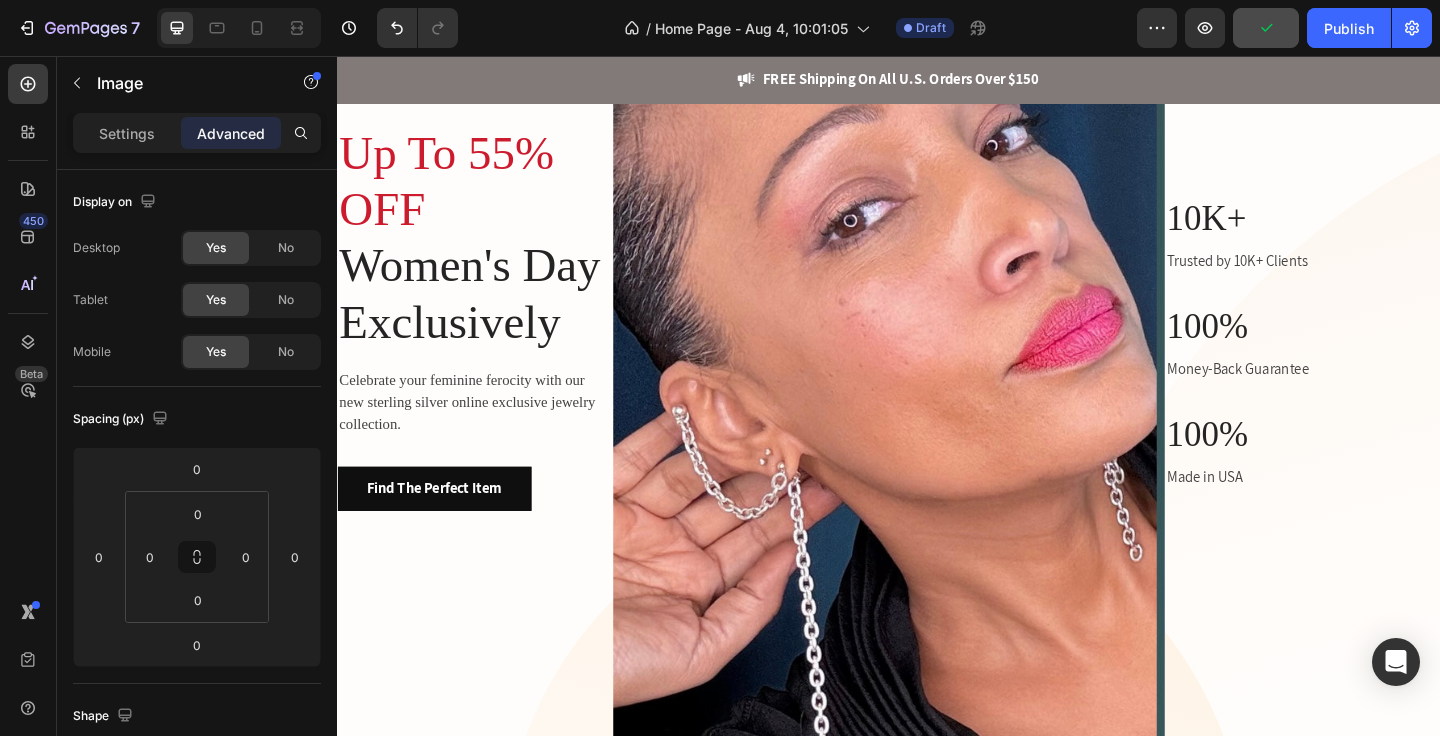 scroll, scrollTop: 0, scrollLeft: 0, axis: both 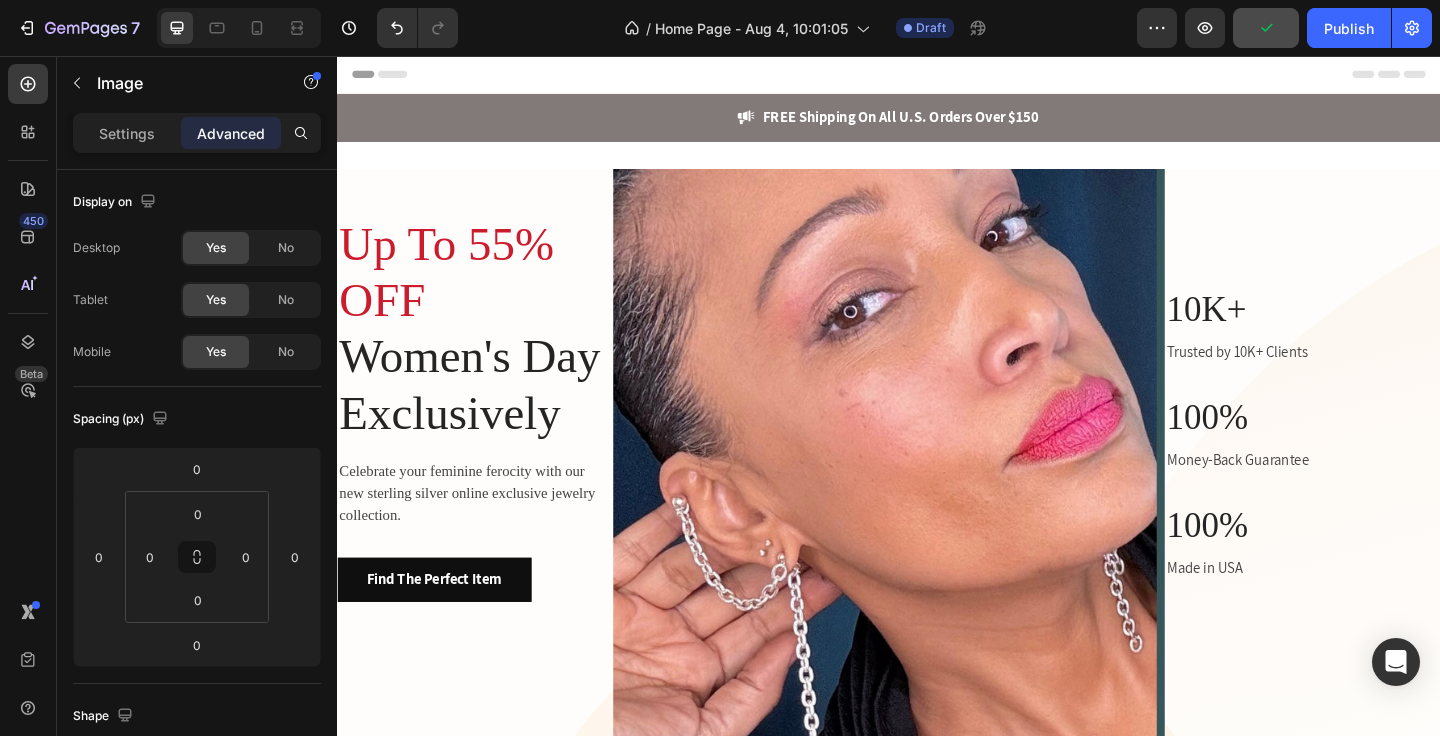 click at bounding box center (937, 652) 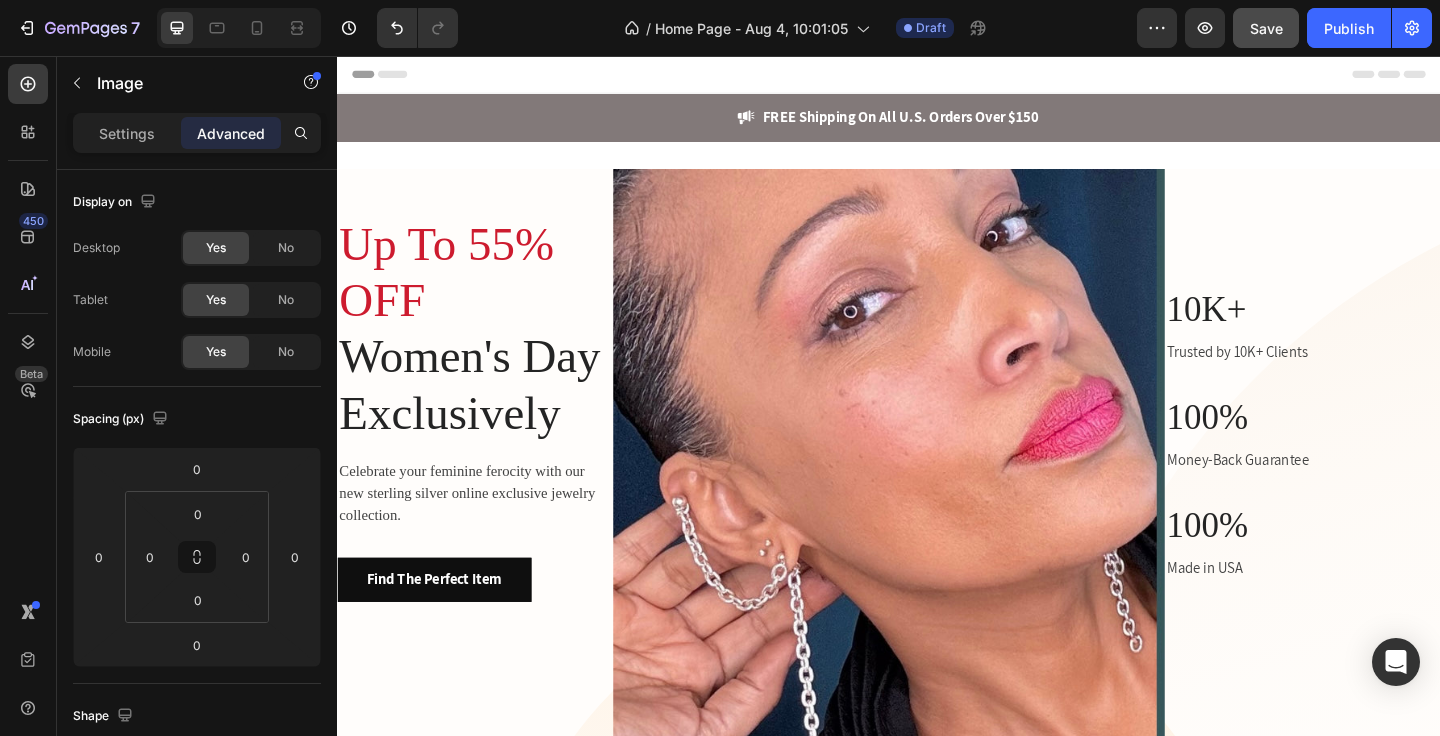 click at bounding box center [937, 652] 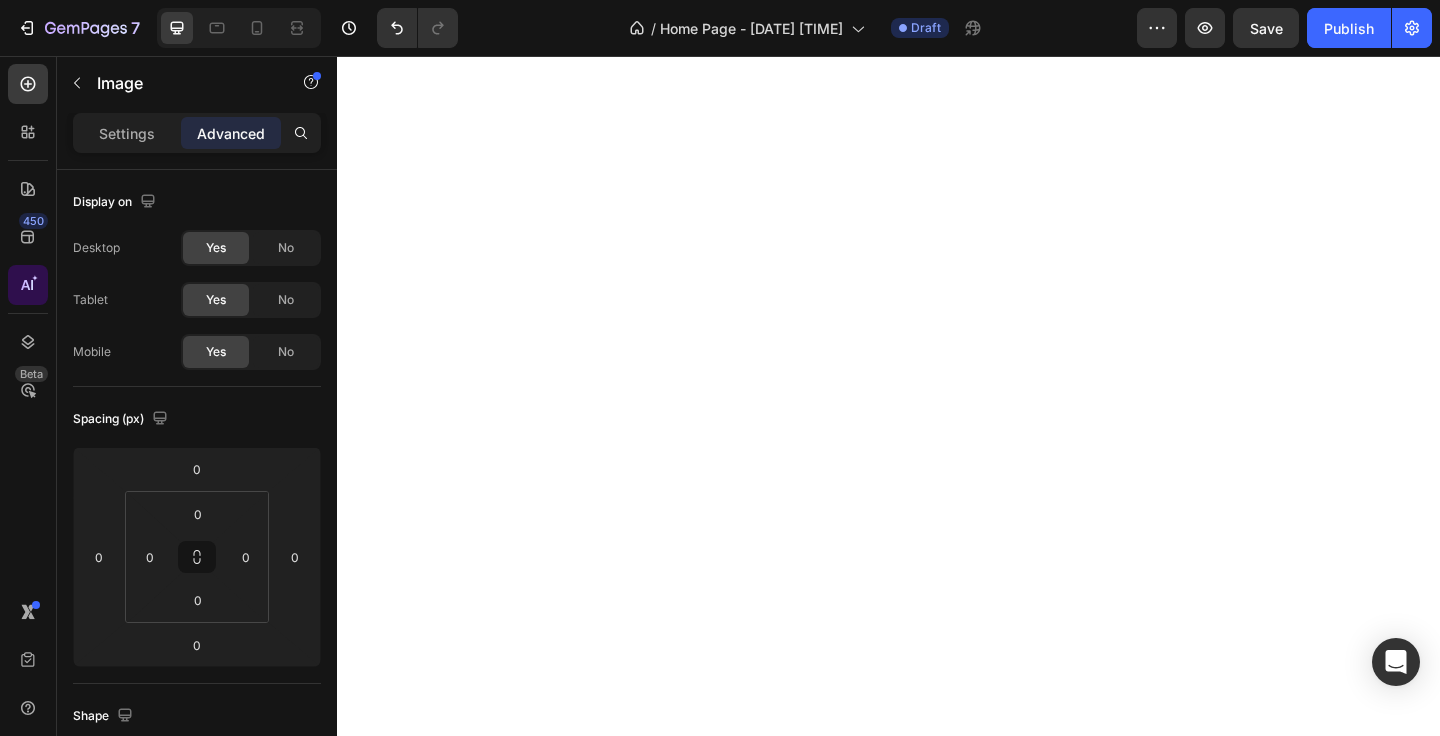 scroll, scrollTop: 0, scrollLeft: 0, axis: both 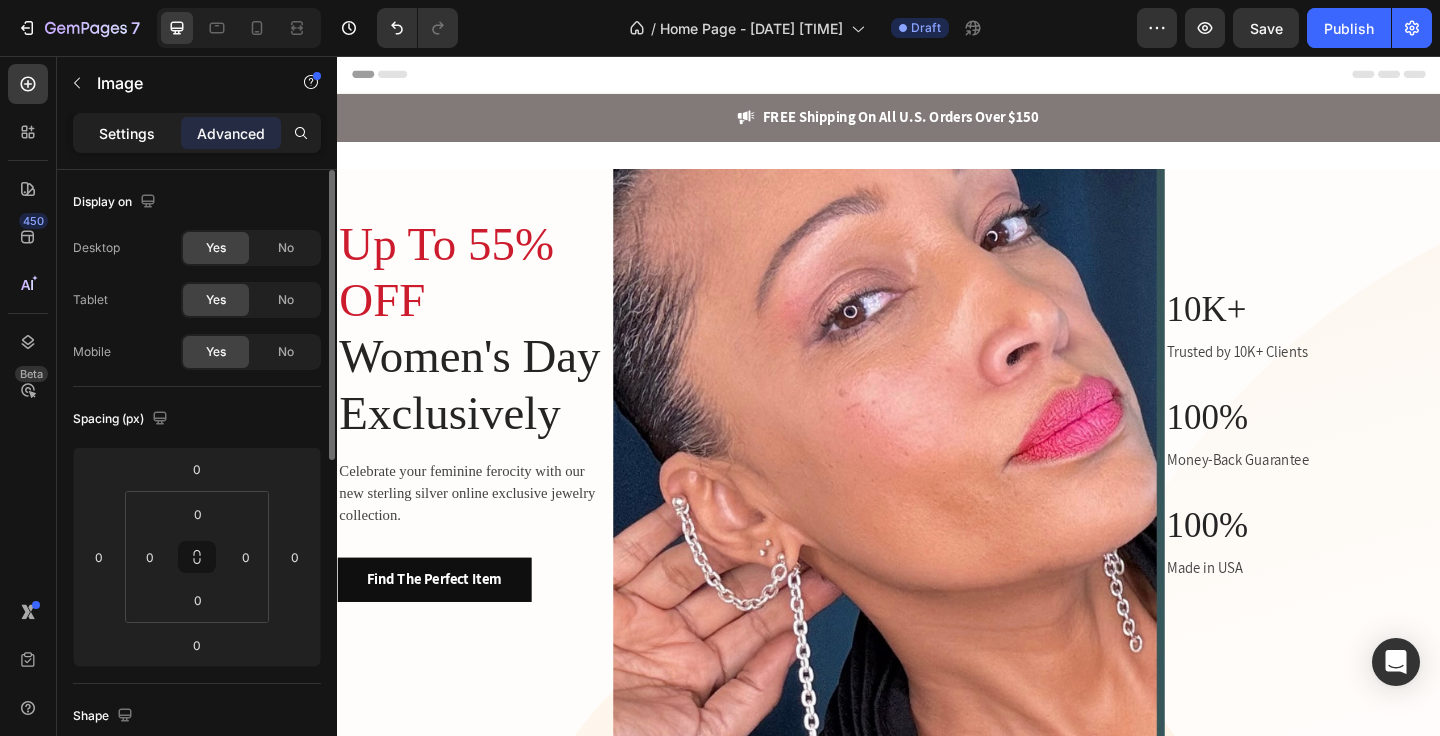 click on "Settings" at bounding box center (127, 133) 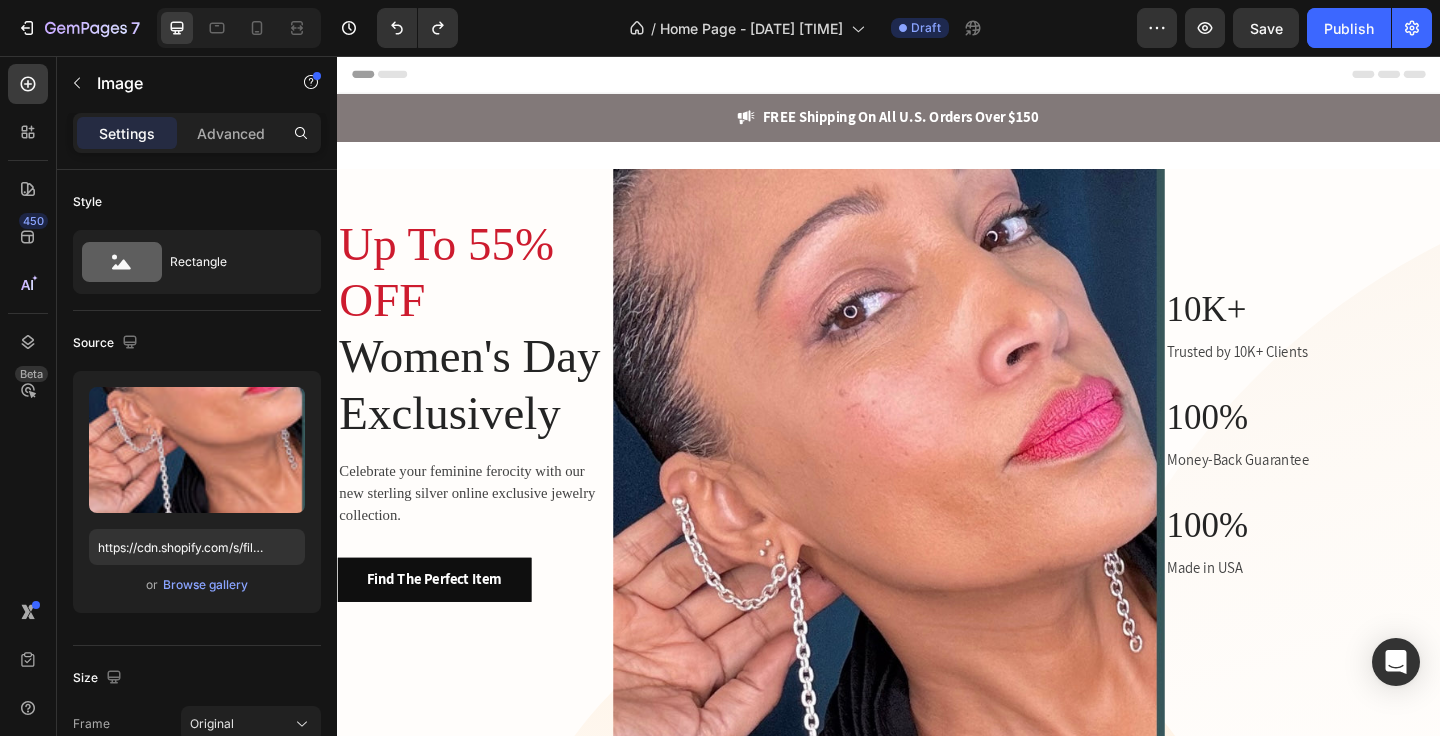 click at bounding box center [937, 652] 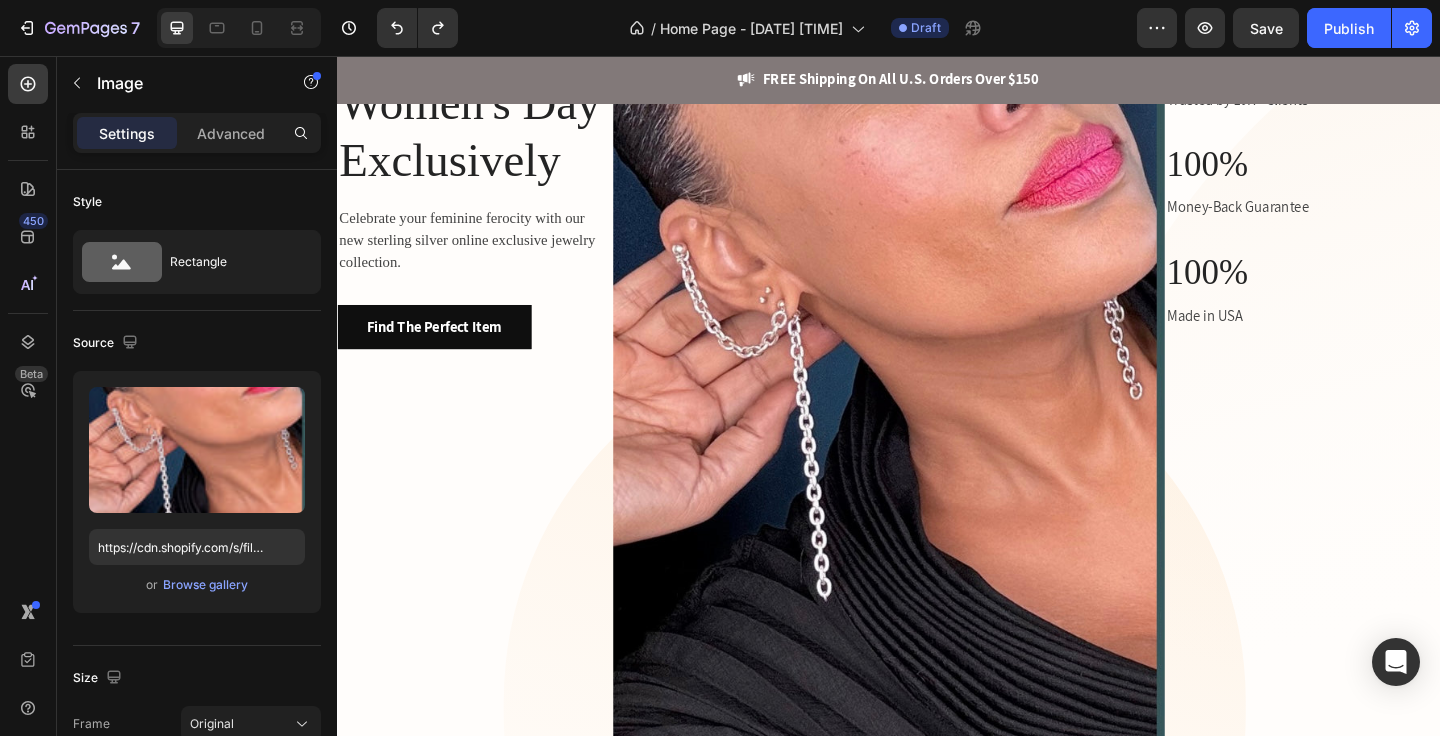 scroll, scrollTop: 120, scrollLeft: 0, axis: vertical 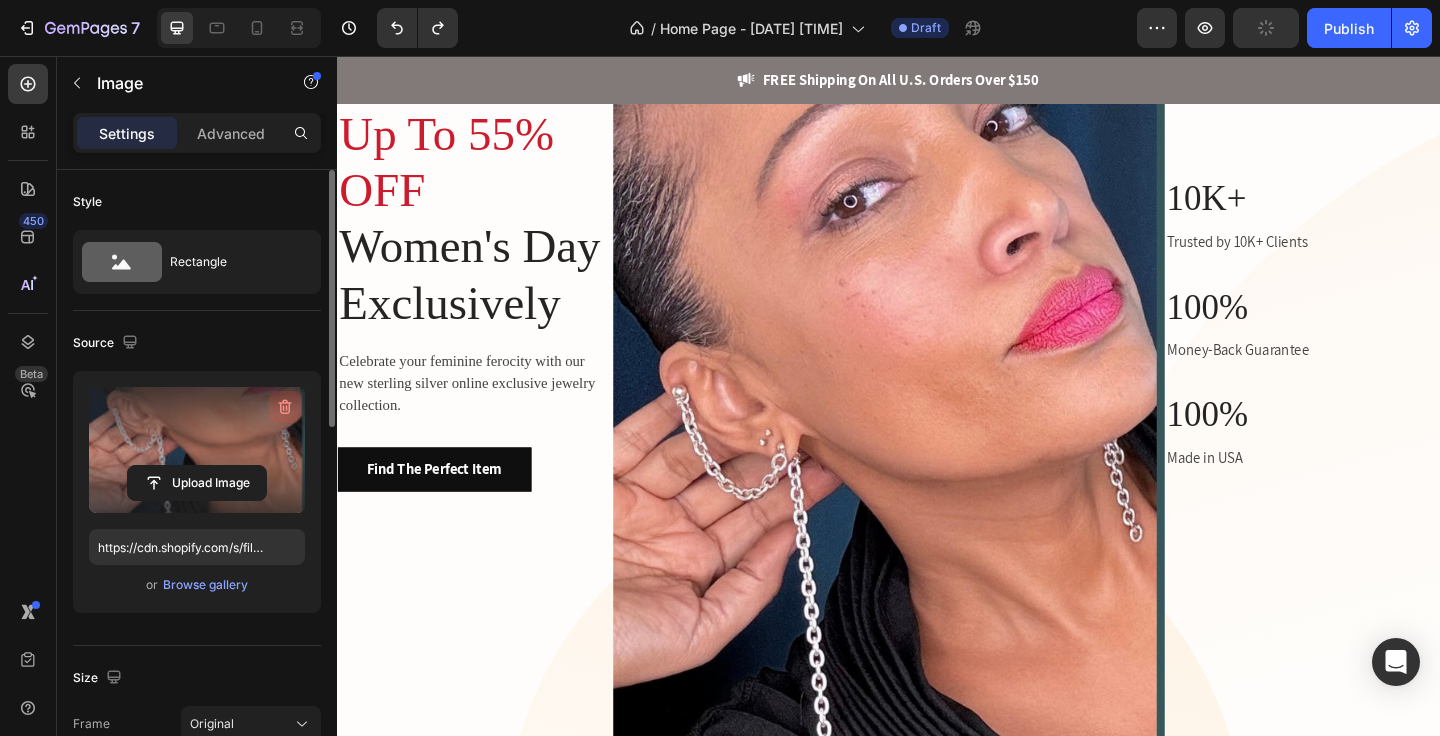 click 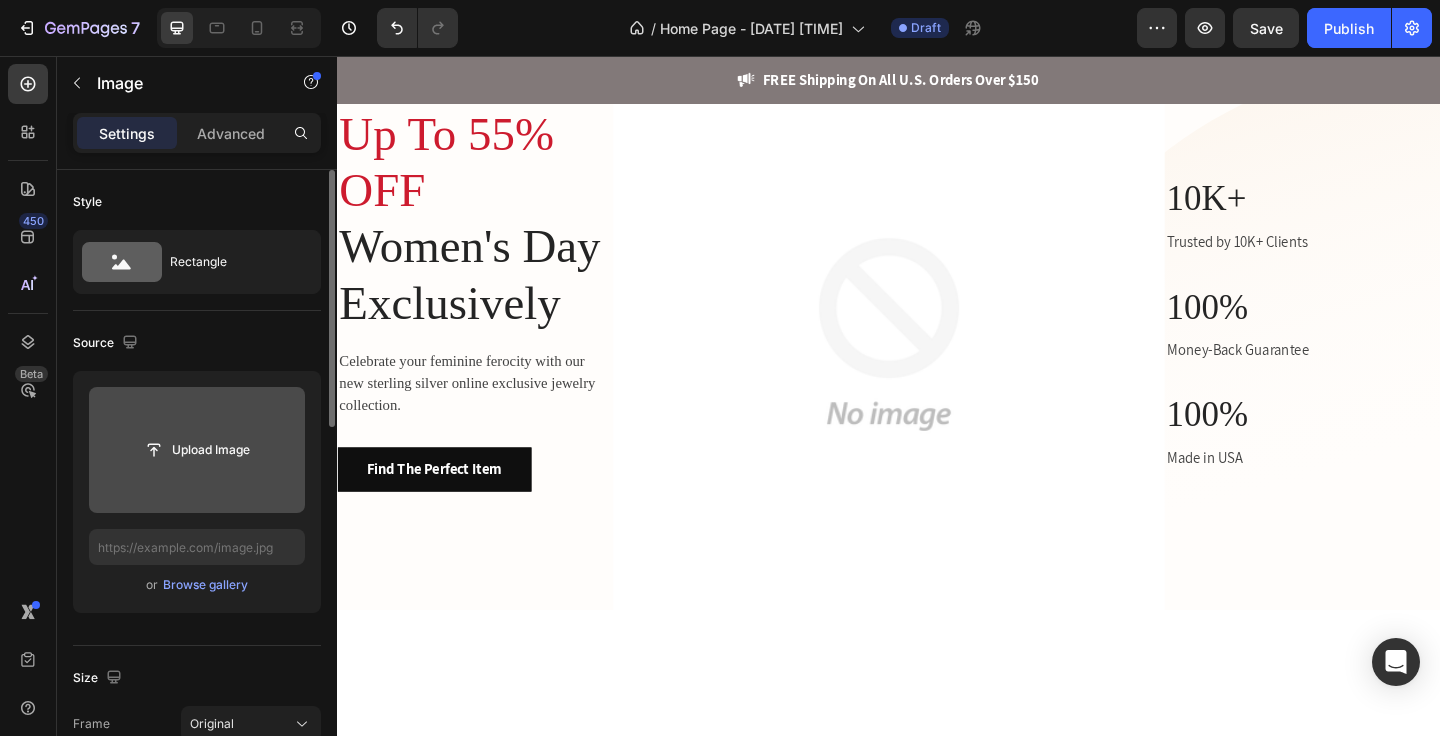 click at bounding box center [937, 359] 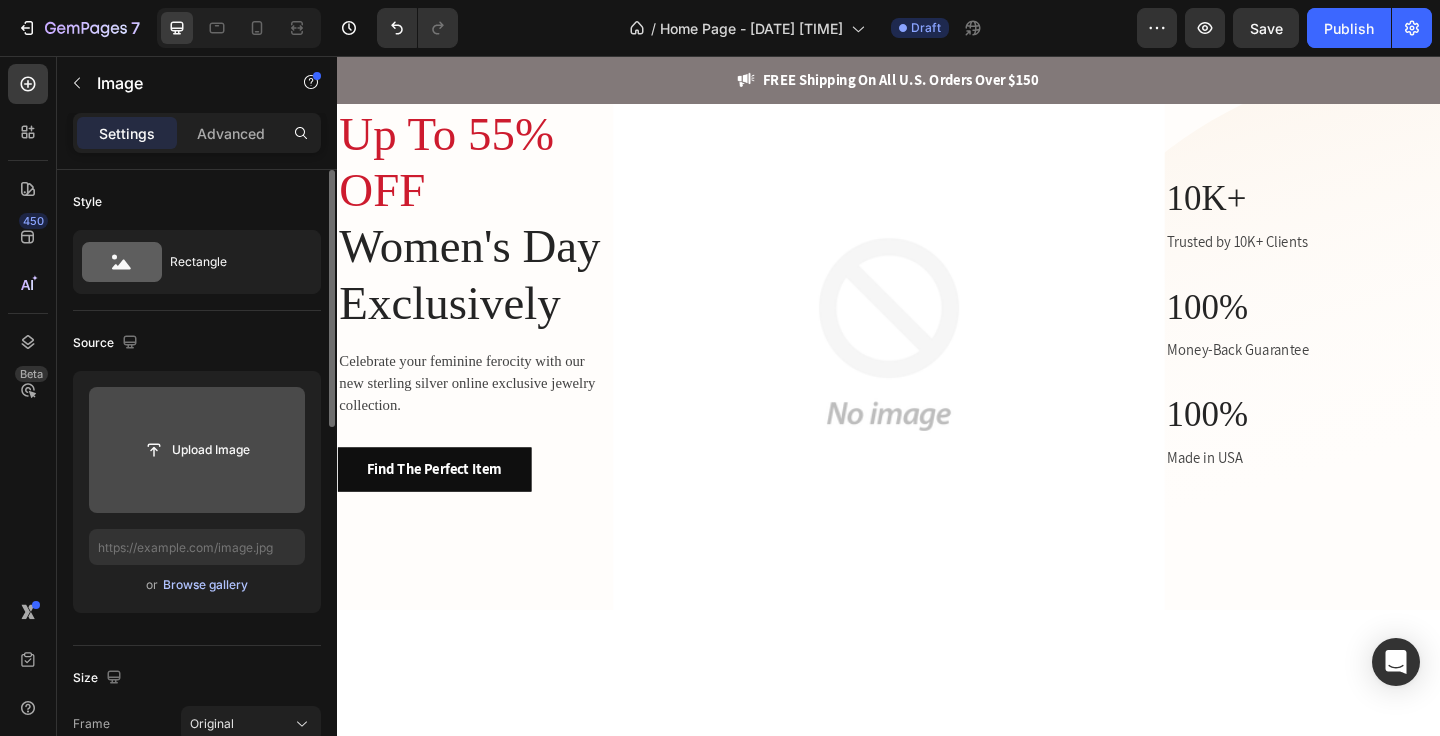 click on "Browse gallery" at bounding box center [205, 585] 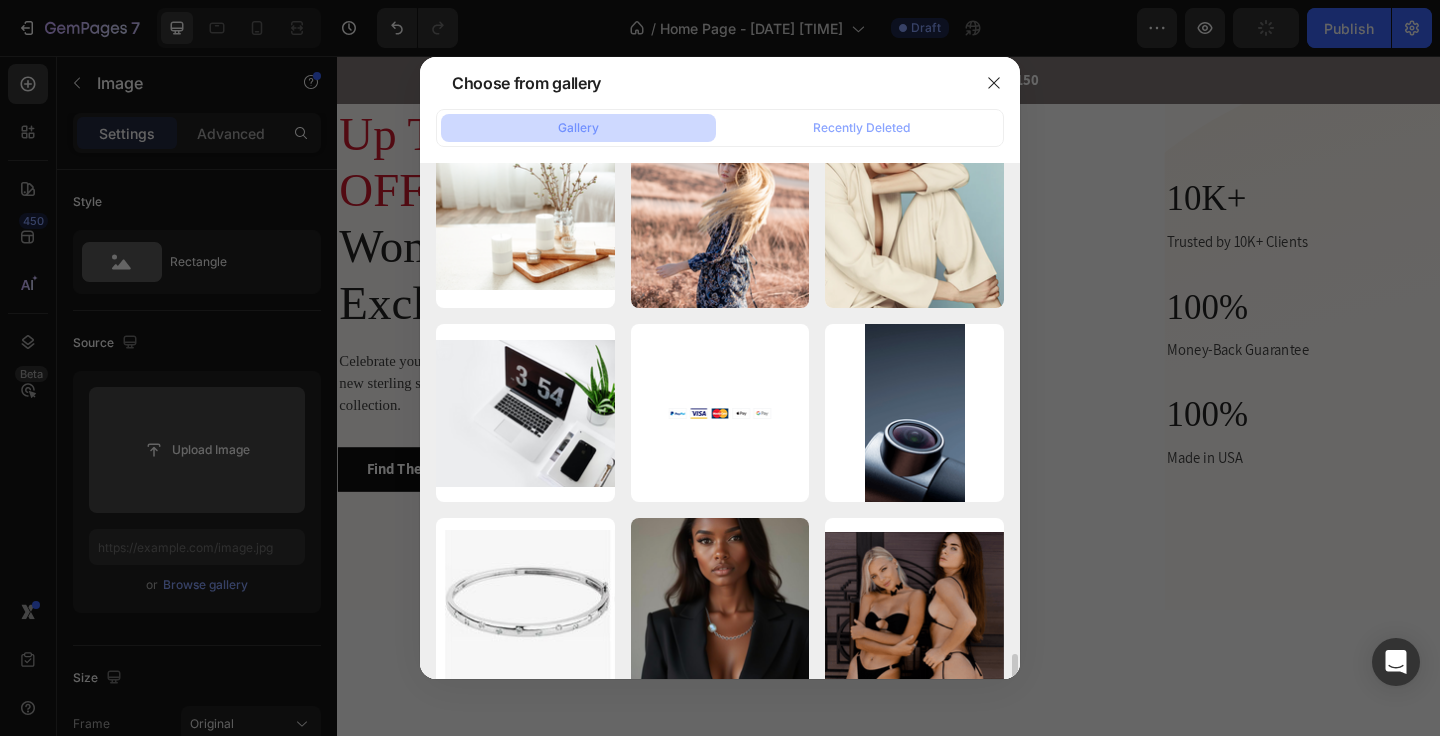 scroll, scrollTop: 1537, scrollLeft: 0, axis: vertical 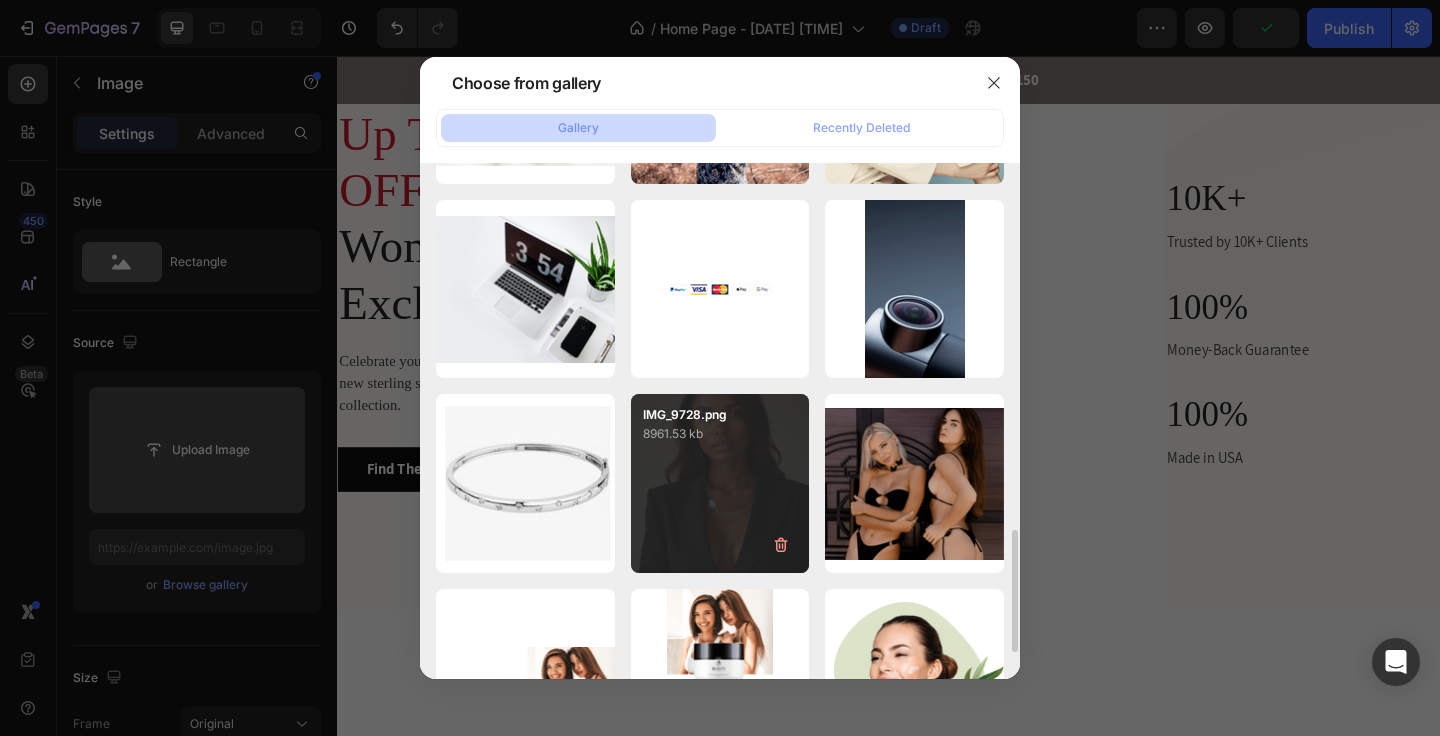 click on "IMG_9728.png 8961.53 kb" at bounding box center (720, 483) 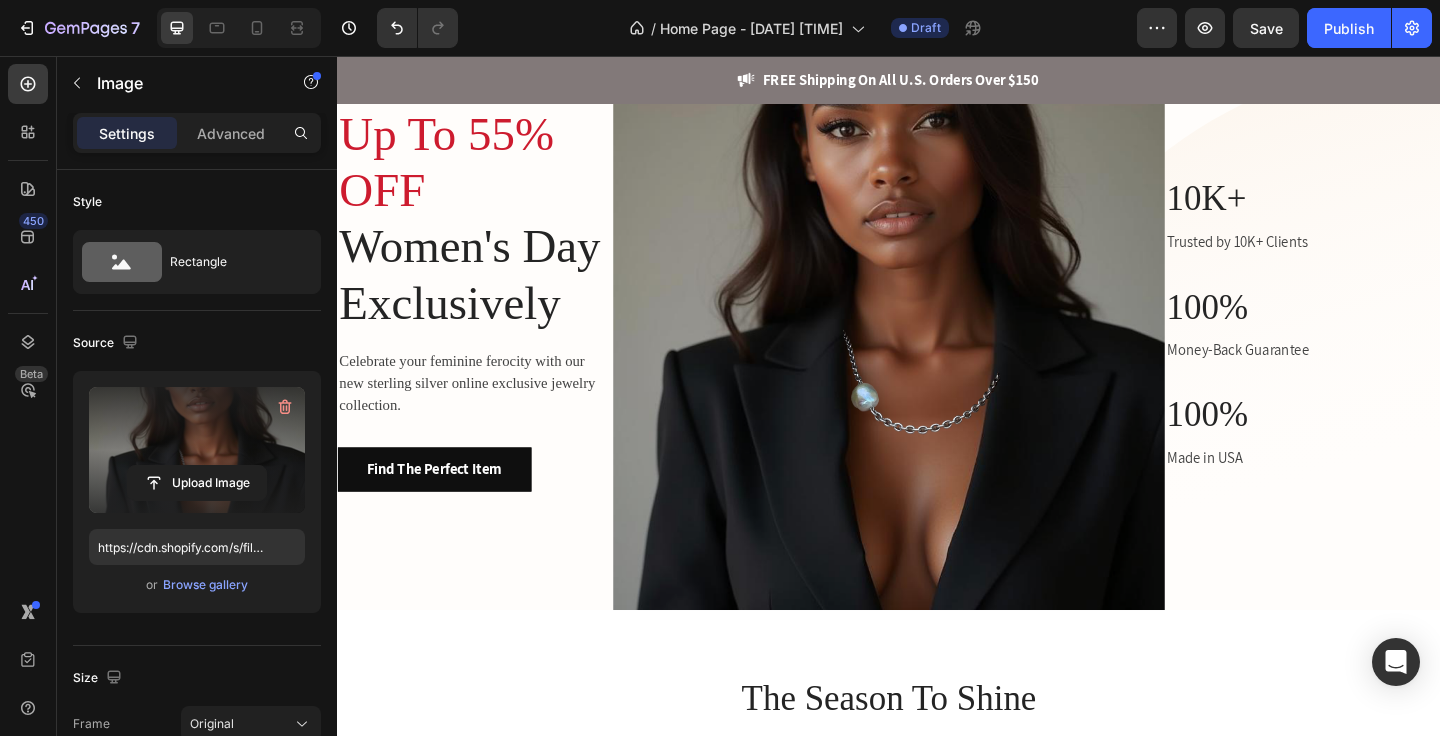 scroll, scrollTop: 0, scrollLeft: 0, axis: both 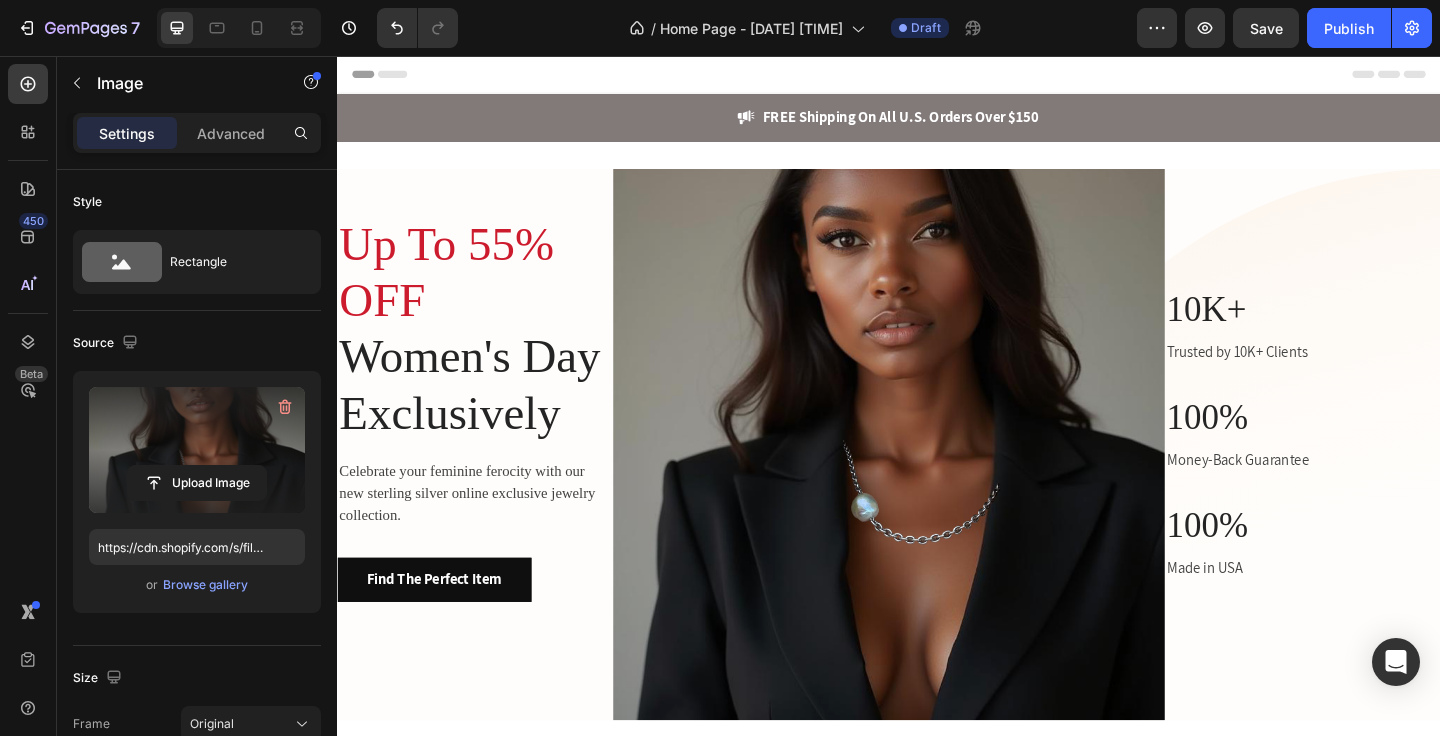 click at bounding box center (937, 479) 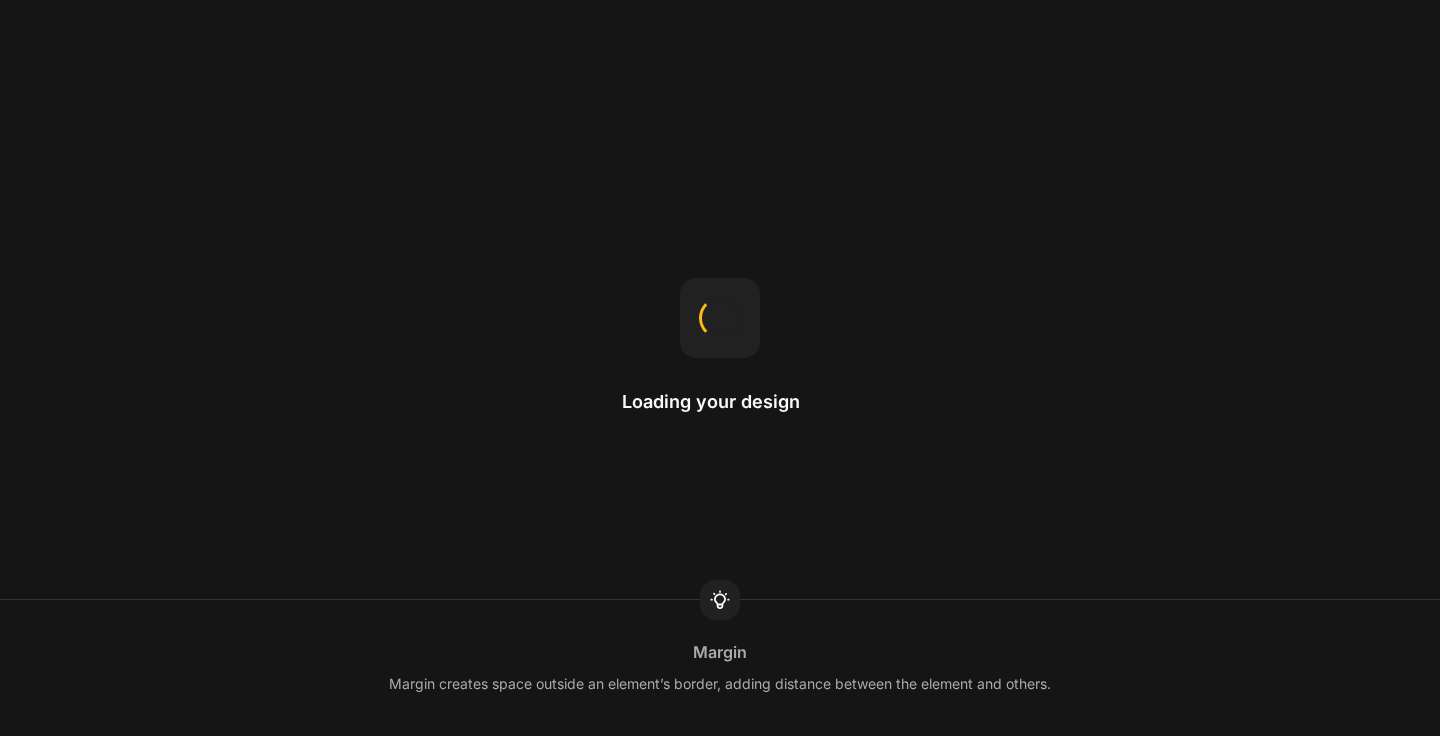 scroll, scrollTop: 0, scrollLeft: 0, axis: both 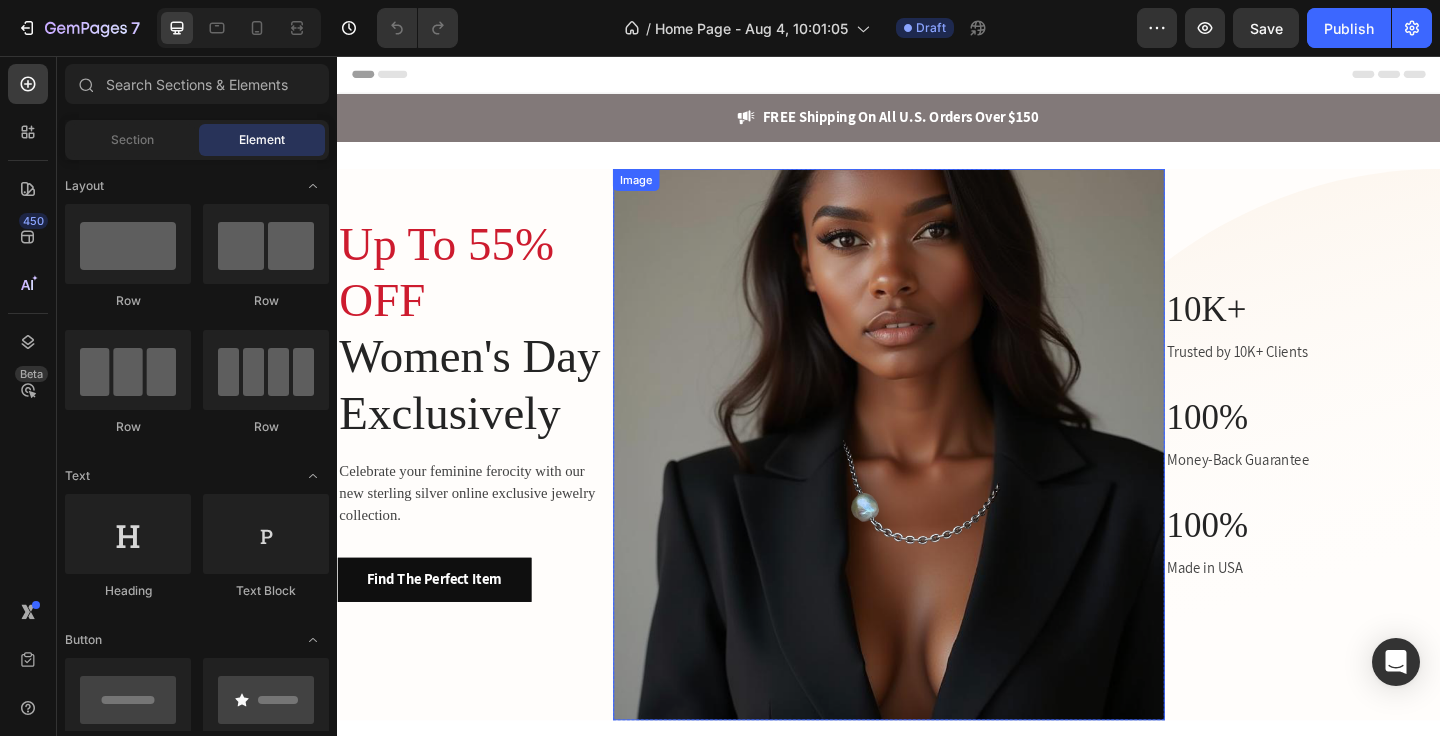 click at bounding box center [937, 479] 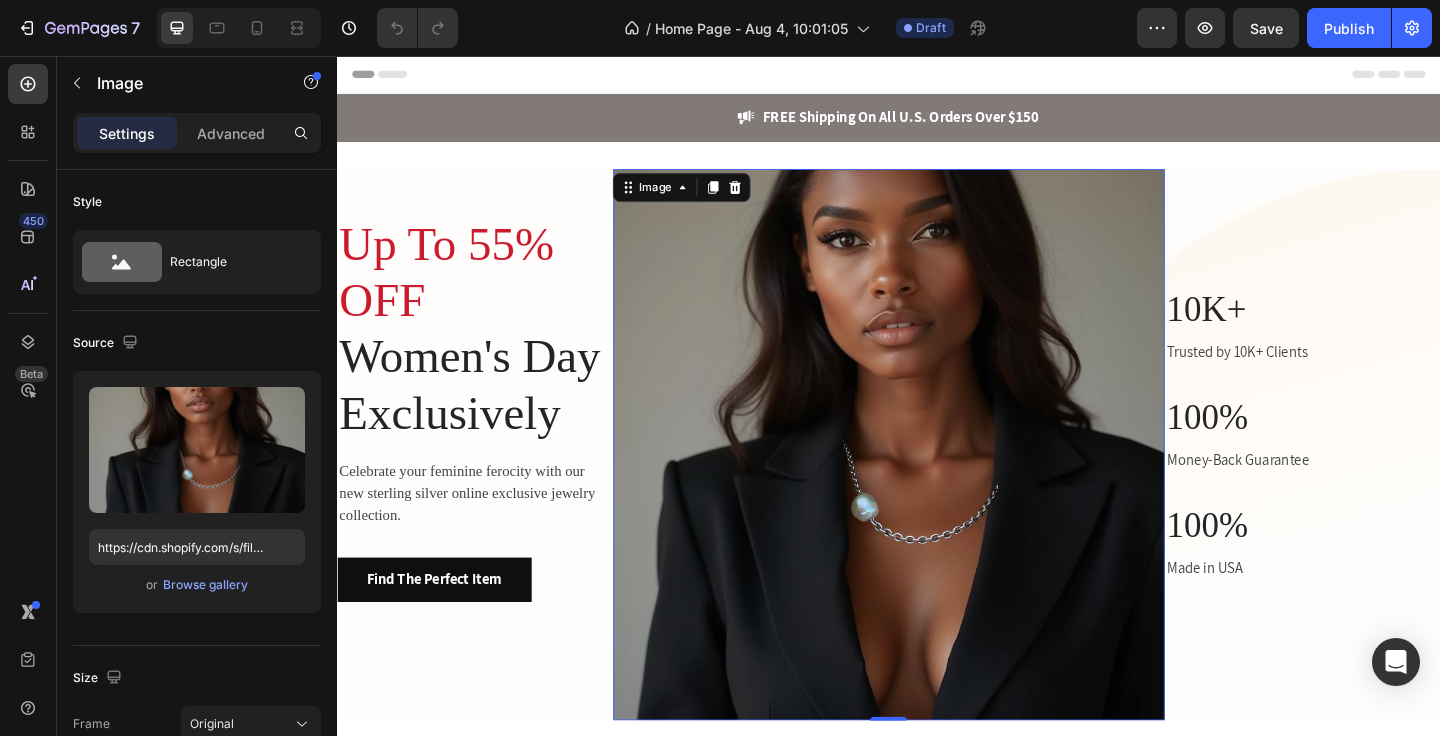 click at bounding box center (937, 479) 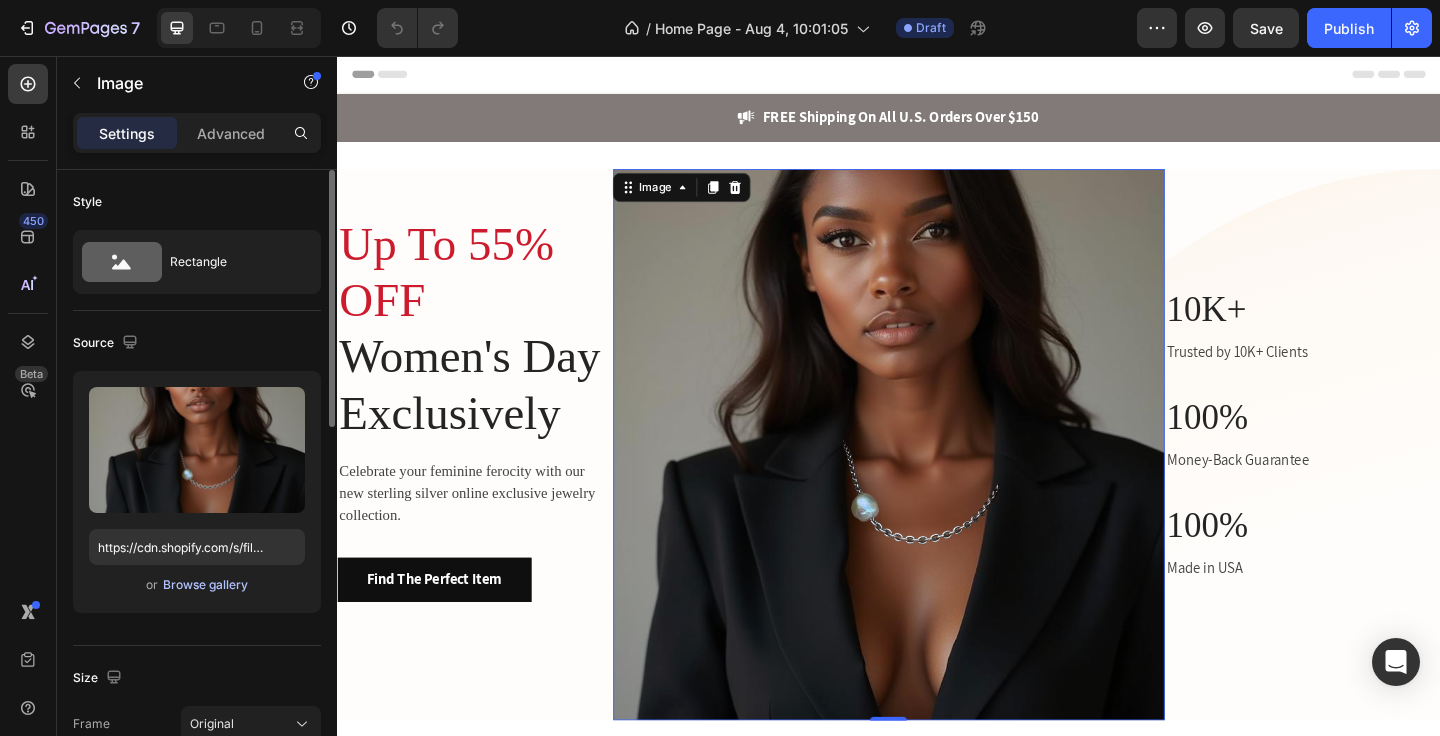 click on "Browse gallery" at bounding box center [205, 585] 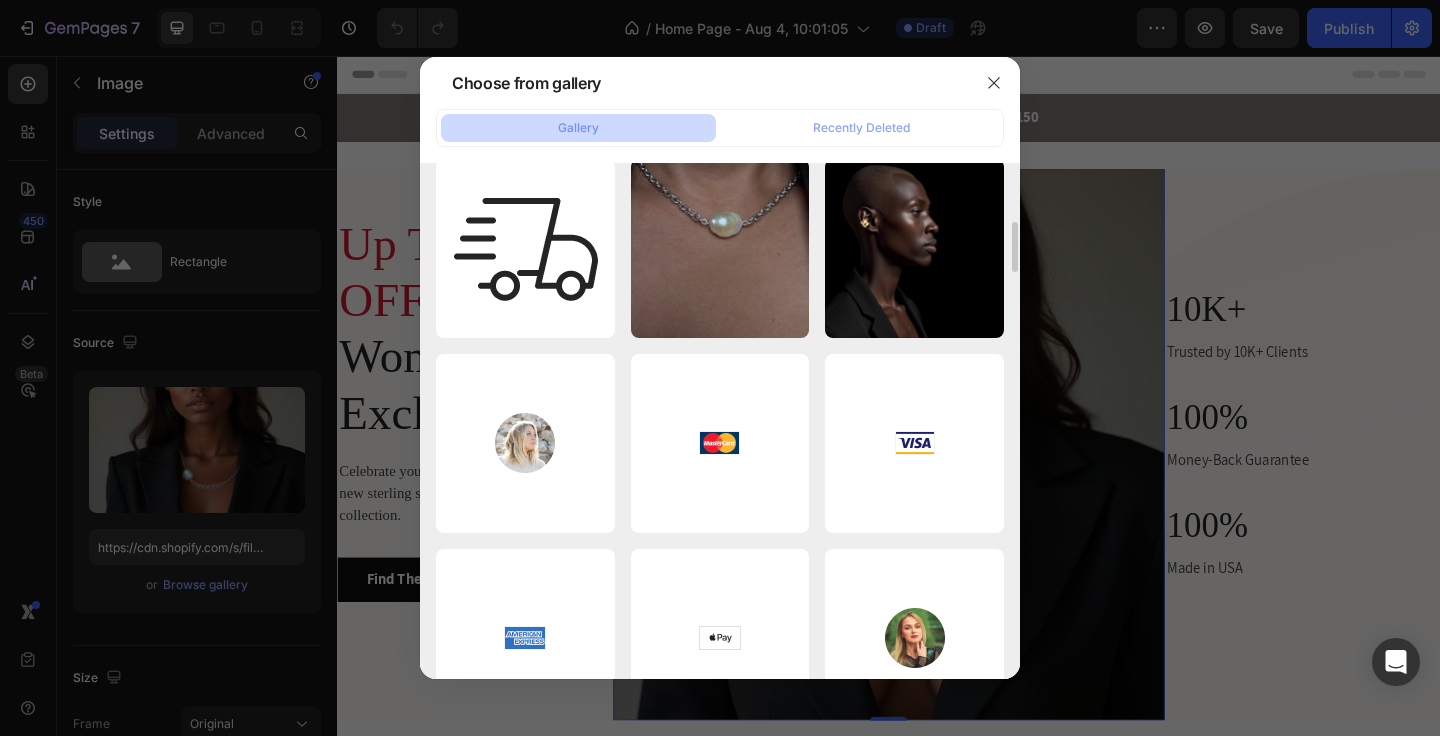 scroll, scrollTop: 0, scrollLeft: 0, axis: both 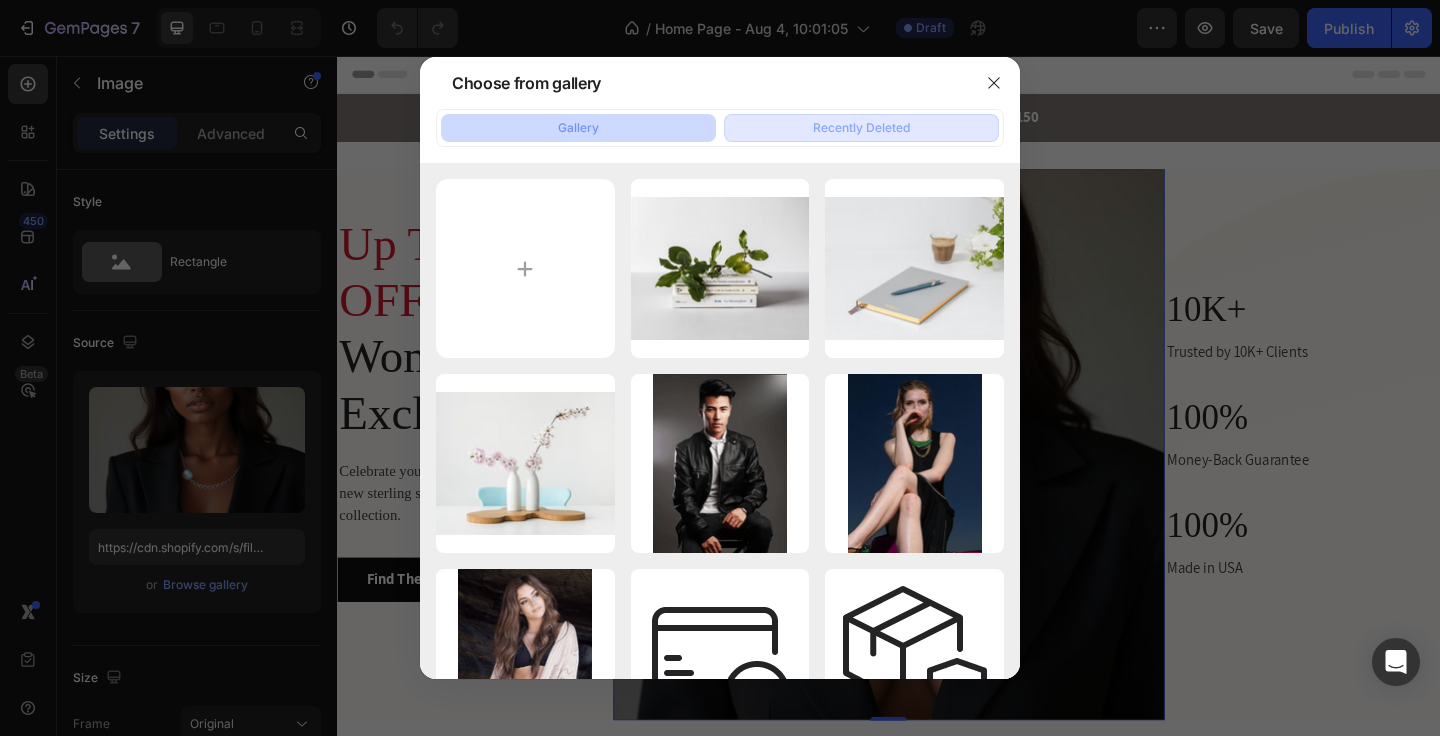 click on "Recently Deleted" at bounding box center [861, 128] 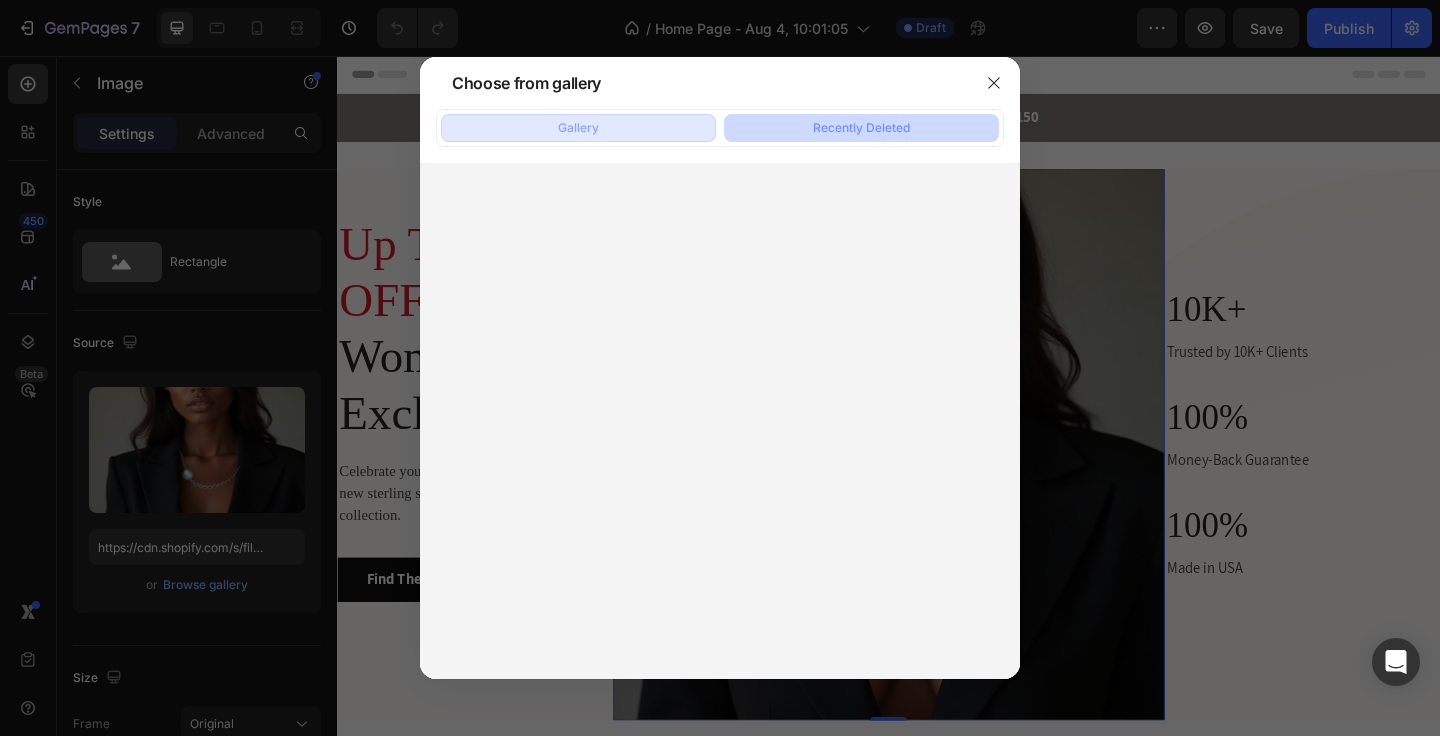 click on "Gallery" 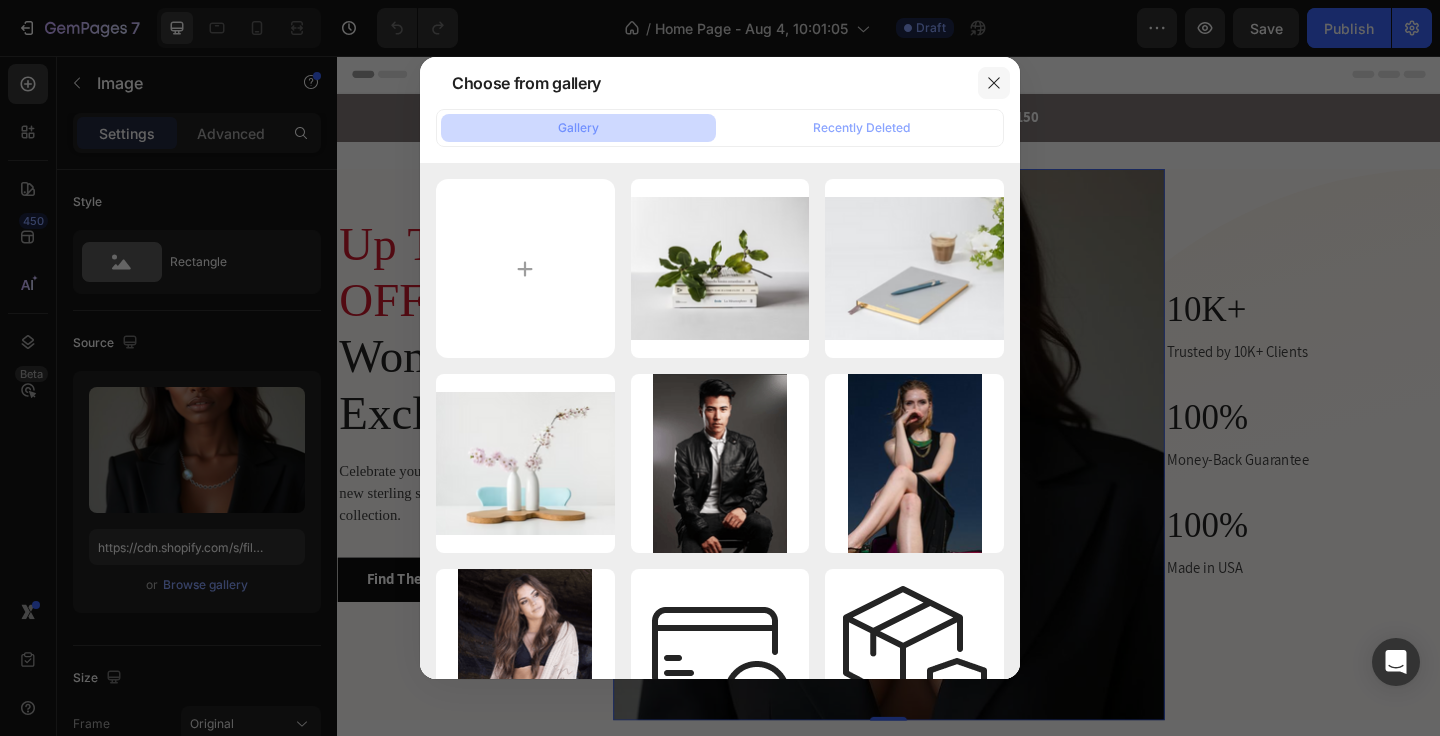 click 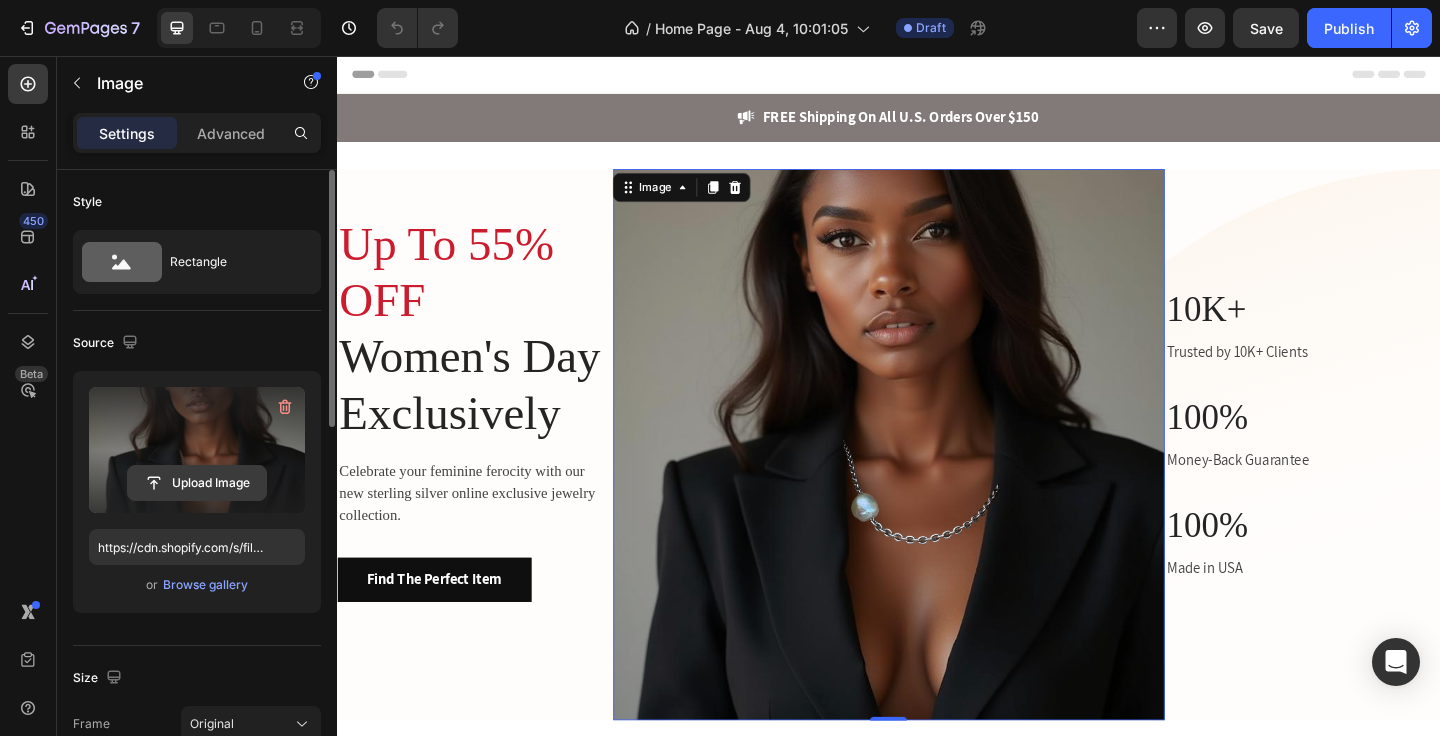 click 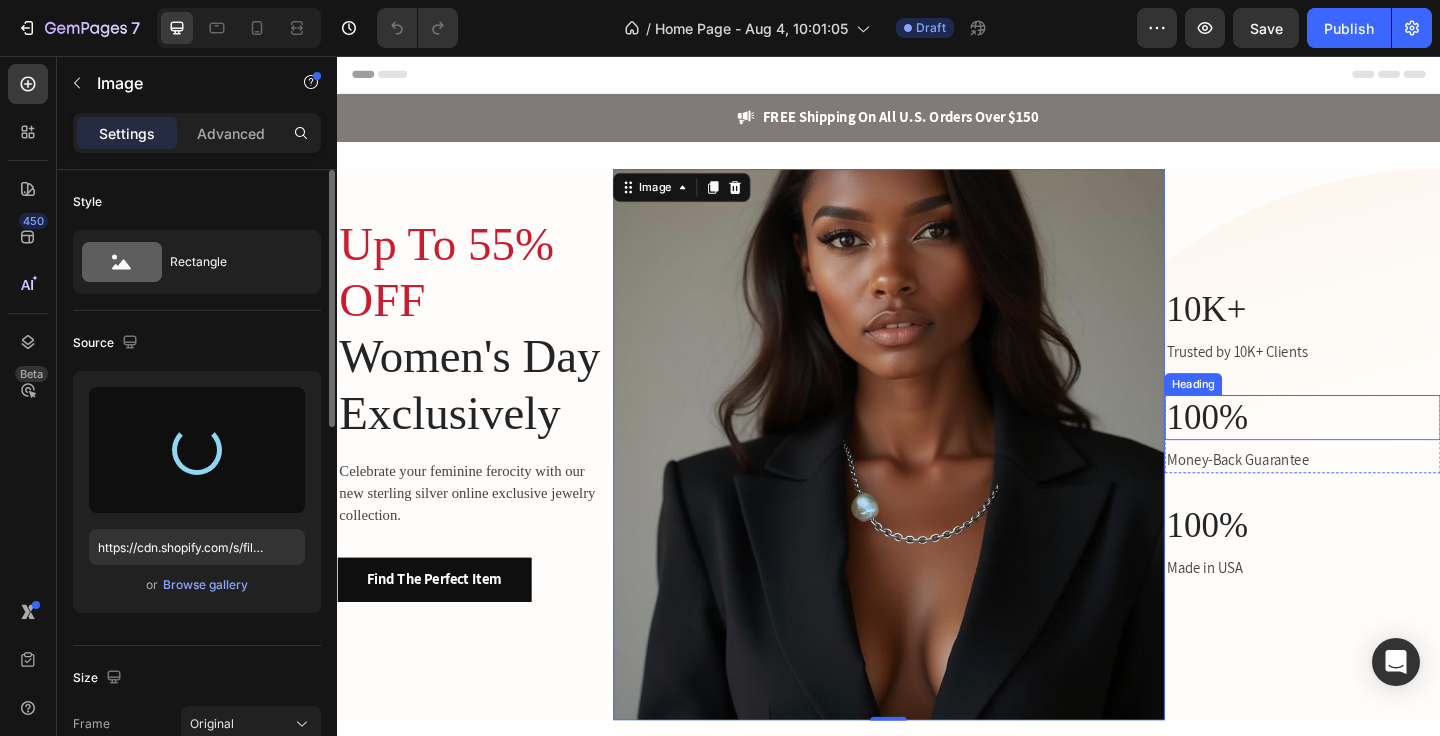 type on "https://cdn.shopify.com/s/files/1/0578/3738/7927/files/gempages_501928004851598366-65e8bc49-3136-44e4-b322-e859e2037225.webp" 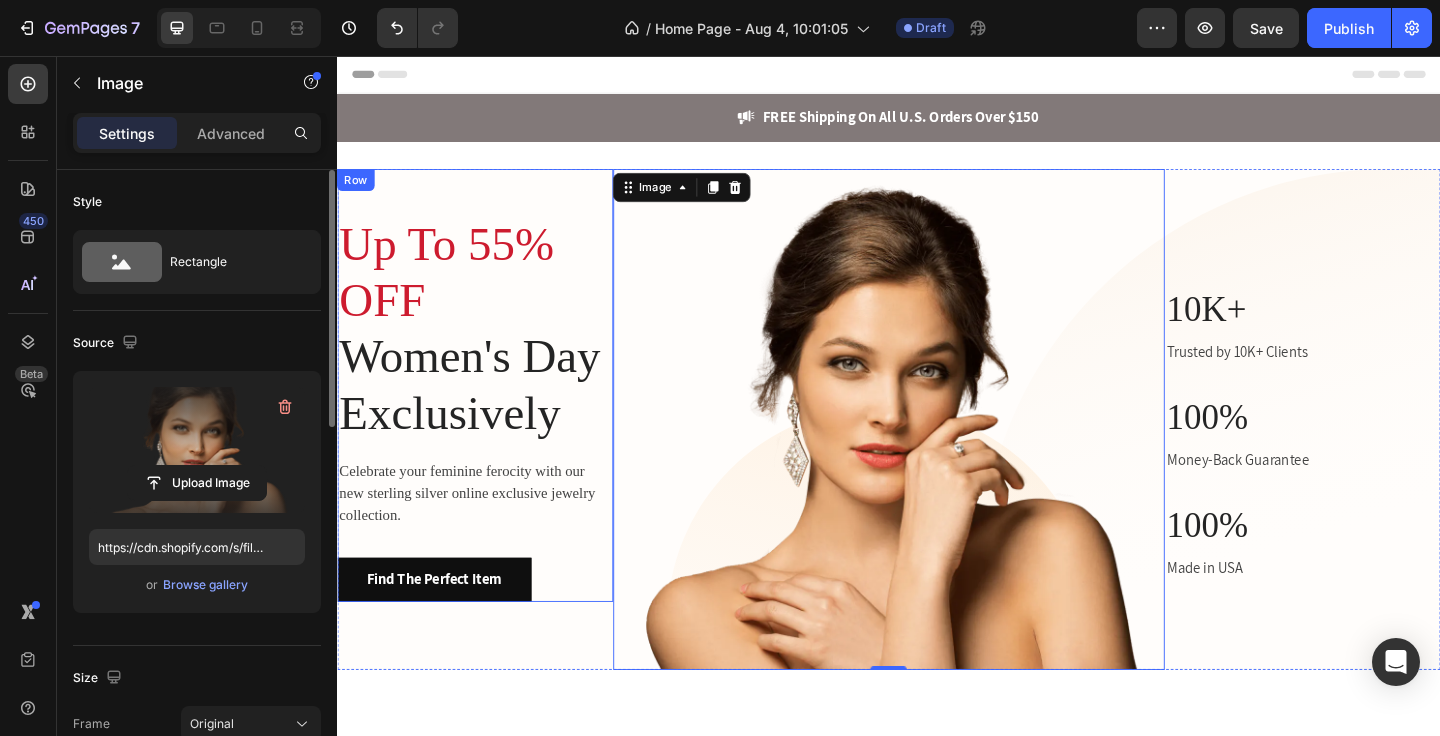 scroll, scrollTop: 193, scrollLeft: 0, axis: vertical 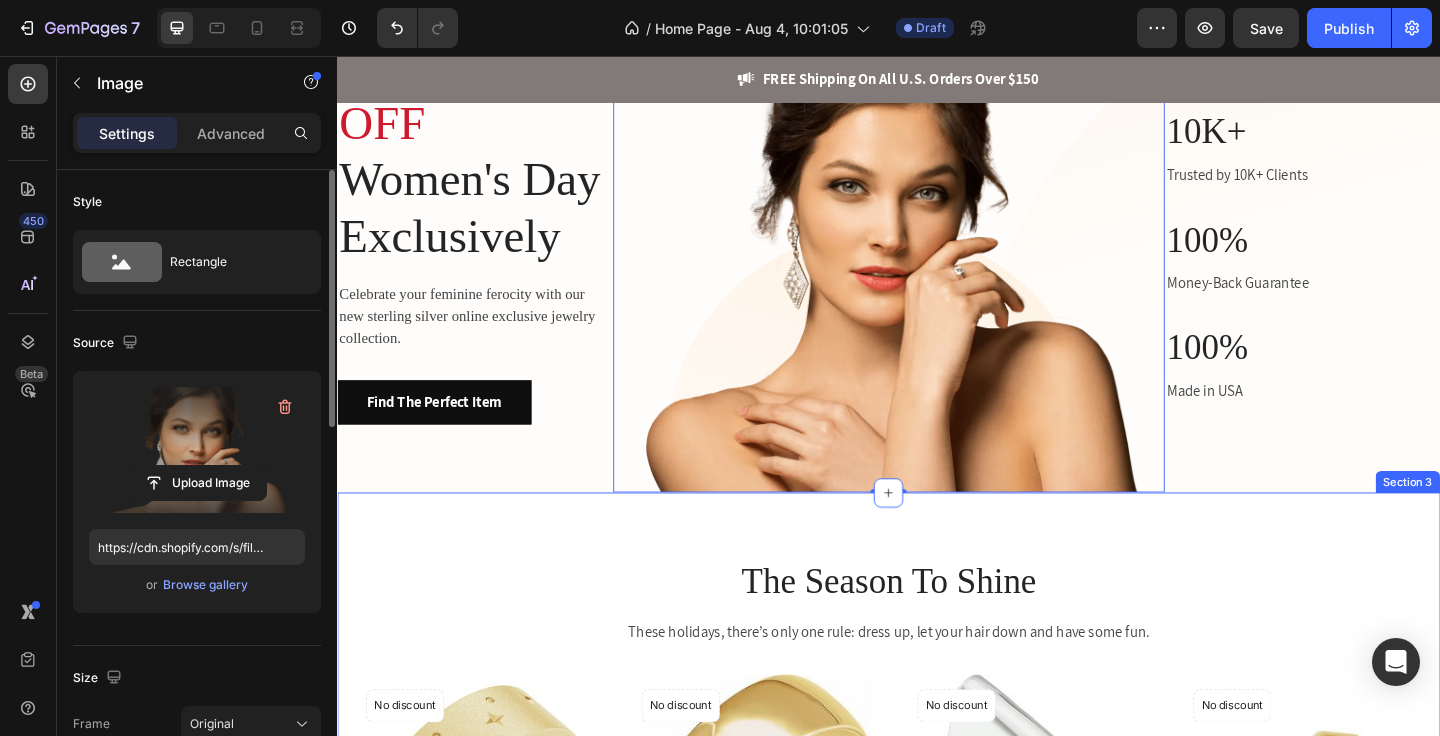 click on "The Season To Shine Heading These holidays, there’s only one rule: dress up, let your hair down and have some fun.  Text block Product Images No discount   Not be displayed when published Product Badge (P) Cart Button Row Star cigar band (P) Title $1,820.00 (P) Price (P) Price No compare price (P) Price Row                Icon                Icon                Icon                Icon
Icon Icon List Hoz (859 reviews) Text block Row Product List Product Images No discount   Not be displayed when published Product Badge (P) Cart Button Row Hinge cigar band (P) Title $6,466.00 (P) Price (P) Price No compare price (P) Price Row                Icon                Icon                Icon                Icon
Icon Icon List Hoz (859 reviews) Text block Row Product List Product Images No discount   Not be displayed when published Product Badge (P) Cart Button Row High  Slim stacker (P) Title $150.00 (P) Price (P) Price No compare price (P) Price Row                Icon Icon Icon" at bounding box center [937, 862] 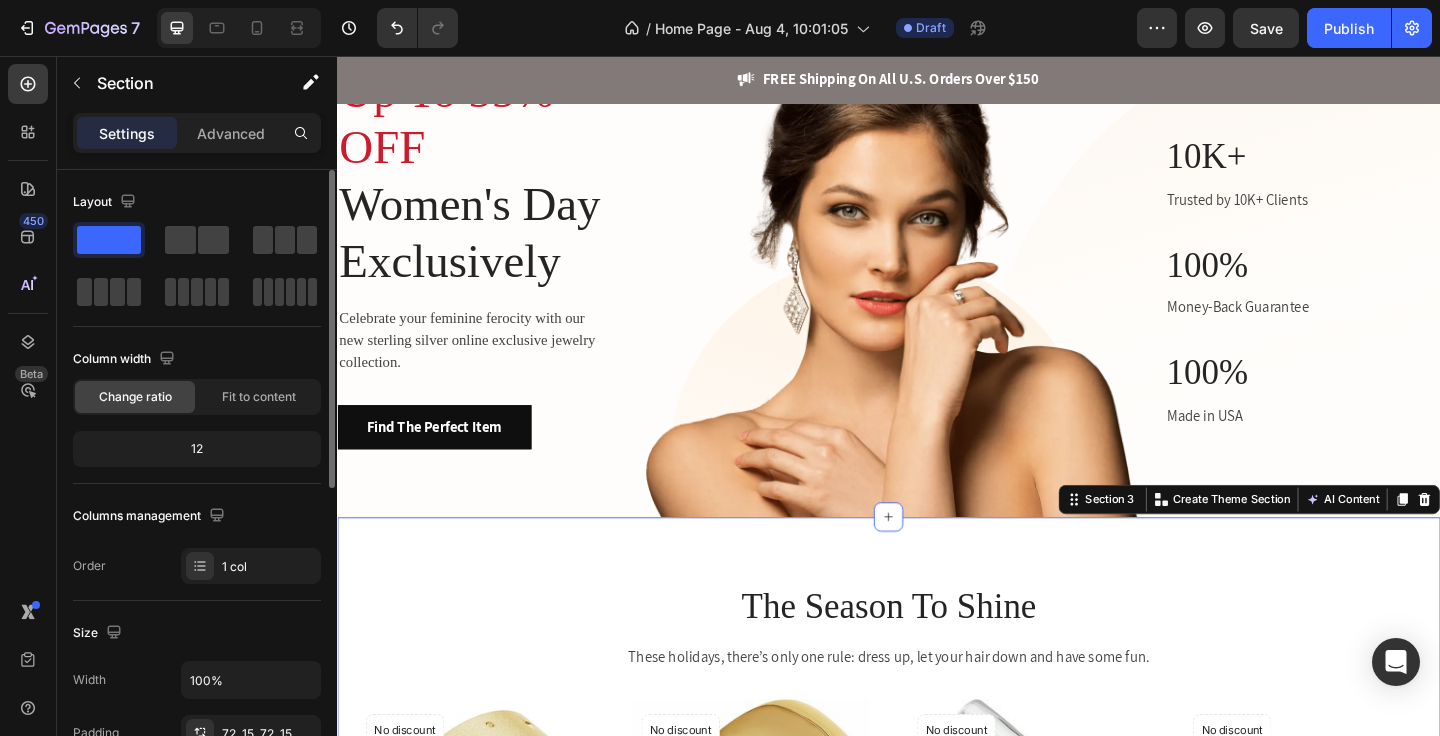 scroll, scrollTop: 0, scrollLeft: 0, axis: both 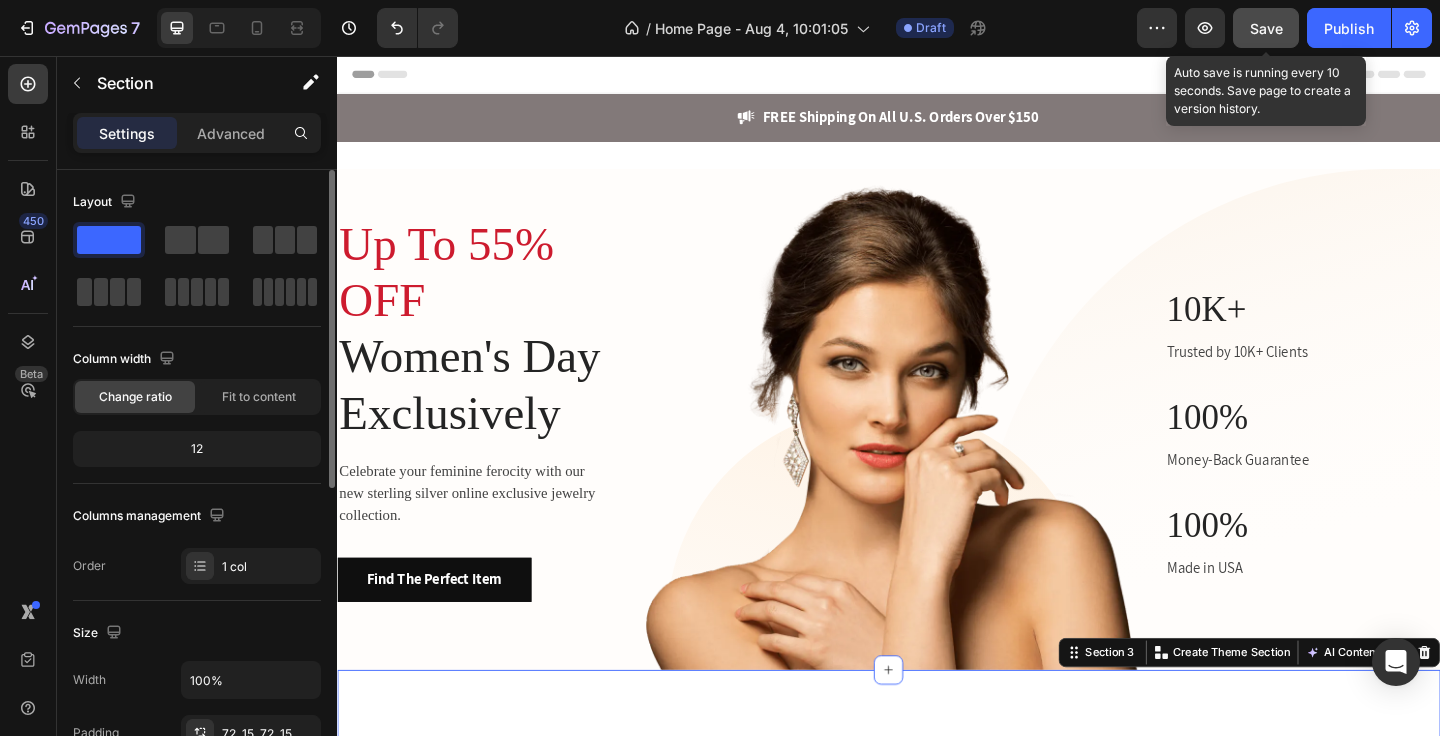 click on "Save" 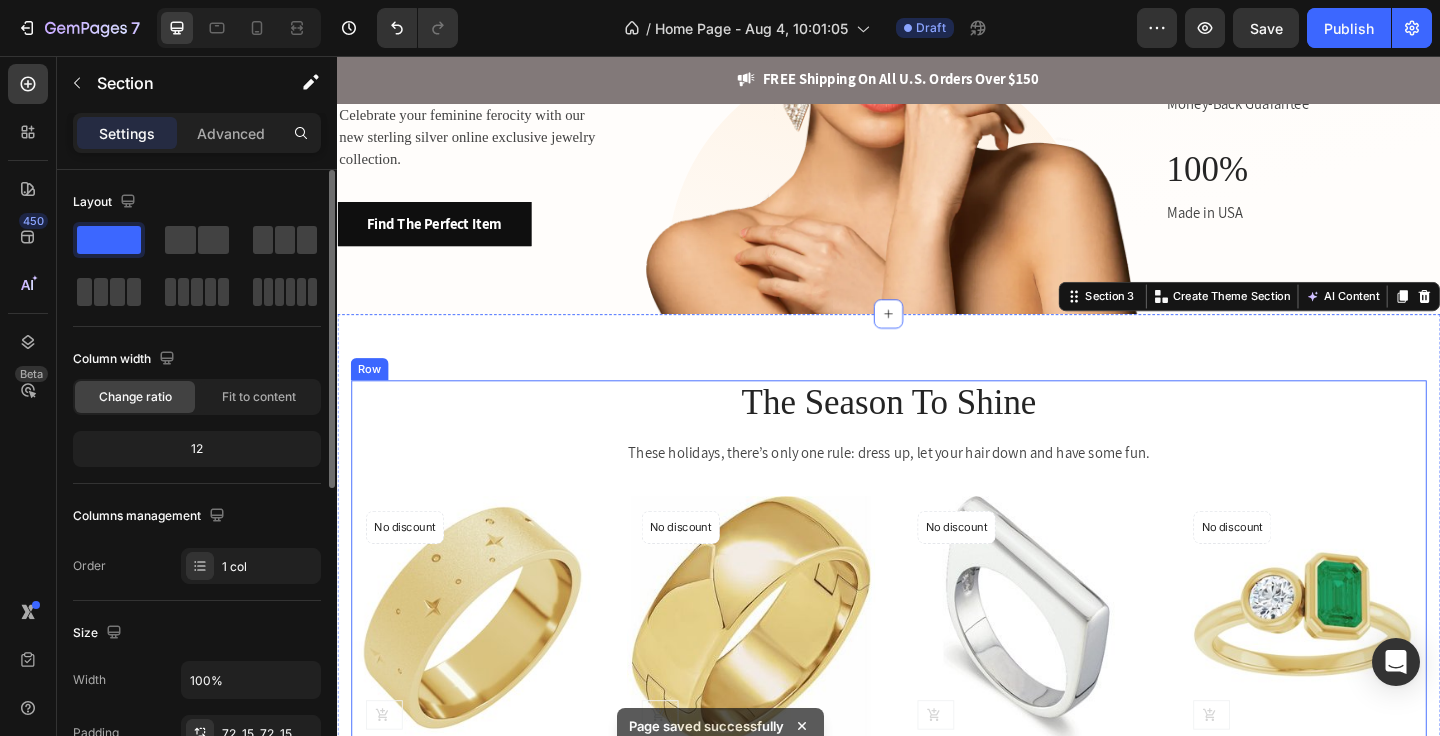 scroll, scrollTop: 652, scrollLeft: 0, axis: vertical 